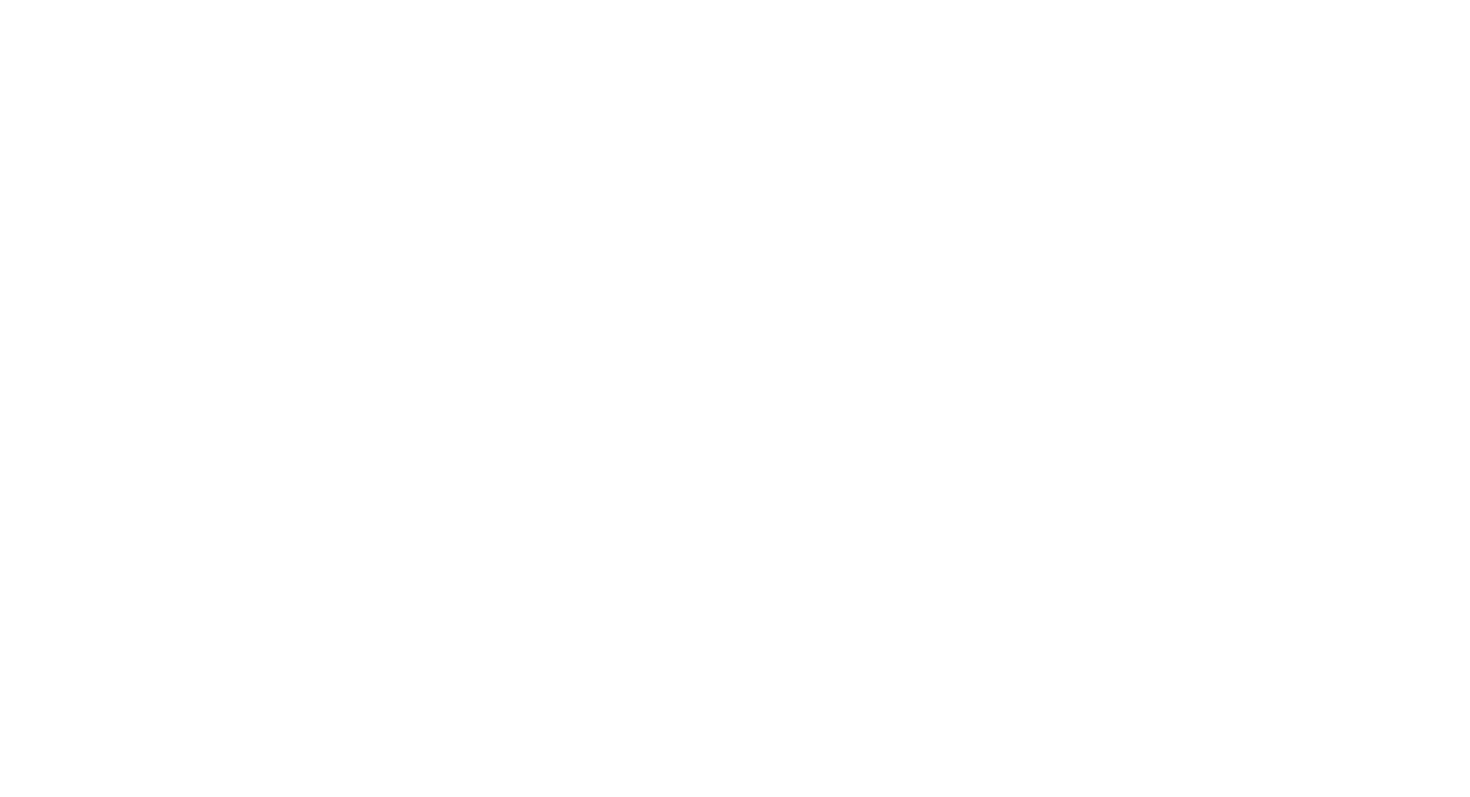 scroll, scrollTop: 0, scrollLeft: 0, axis: both 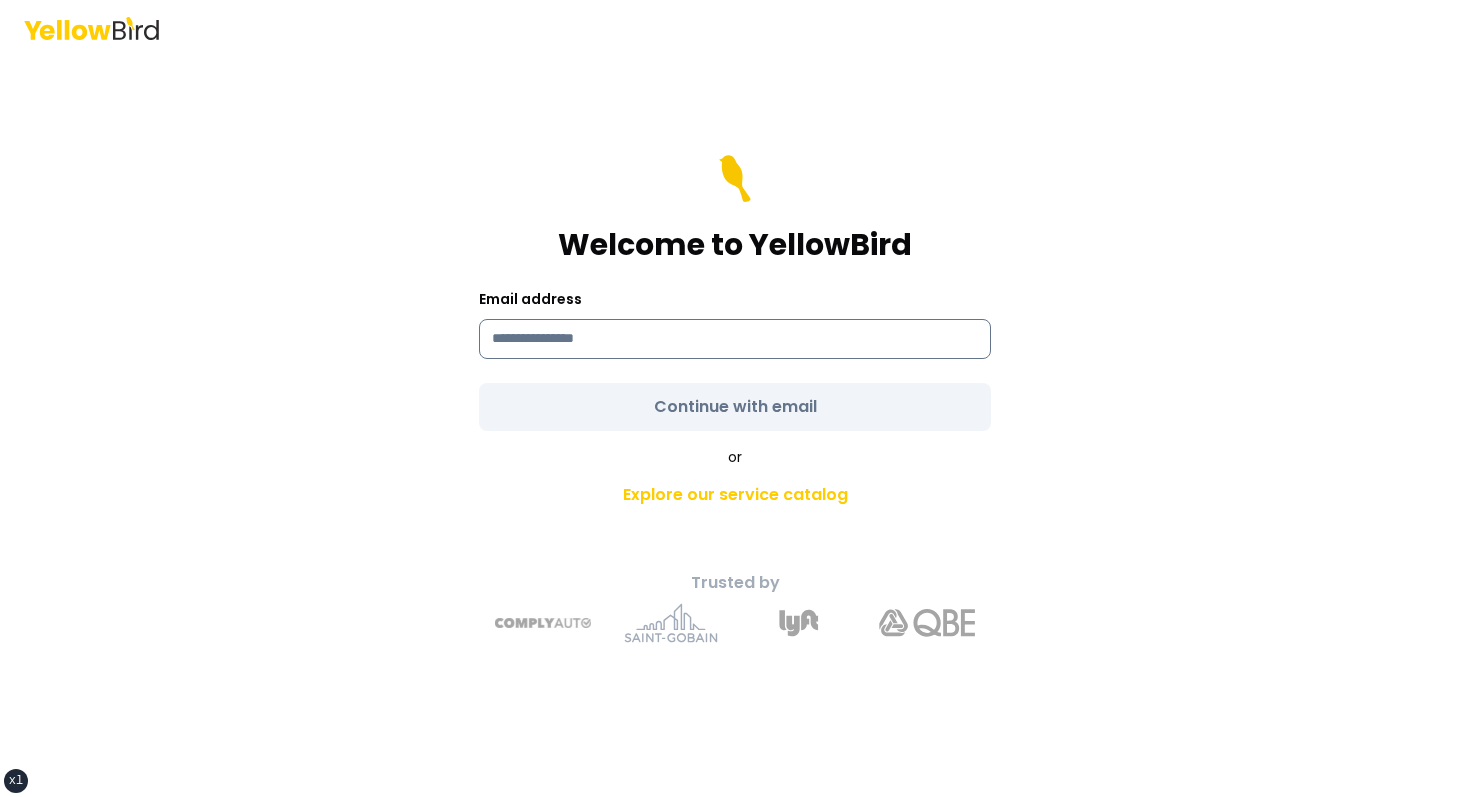 click at bounding box center [735, 339] 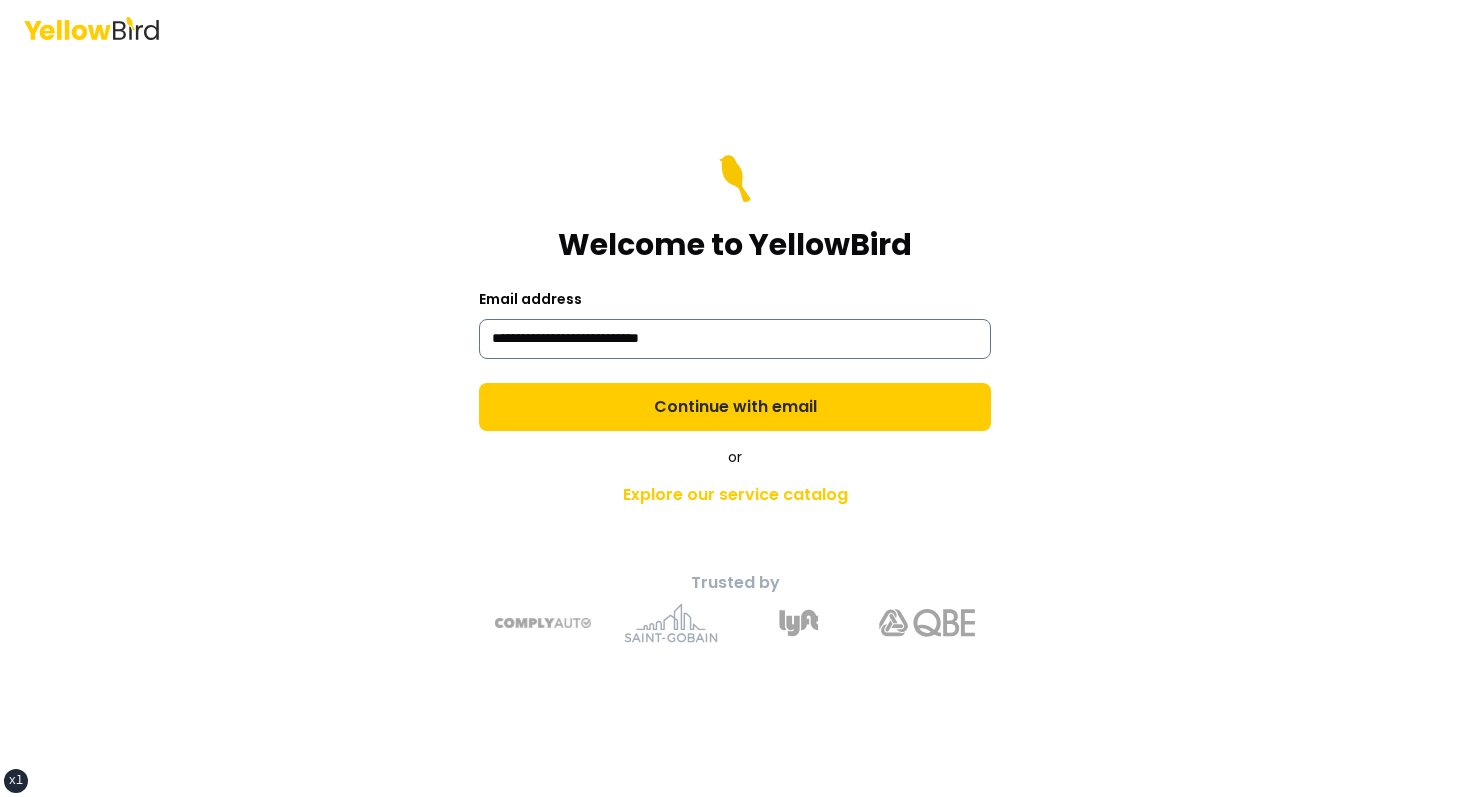 type on "**********" 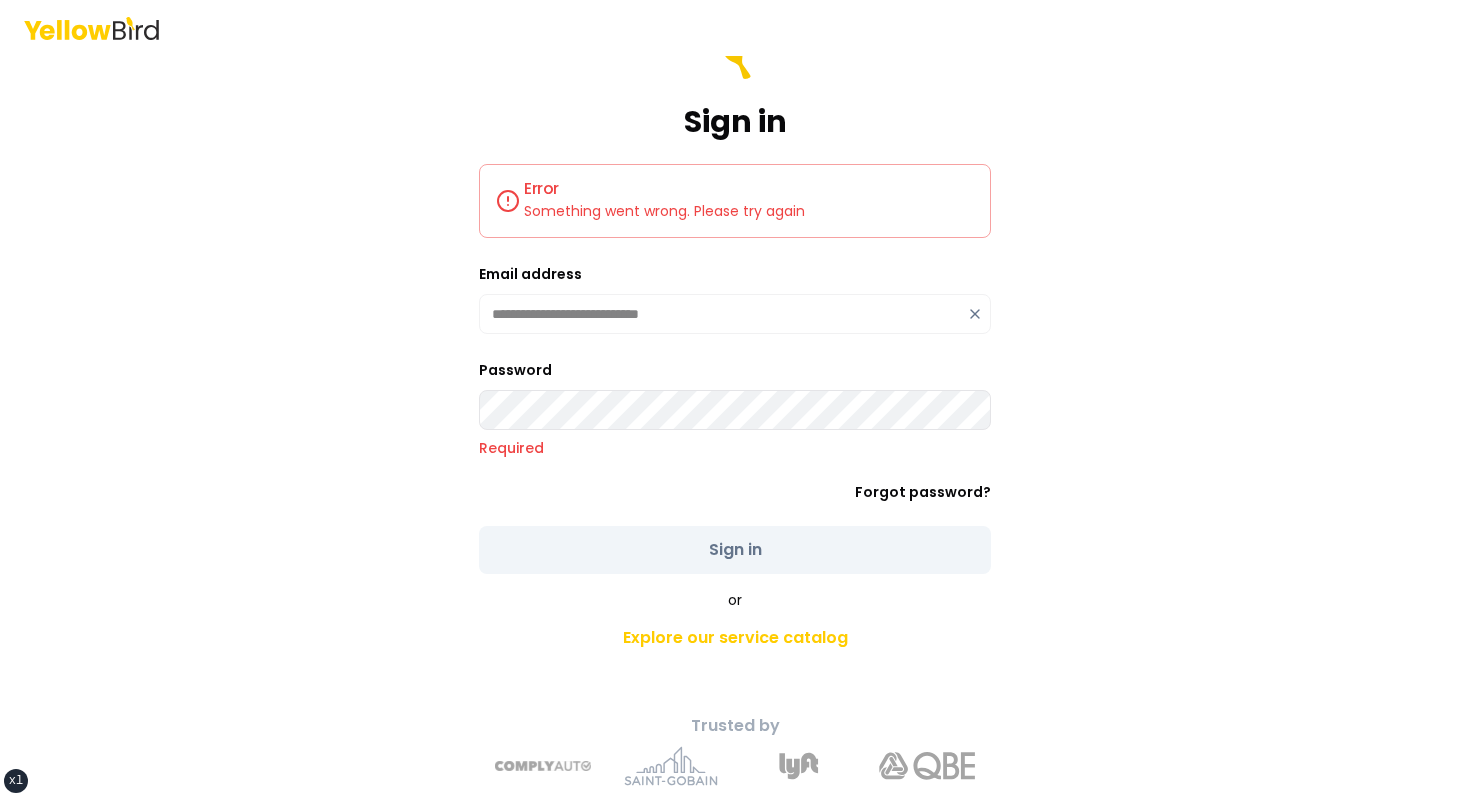 click 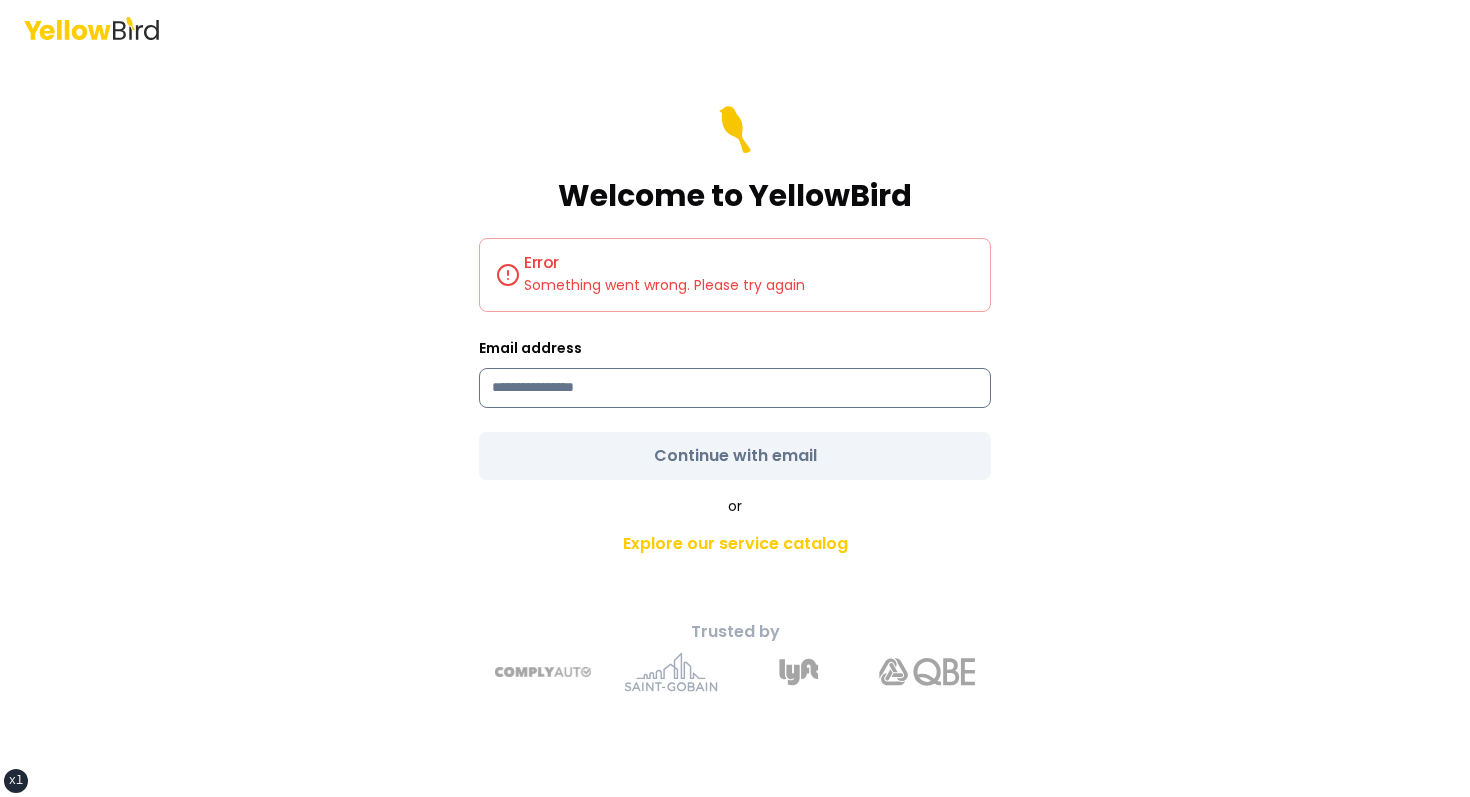 click at bounding box center (735, 388) 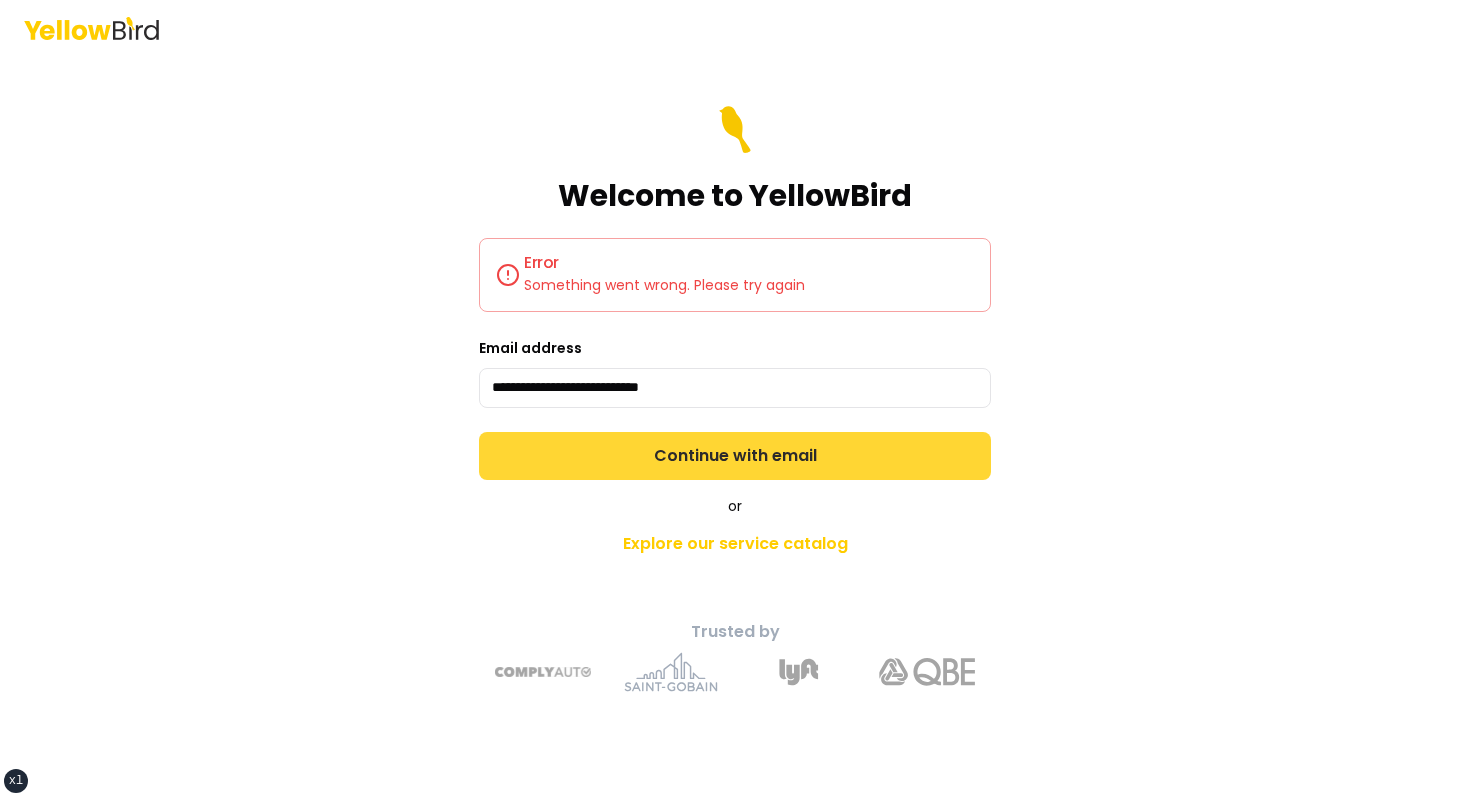 type on "**********" 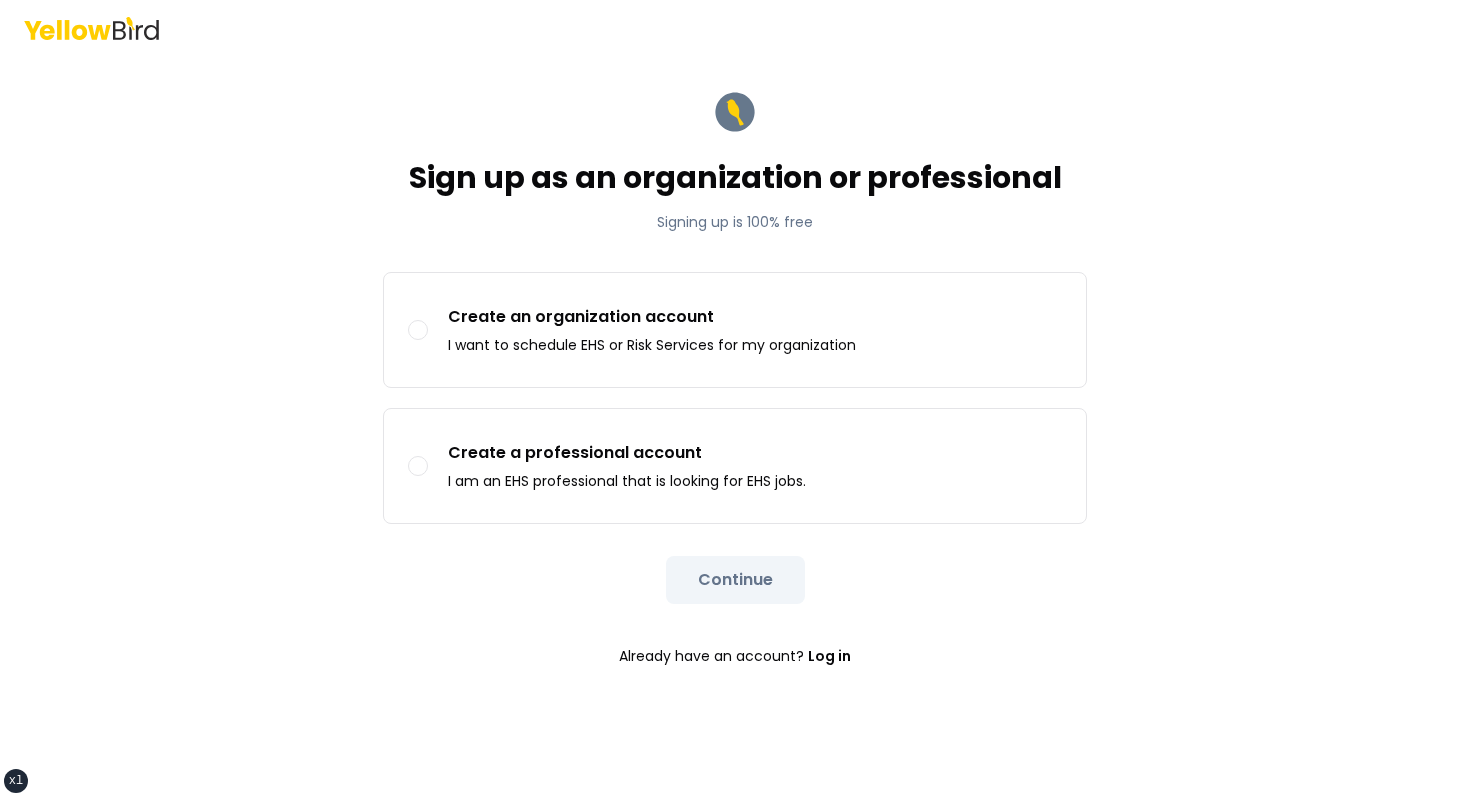 click on "Sign up as an organization or professional Signing up is 100% free" at bounding box center [735, 160] 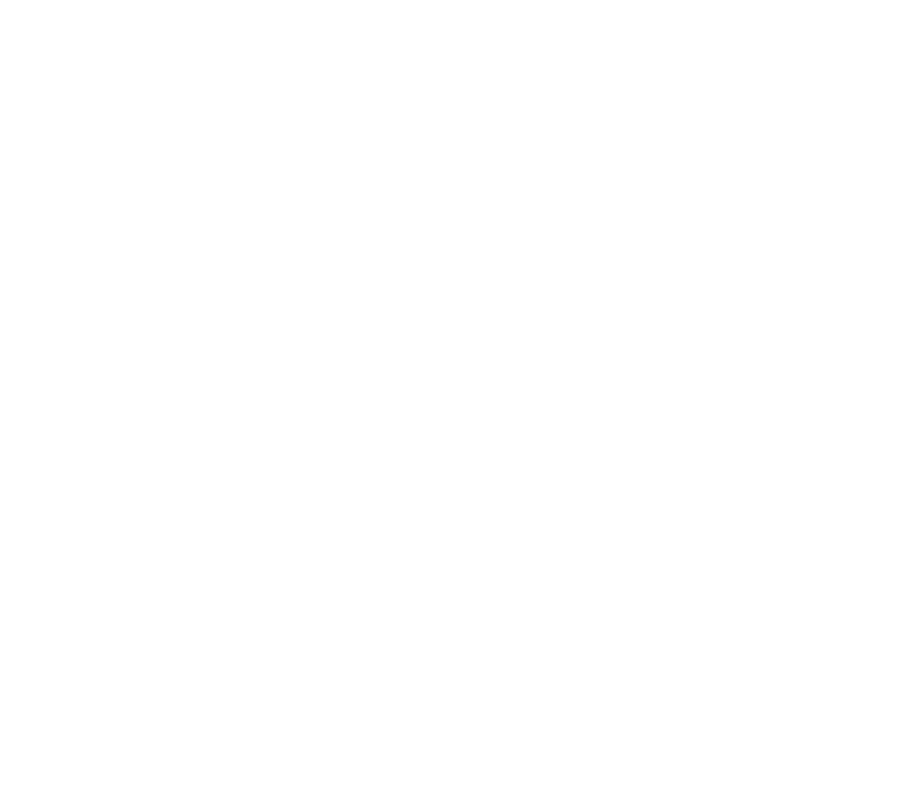 scroll, scrollTop: 0, scrollLeft: 0, axis: both 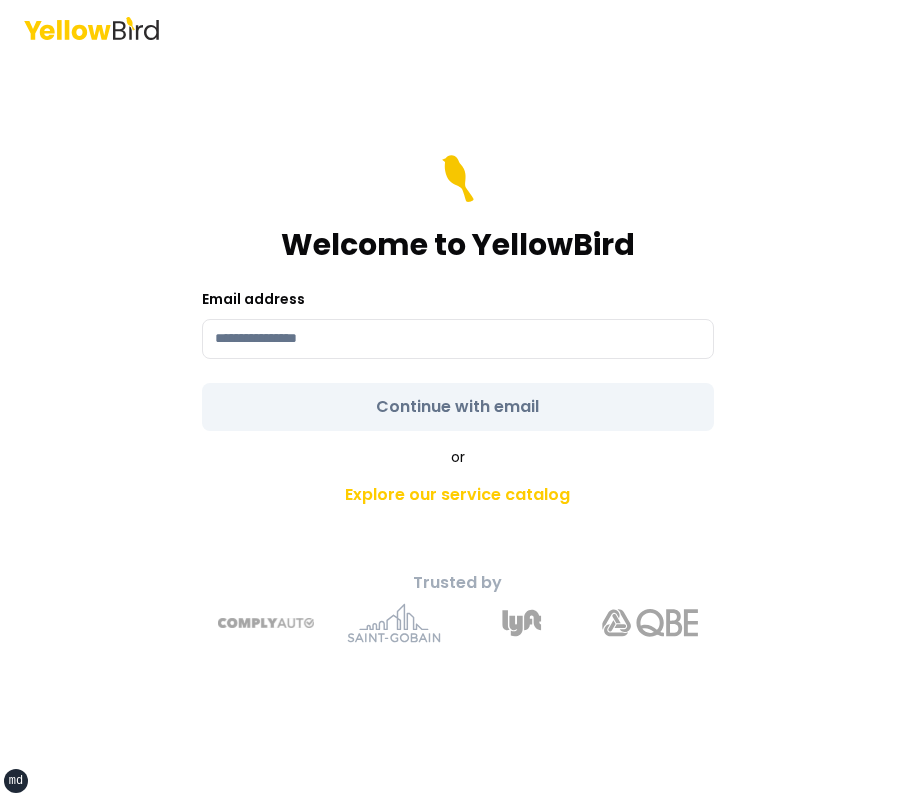 type on "**********" 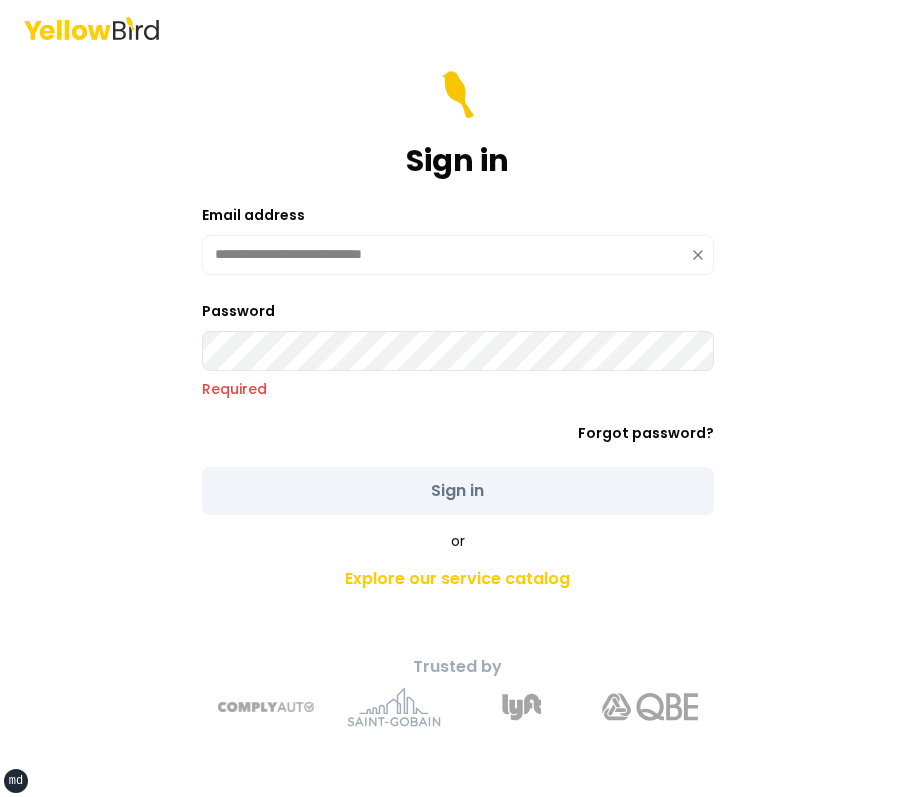 click 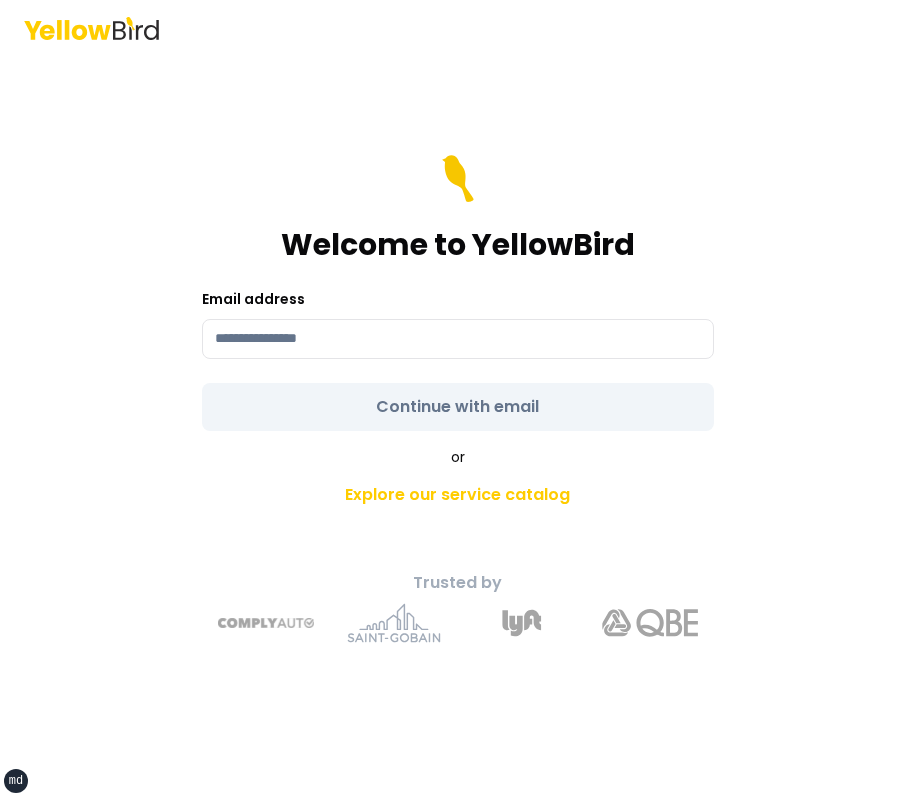 click on "Email address" at bounding box center [458, 323] 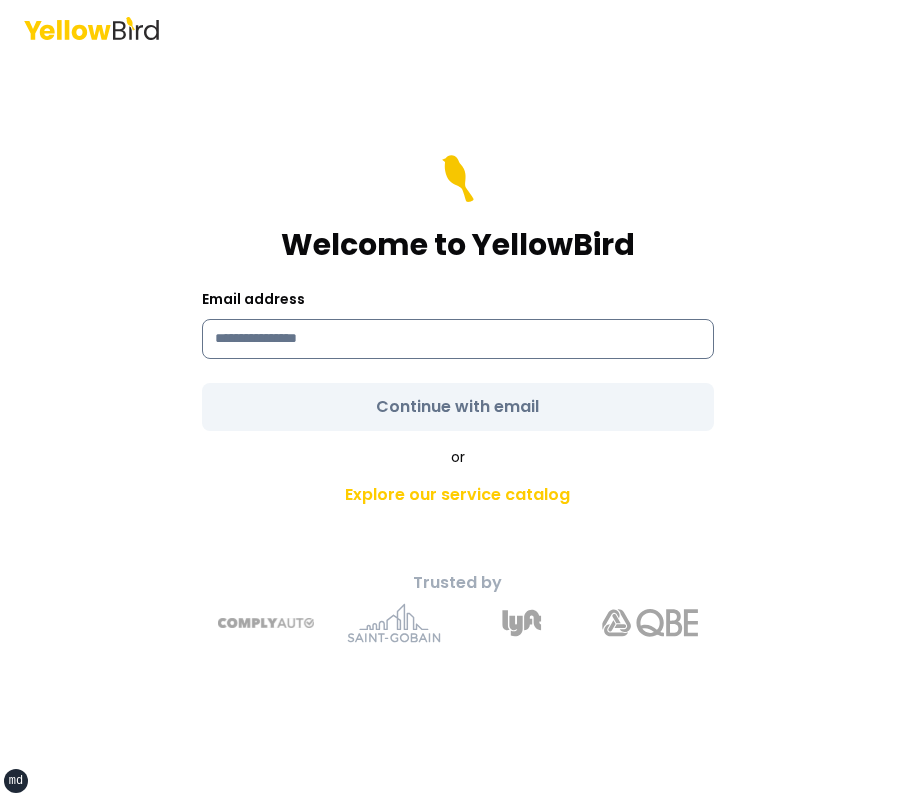 click at bounding box center [458, 339] 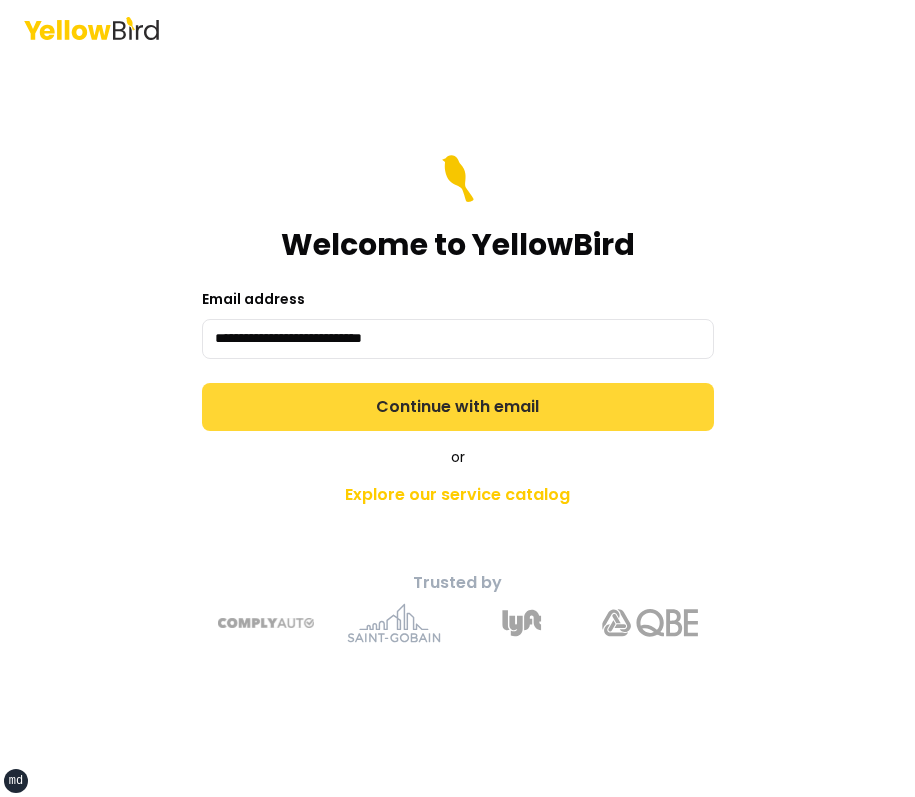 click on "Continue with email" at bounding box center [458, 407] 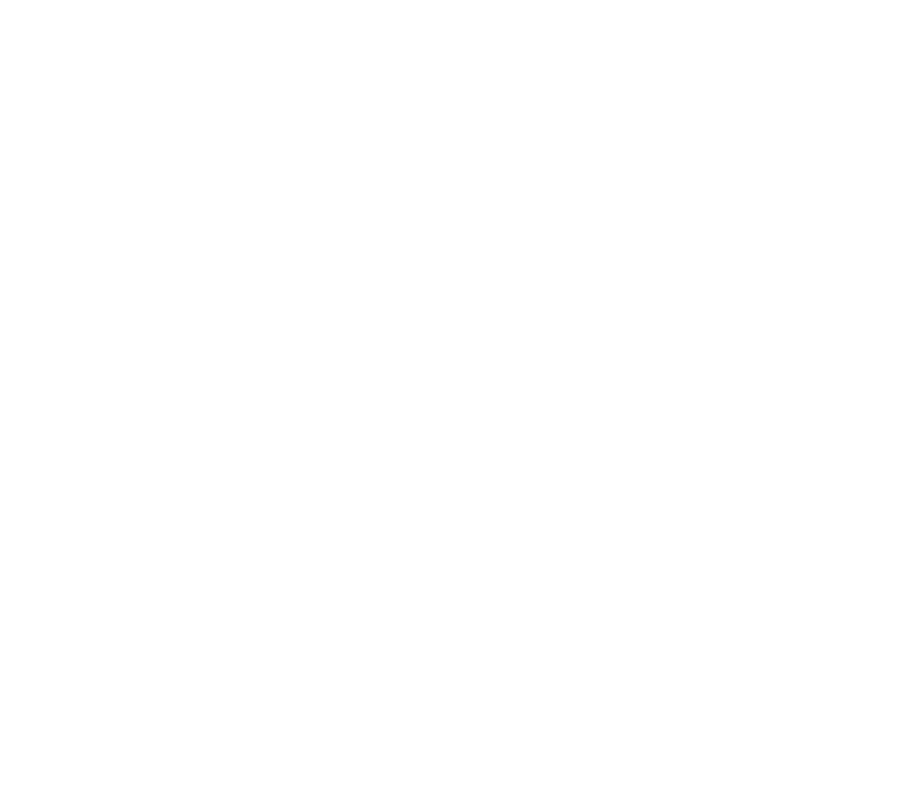 scroll, scrollTop: 0, scrollLeft: 0, axis: both 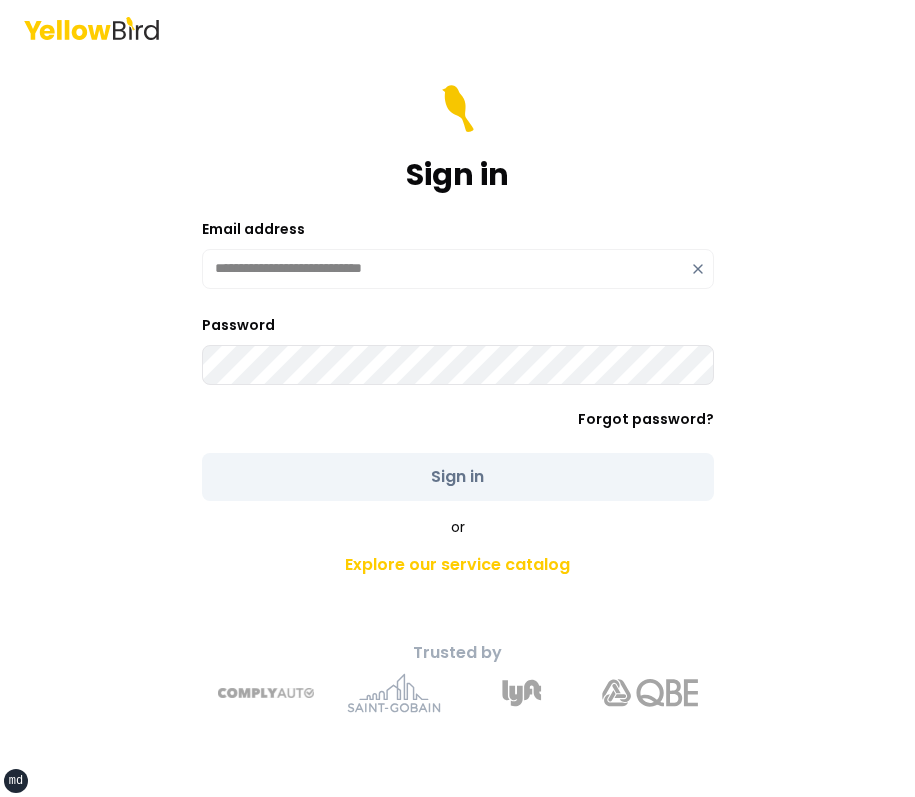 click on "**********" at bounding box center [458, 293] 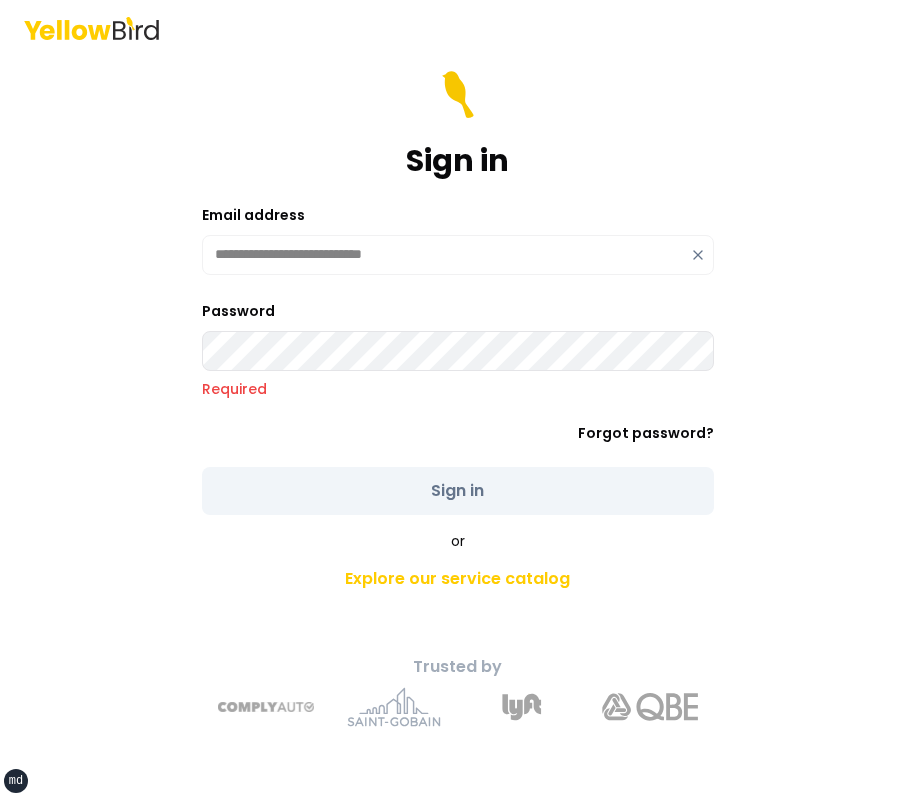 click 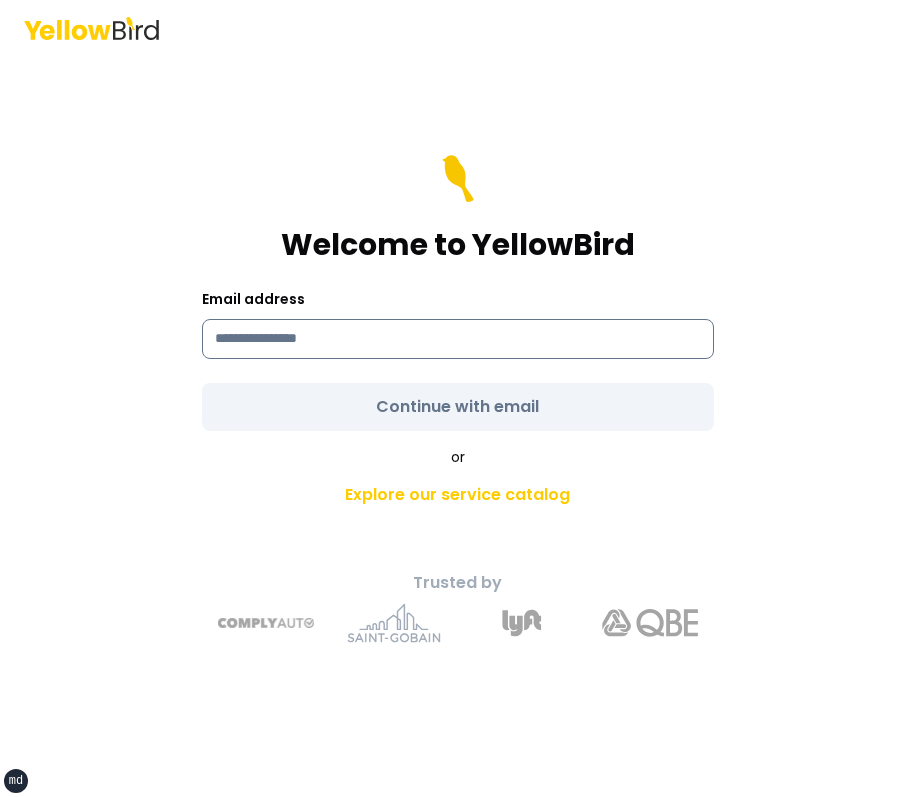 click at bounding box center (458, 339) 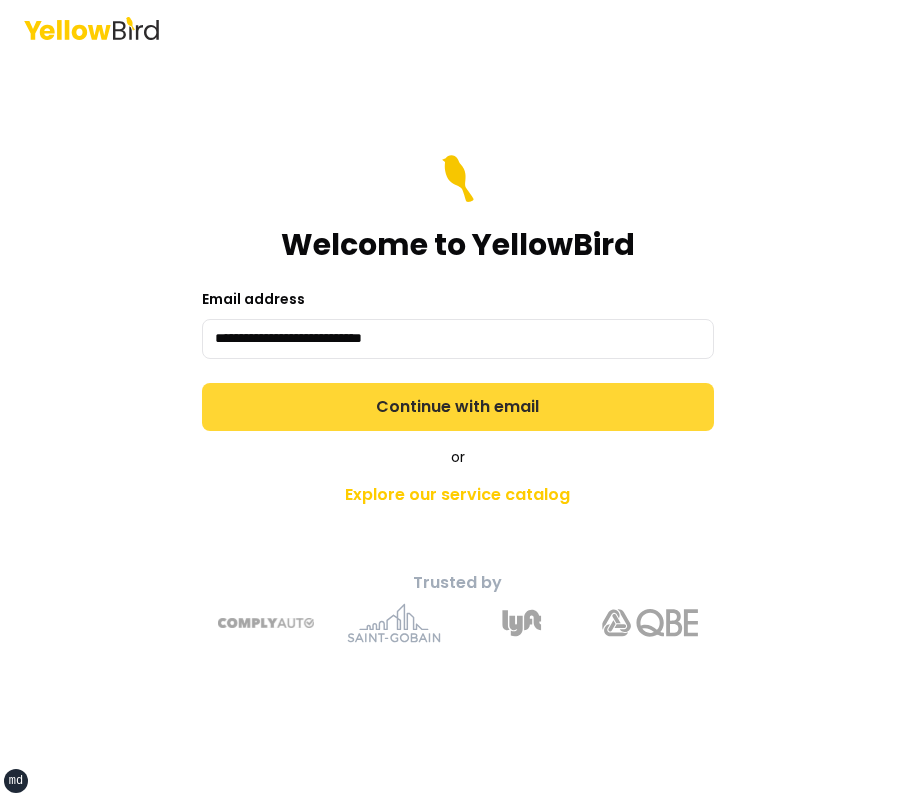 type on "**********" 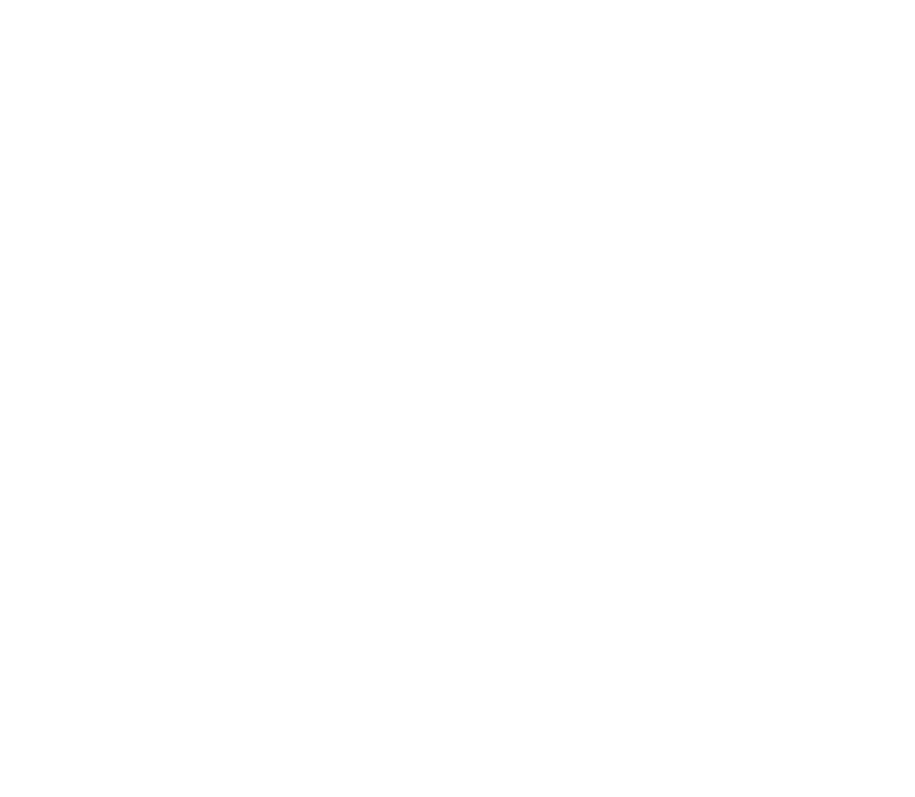 scroll, scrollTop: 0, scrollLeft: 0, axis: both 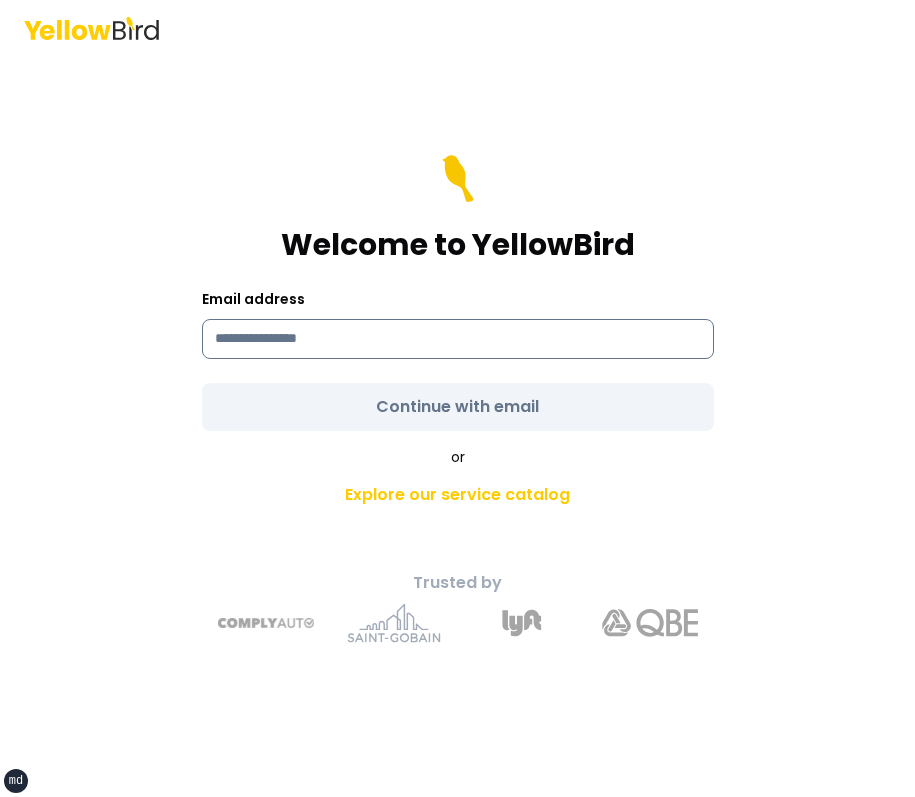click at bounding box center [458, 339] 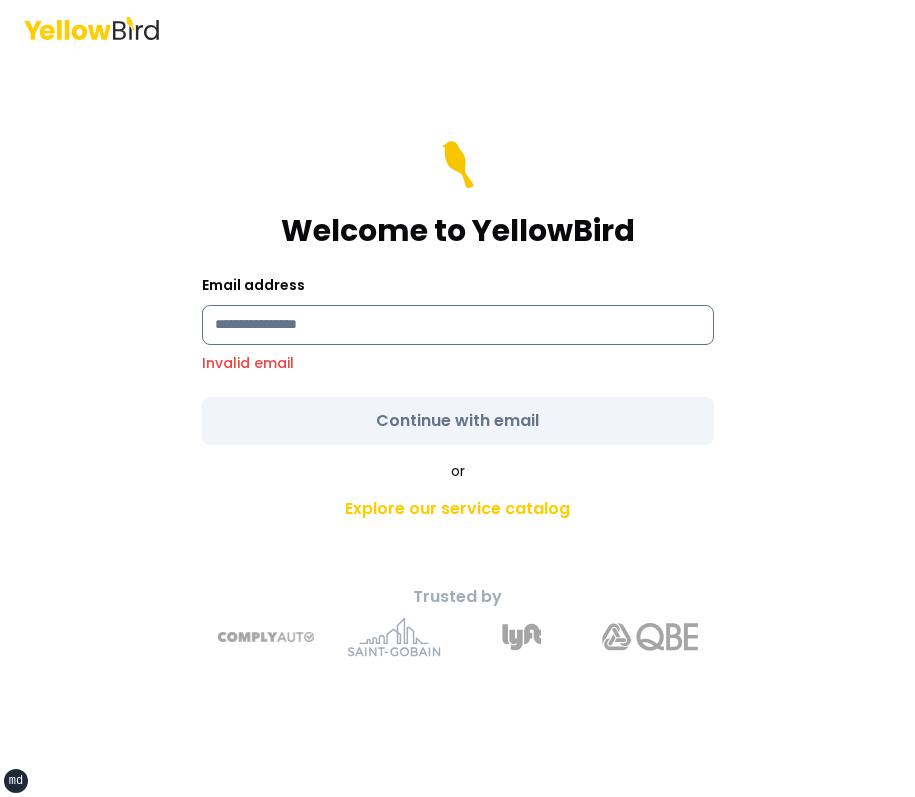 click at bounding box center [458, 325] 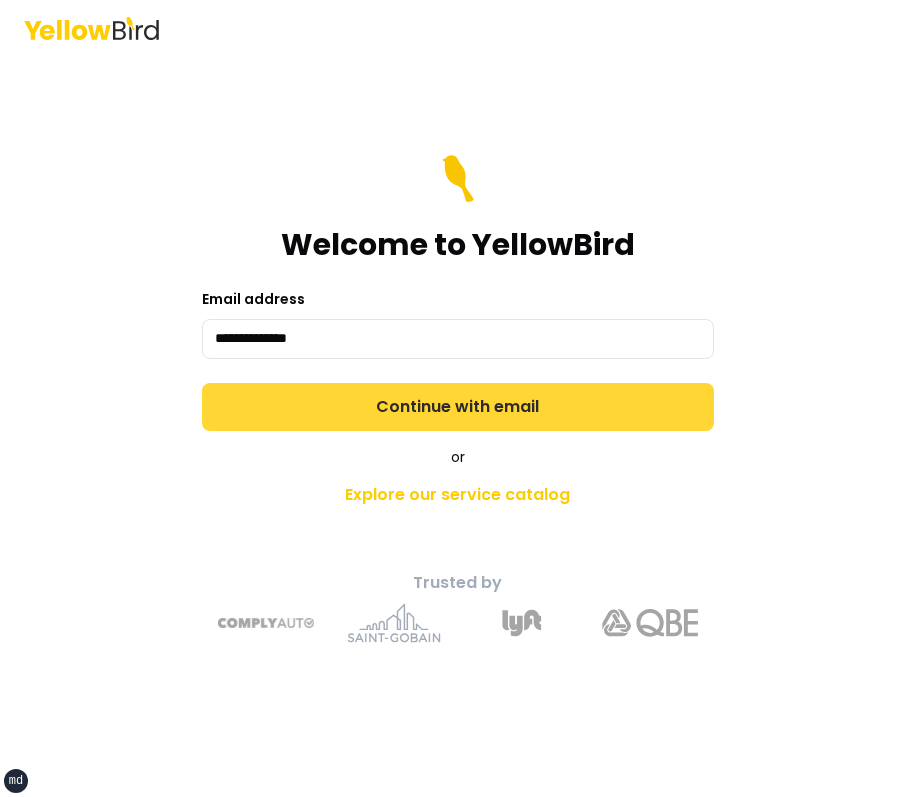 type on "**********" 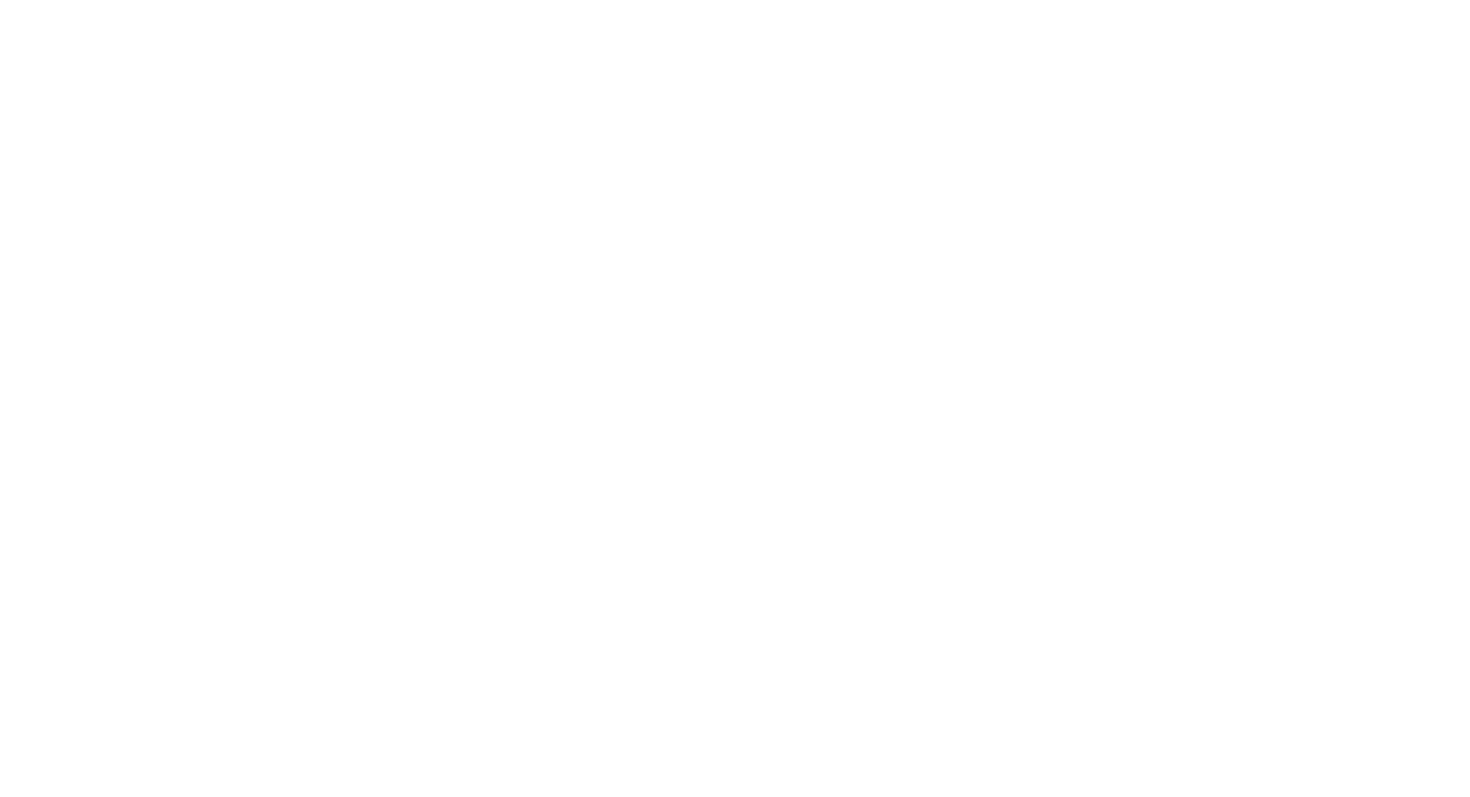 scroll, scrollTop: 0, scrollLeft: 0, axis: both 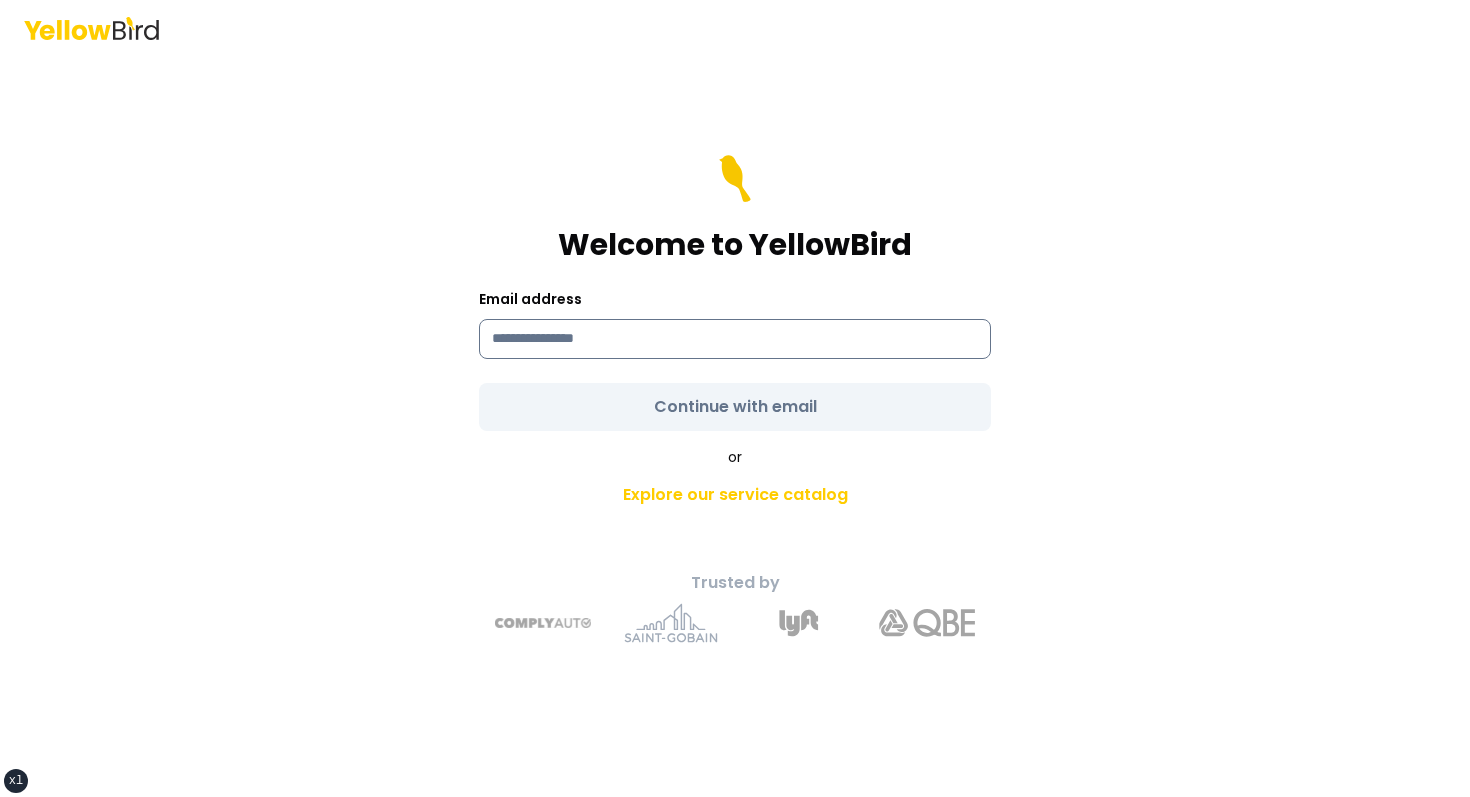 click at bounding box center [735, 339] 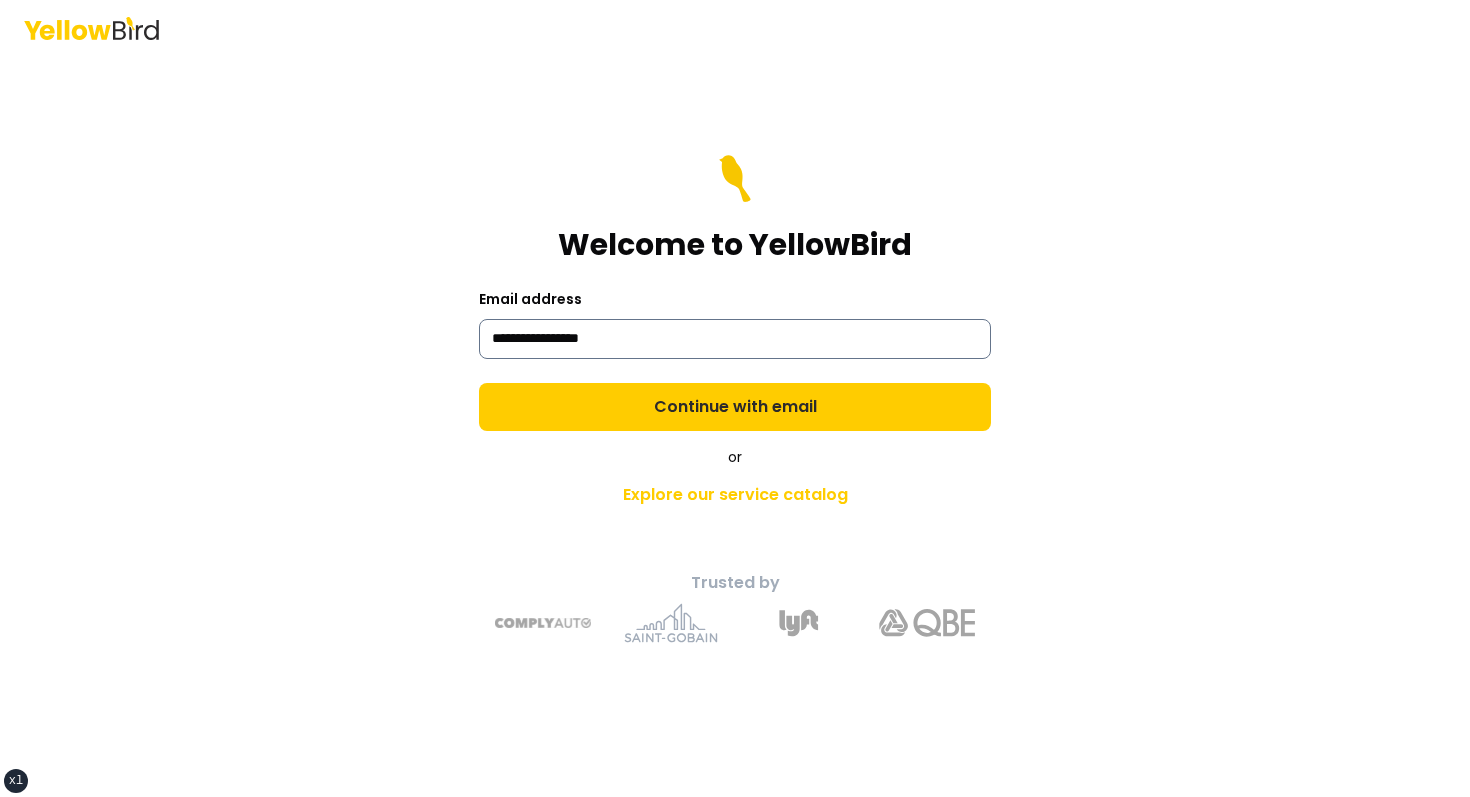 click on "Continue with email" at bounding box center (735, 407) 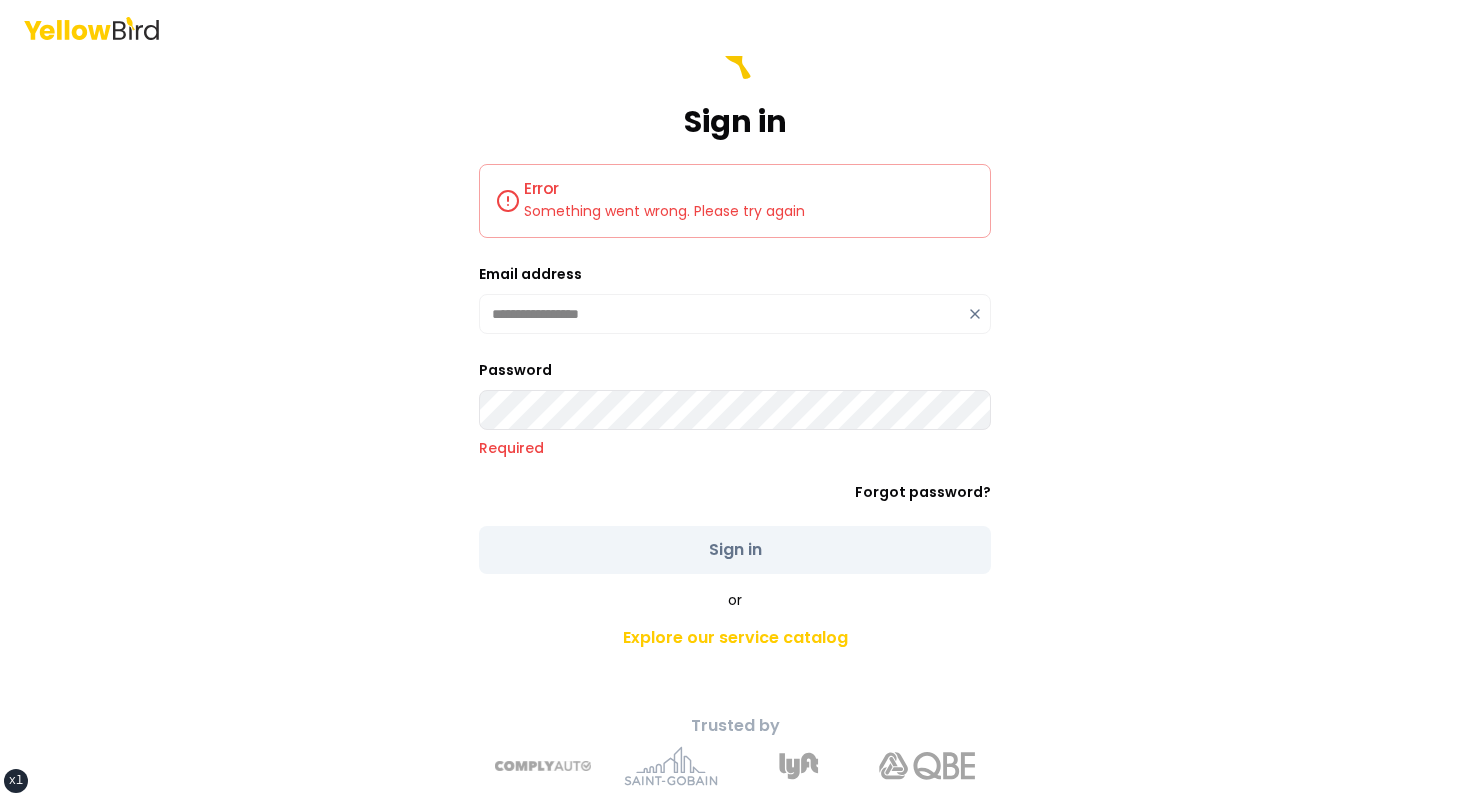 click 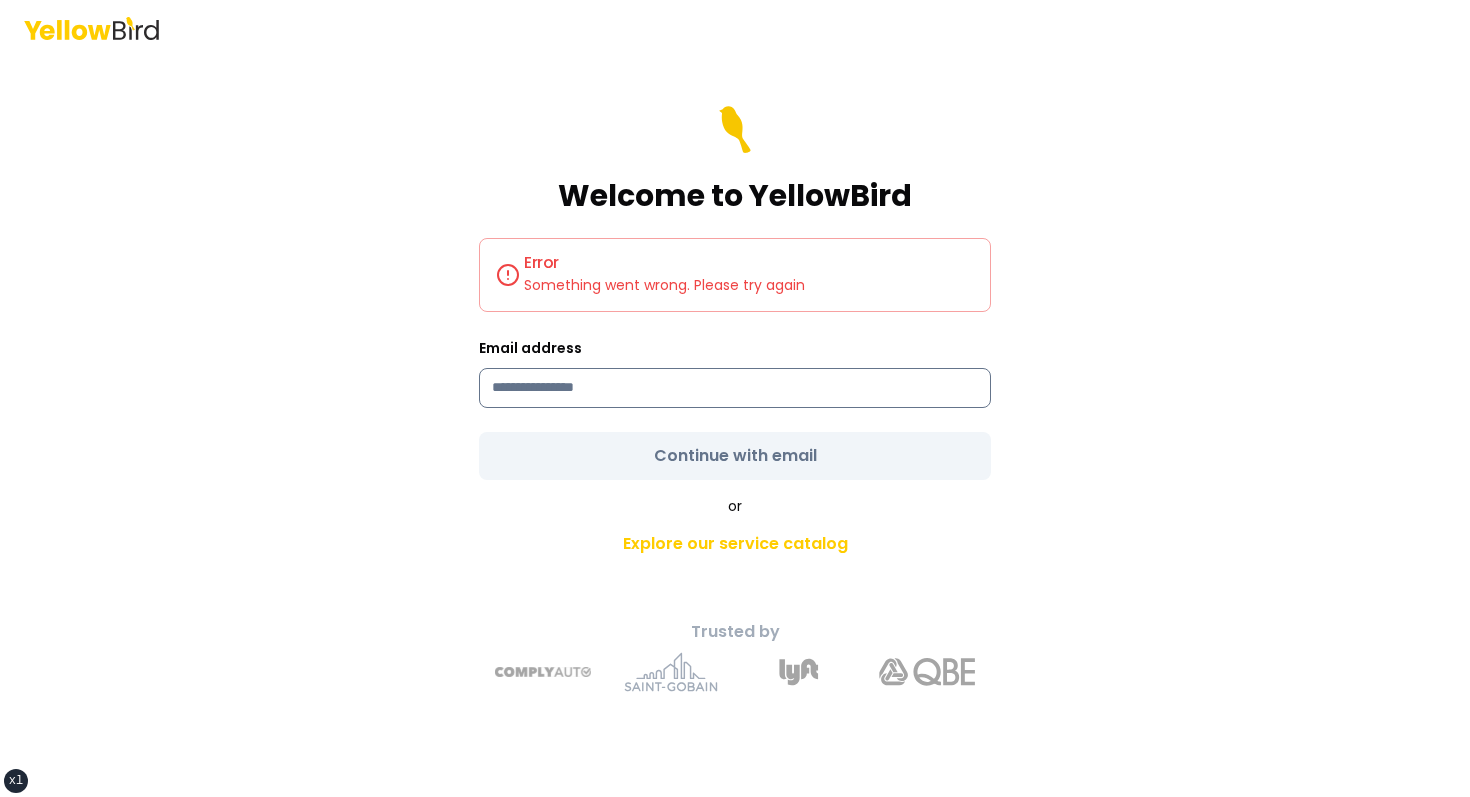 click at bounding box center [735, 388] 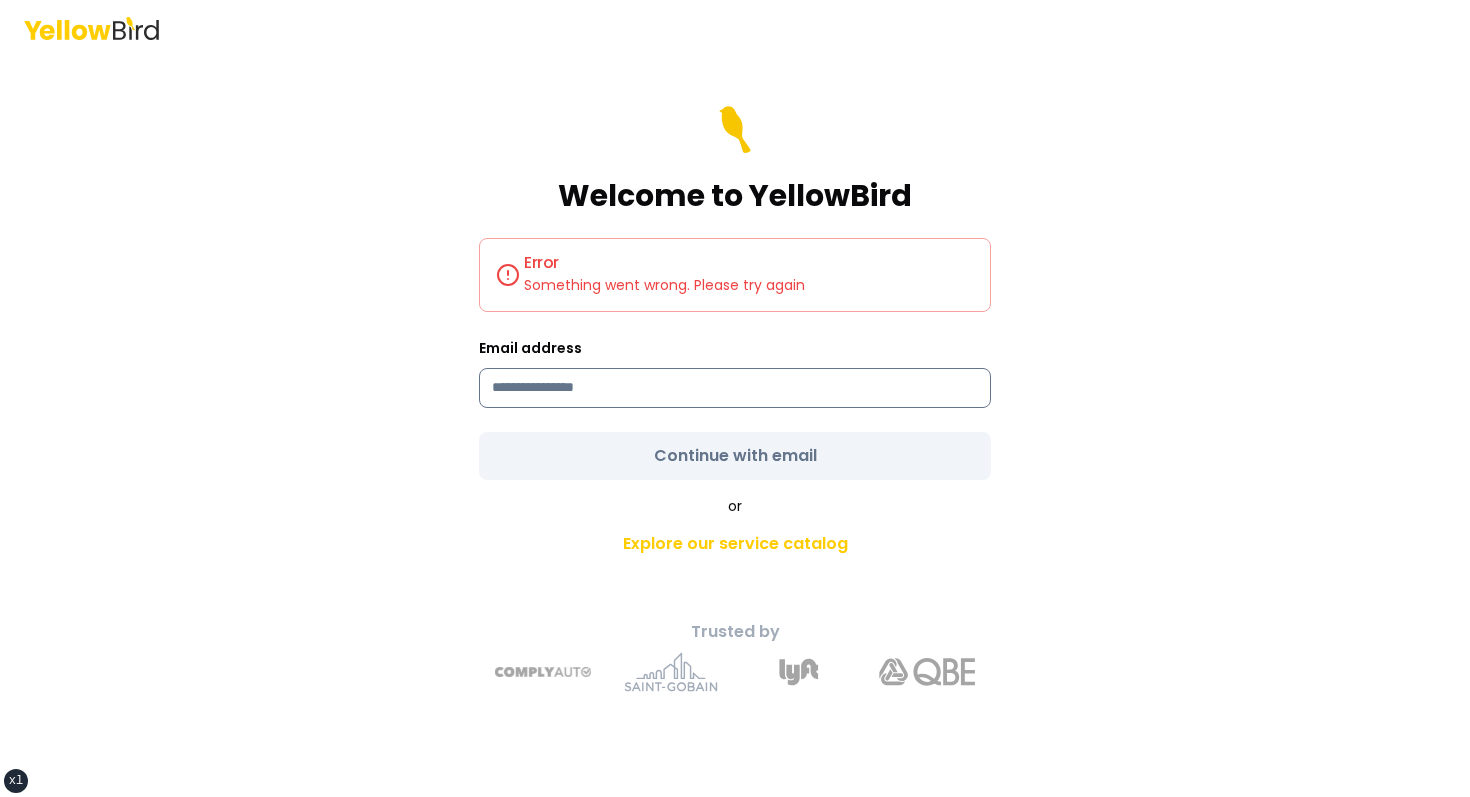 type on "**********" 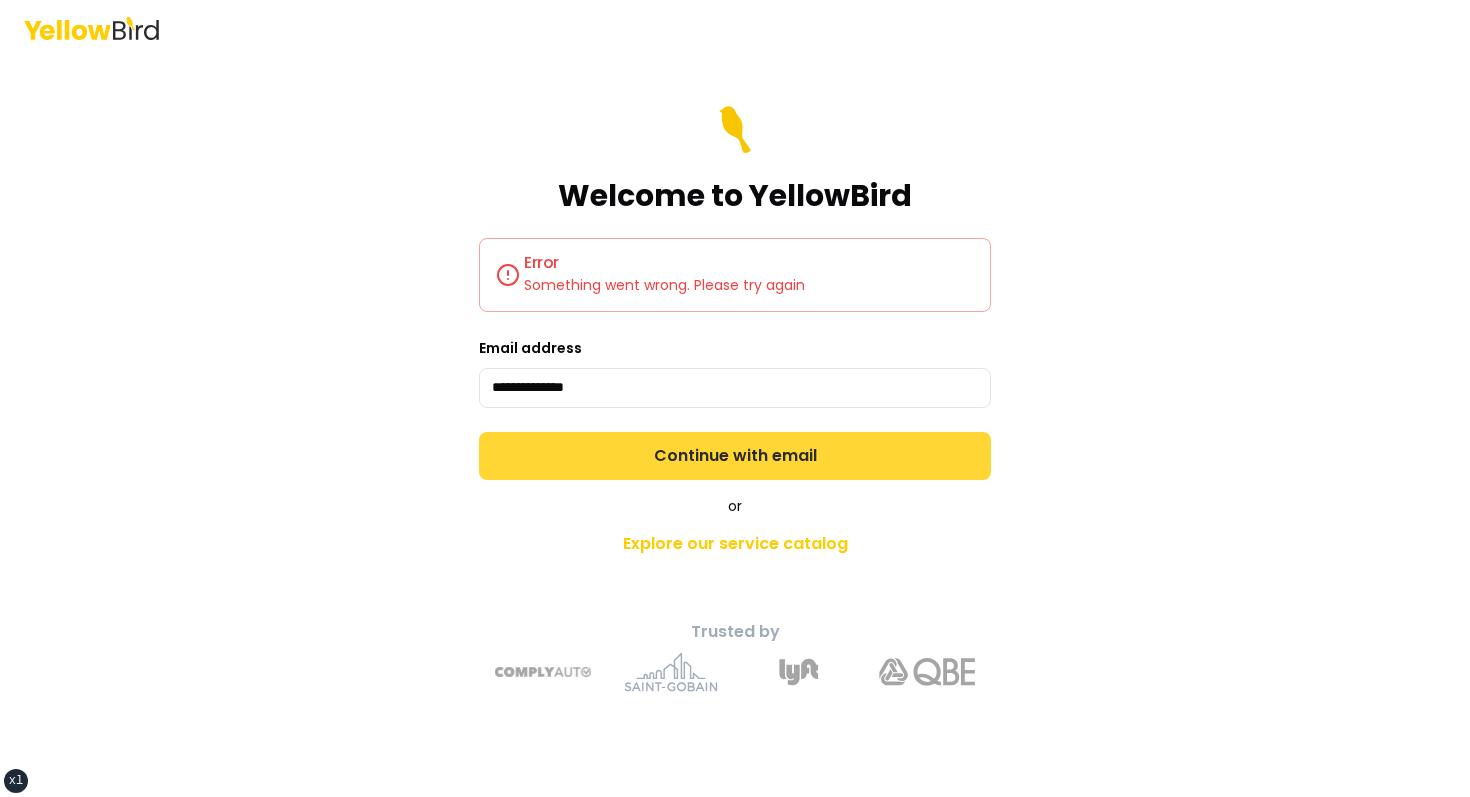 click on "Continue with email" at bounding box center (735, 456) 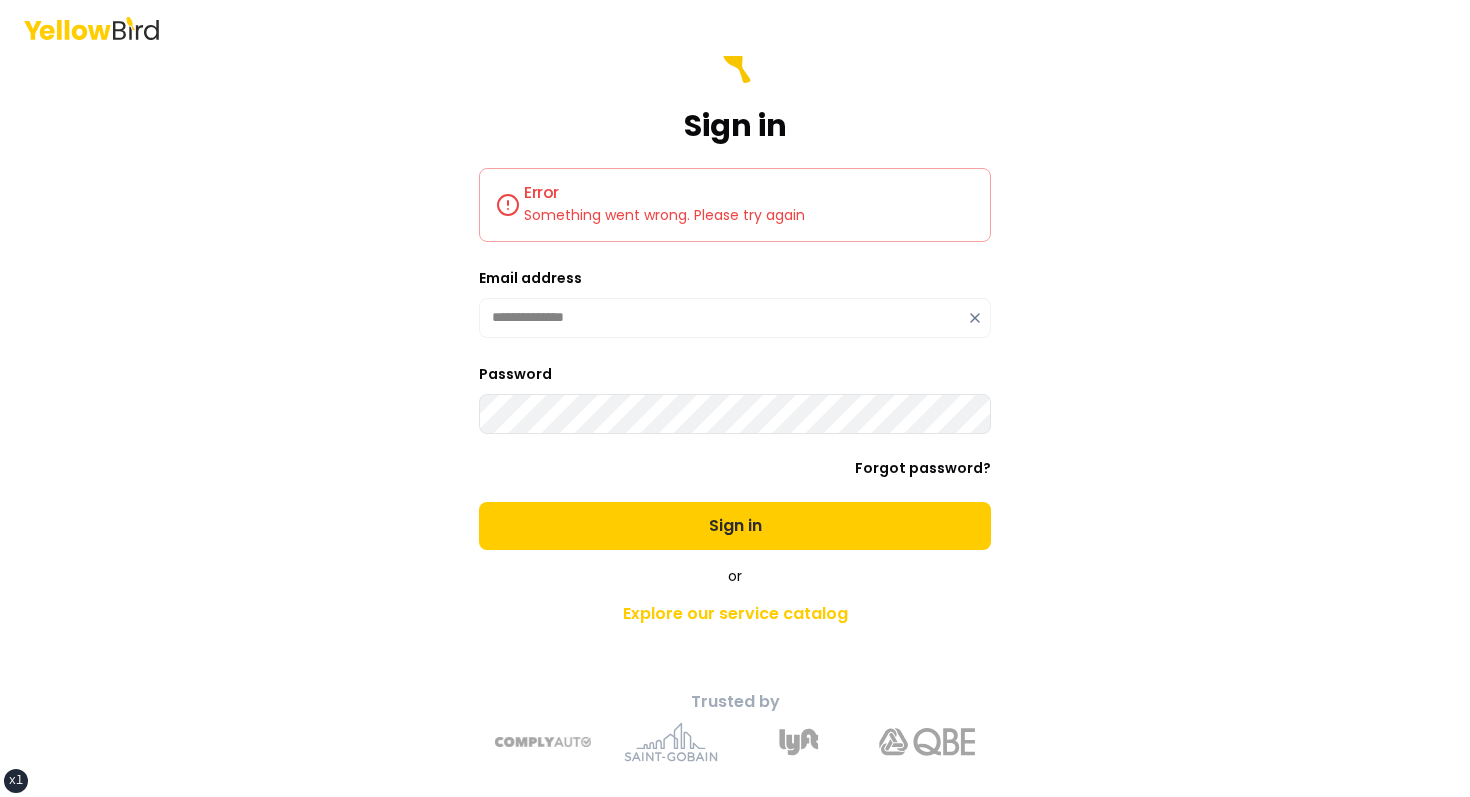 click on "Sign in" at bounding box center (735, 526) 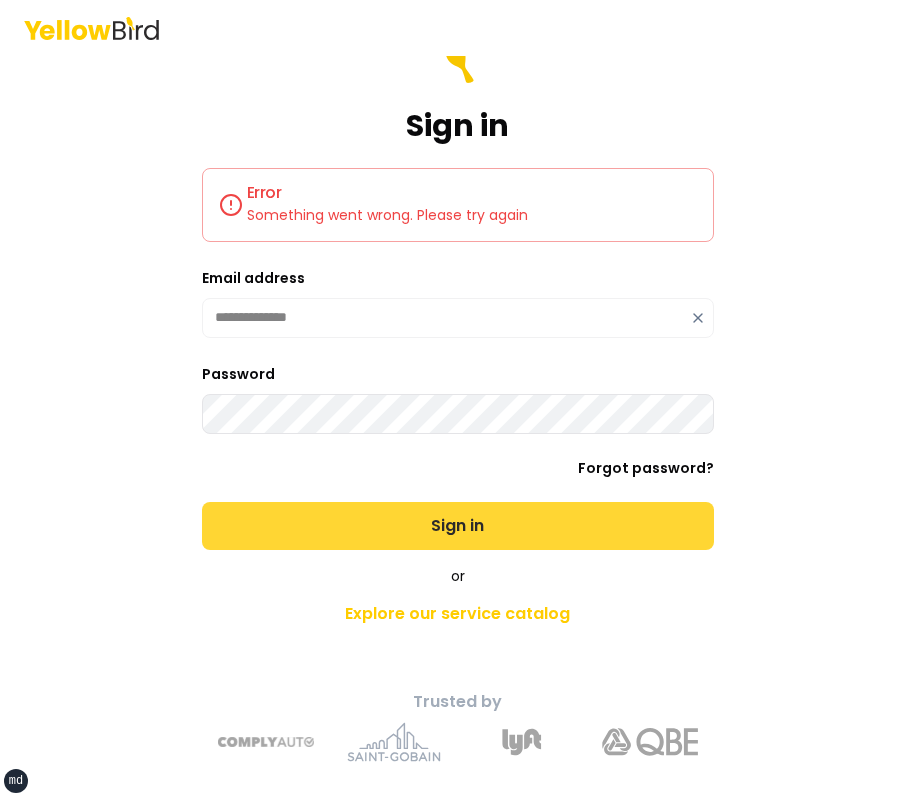 click on "Sign in" at bounding box center (458, 526) 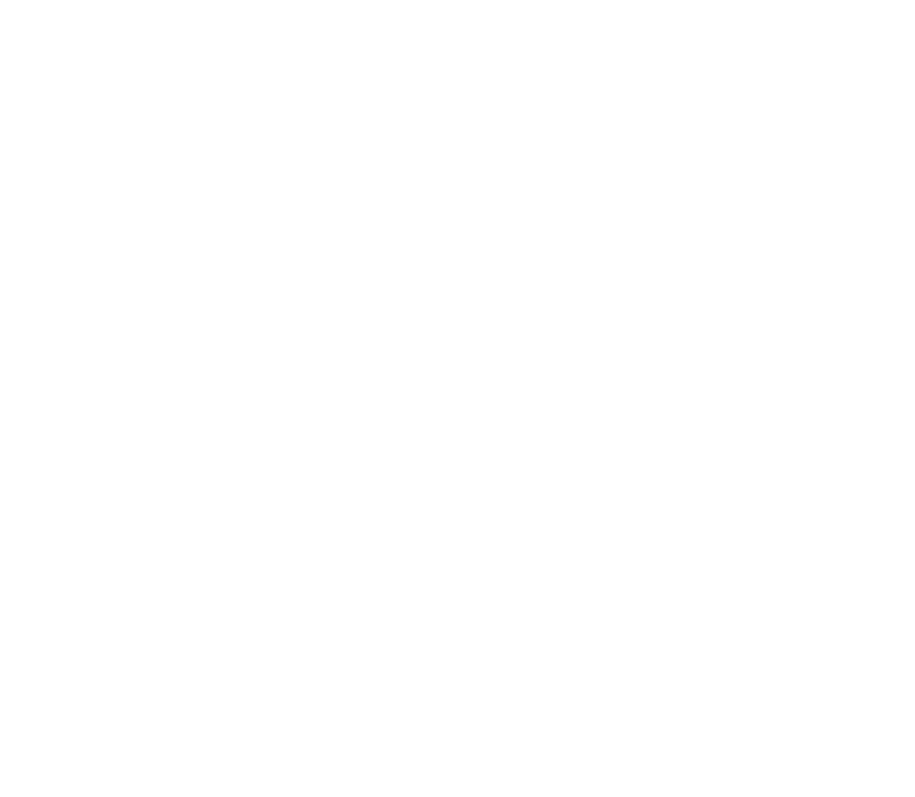 scroll, scrollTop: 0, scrollLeft: 0, axis: both 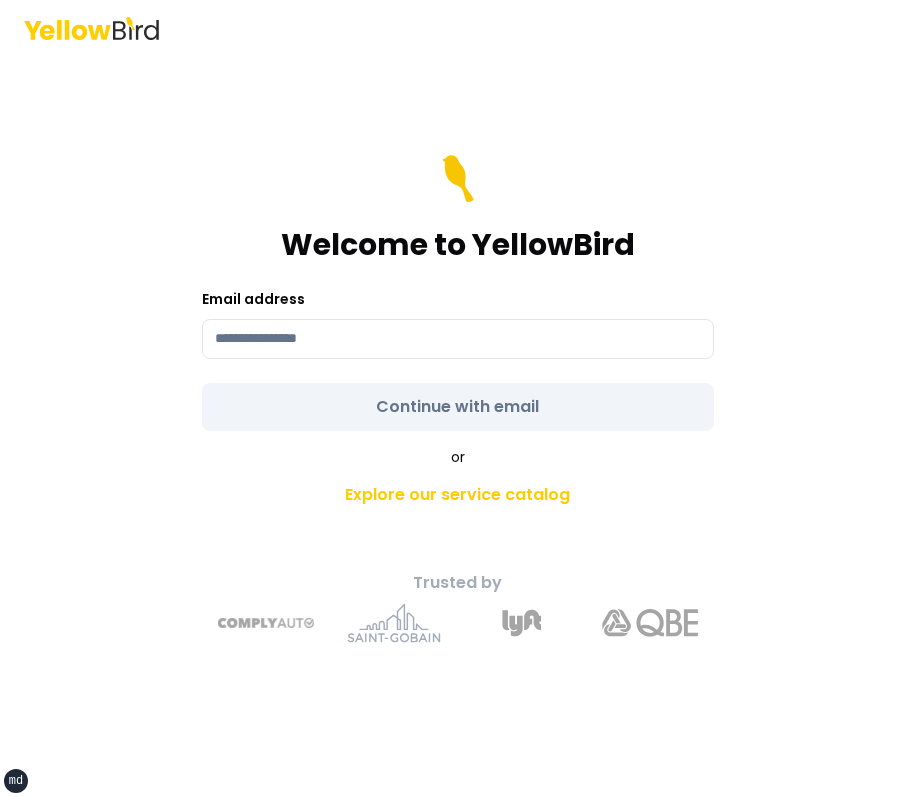 type on "**********" 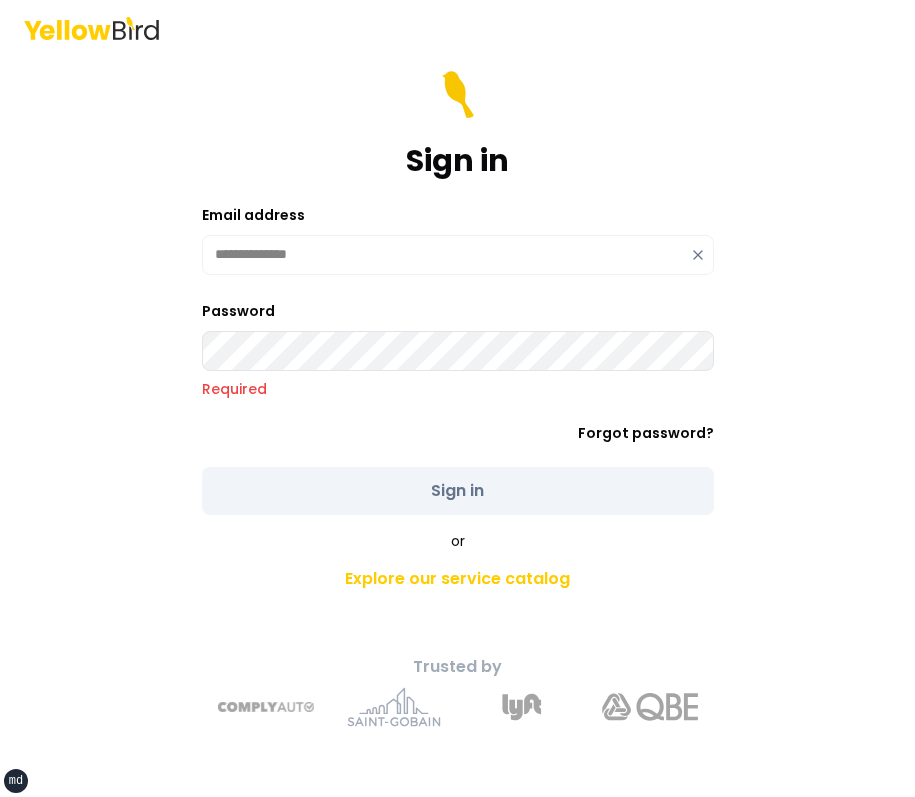 click 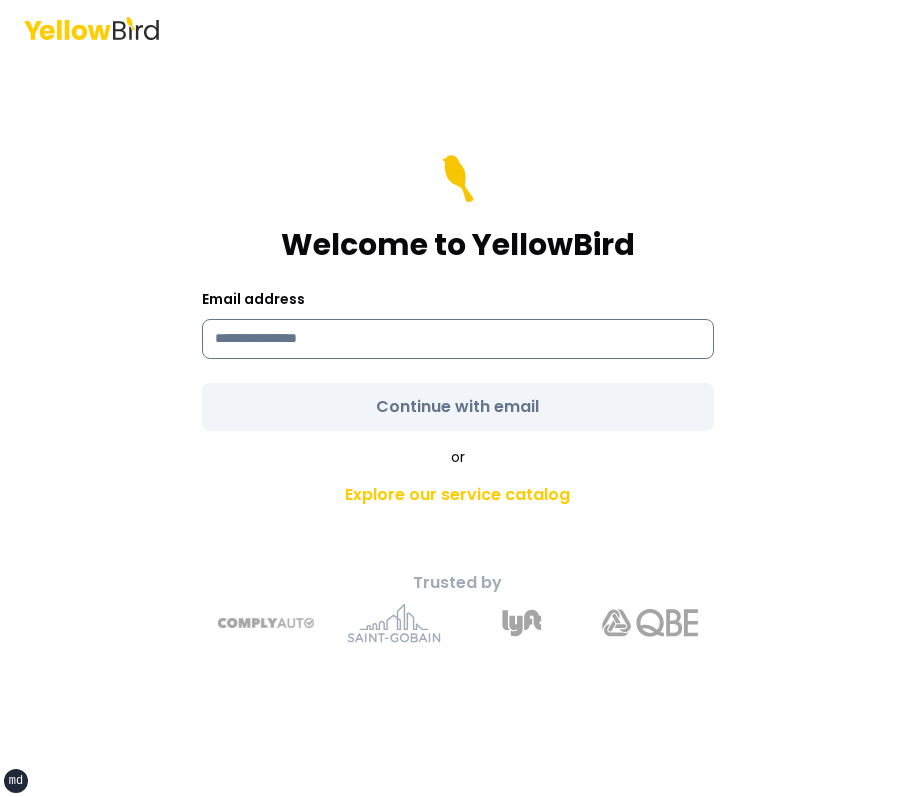 click at bounding box center [458, 339] 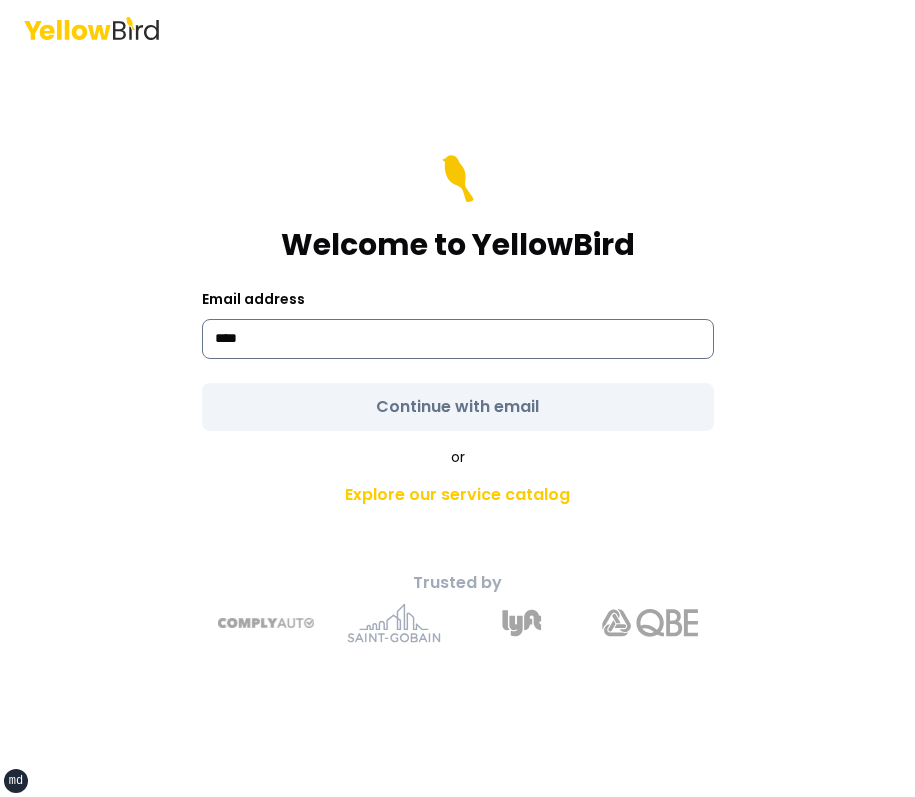 type on "**********" 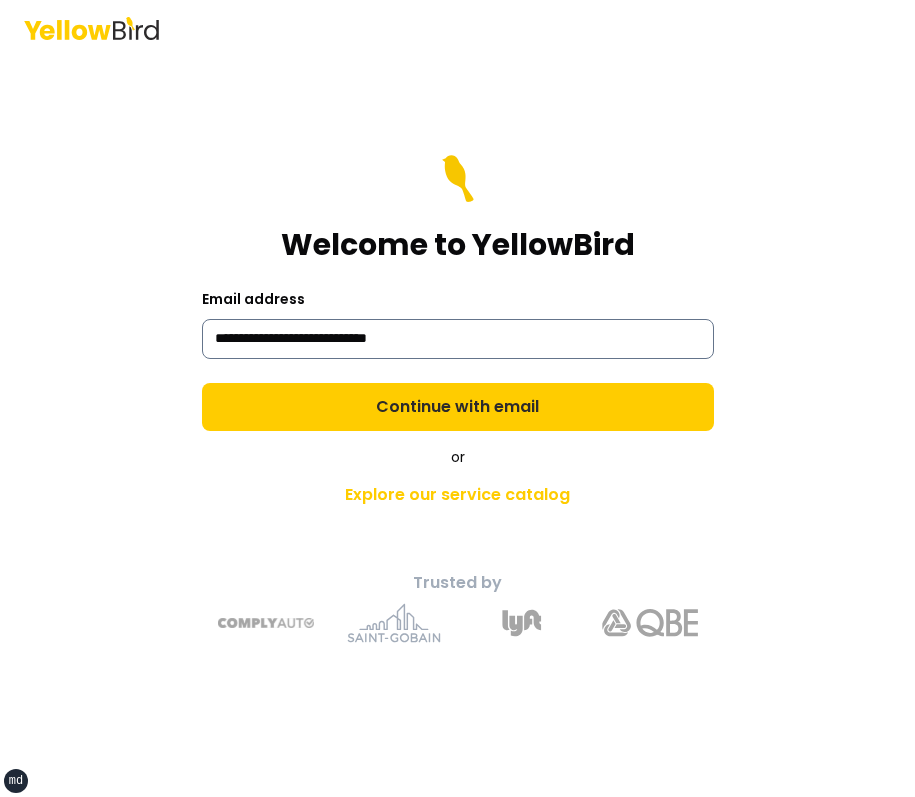 type 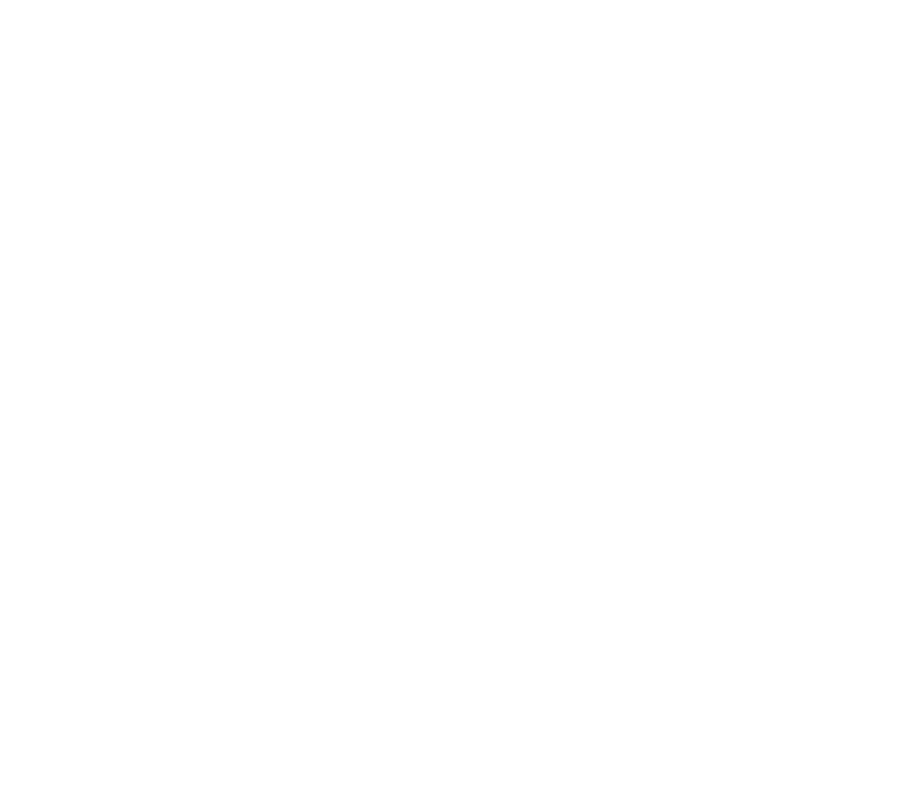 scroll, scrollTop: 0, scrollLeft: 0, axis: both 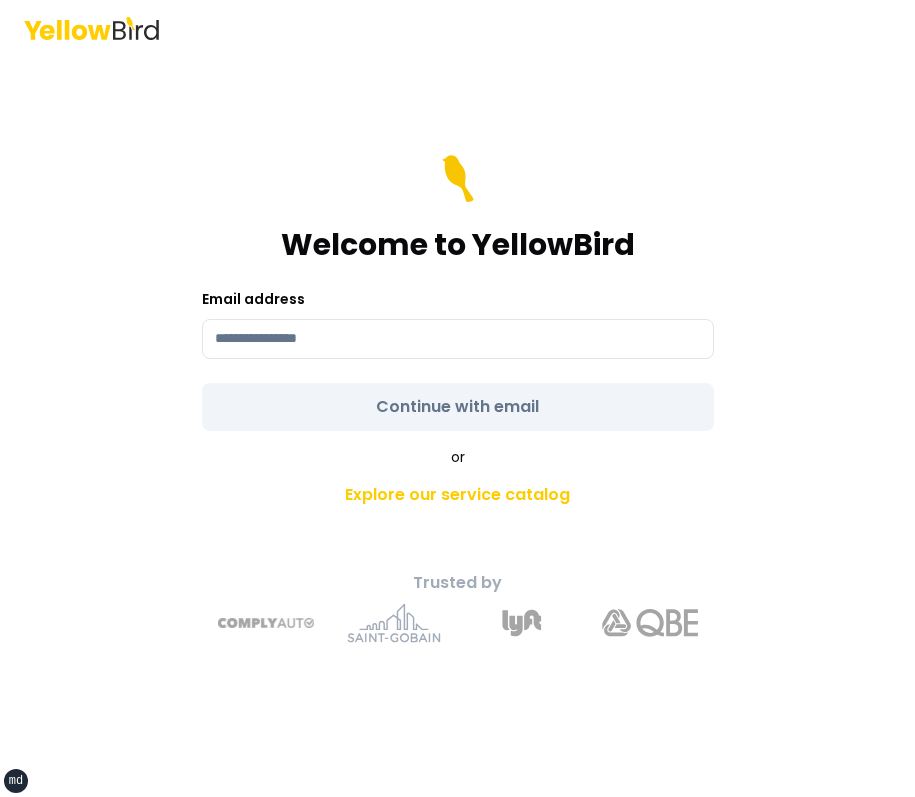 click on "Welcome to YellowBird" at bounding box center (458, 209) 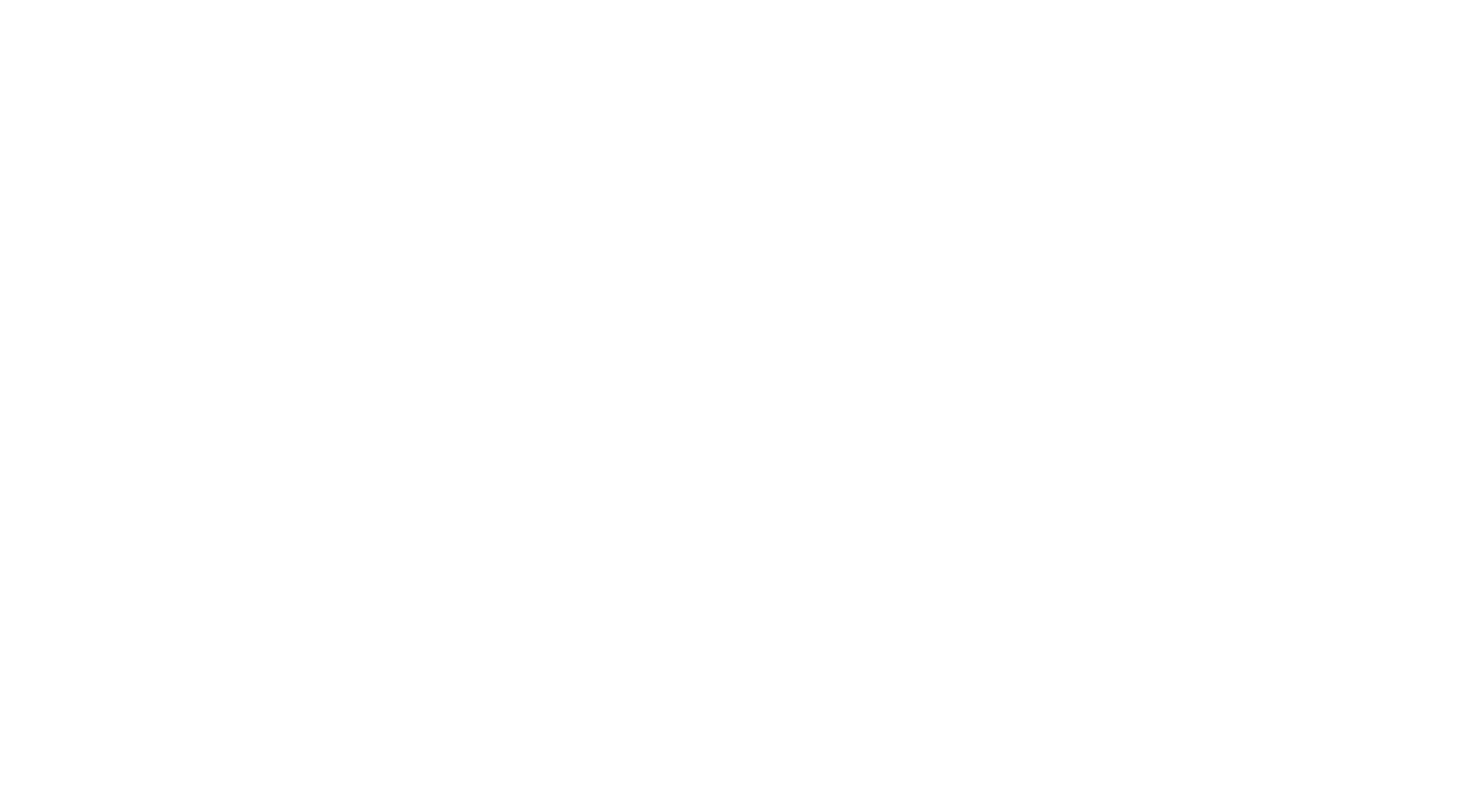 scroll, scrollTop: 0, scrollLeft: 0, axis: both 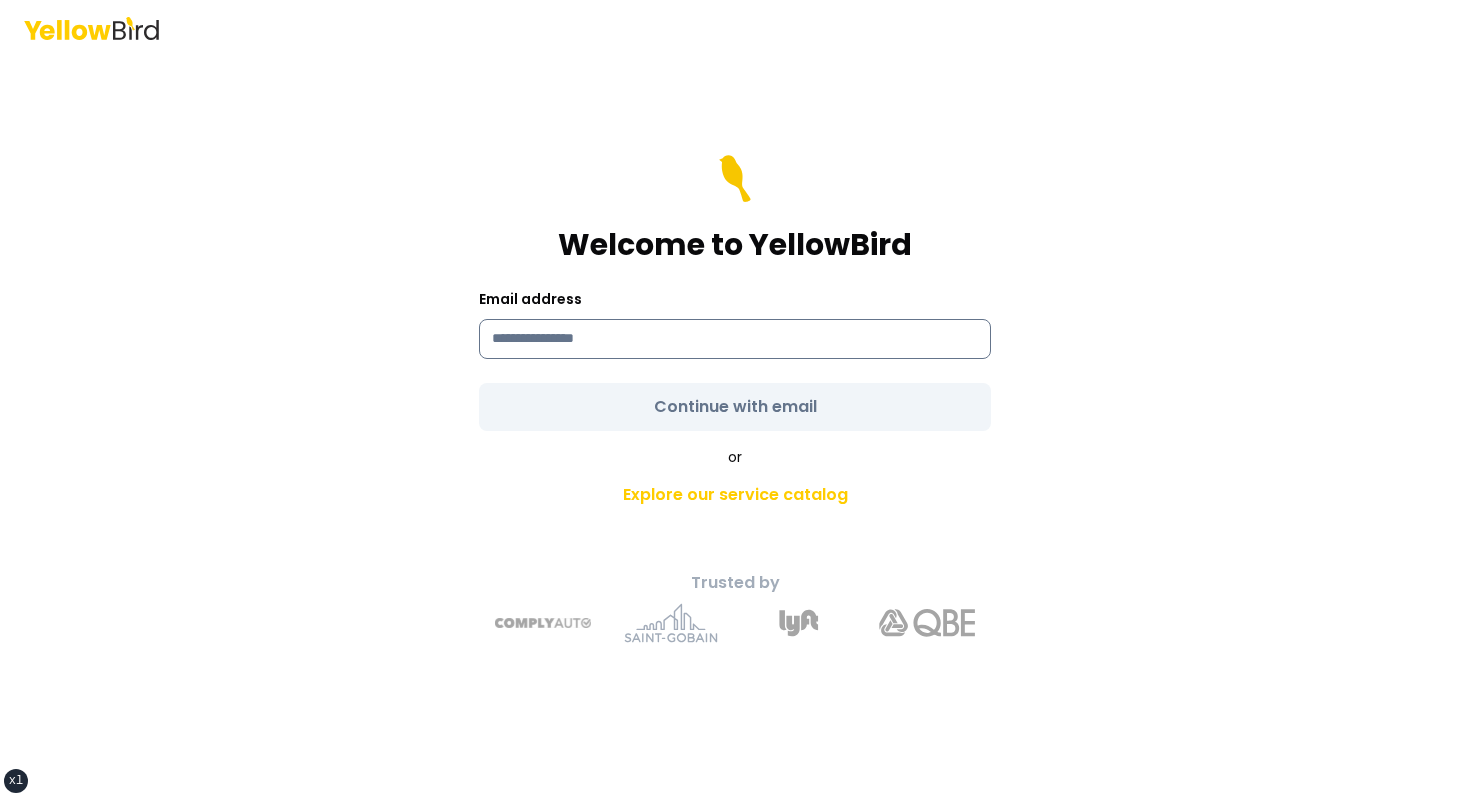 click at bounding box center (735, 339) 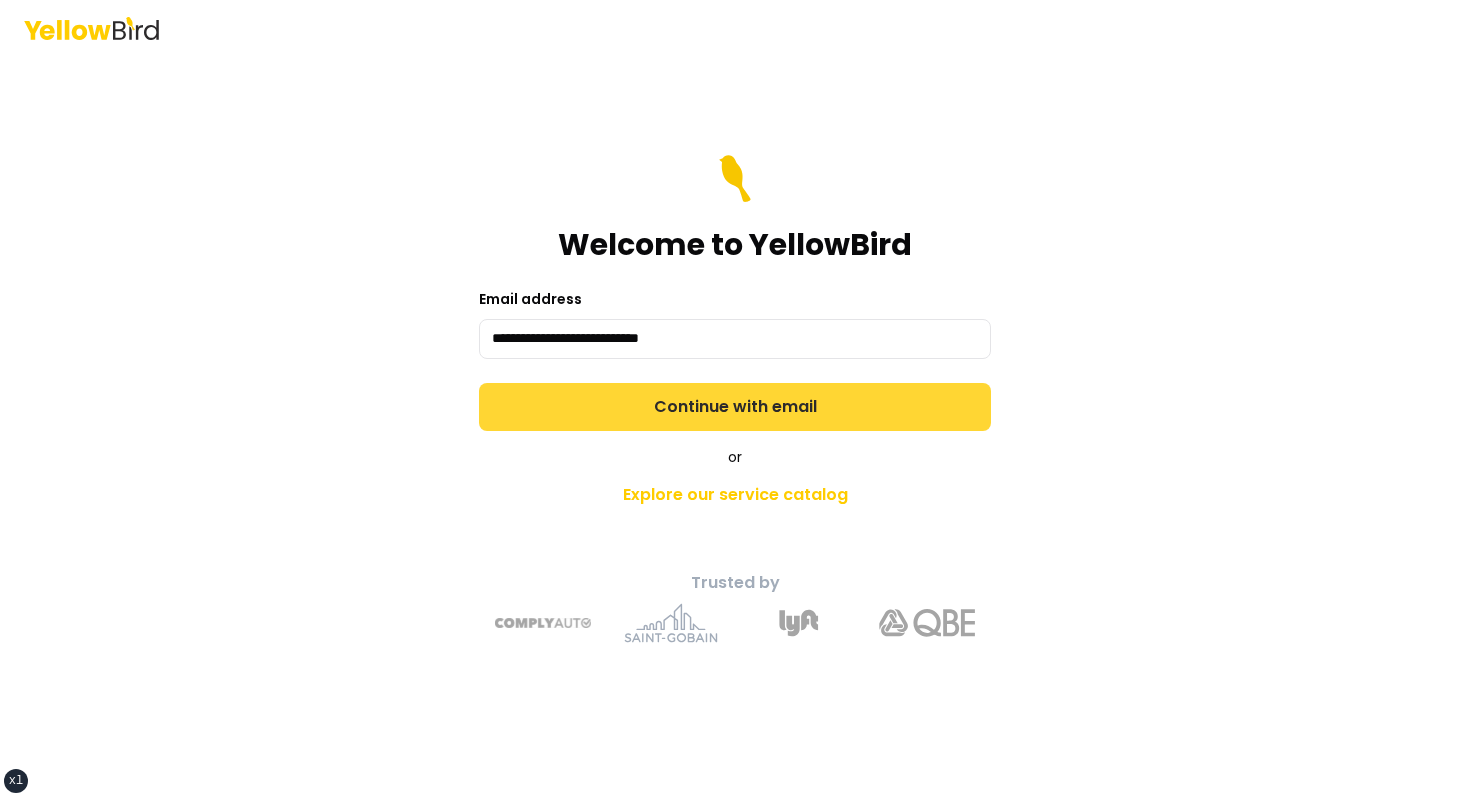 type on "**********" 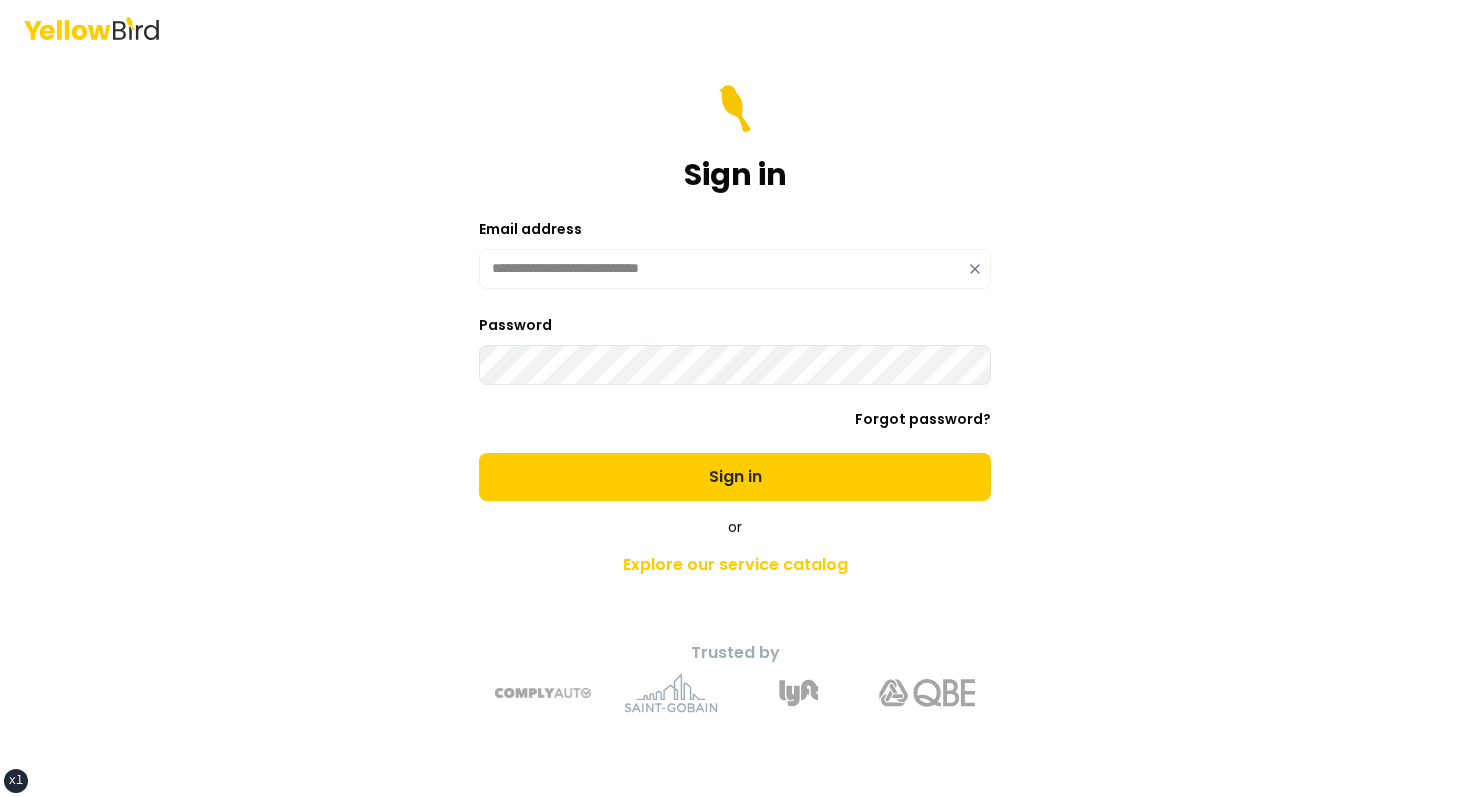 click on "Sign in" at bounding box center [735, 477] 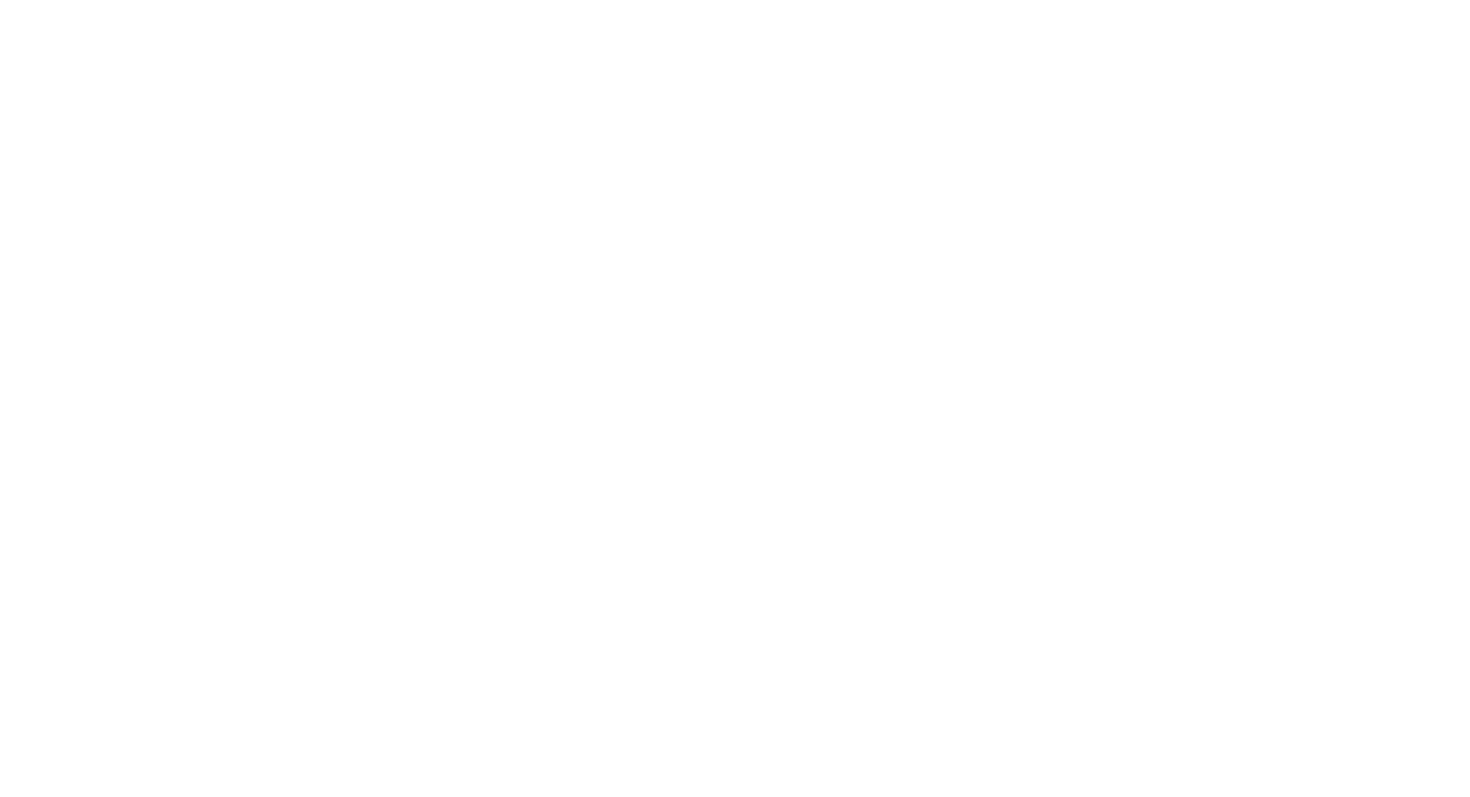 scroll, scrollTop: 0, scrollLeft: 0, axis: both 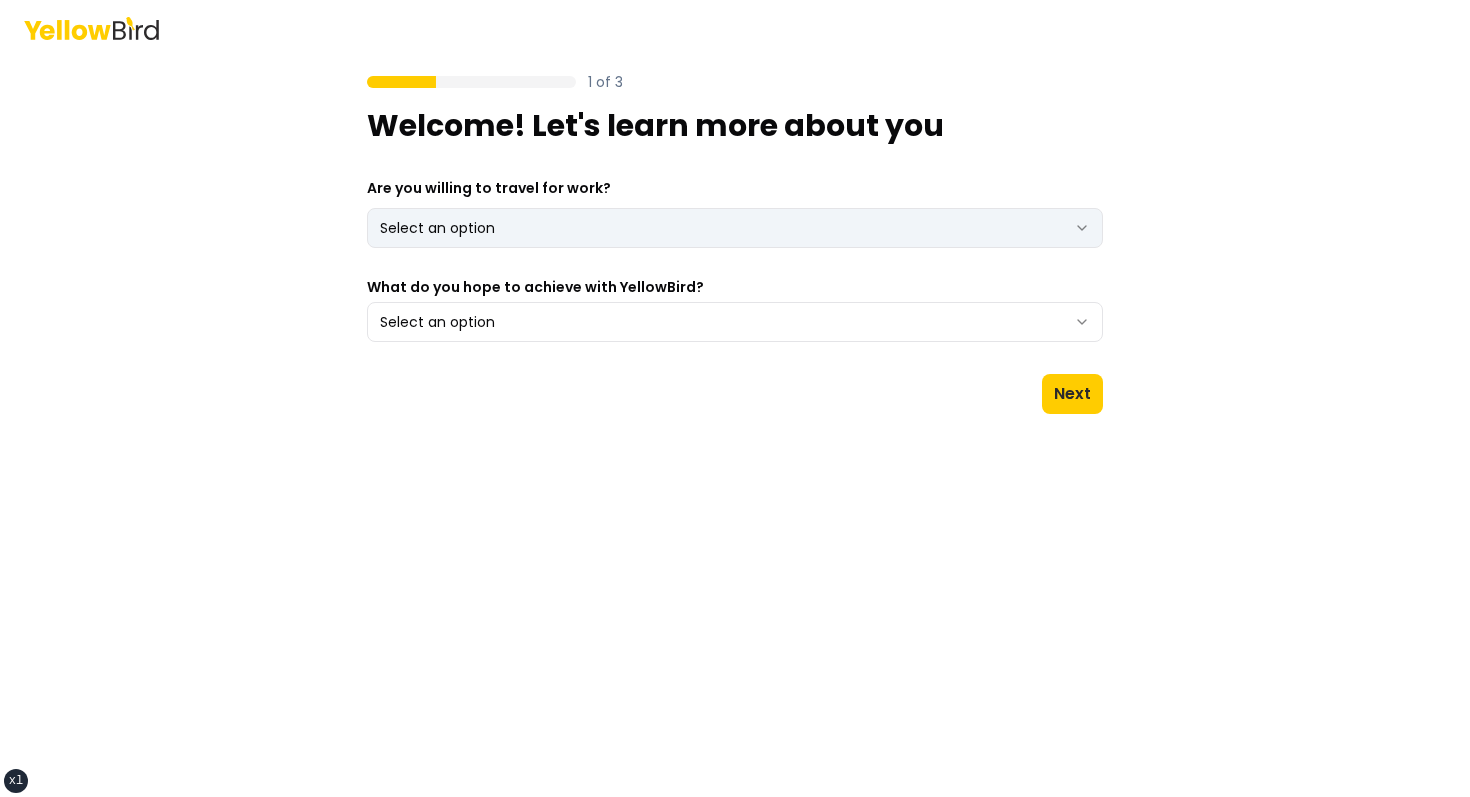click on "xs sm md lg xl 2xl 1 of 3 Welcome! Let's learn more about you Are you willing to travel for work? Select an option *** ** What do you hope to achieve with YellowBird? Select an option Next" at bounding box center [735, 398] 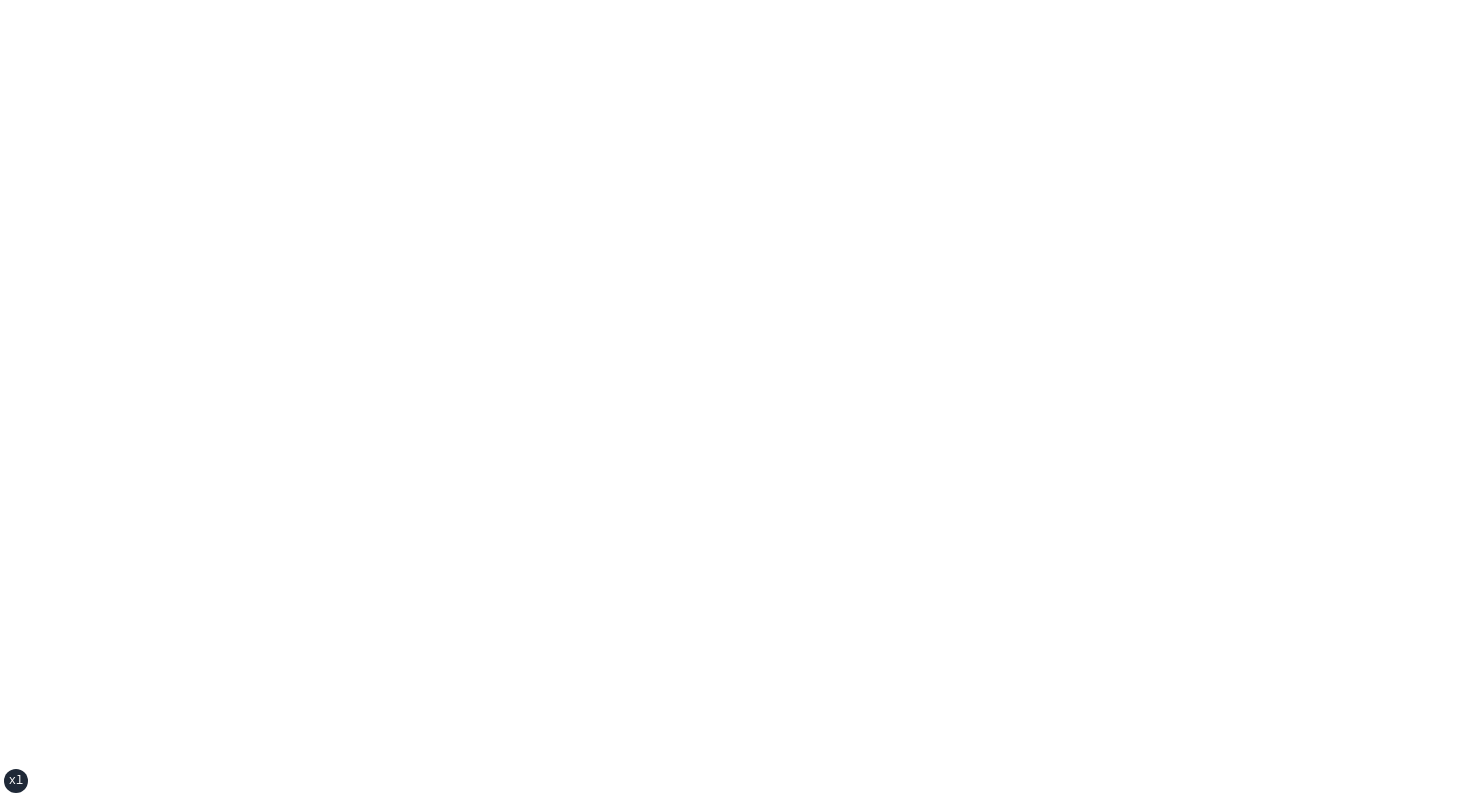 scroll, scrollTop: 0, scrollLeft: 0, axis: both 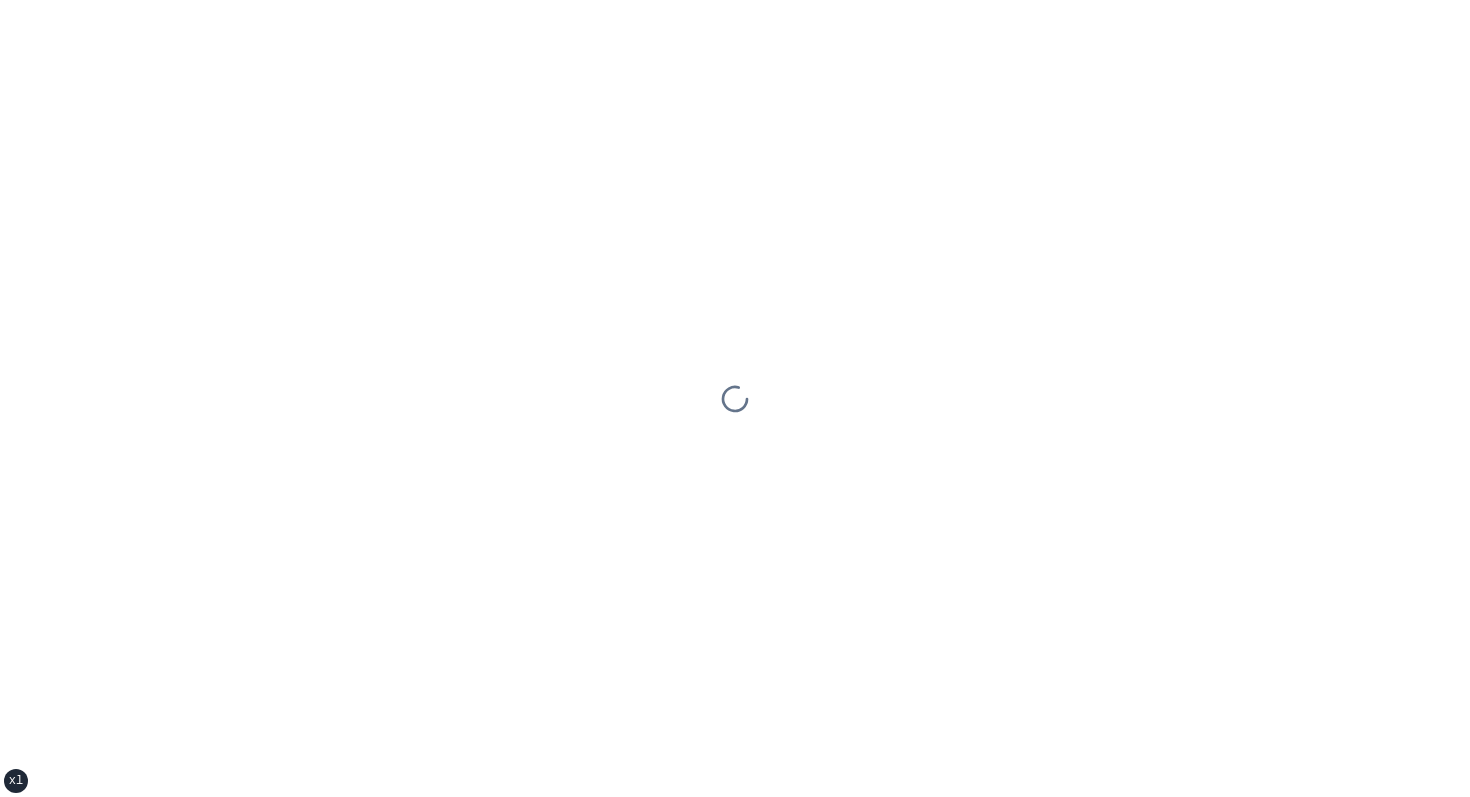 click at bounding box center (735, 398) 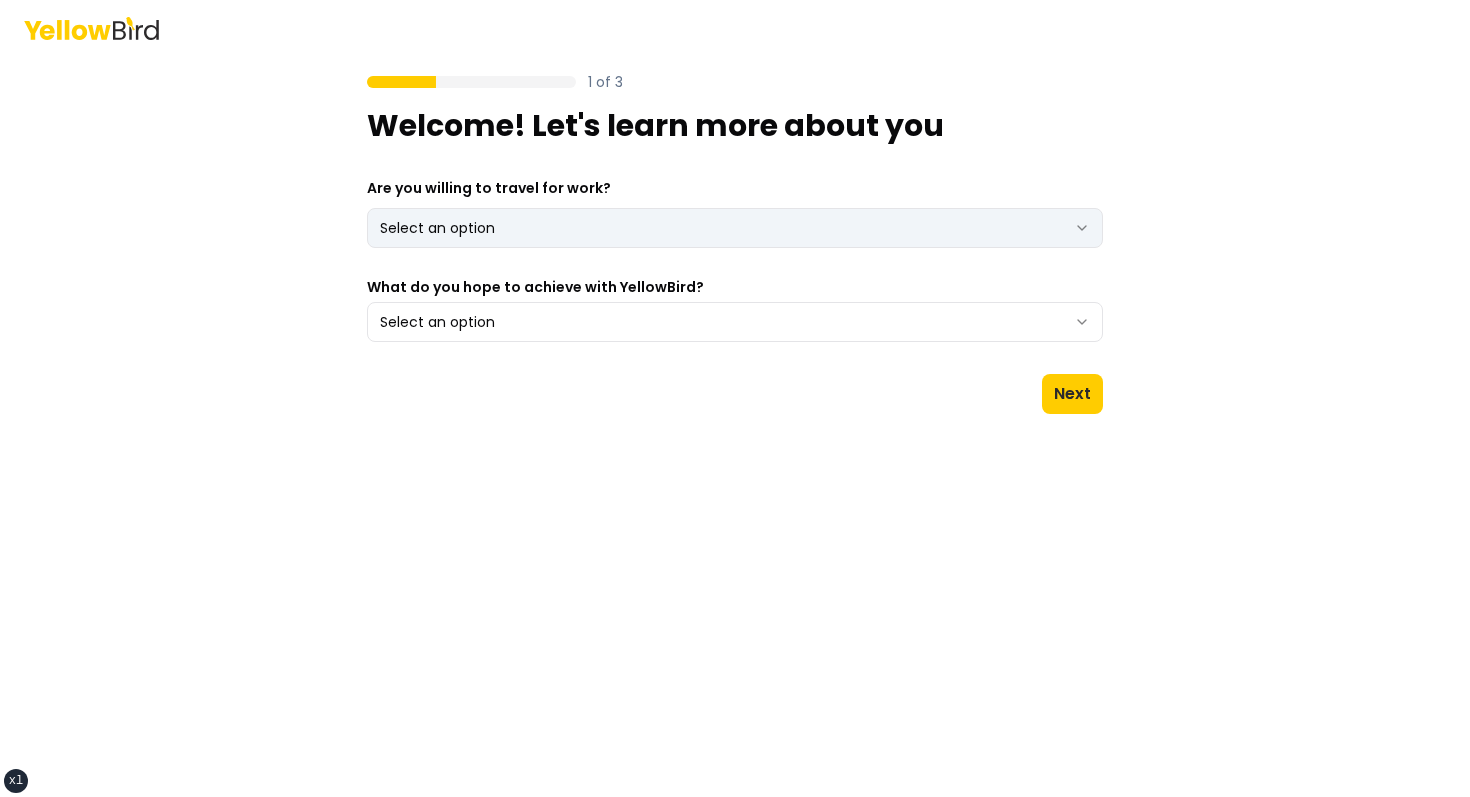 click on "xs sm md lg xl 2xl 1 of 3 Welcome! Let's learn more about you Are you willing to travel for work? Select an option *** ** What do you hope to achieve with YellowBird? Select an option Next" at bounding box center (735, 398) 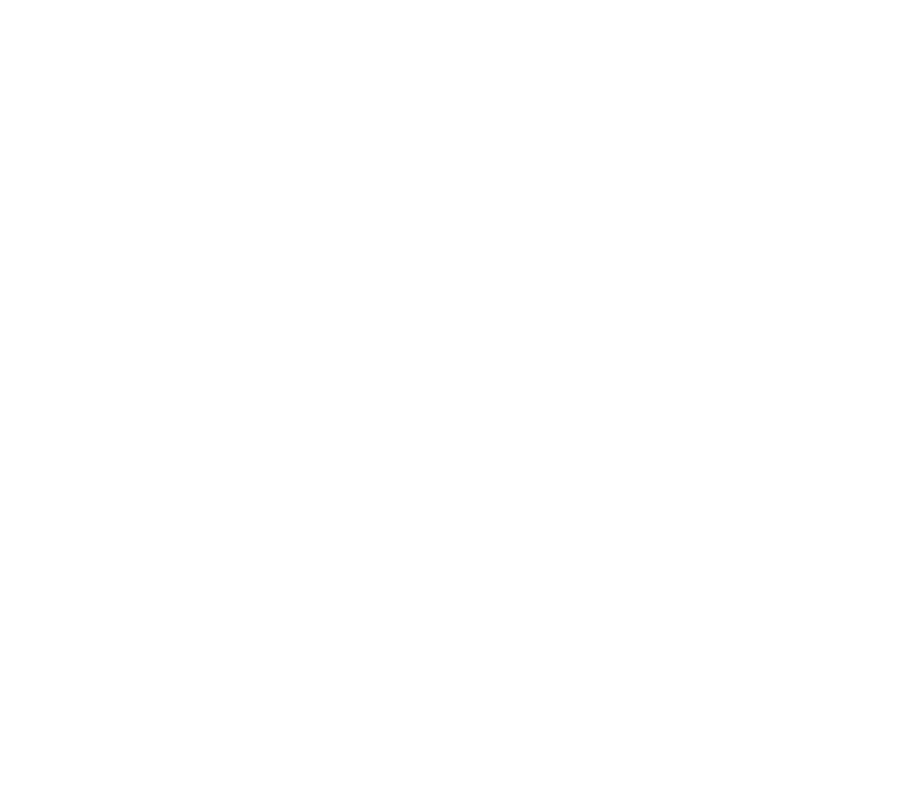 scroll, scrollTop: 0, scrollLeft: 0, axis: both 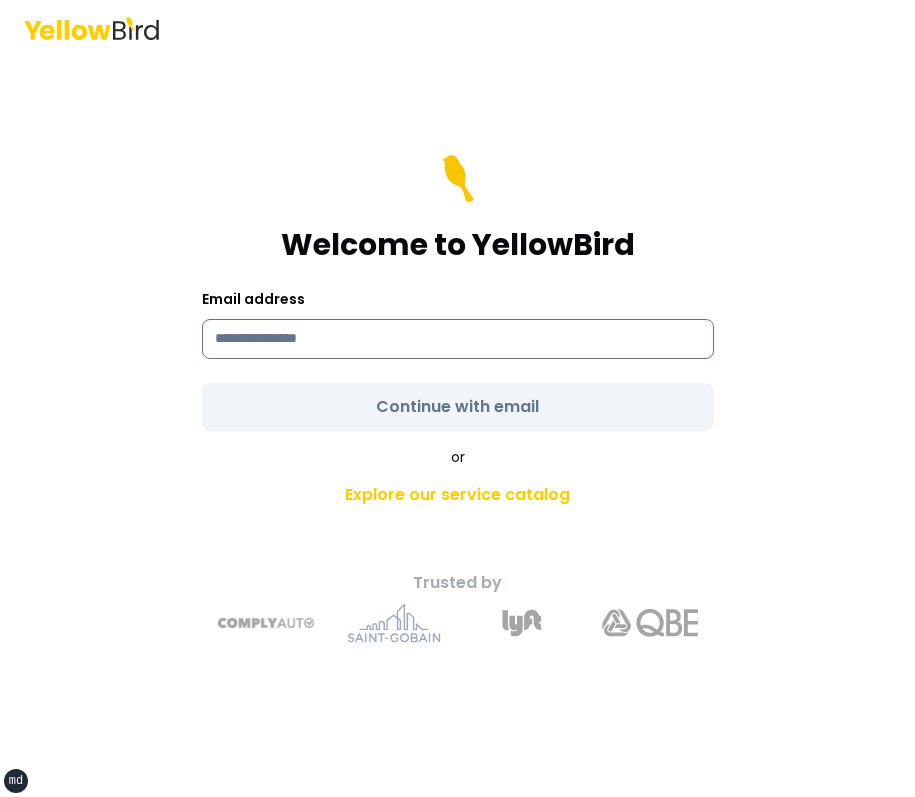 click at bounding box center [458, 339] 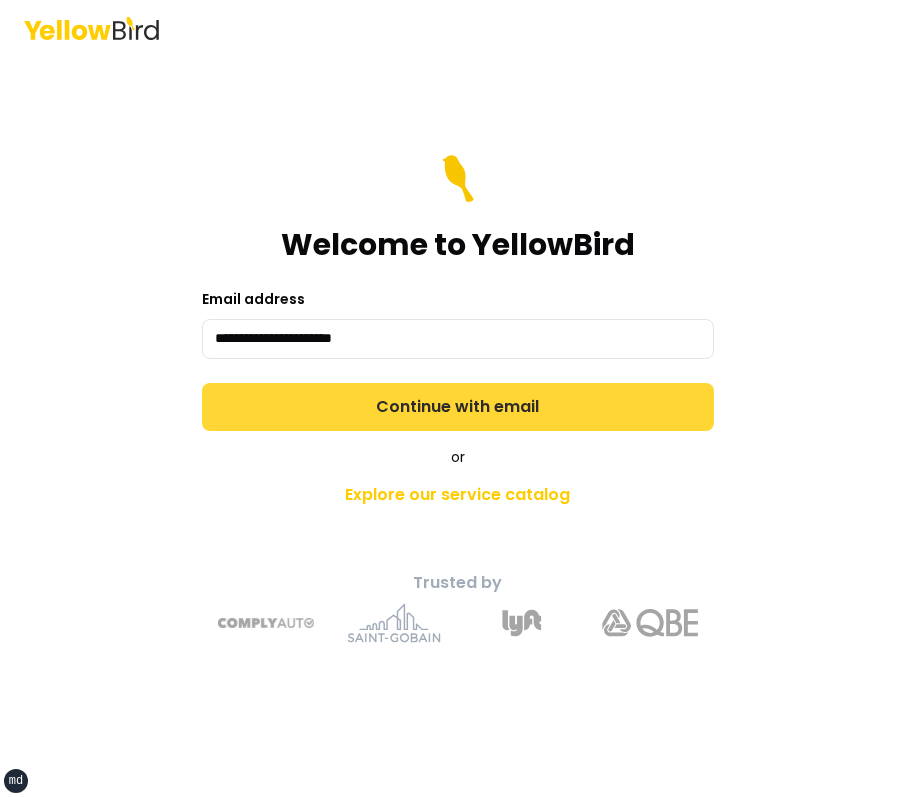 type on "**********" 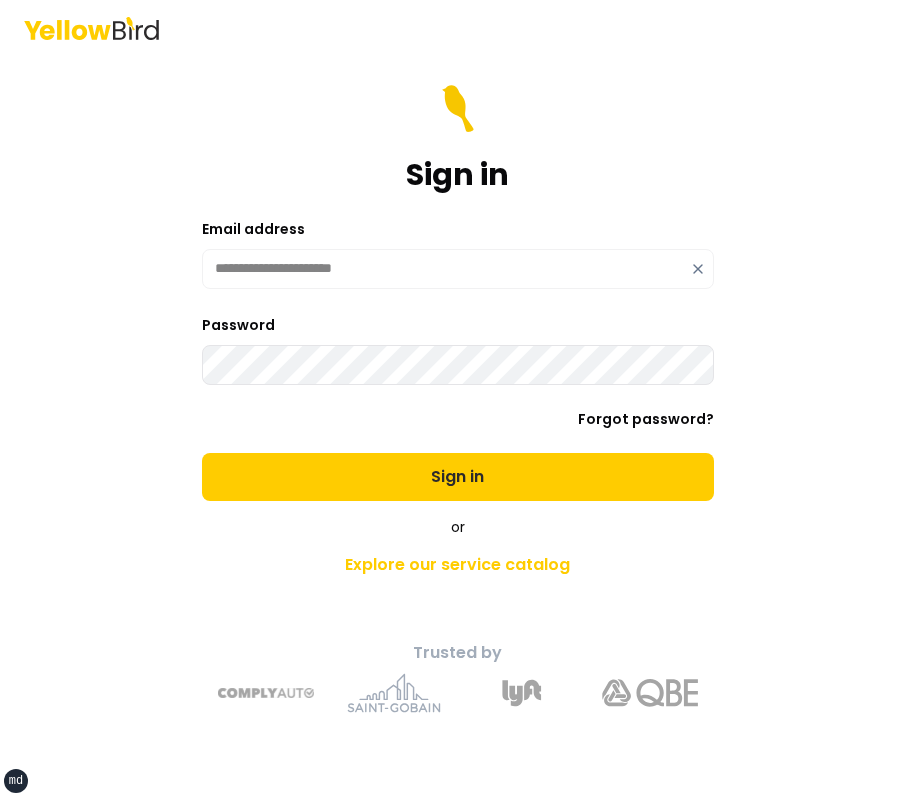 click on "Sign in" at bounding box center [458, 477] 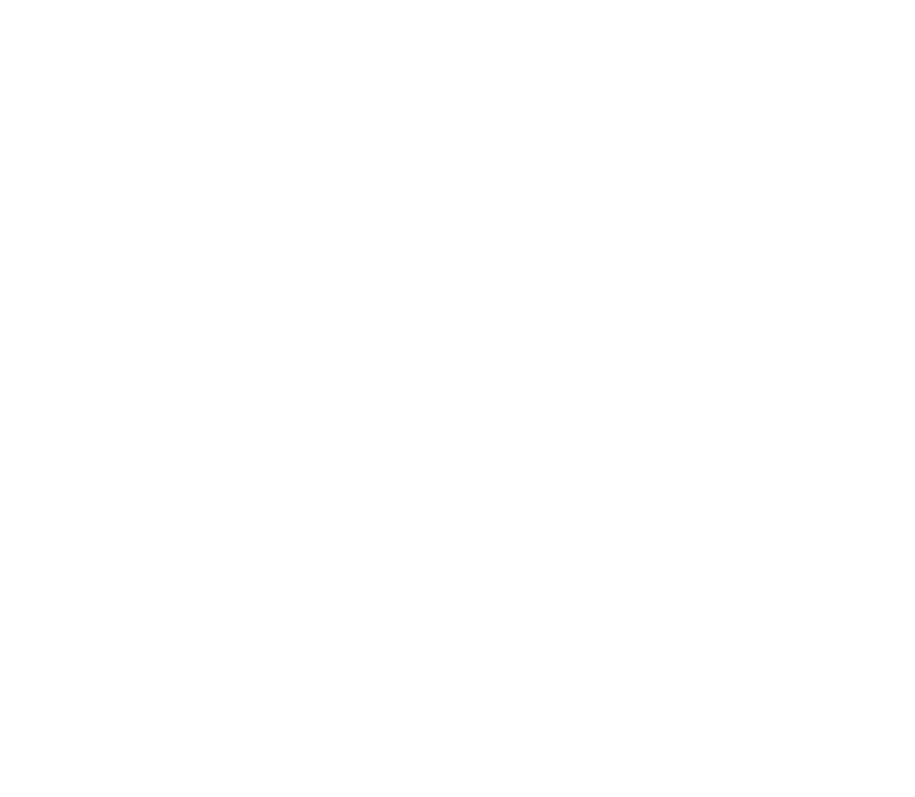 scroll, scrollTop: 0, scrollLeft: 0, axis: both 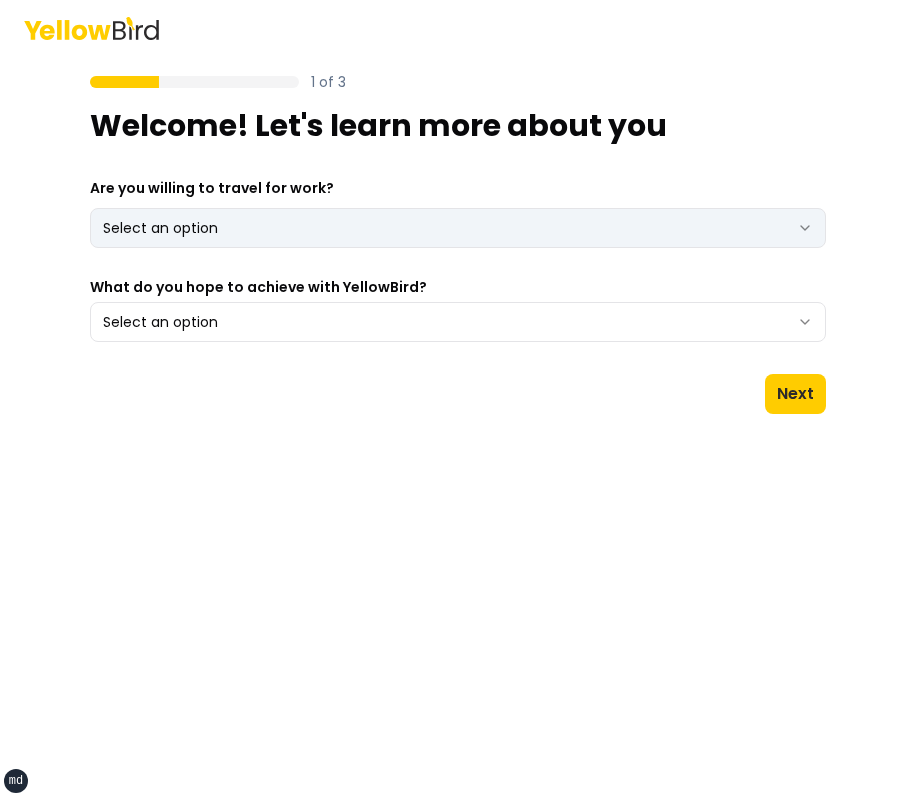 click on "xs sm md lg xl 2xl 1 of 3 Welcome! Let's learn more about you Are you willing to travel for work? Select an option *** ** What do you hope to achieve with YellowBird? Select an option Next" at bounding box center (457, 398) 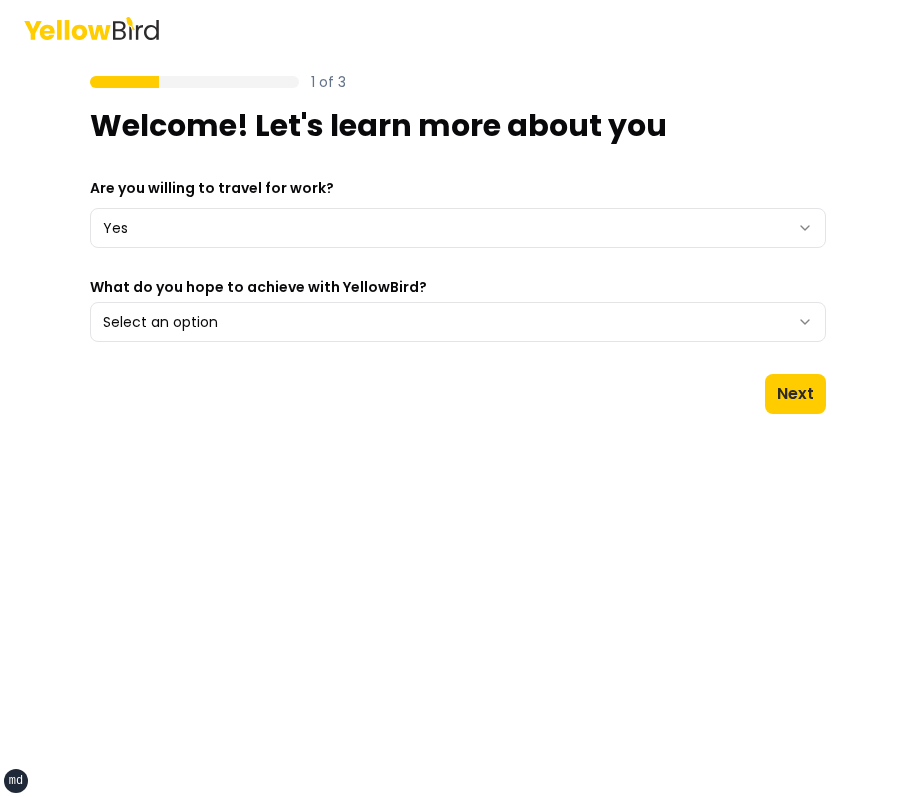 click on "1 of 3 Welcome! Let's learn more about you Are you willing to travel for work? Yes *** ** What do you hope to achieve with YellowBird? Select an option Next" at bounding box center (458, 243) 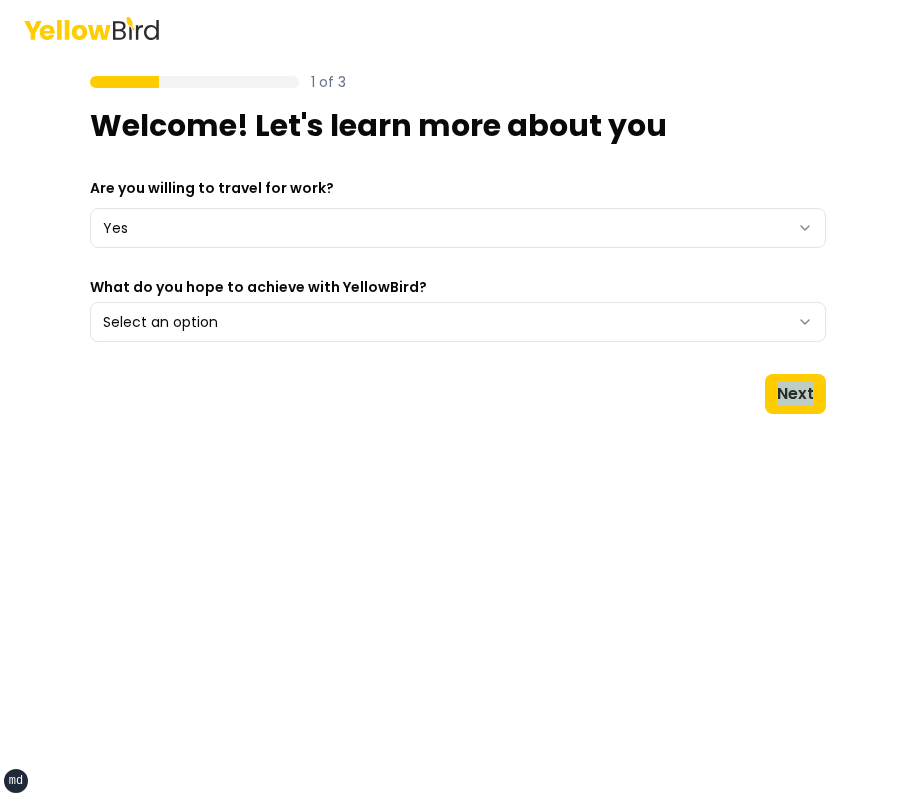 click on "1 of 3 Welcome! Let's learn more about you Are you willing to travel for work? Yes *** ** What do you hope to achieve with YellowBird? Select an option Next" at bounding box center (458, 243) 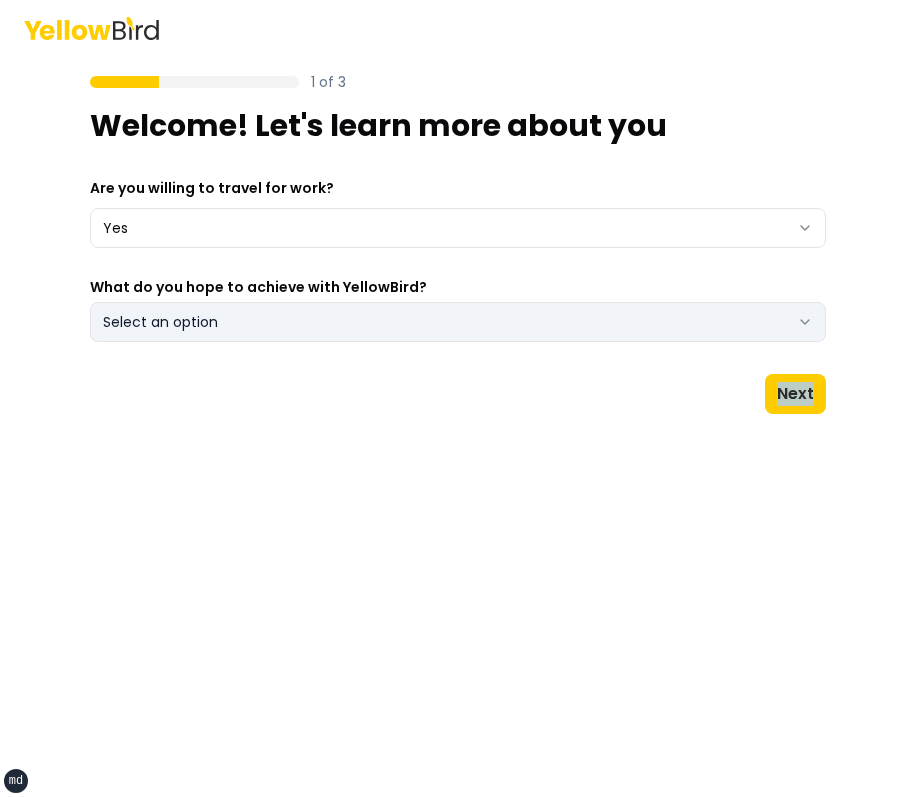 click on "Select an option" at bounding box center [458, 322] 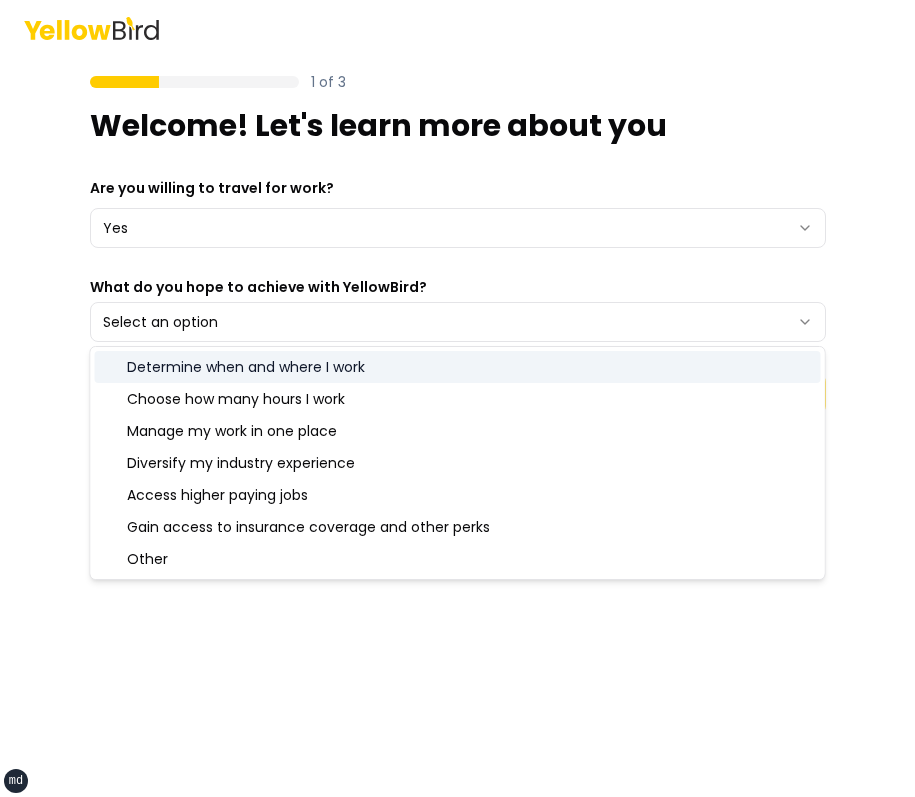 click on "Determine when and where I work" at bounding box center [458, 367] 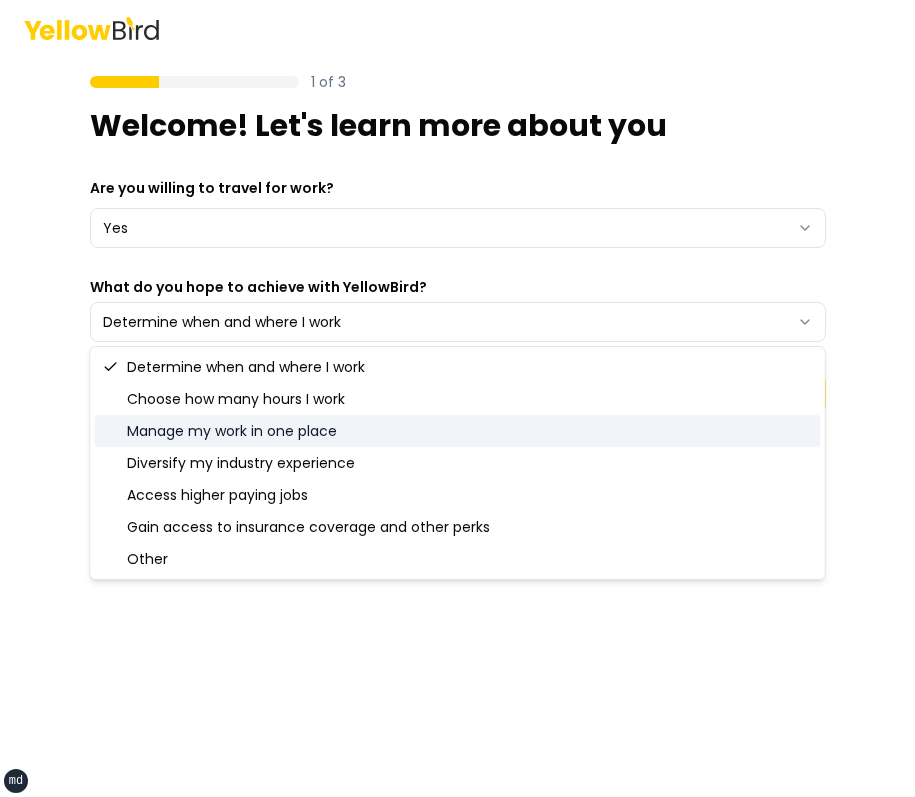 click on "1 of 3 Welcome! Let's learn more about you Are you willing to travel for work? Yes *** ** What do you hope to achieve with YellowBird? Determine when and where I work Next" at bounding box center (457, 398) 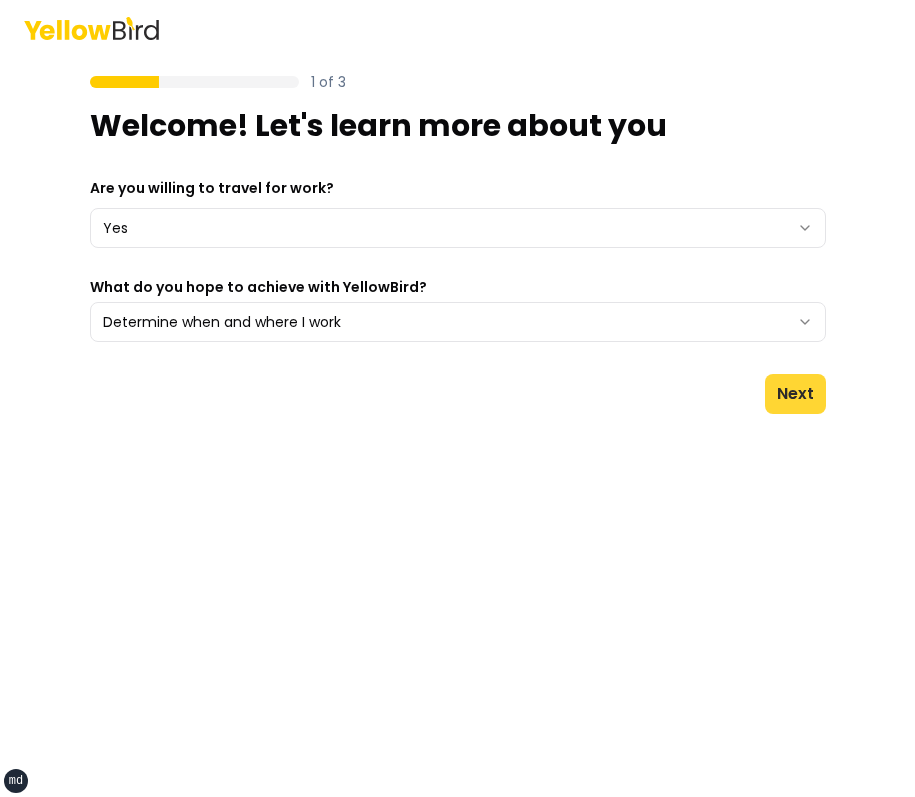 click on "Next" at bounding box center [795, 394] 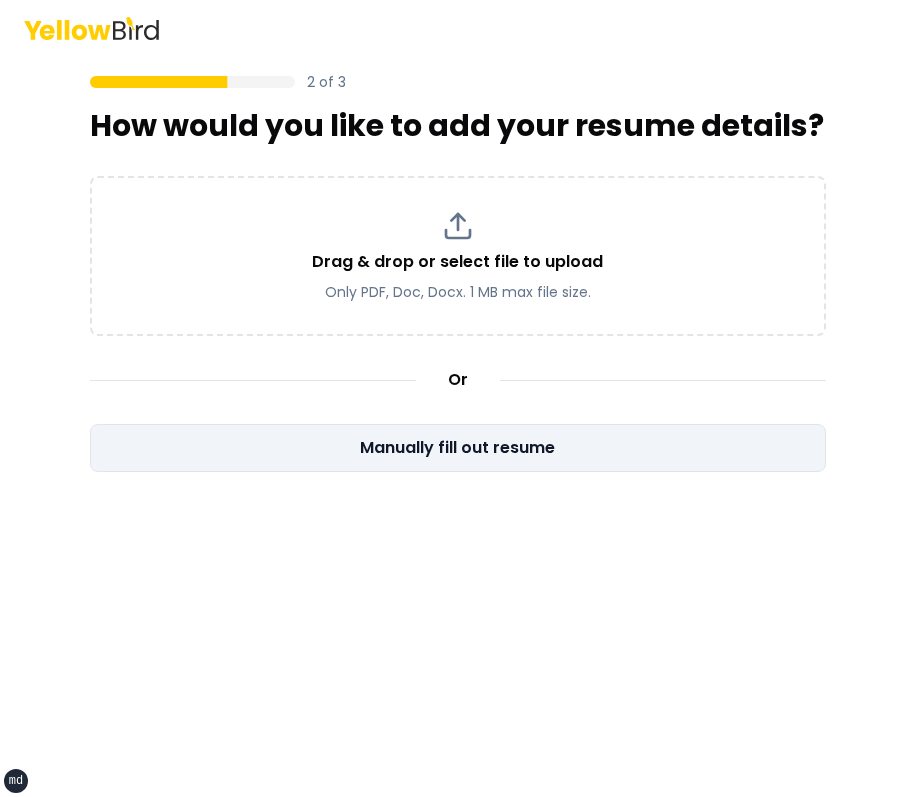 click on "Manually fill out resume" at bounding box center (458, 448) 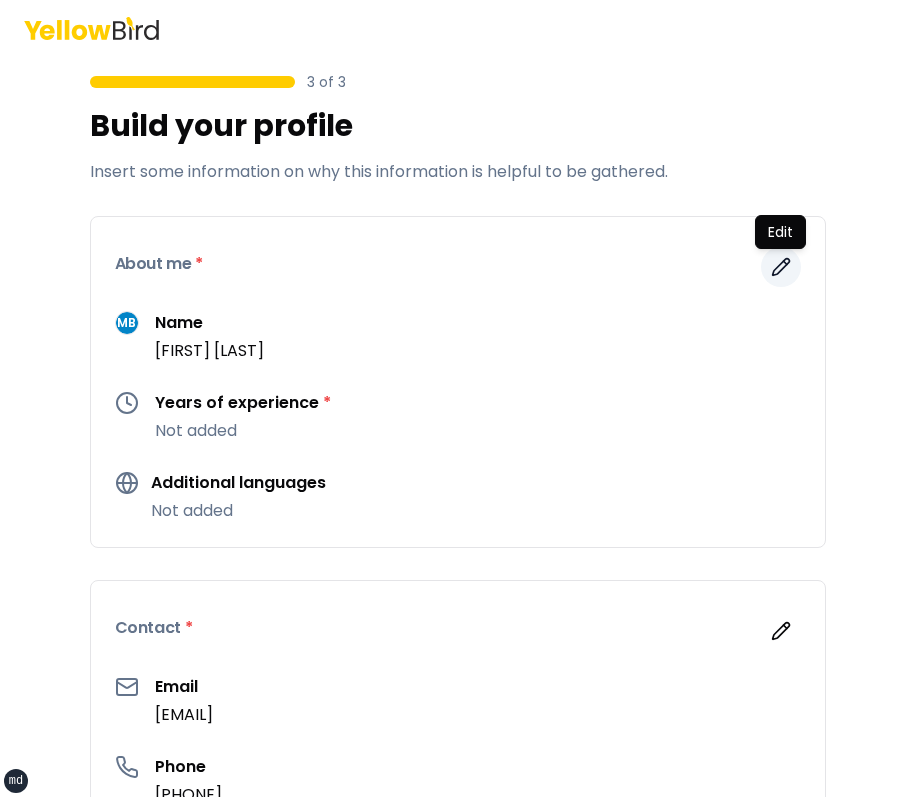 click 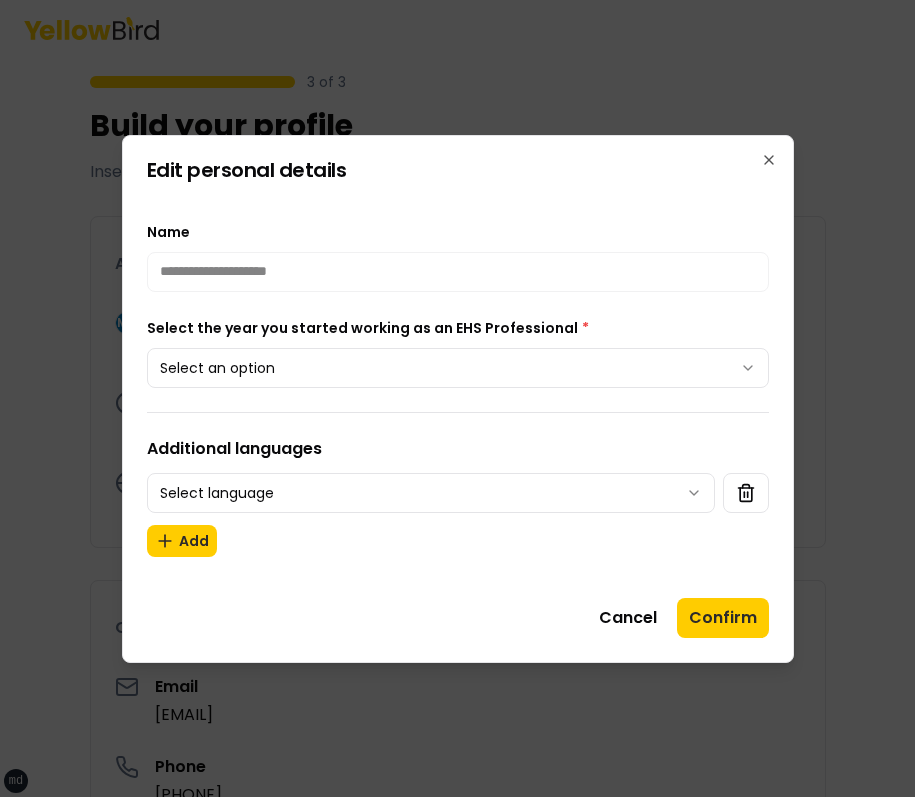 click on "**********" at bounding box center [457, 398] 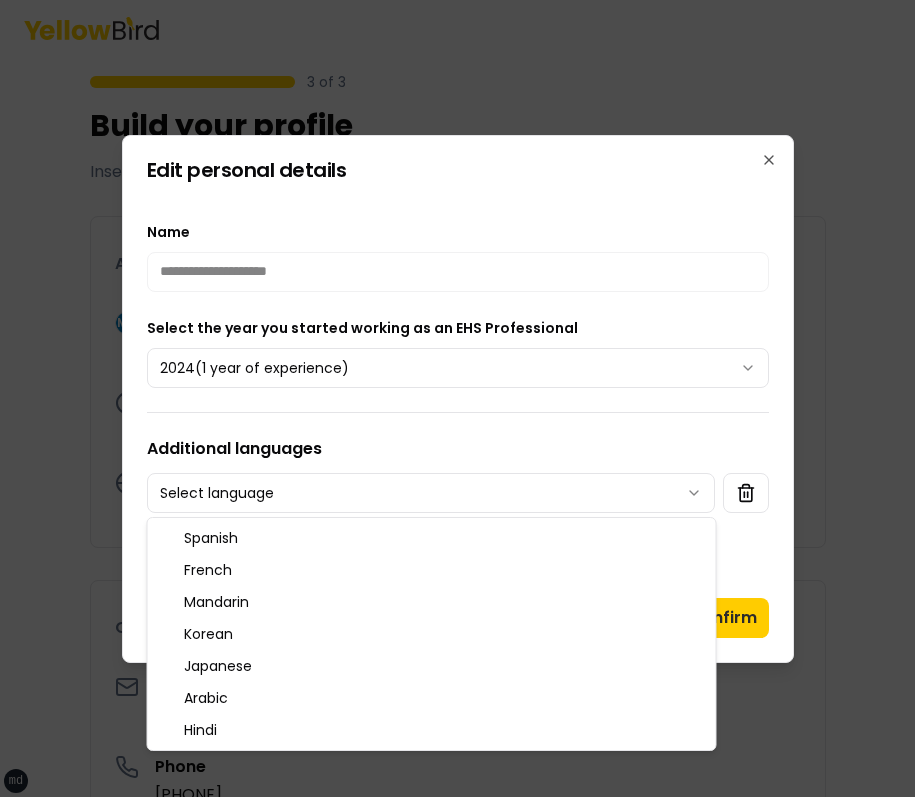 click on "**********" at bounding box center (457, 398) 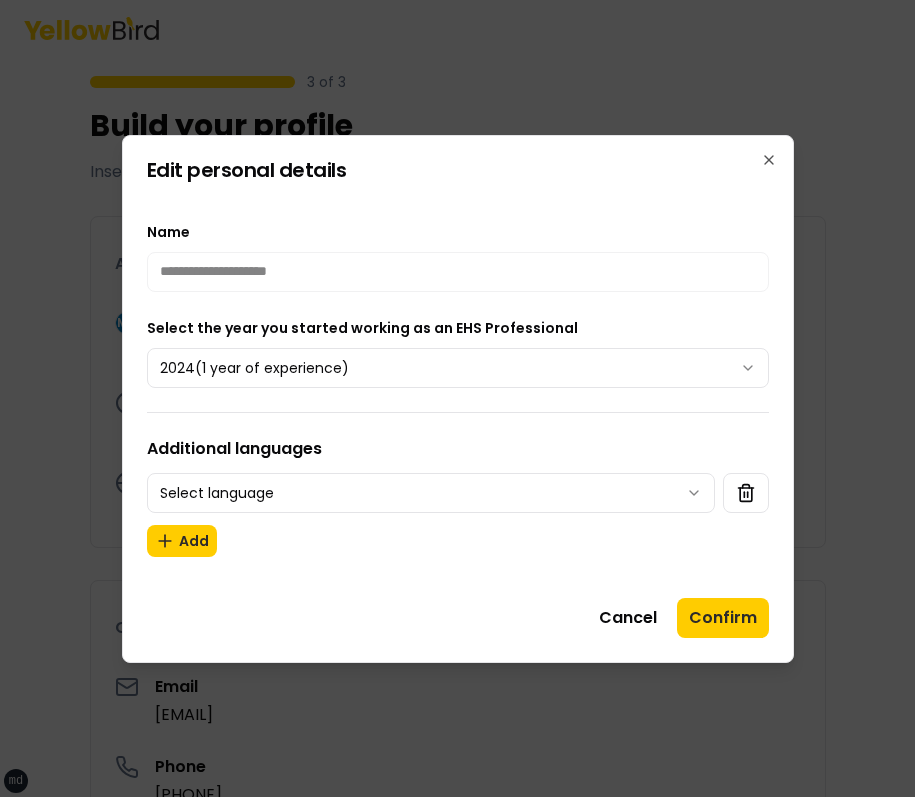 click on "**********" at bounding box center (457, 398) 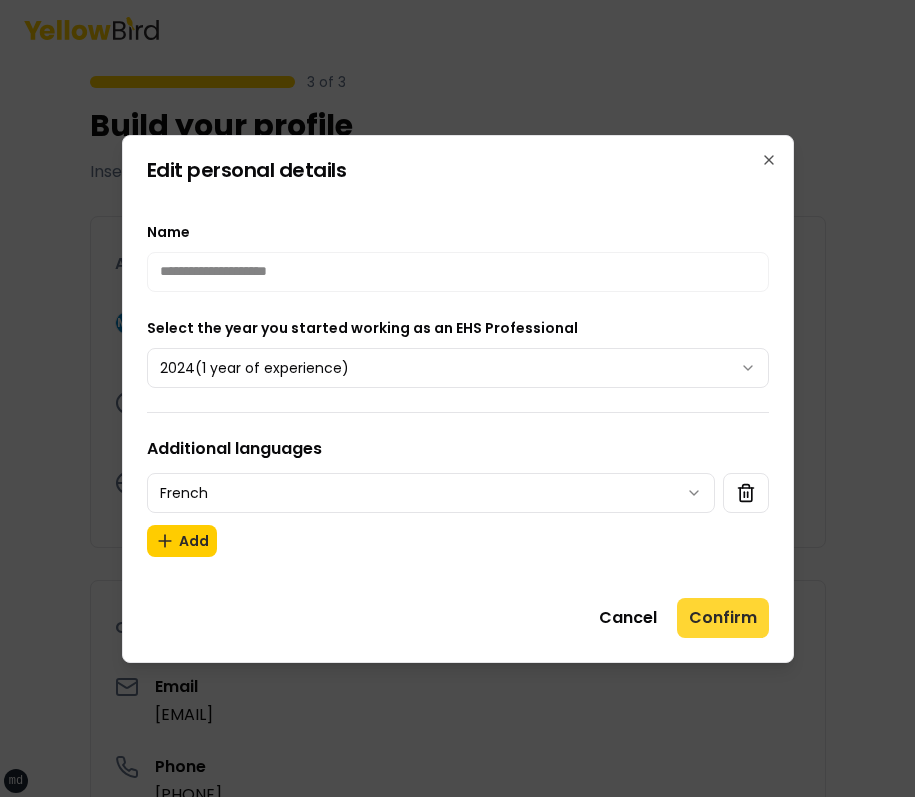 click on "Confirm" at bounding box center (723, 618) 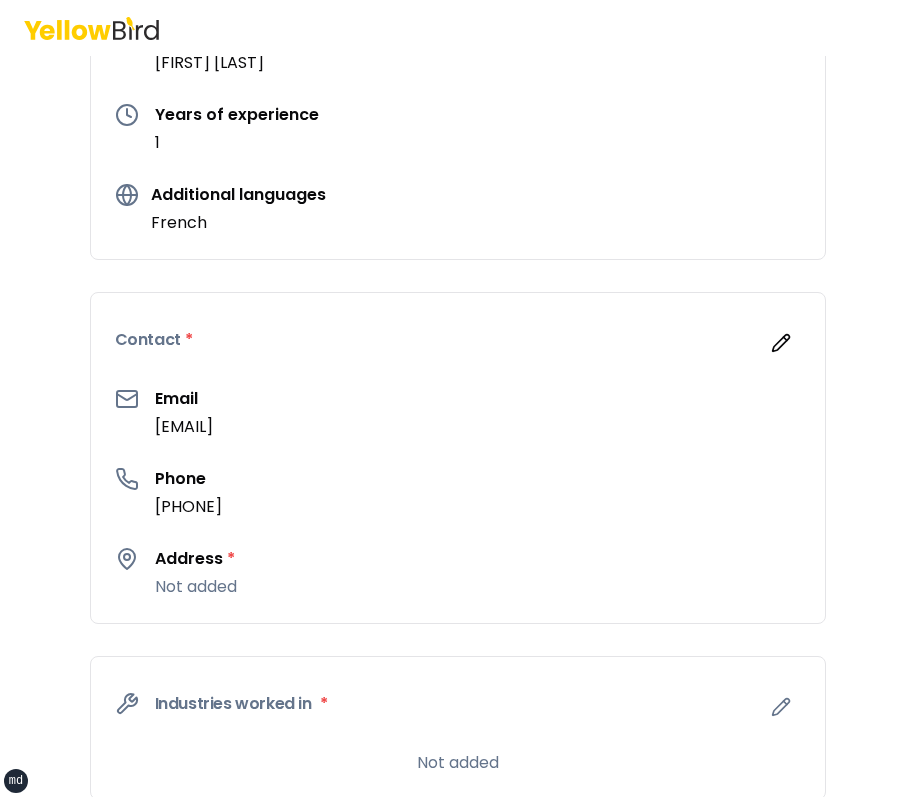 scroll, scrollTop: 312, scrollLeft: 0, axis: vertical 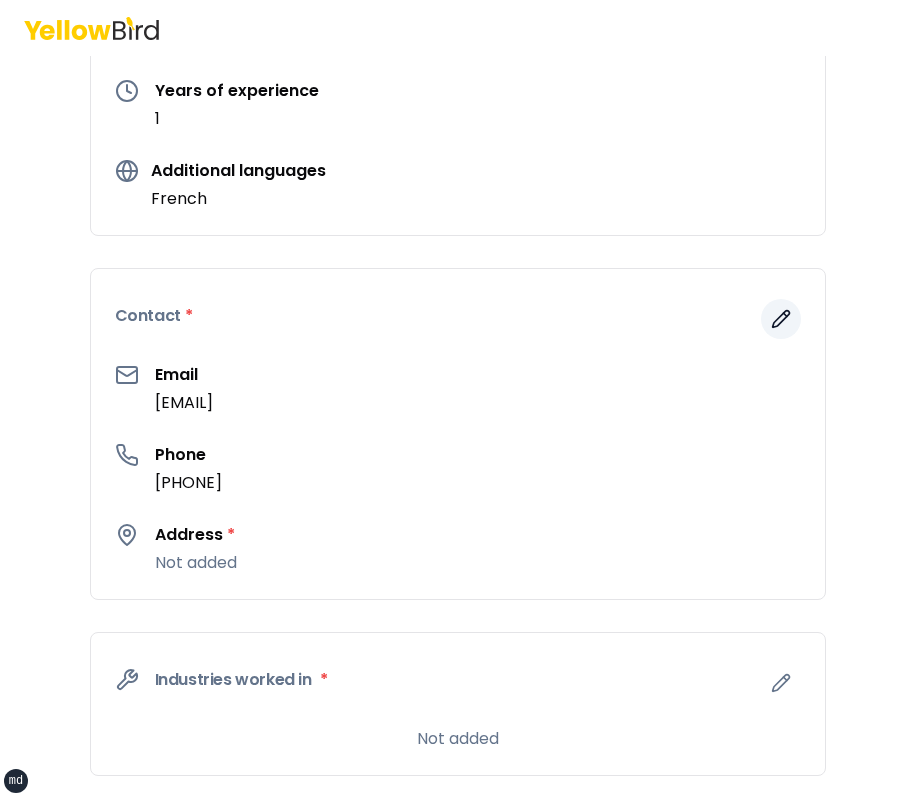 click 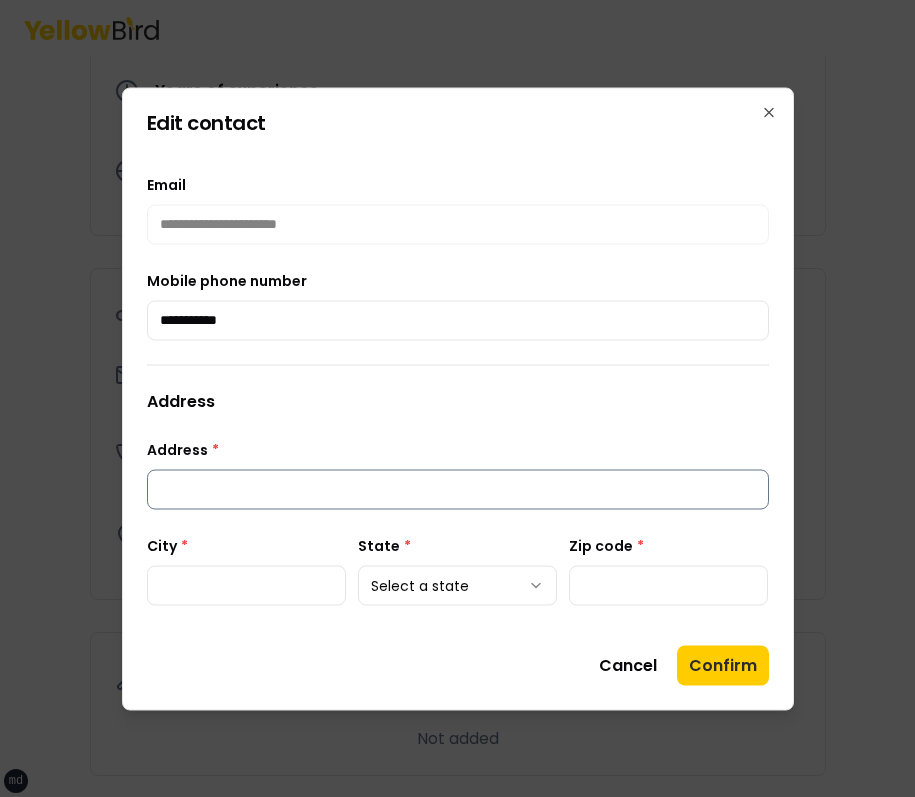 click on "Address *" at bounding box center [458, 489] 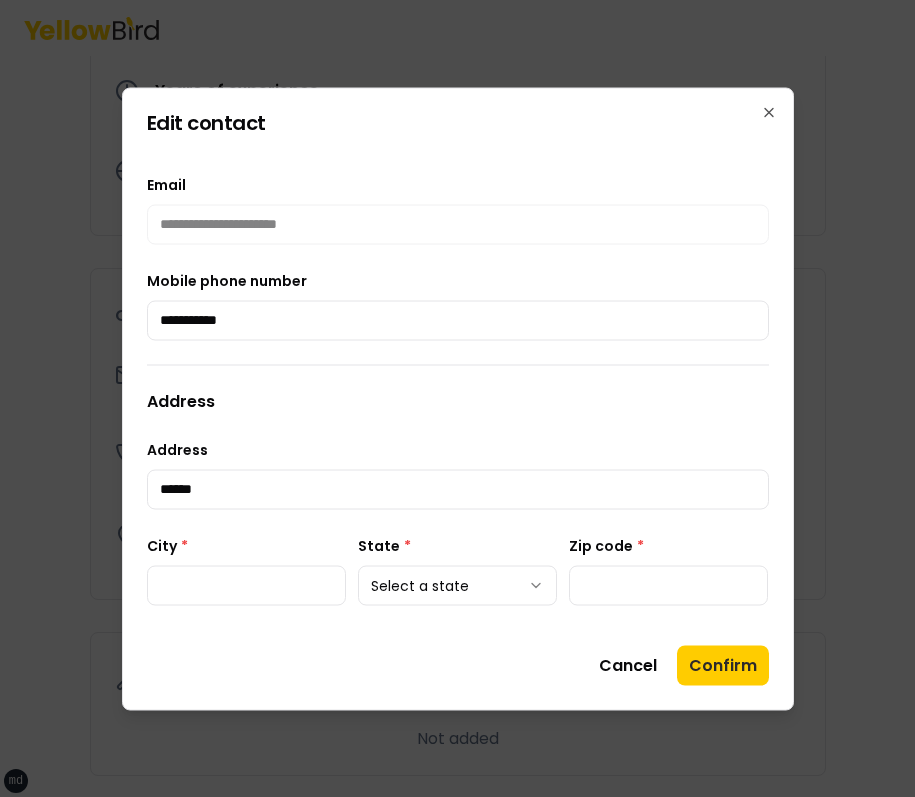 type on "******" 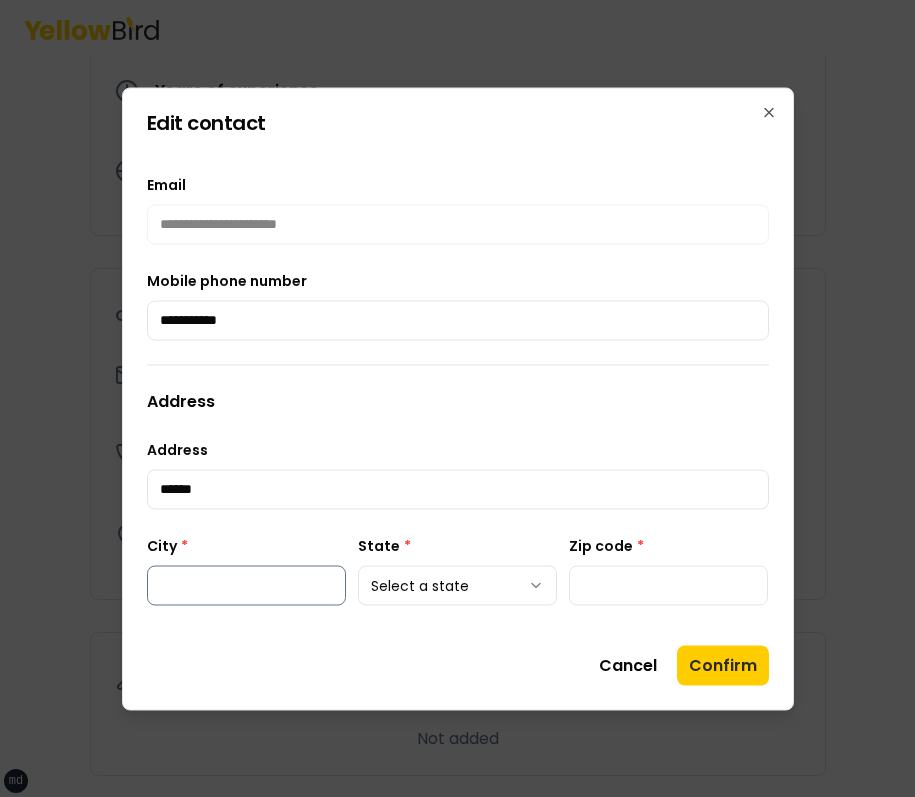 click on "City *" at bounding box center [246, 585] 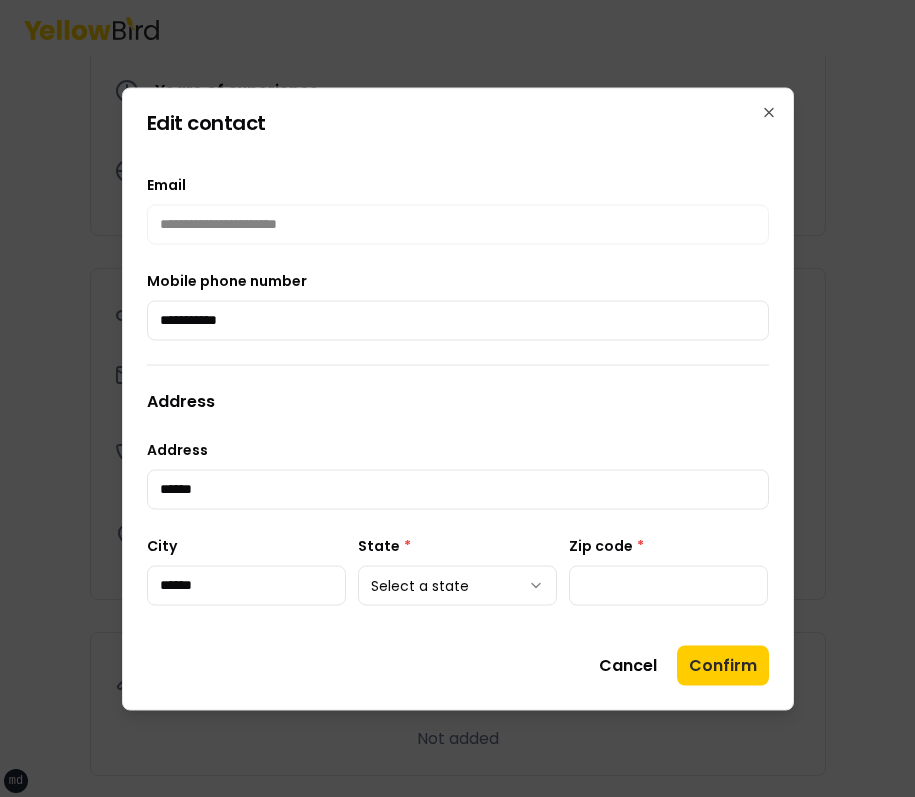 type on "******" 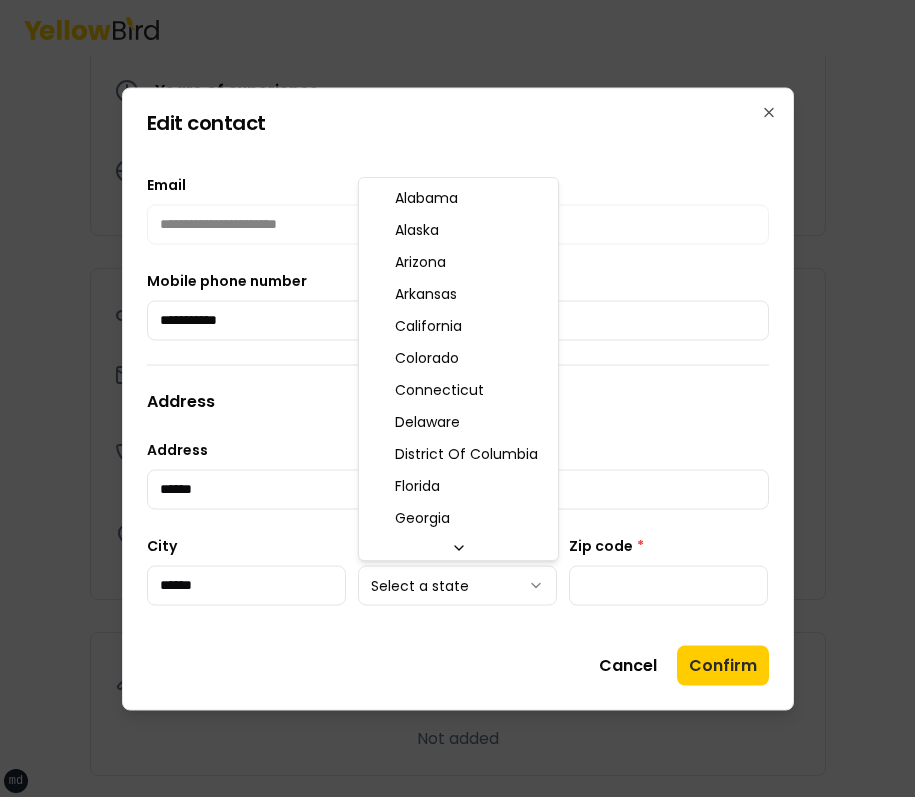click on "**********" at bounding box center (457, 398) 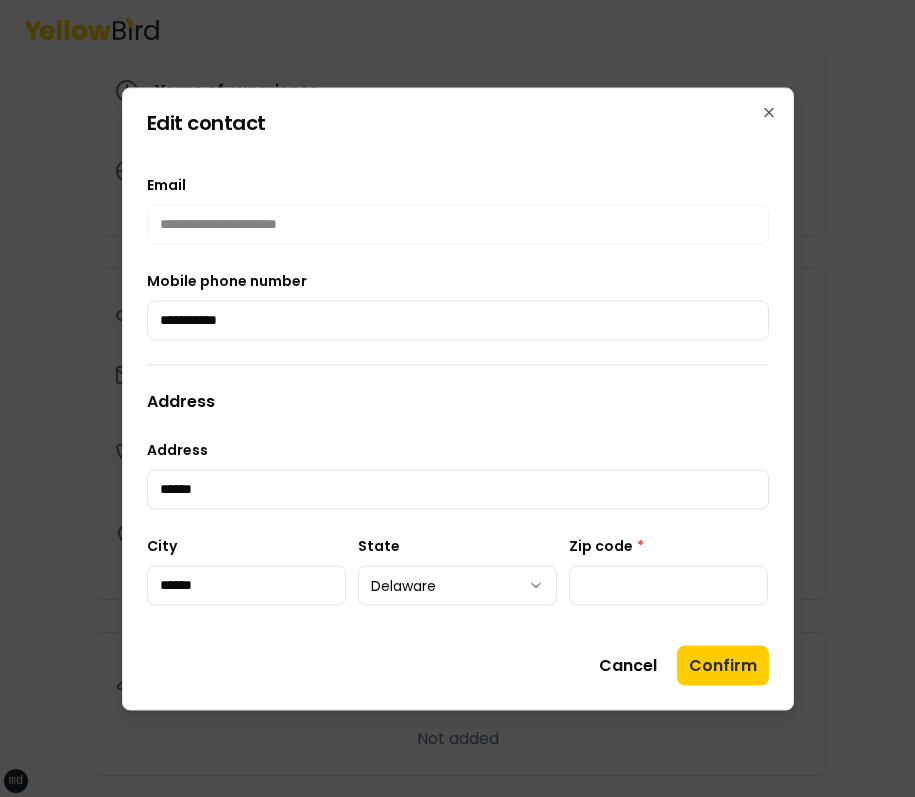click on "**********" at bounding box center (458, 398) 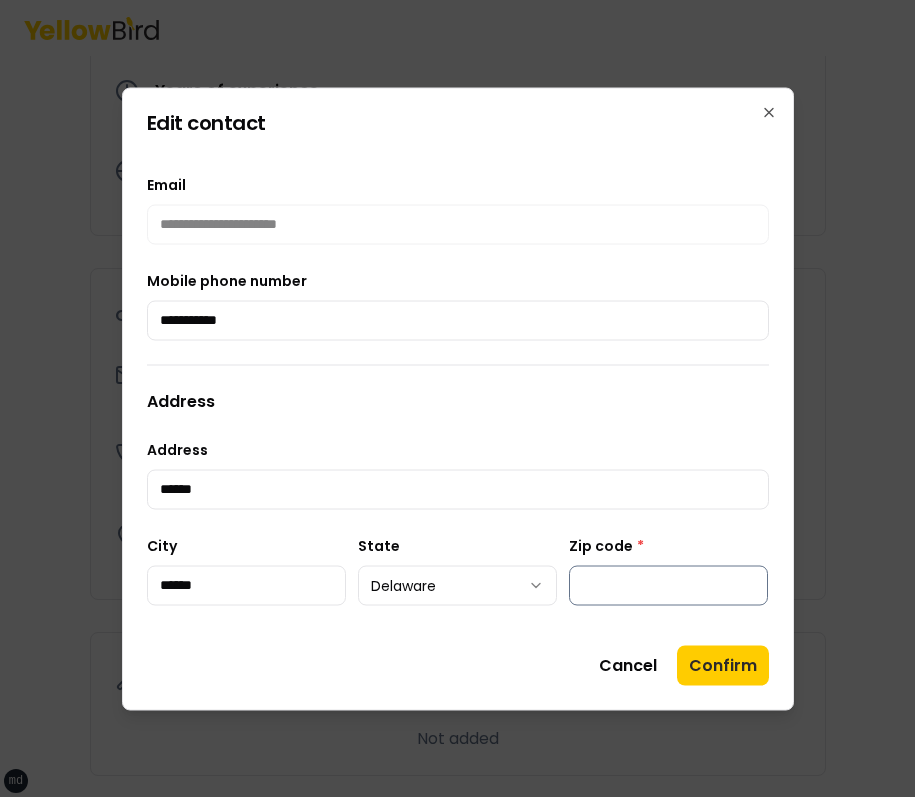 click on "Zip code *" at bounding box center [668, 585] 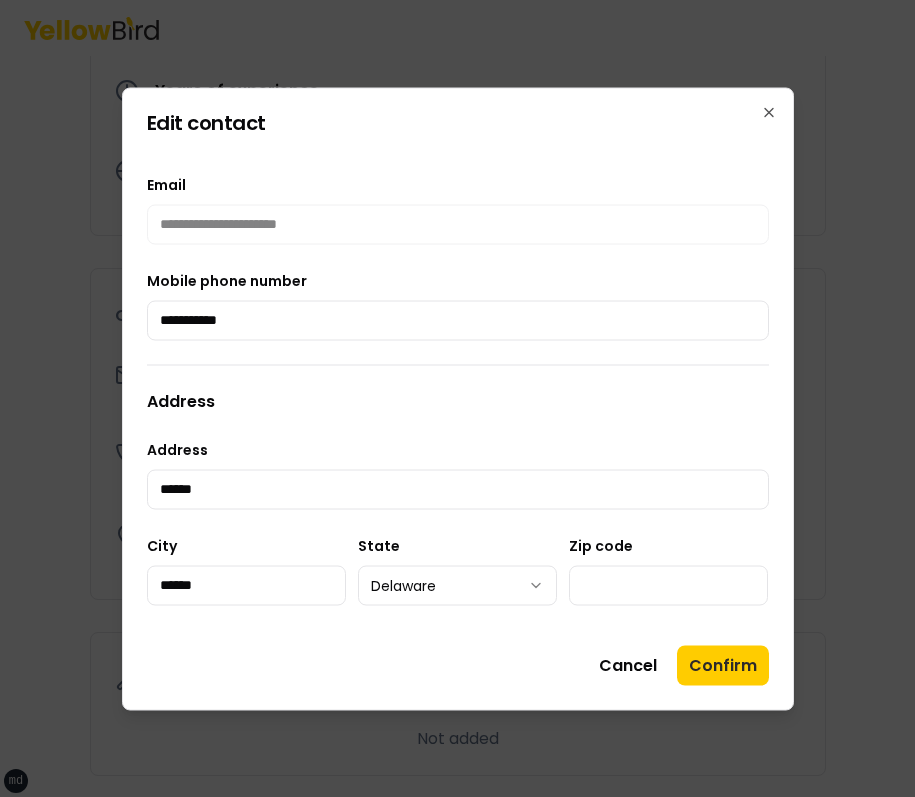 type on "*****" 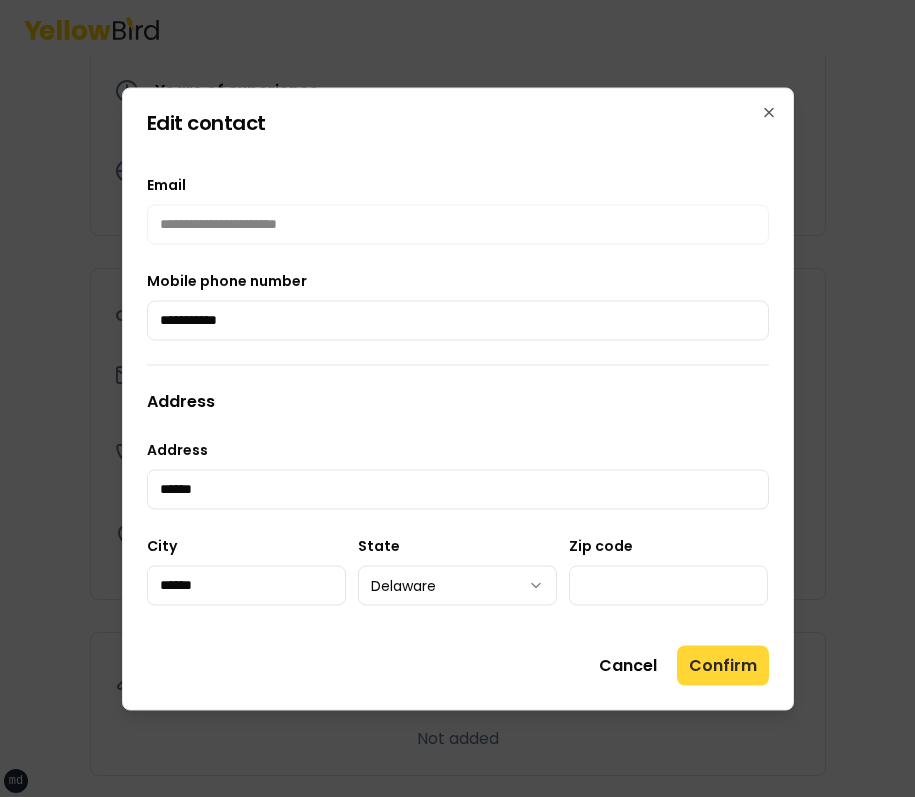 click on "Confirm" at bounding box center [723, 665] 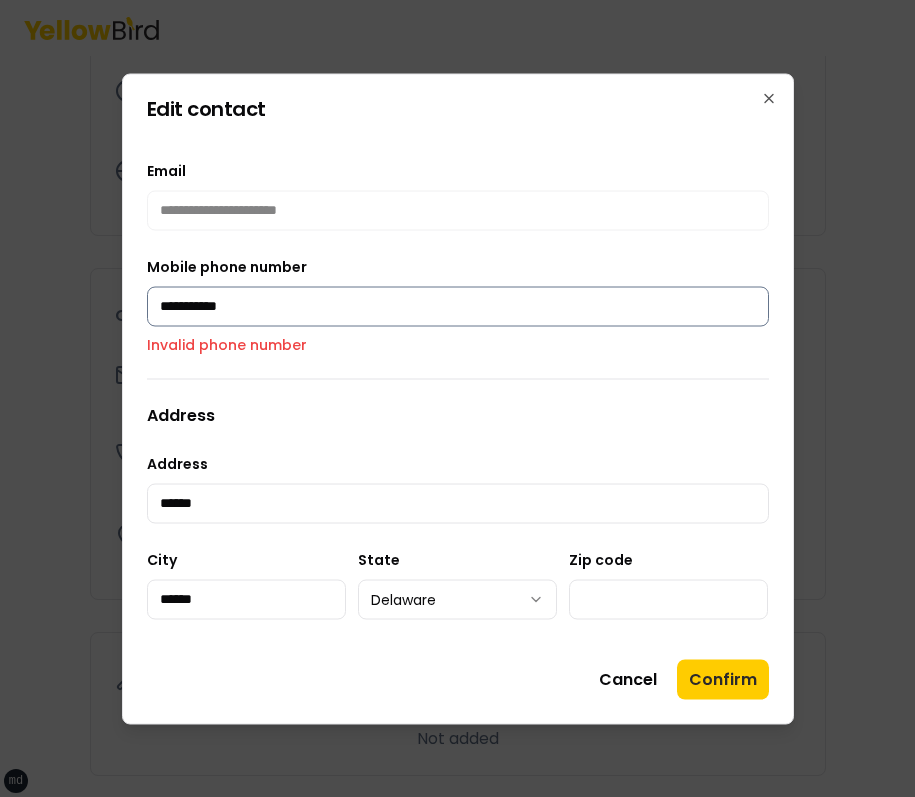 click on "**********" at bounding box center (458, 306) 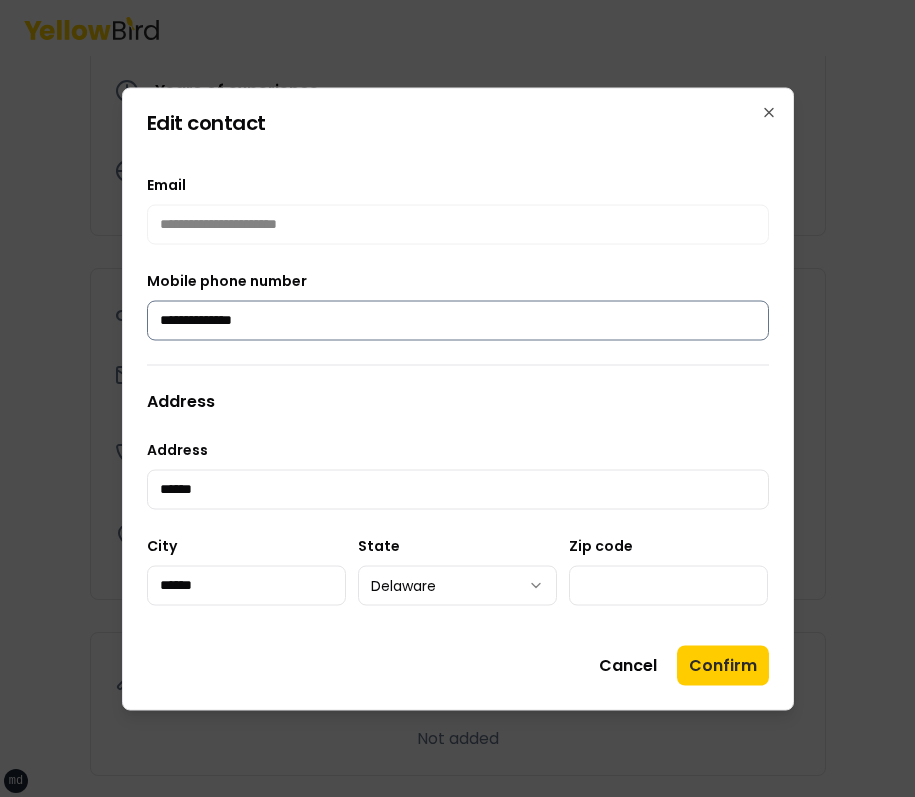 type on "**********" 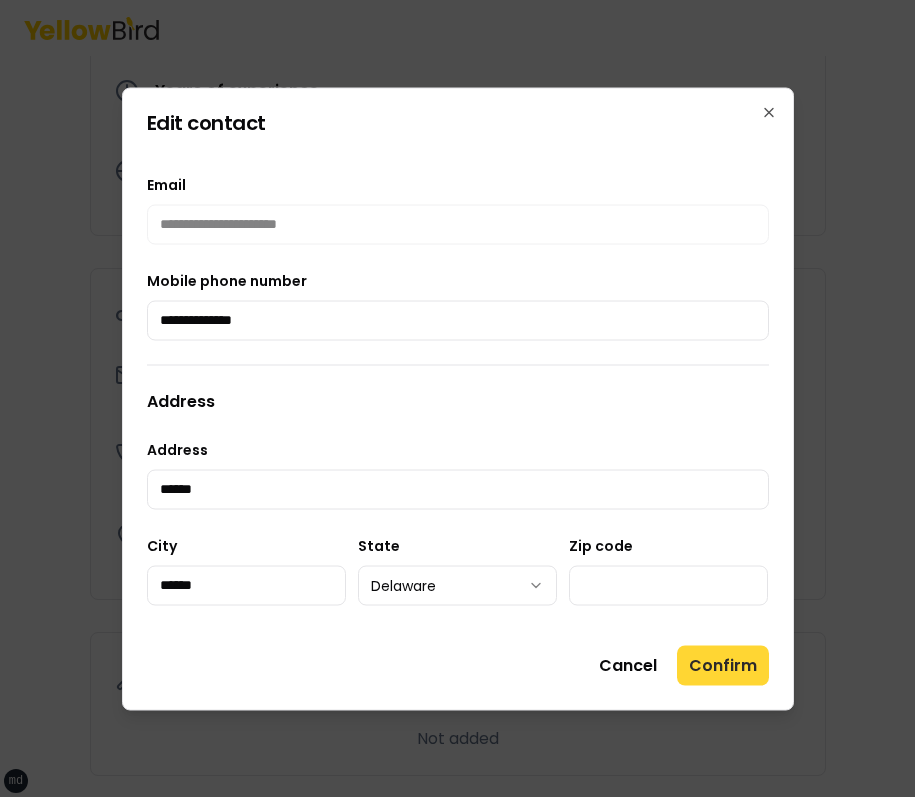 click on "Confirm" at bounding box center [723, 665] 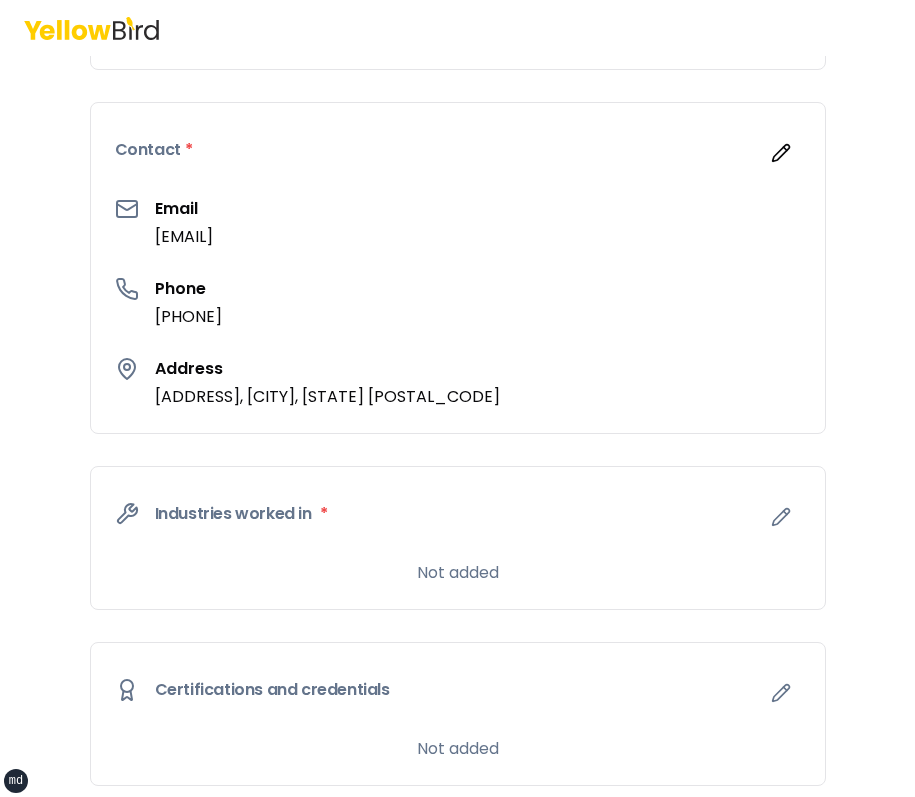 scroll, scrollTop: 677, scrollLeft: 0, axis: vertical 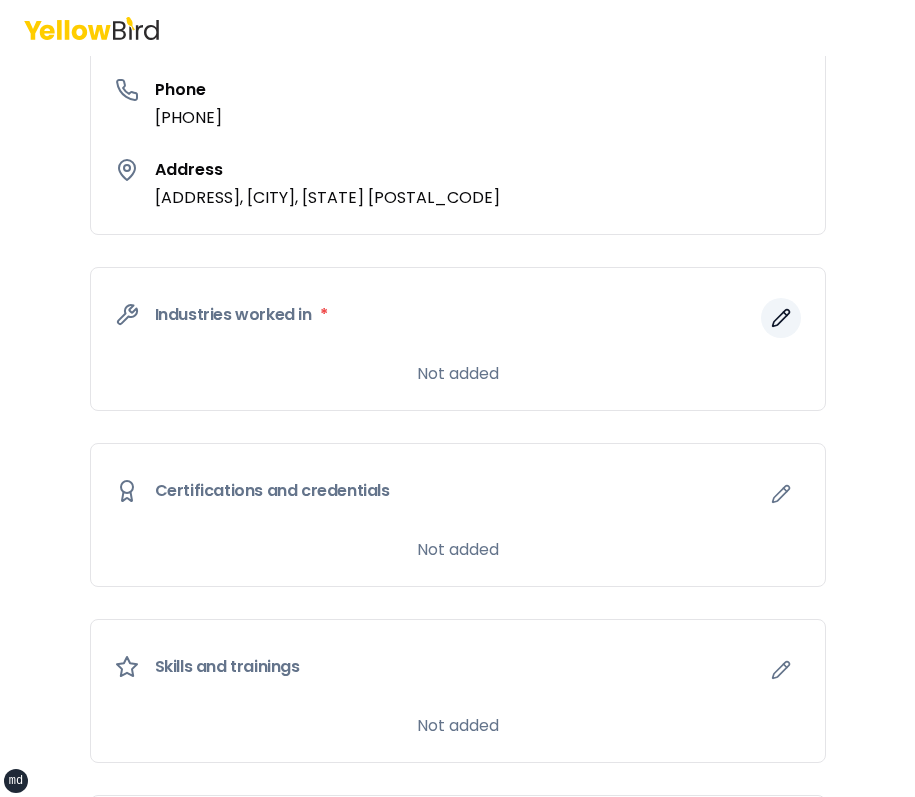 click 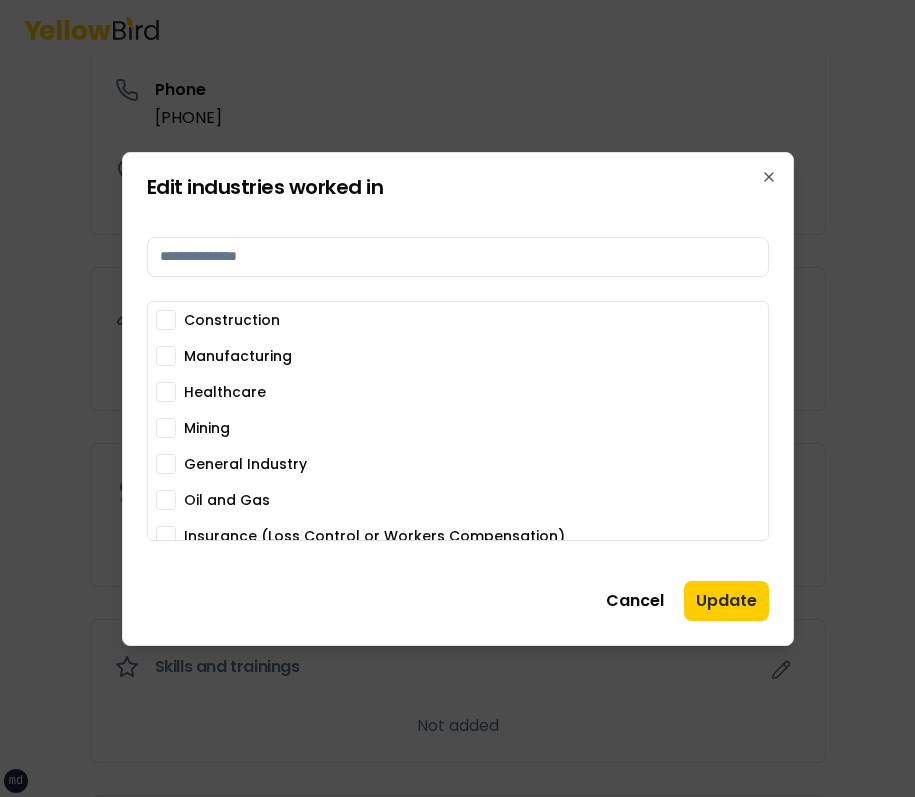 click on "Manufacturing" at bounding box center (458, 356) 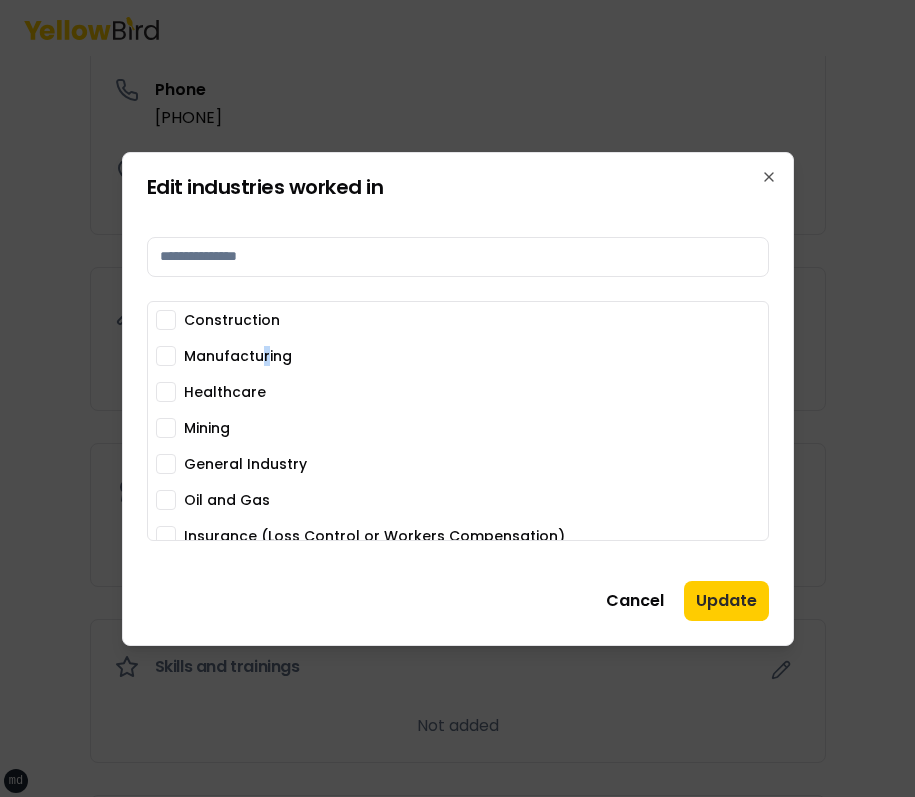 click on "Manufacturing" at bounding box center [238, 356] 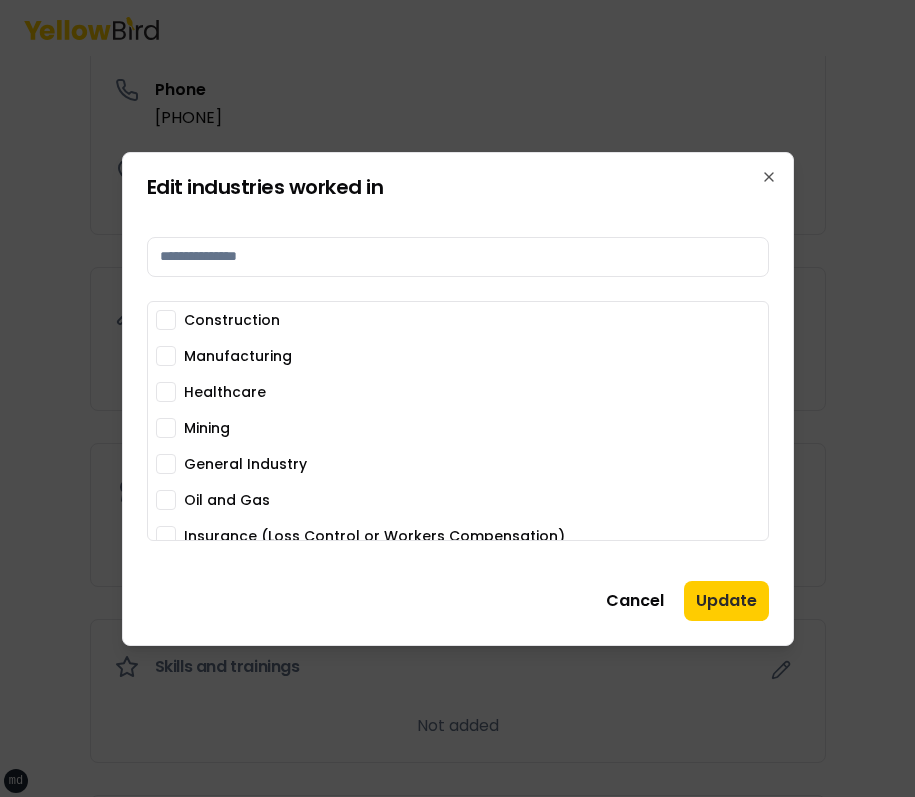 click on "Manufacturing" at bounding box center (238, 356) 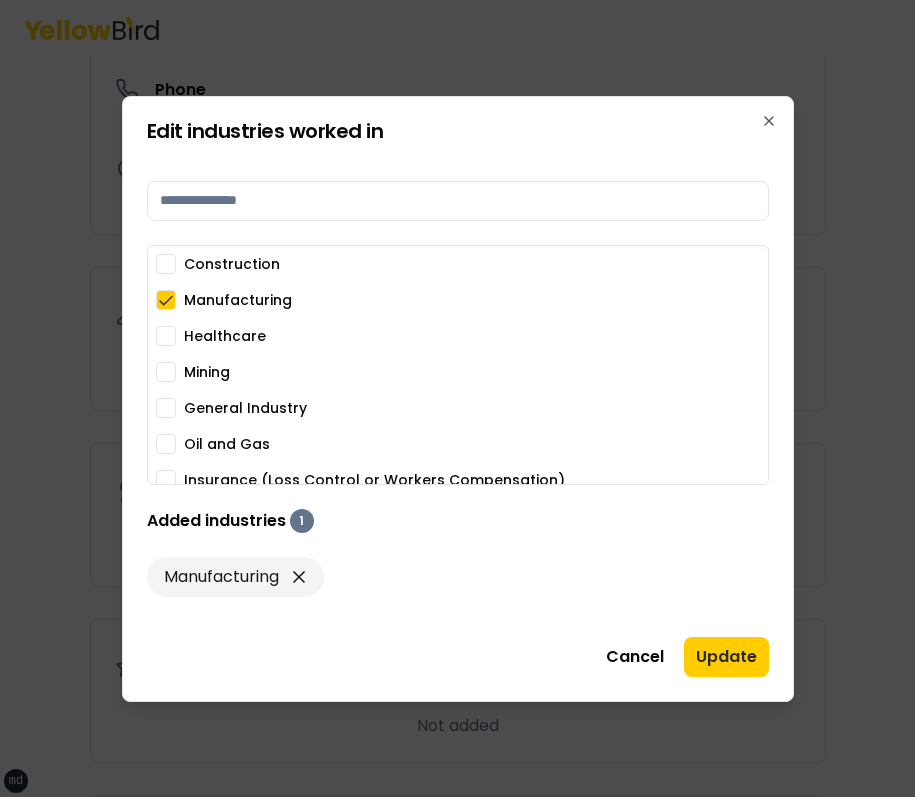 click on "Mining" at bounding box center [207, 372] 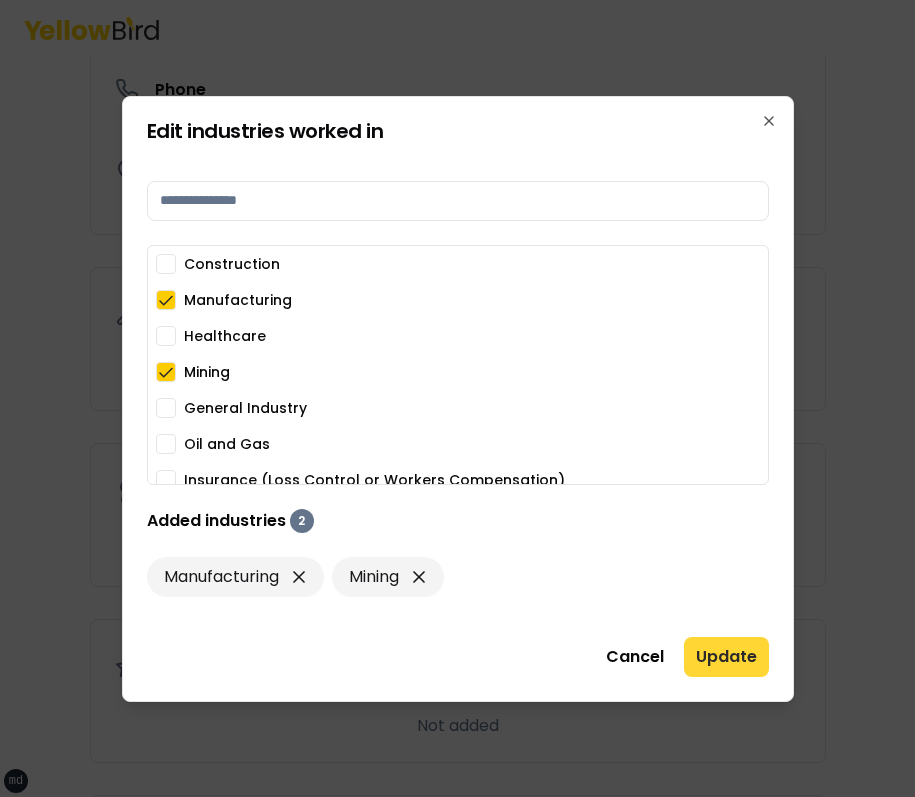 click on "Update" at bounding box center (726, 657) 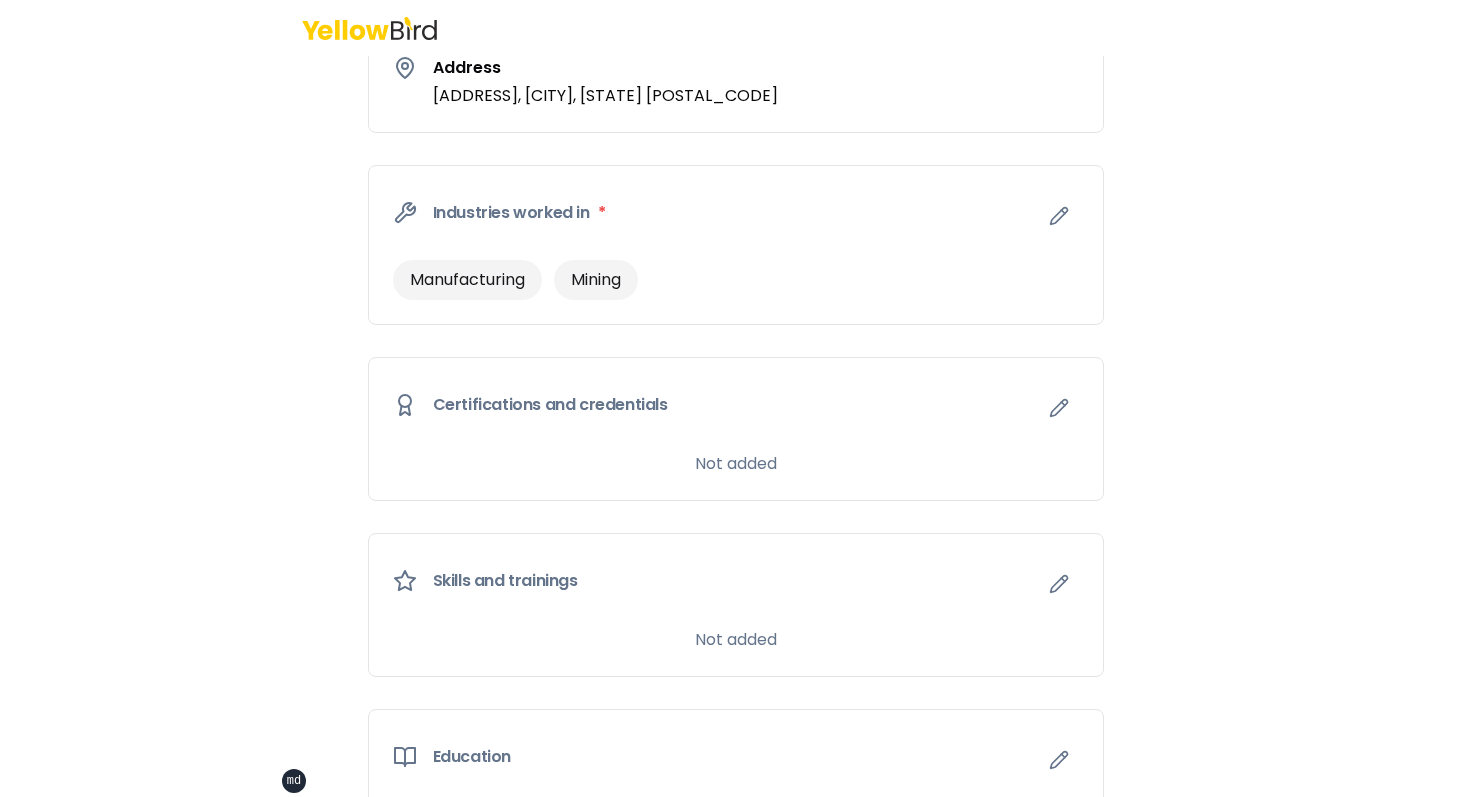 scroll, scrollTop: 959, scrollLeft: 0, axis: vertical 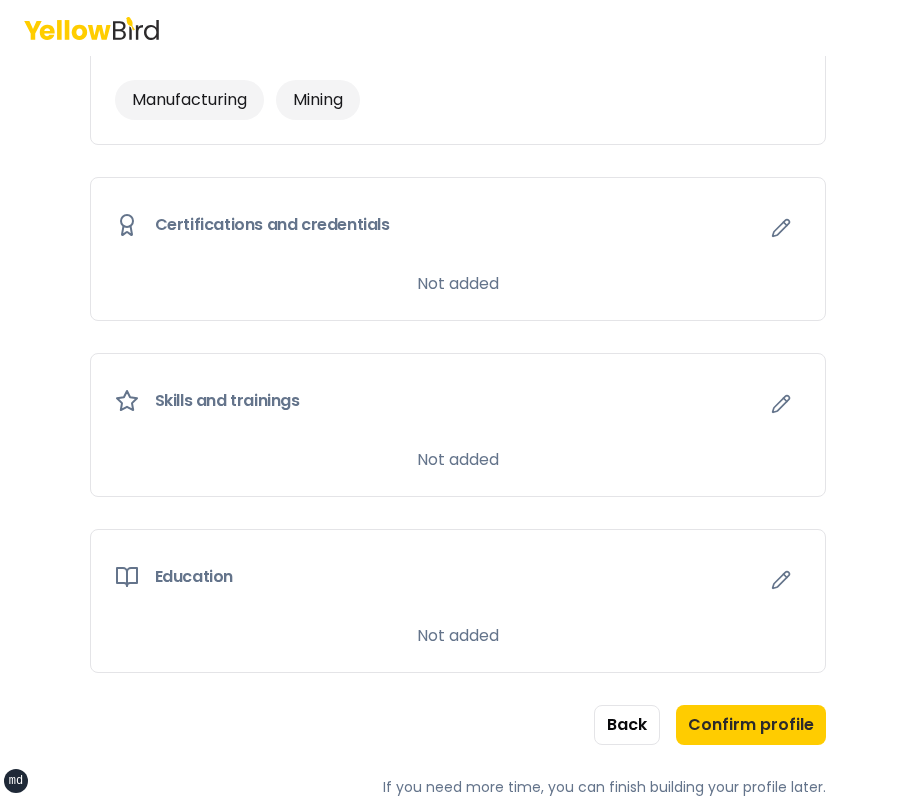 click on "3 of 3 Build your profile Insert some information on why this information is helpful to be gathered. About me * MB Name Michelle Barnes-Copes Years of experience 1 Additional languages French Contact * Email safensoundmc@gmail.comz Phone (191) 826-1563 Address asdasd, asdasd DE 12312 Industries worked in * Manufacturing Mining Certifications and credentials Not added Skills and trainings Not added Education Not added Back Confirm profile If you need more time, you can finish building your profile later." at bounding box center (458, -45) 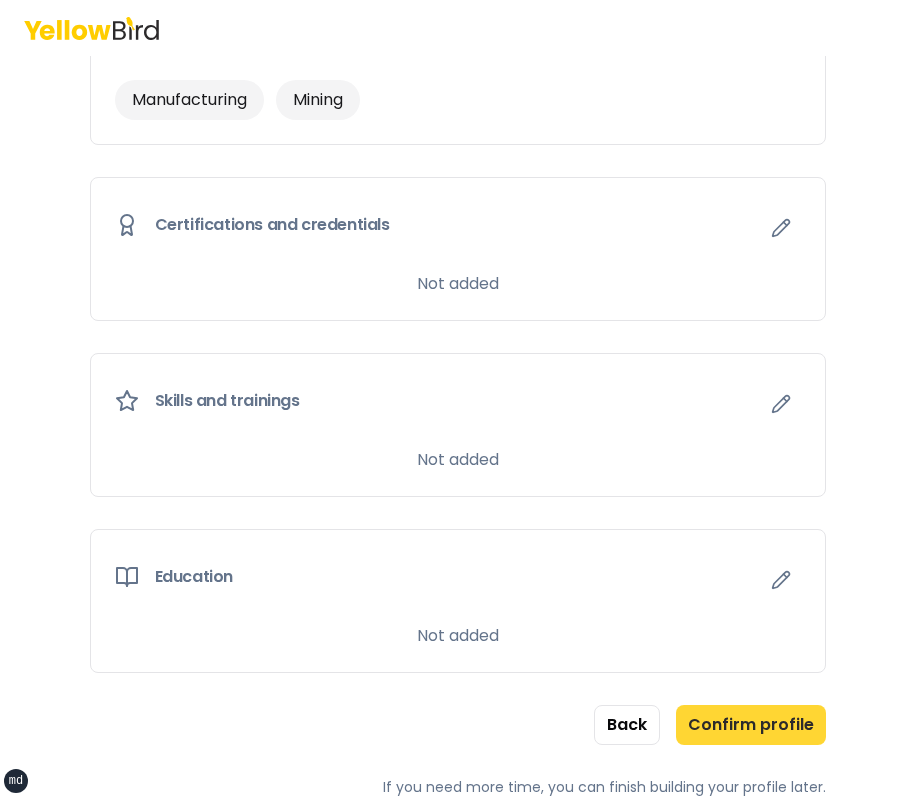 click on "Confirm profile" at bounding box center [751, 725] 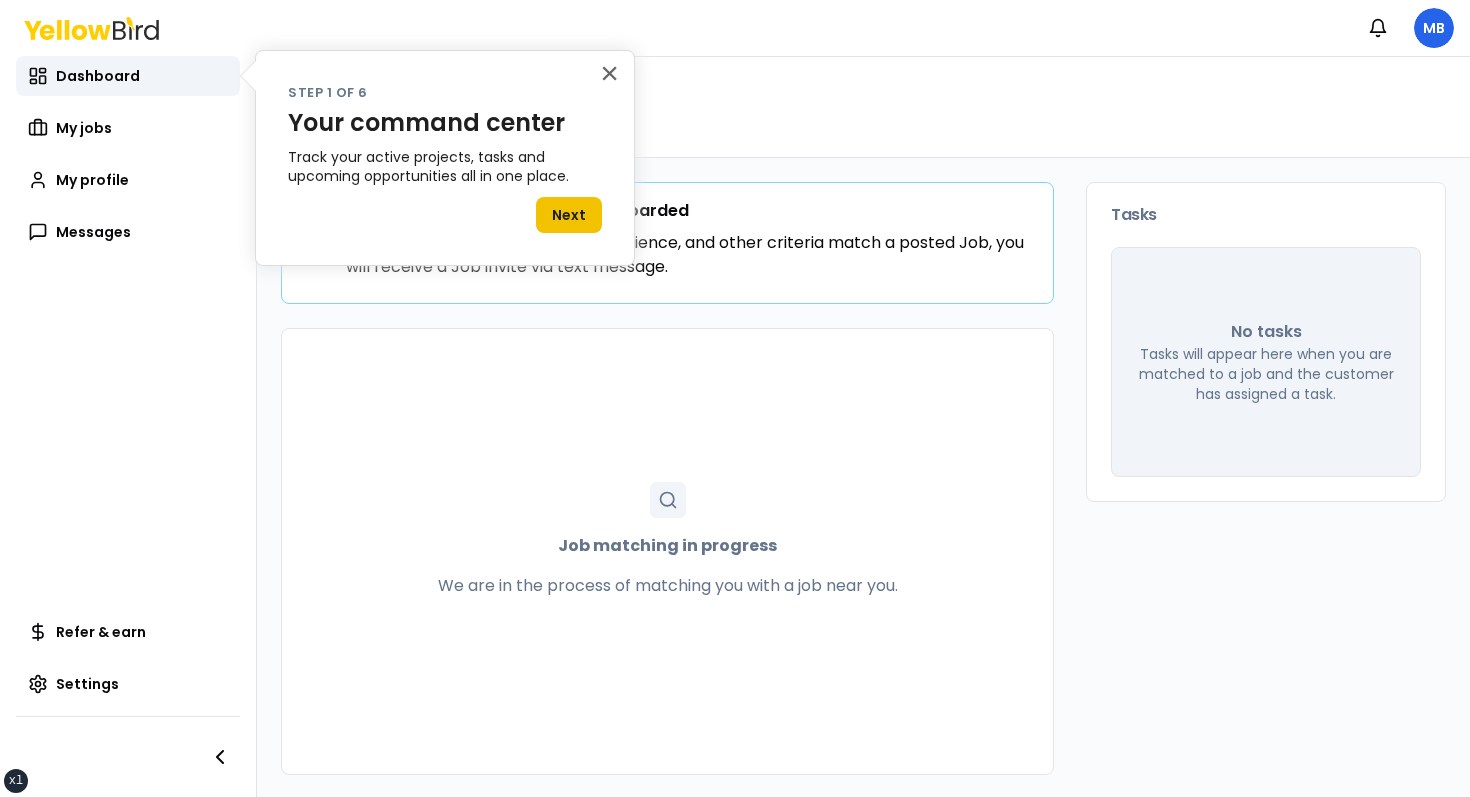 click on "Next" at bounding box center [569, 215] 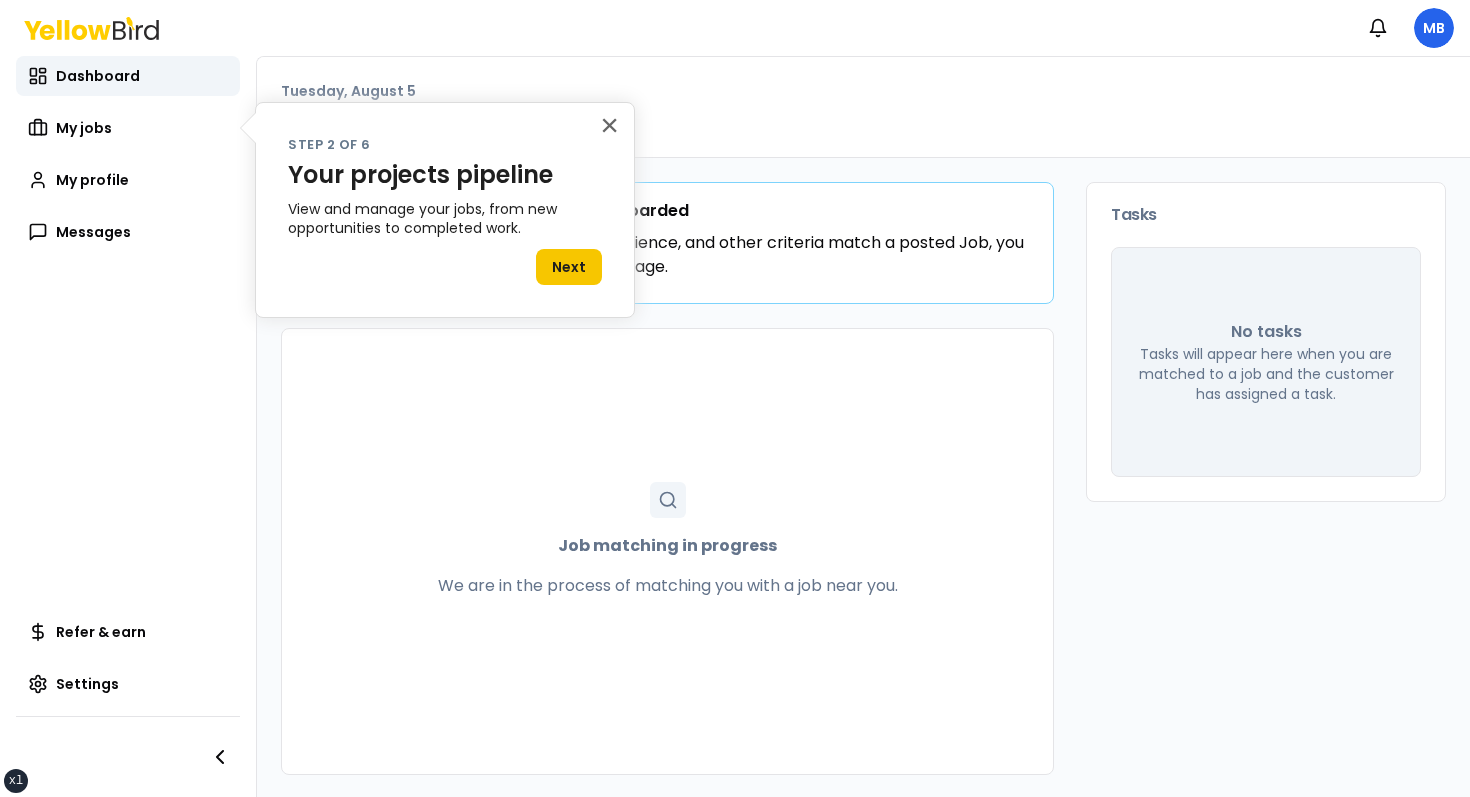 click on "× Step 2 of 6 Your projects pipeline View and manage your jobs, from new opportunities to completed work. Next" at bounding box center [445, 210] 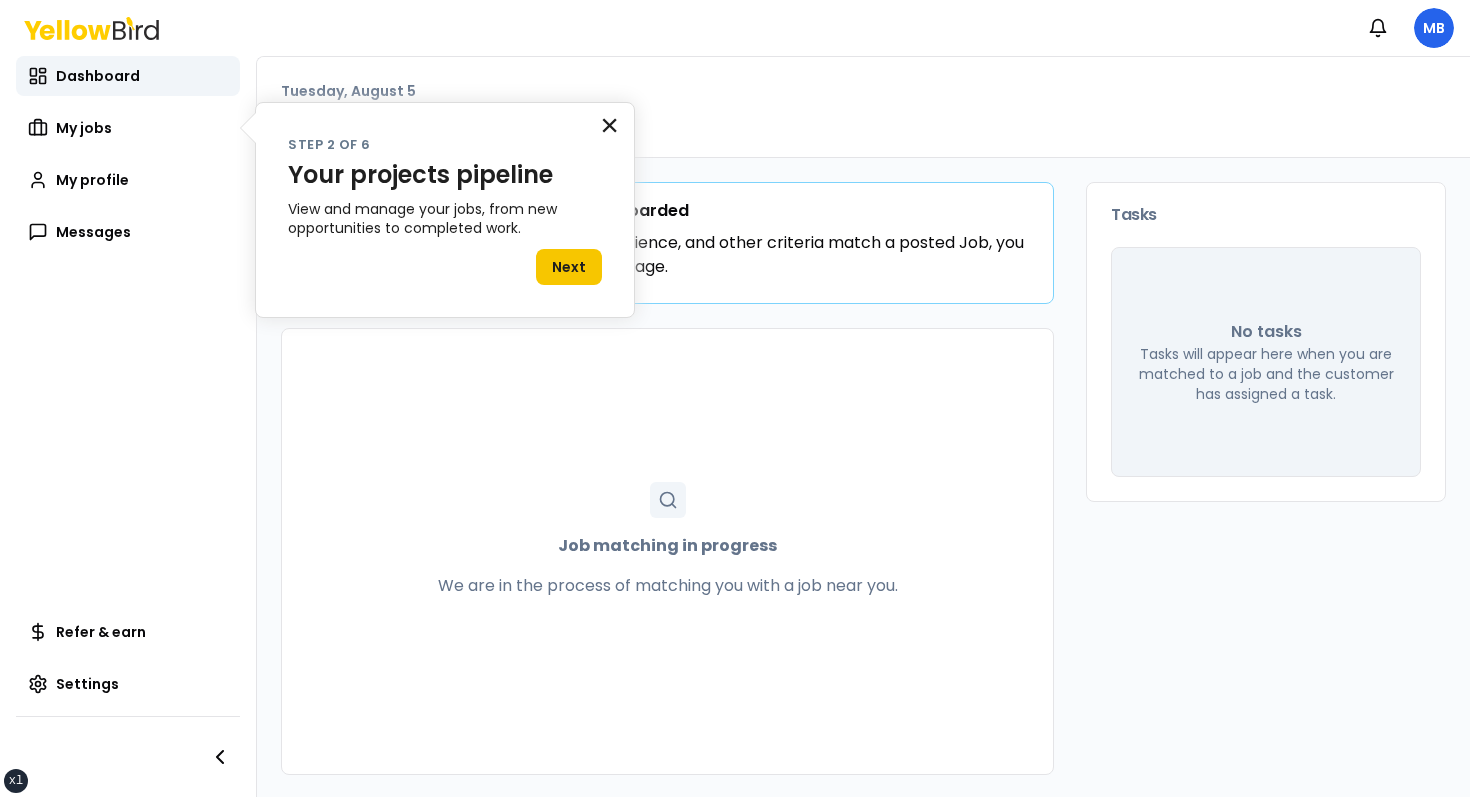 click on "×" at bounding box center [609, 125] 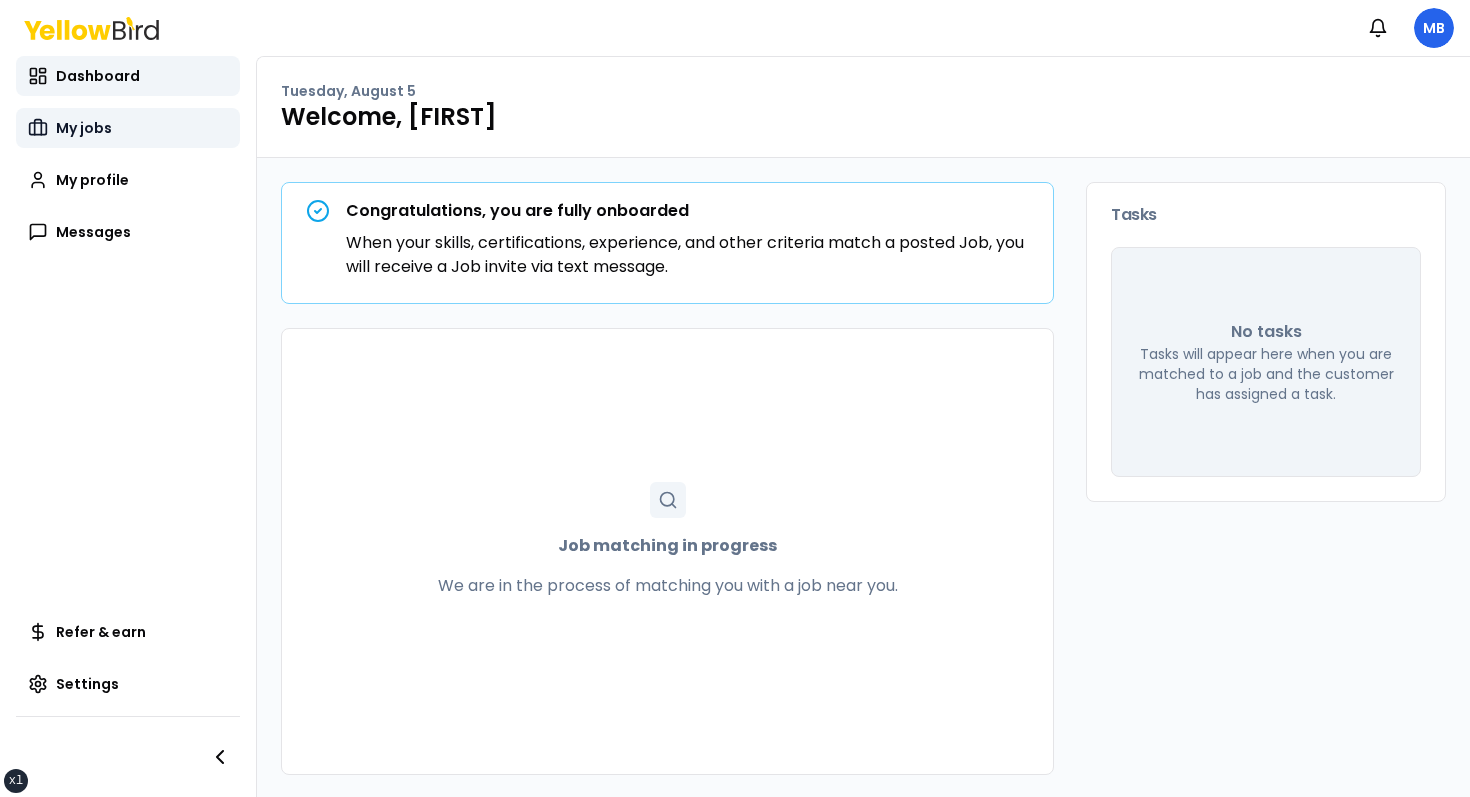 click on "My jobs" at bounding box center (128, 128) 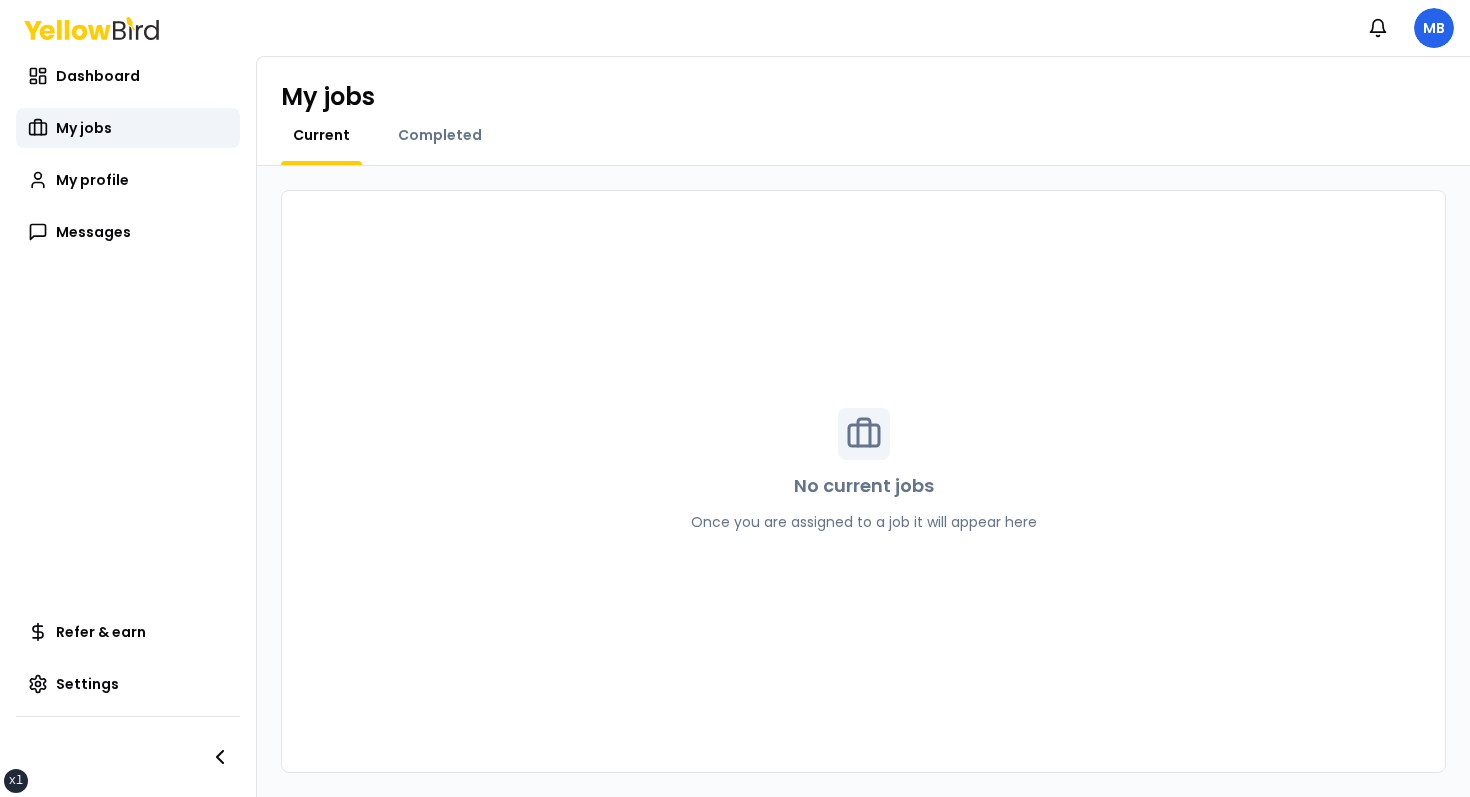 click on "No current jobs Once you are assigned to a job it will appear here" at bounding box center [863, 481] 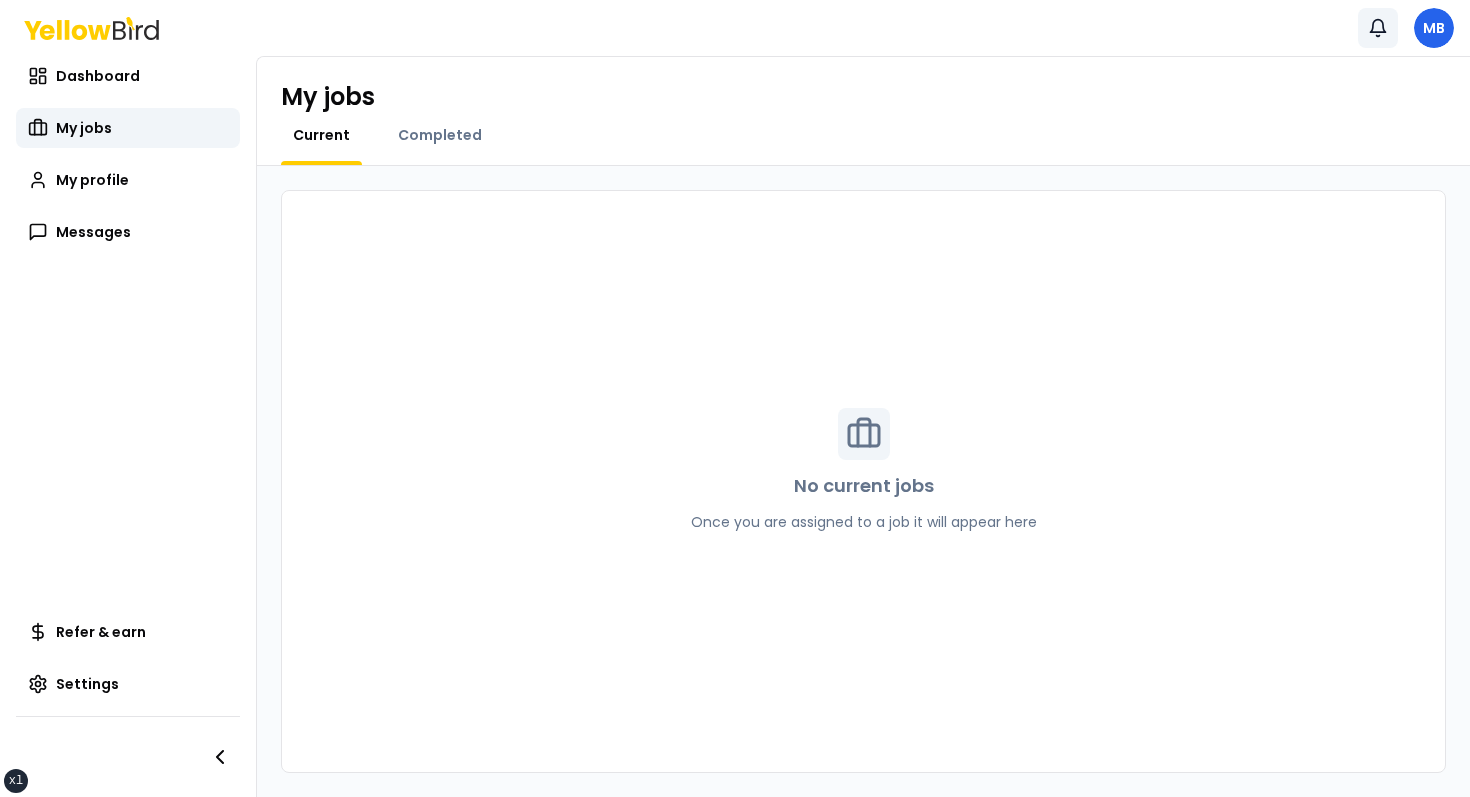 click on "Notifications" at bounding box center [1378, 28] 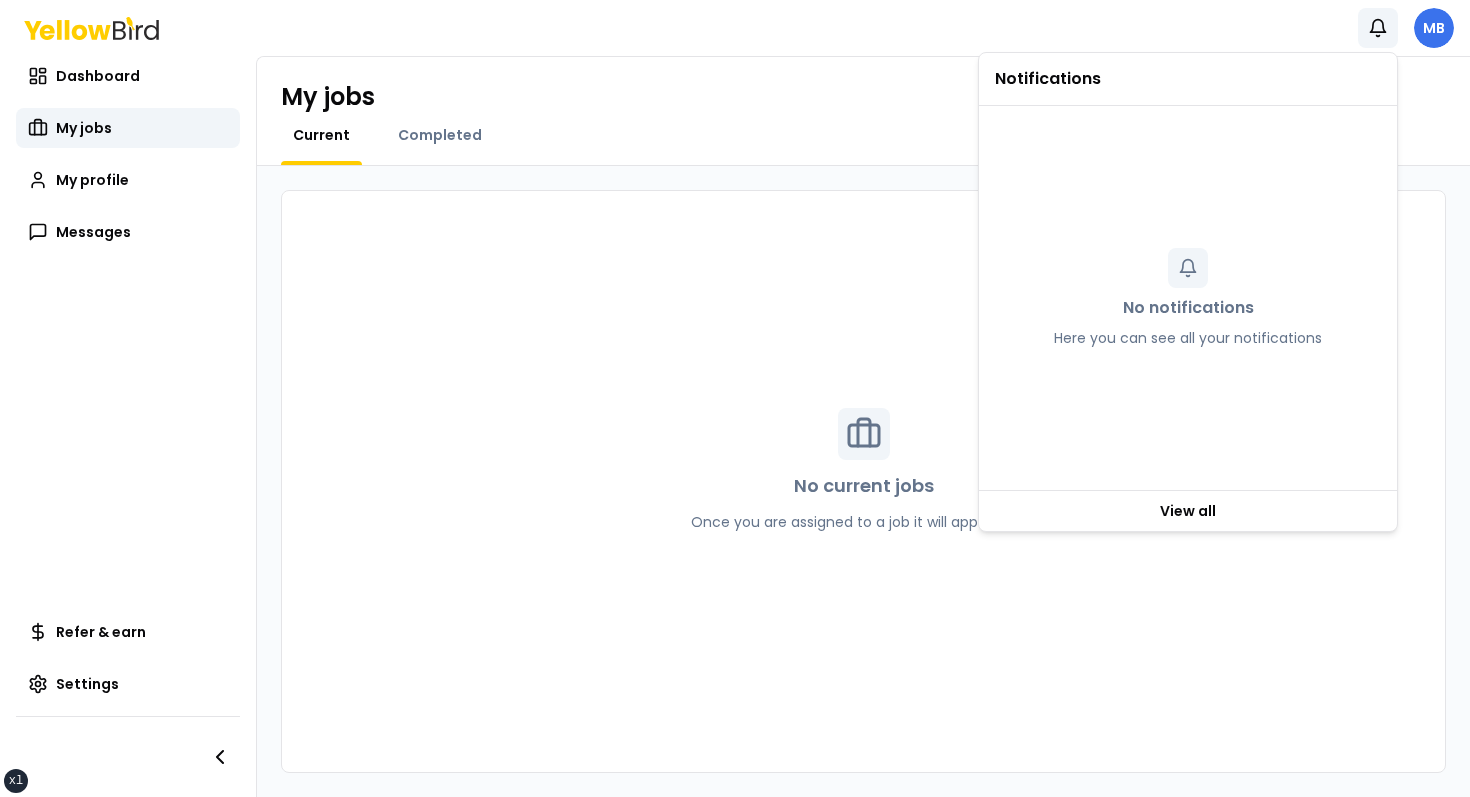click on "xs sm md lg xl 2xl Notifications MB Dashboard My jobs My profile Messages Refer & earn Settings My jobs Current Completed No current jobs Once you are assigned to a job it will appear here
Notifications No notifications Here you can see all your notifications View all" at bounding box center (735, 398) 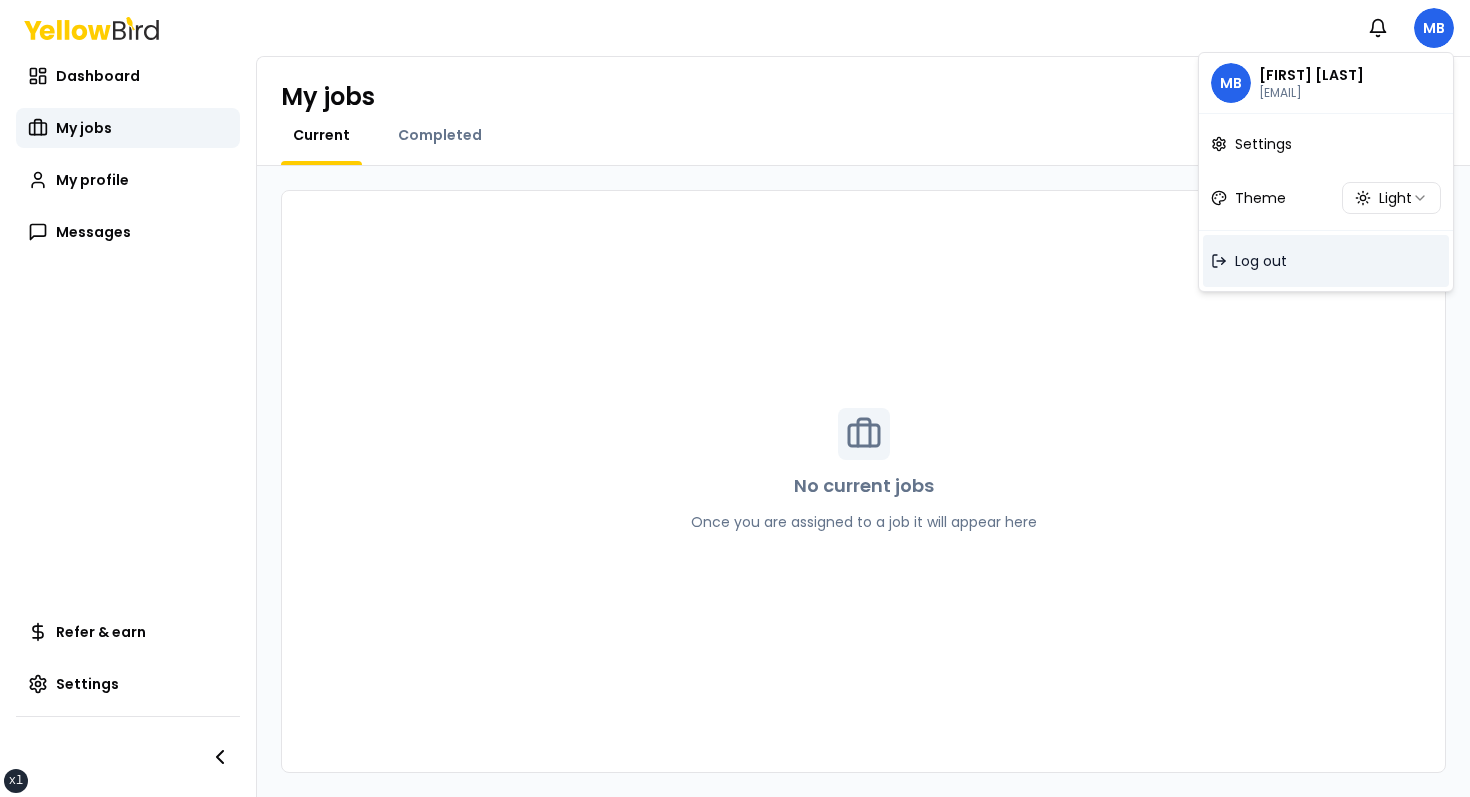 click on "Log out" at bounding box center [1261, 261] 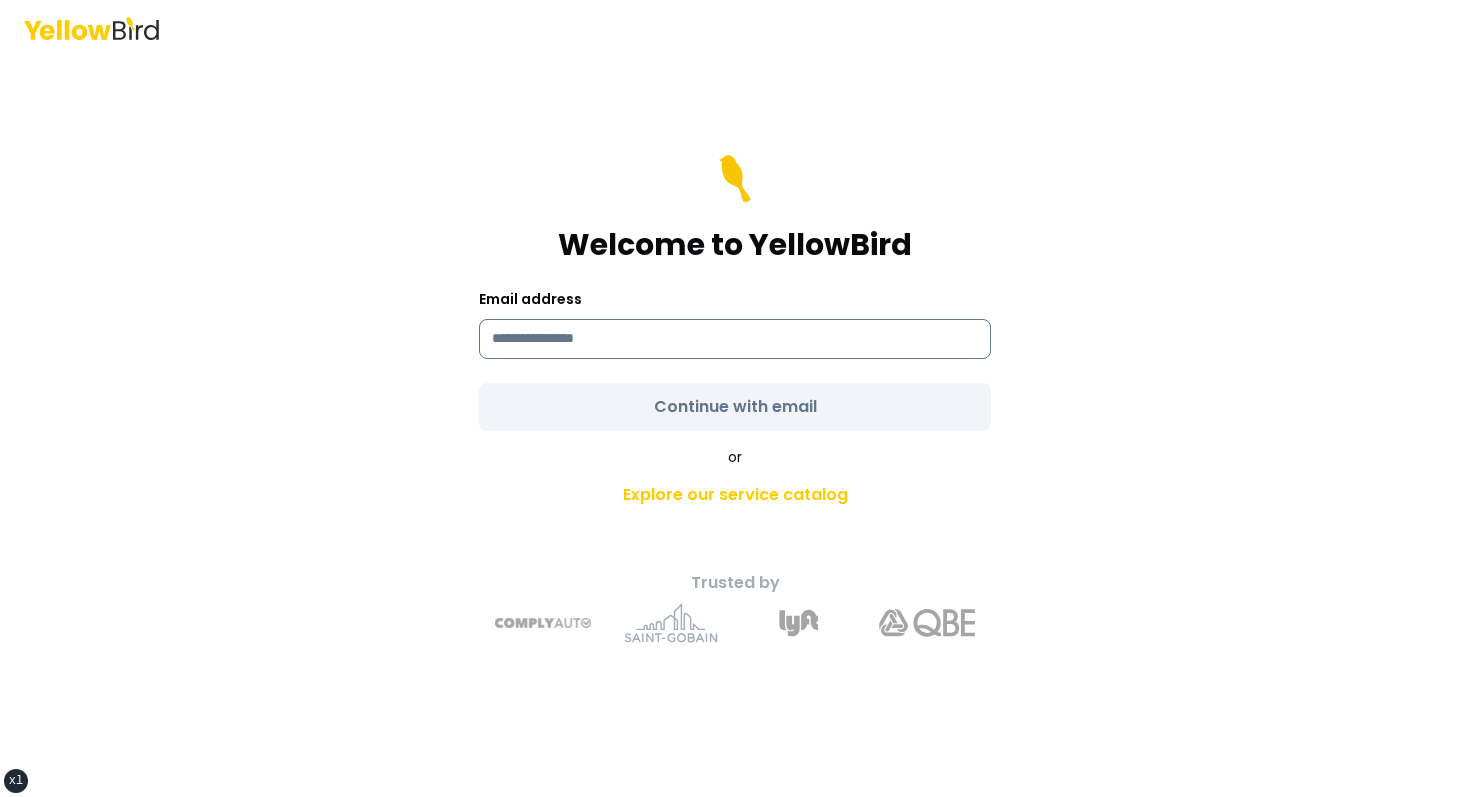 click at bounding box center (735, 339) 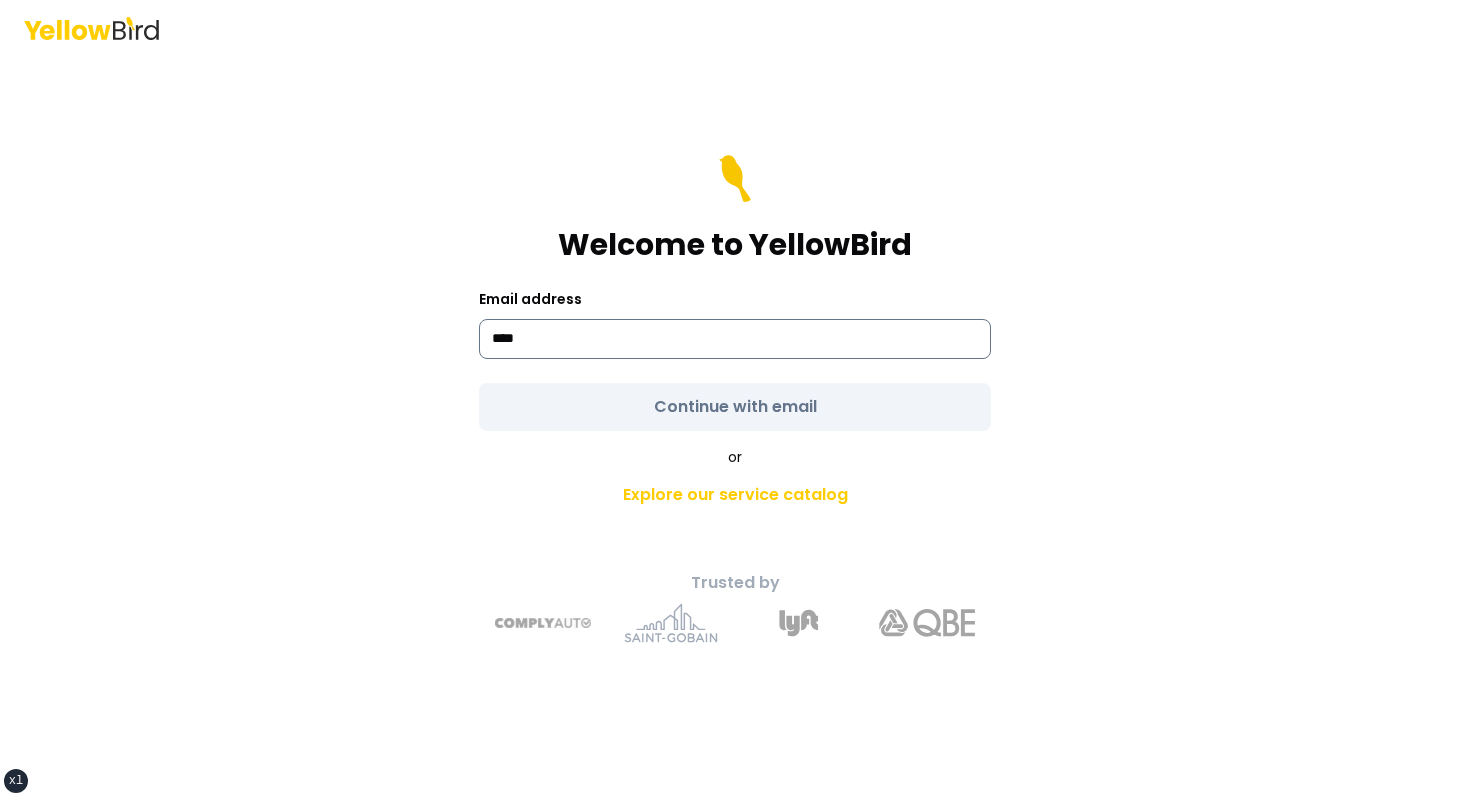 type on "**********" 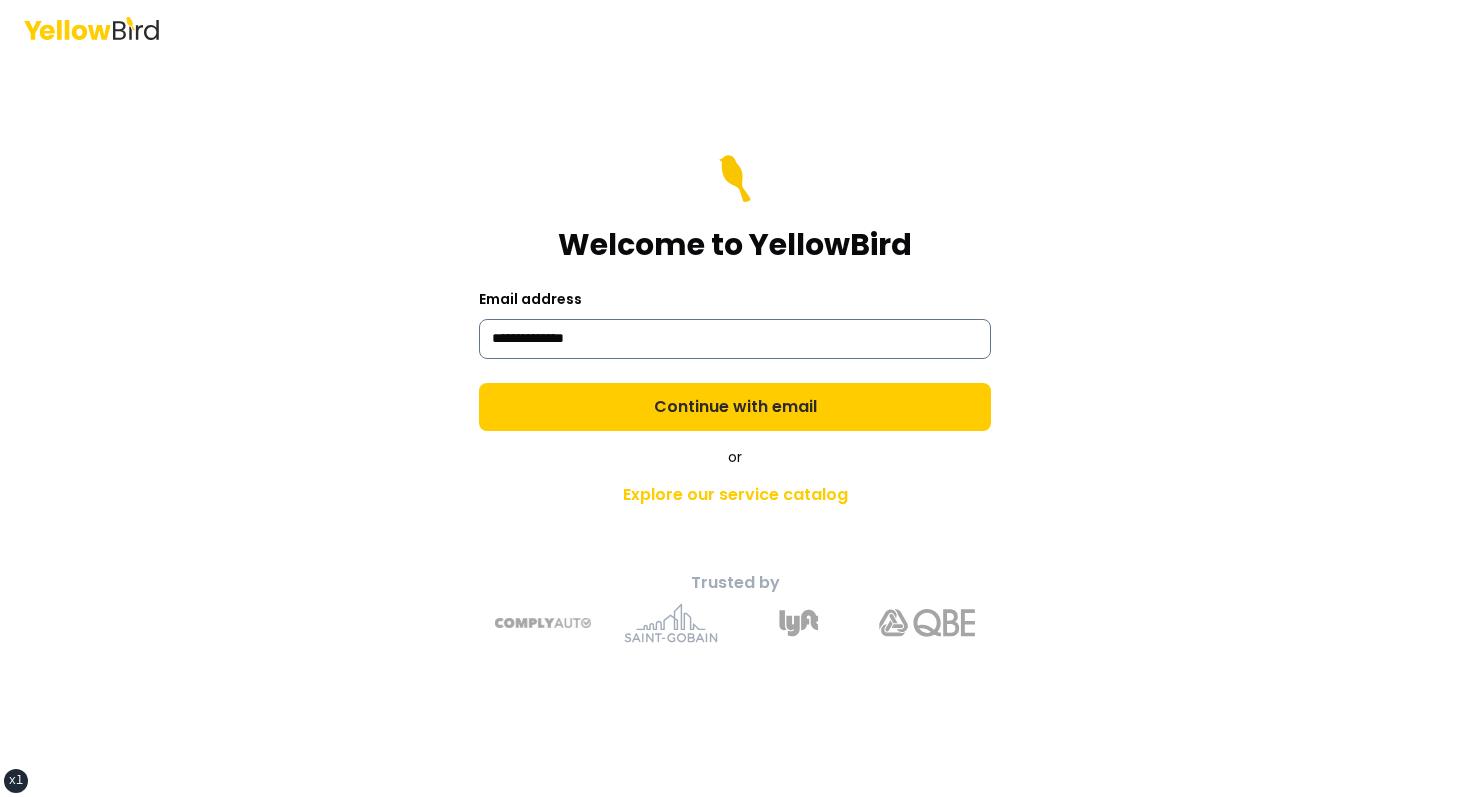 click on "Continue with email" at bounding box center (735, 407) 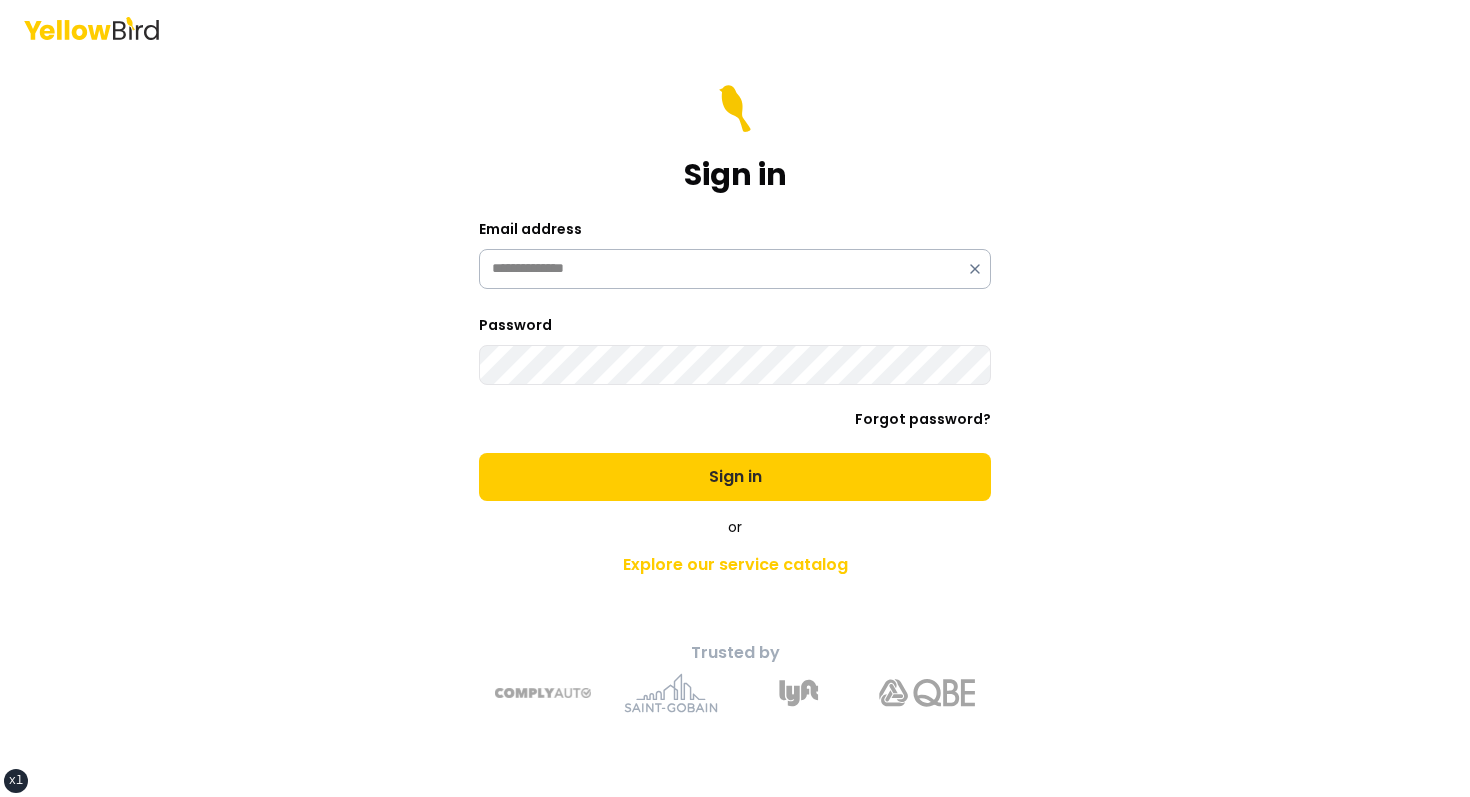 click on "Sign in" at bounding box center [735, 477] 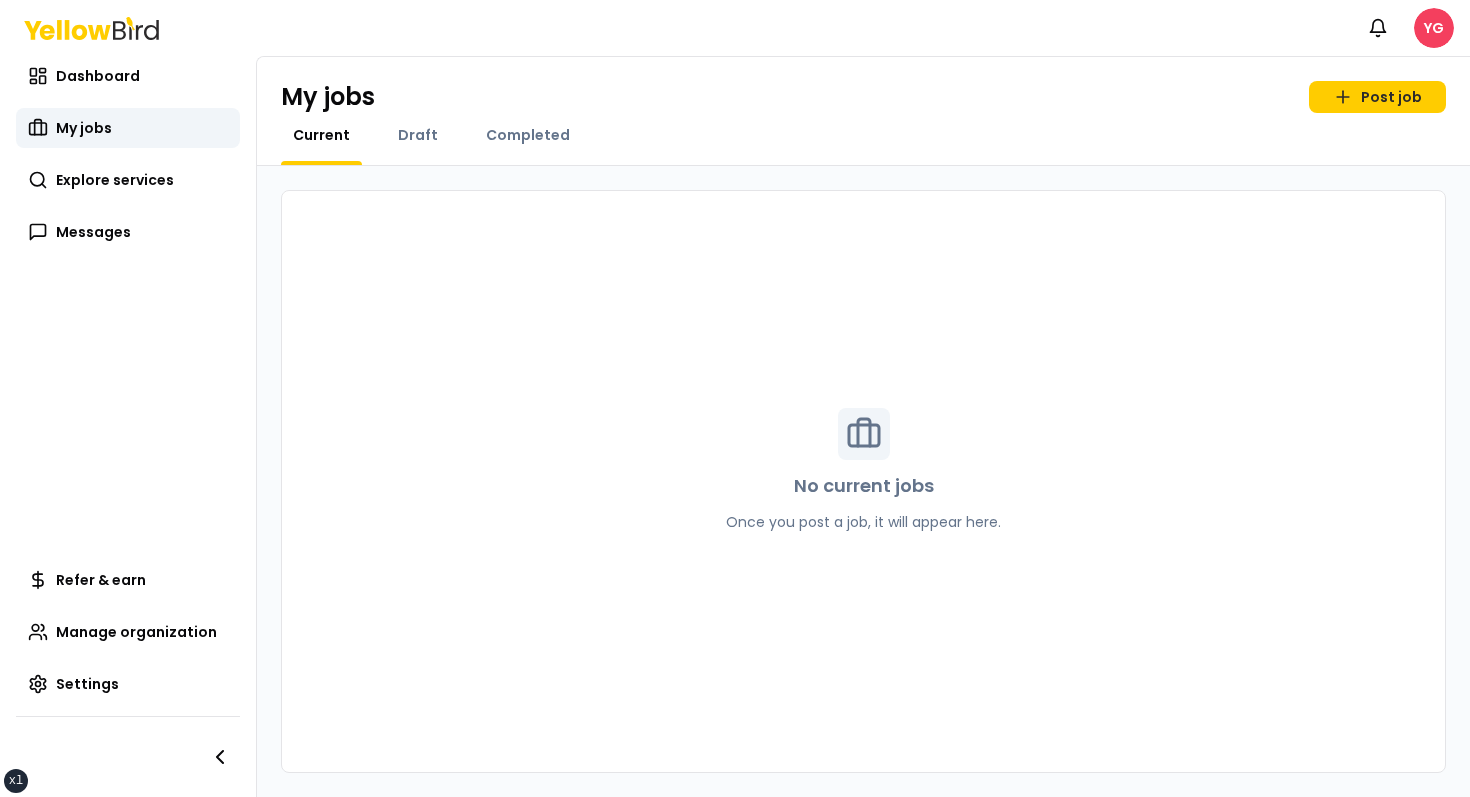 click on "My jobs Post job Current Draft Completed" at bounding box center [863, 111] 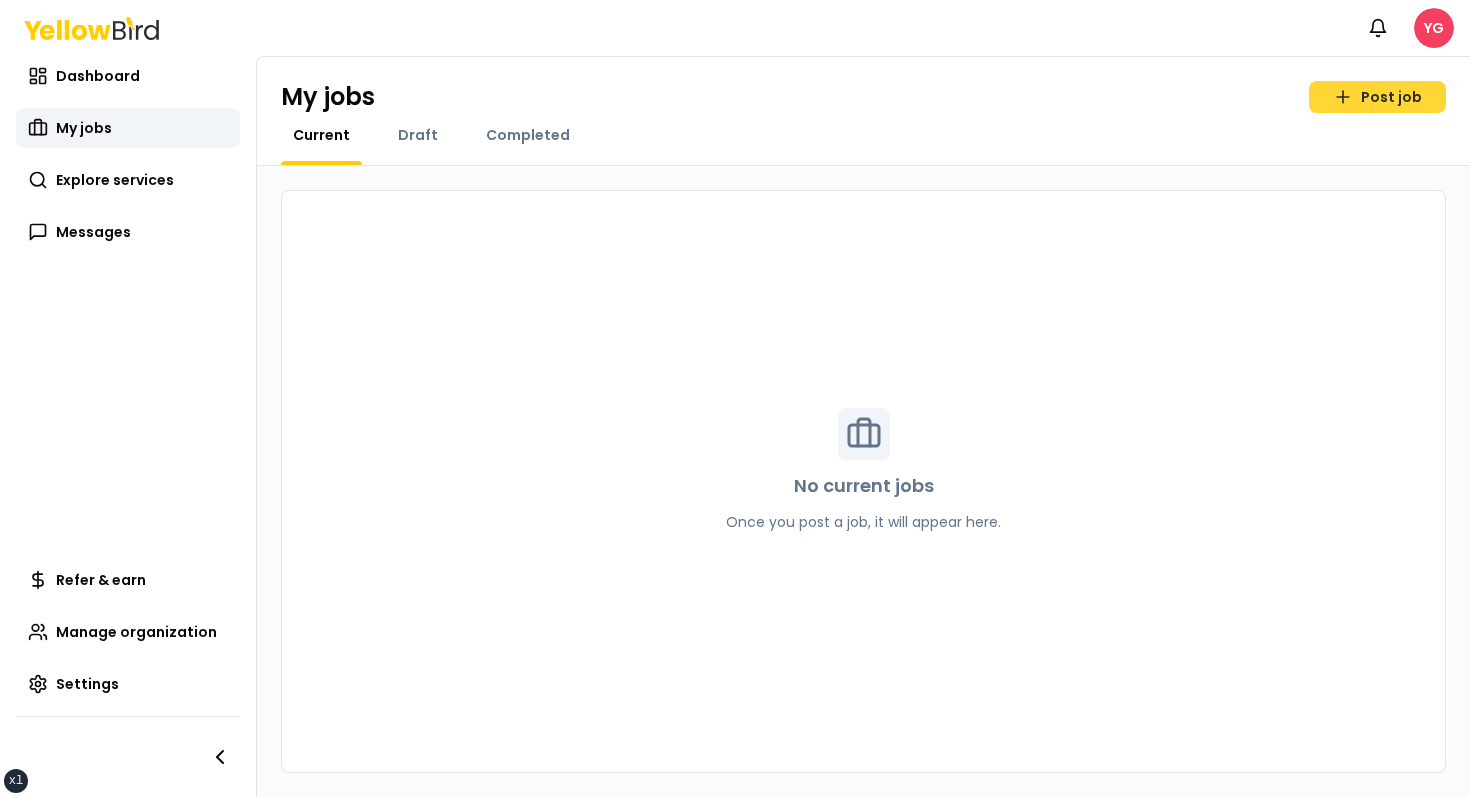 click on "Post job" at bounding box center (1377, 97) 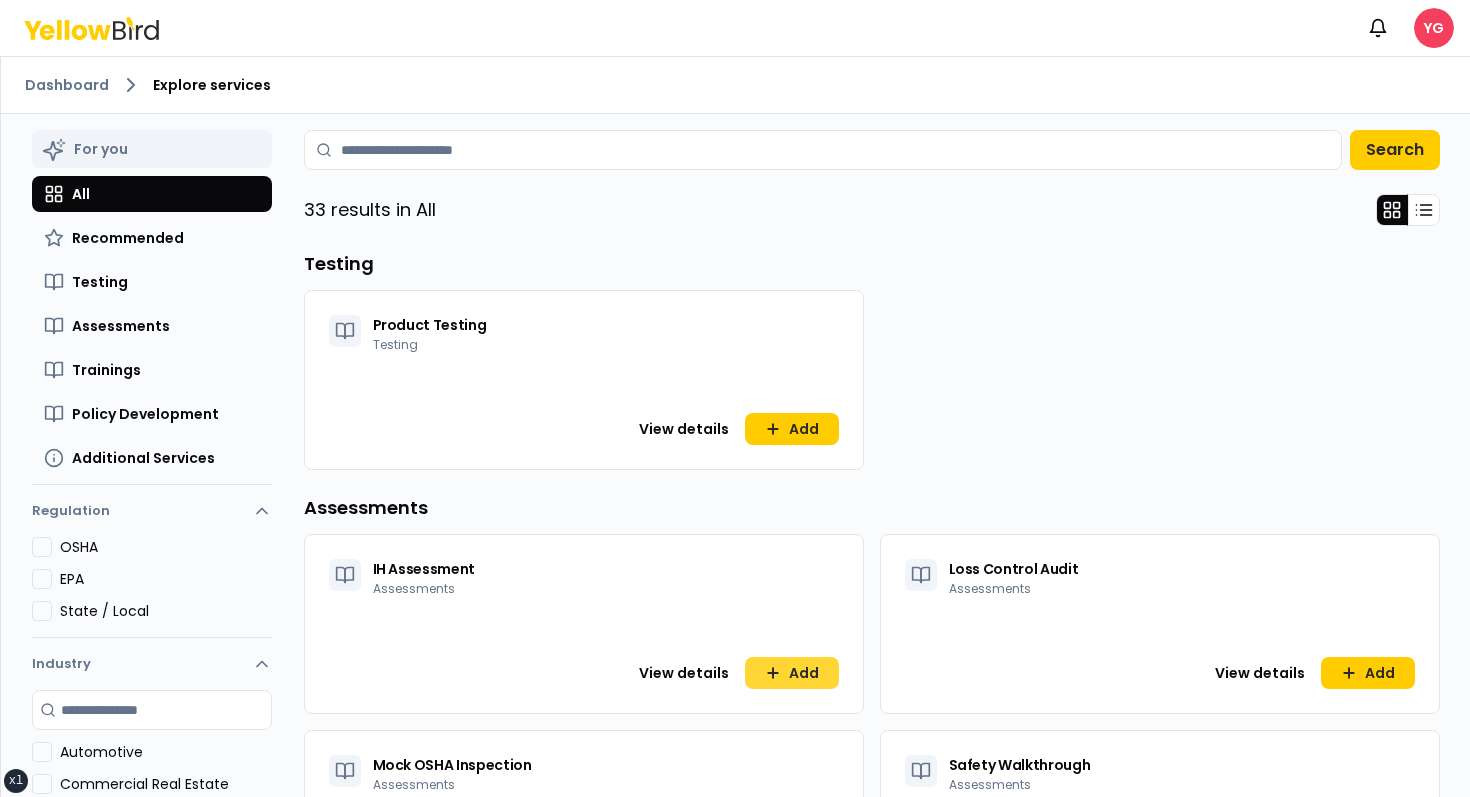 click on "Add" at bounding box center [792, 673] 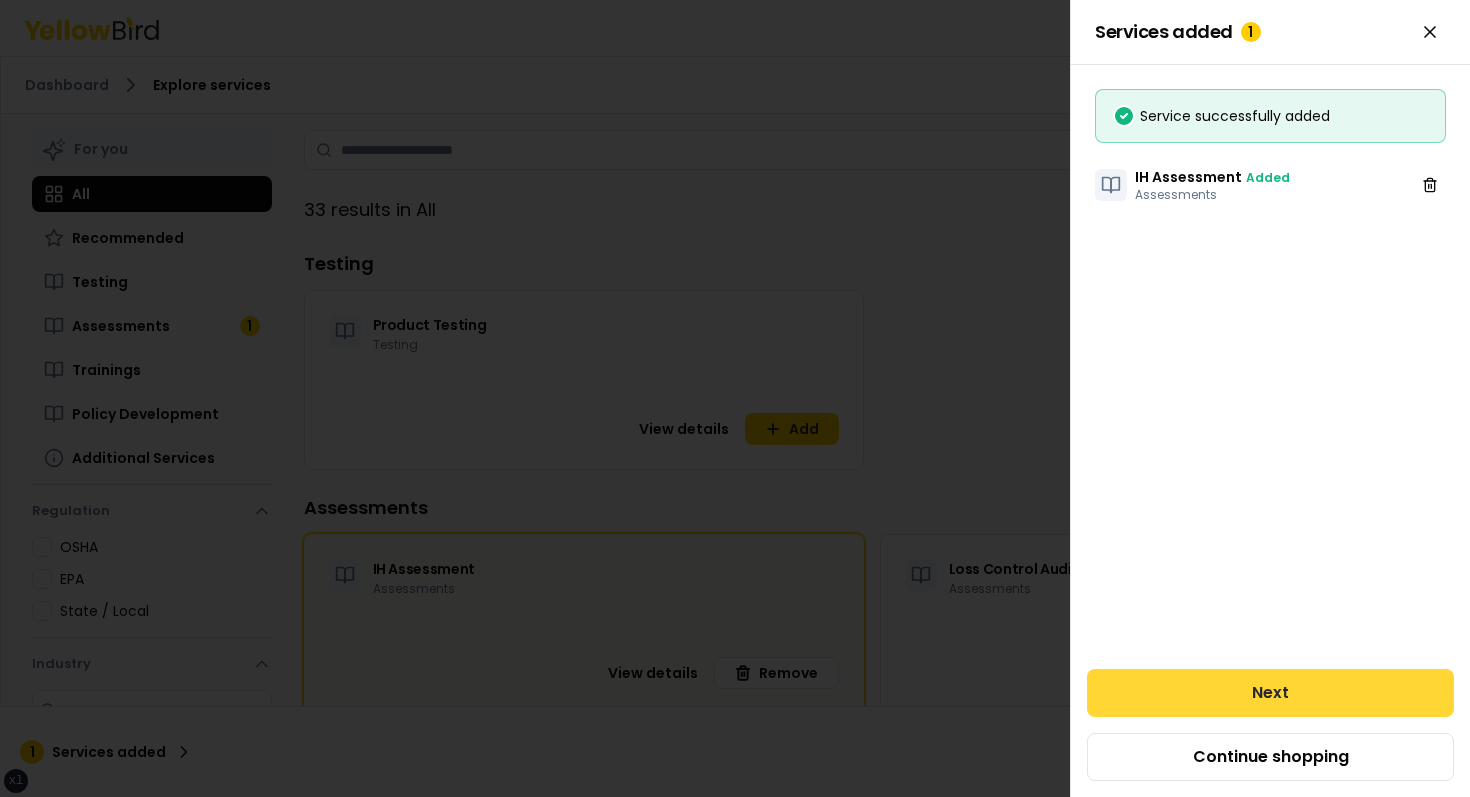 click on "Next" at bounding box center [1270, 693] 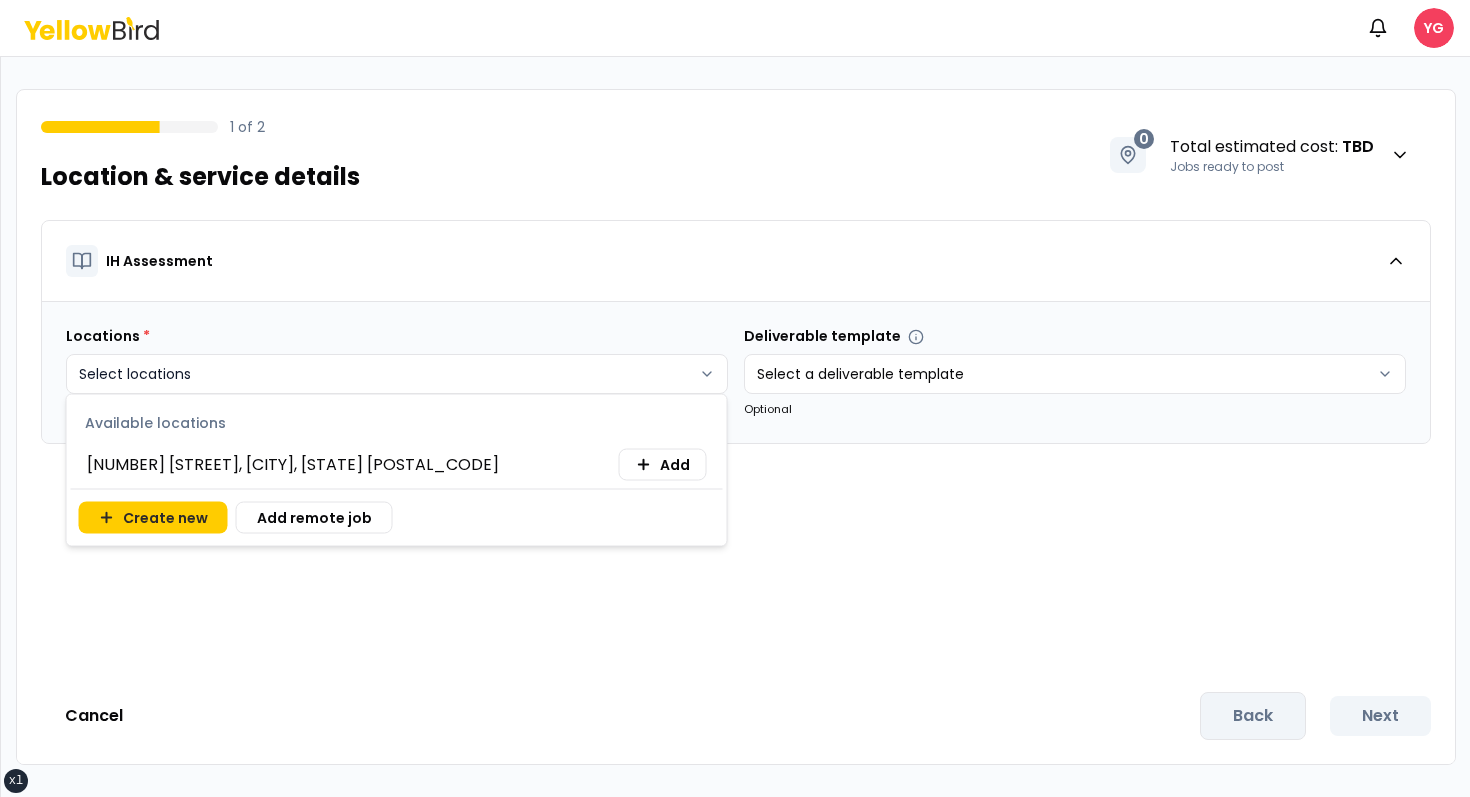 click on "xs sm md lg xl 2xl Notifications YG 1 of 2 Location & service details 0 Total estimated cost :   TBD Jobs ready to post IH Assessment Locations   * Select locations Deliverable template   Select a deliverable template Optional Cancel Back Next
Available locations 123 tasf, asfasf, DE 12321 Add Create new Add remote job" at bounding box center (735, 398) 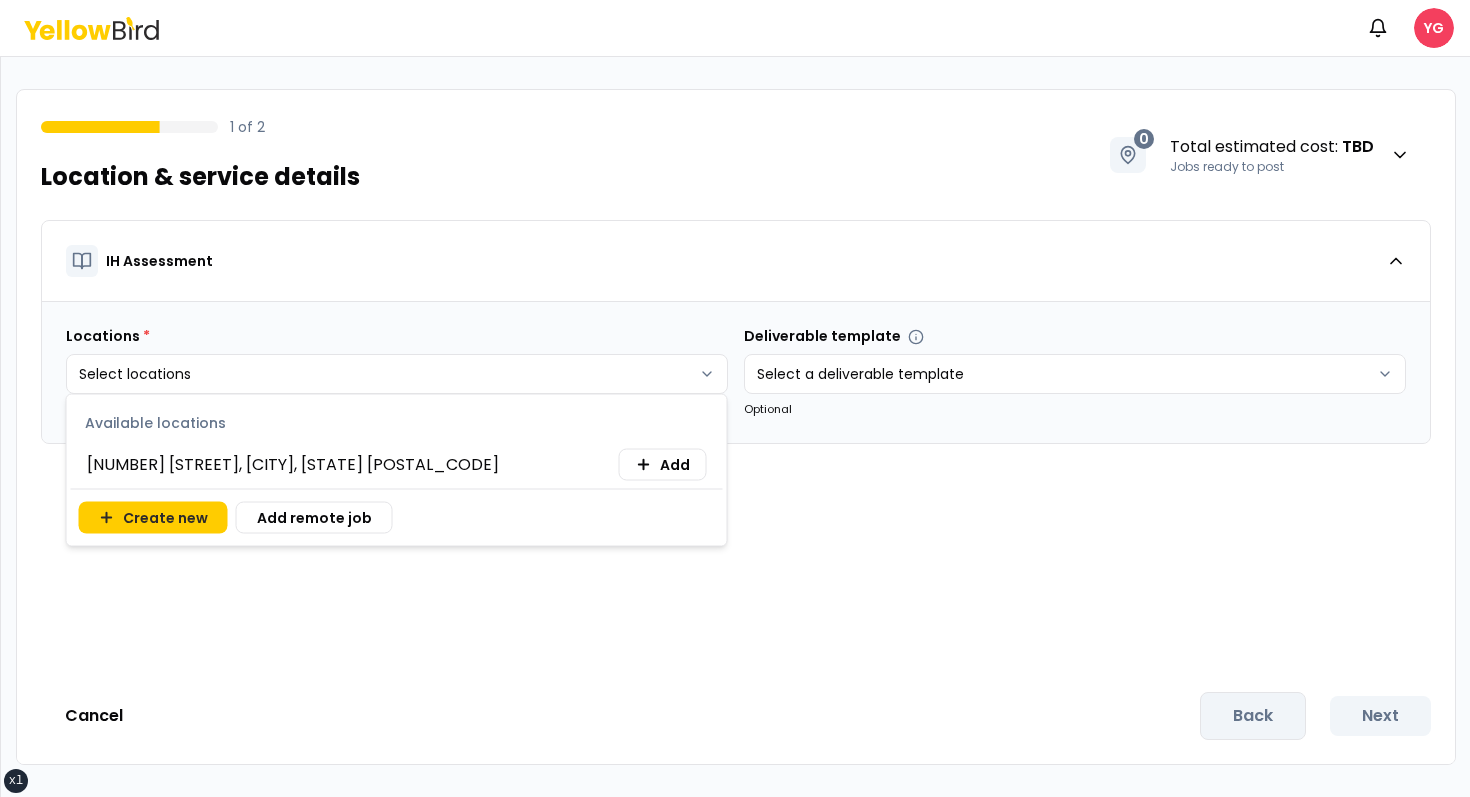 click on "123 tasf, asfasf, DE 12321 Add" at bounding box center (397, 465) 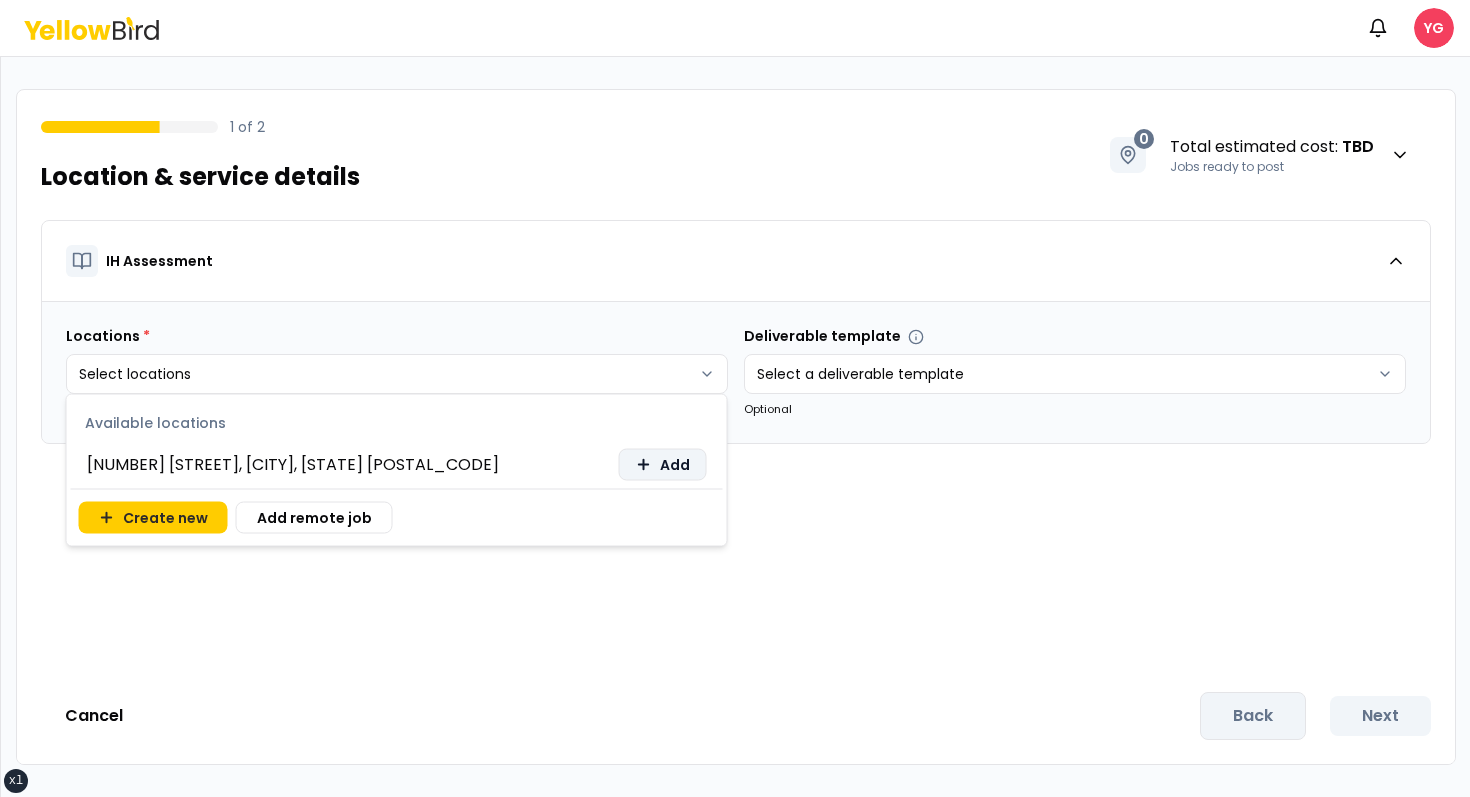 click on "Add" at bounding box center (663, 465) 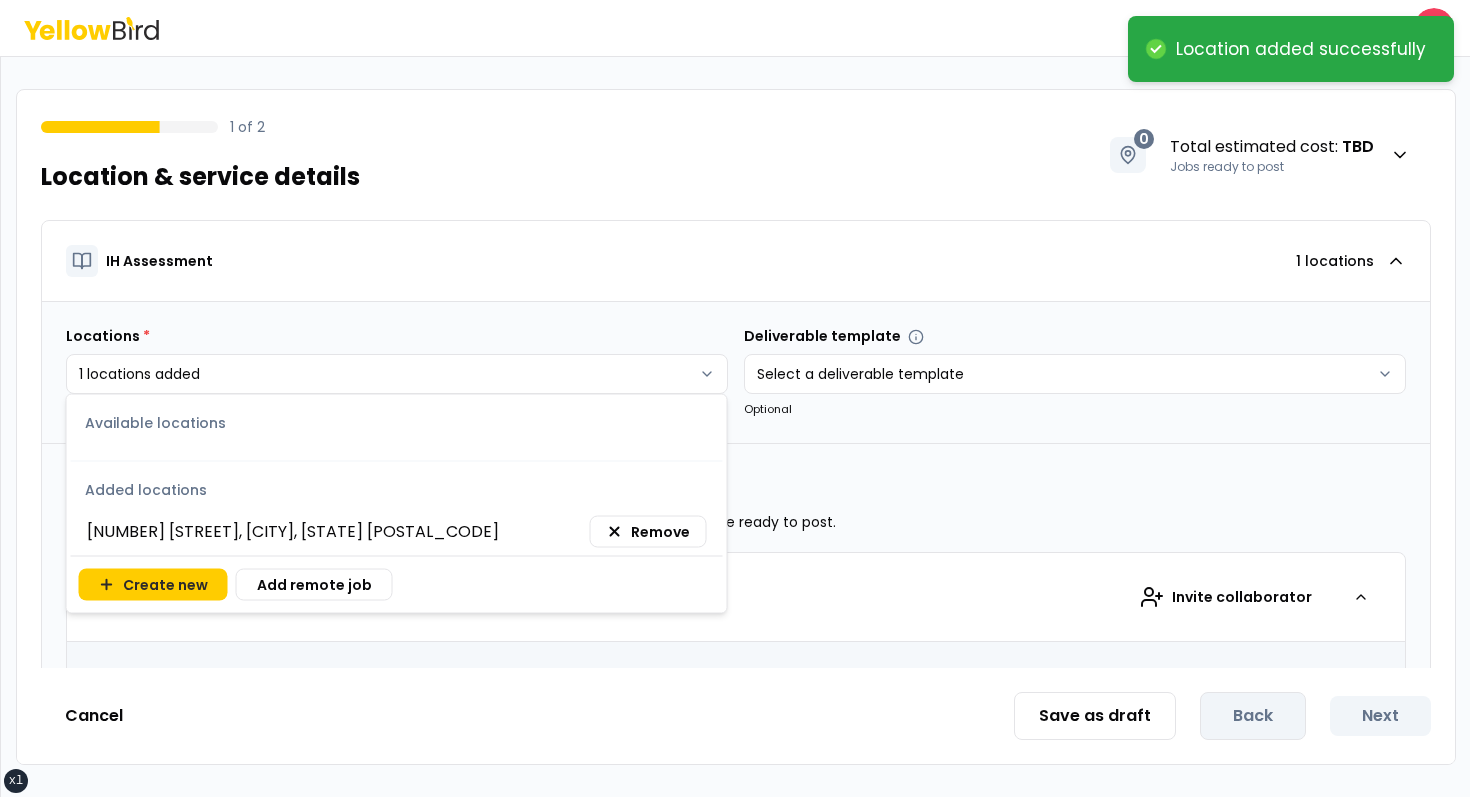 click on "**********" at bounding box center [735, 398] 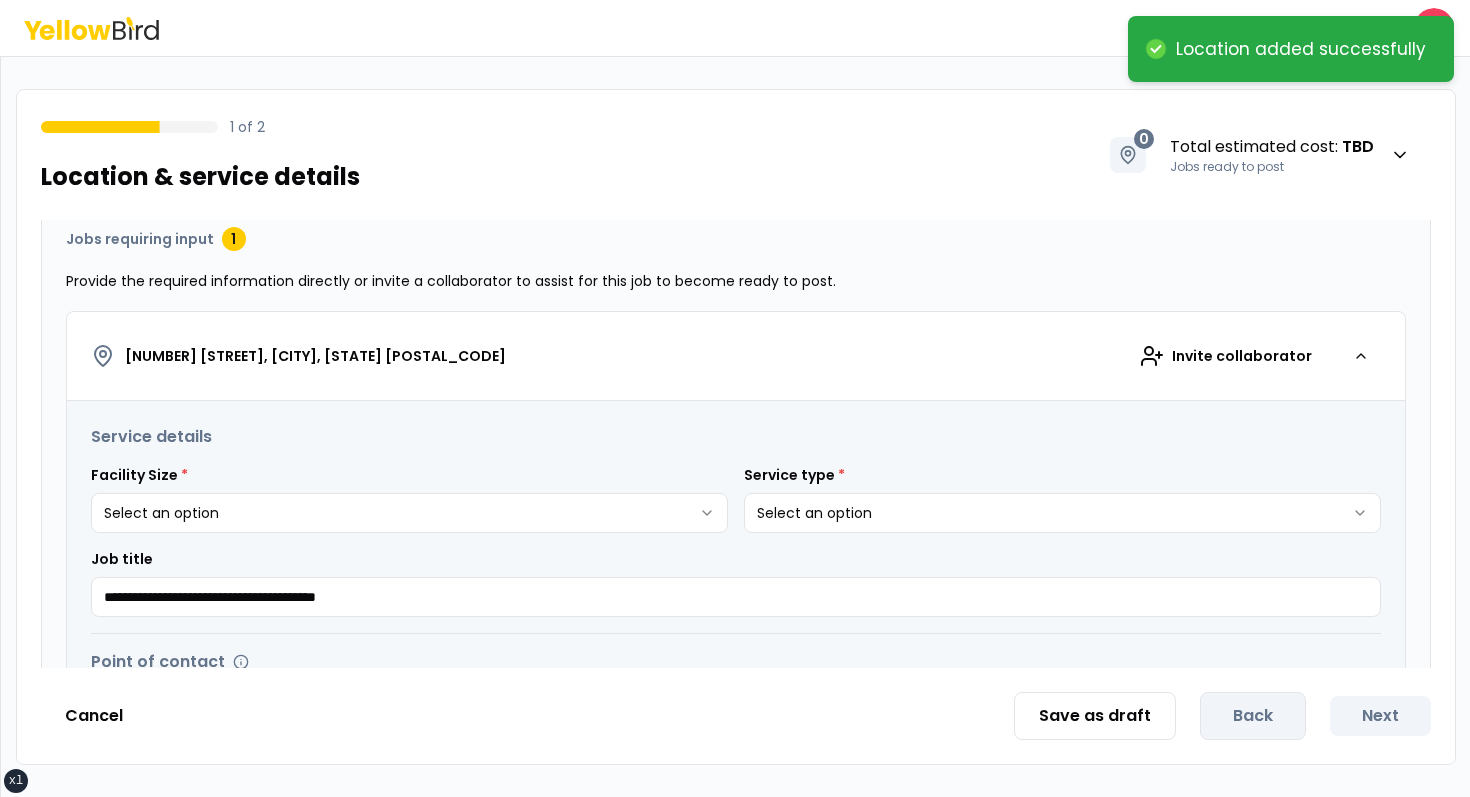 scroll, scrollTop: 292, scrollLeft: 0, axis: vertical 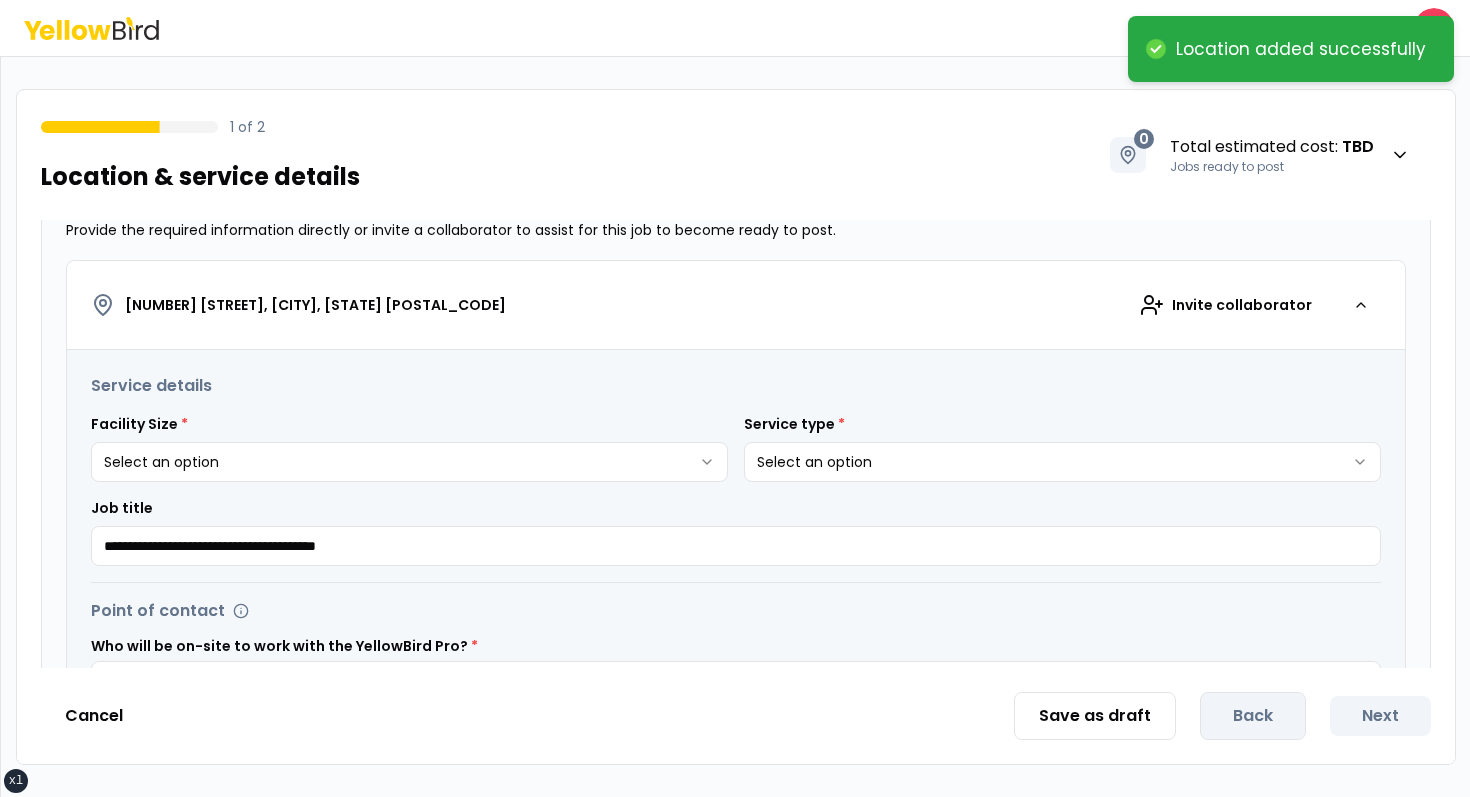 click on "**********" at bounding box center [735, 398] 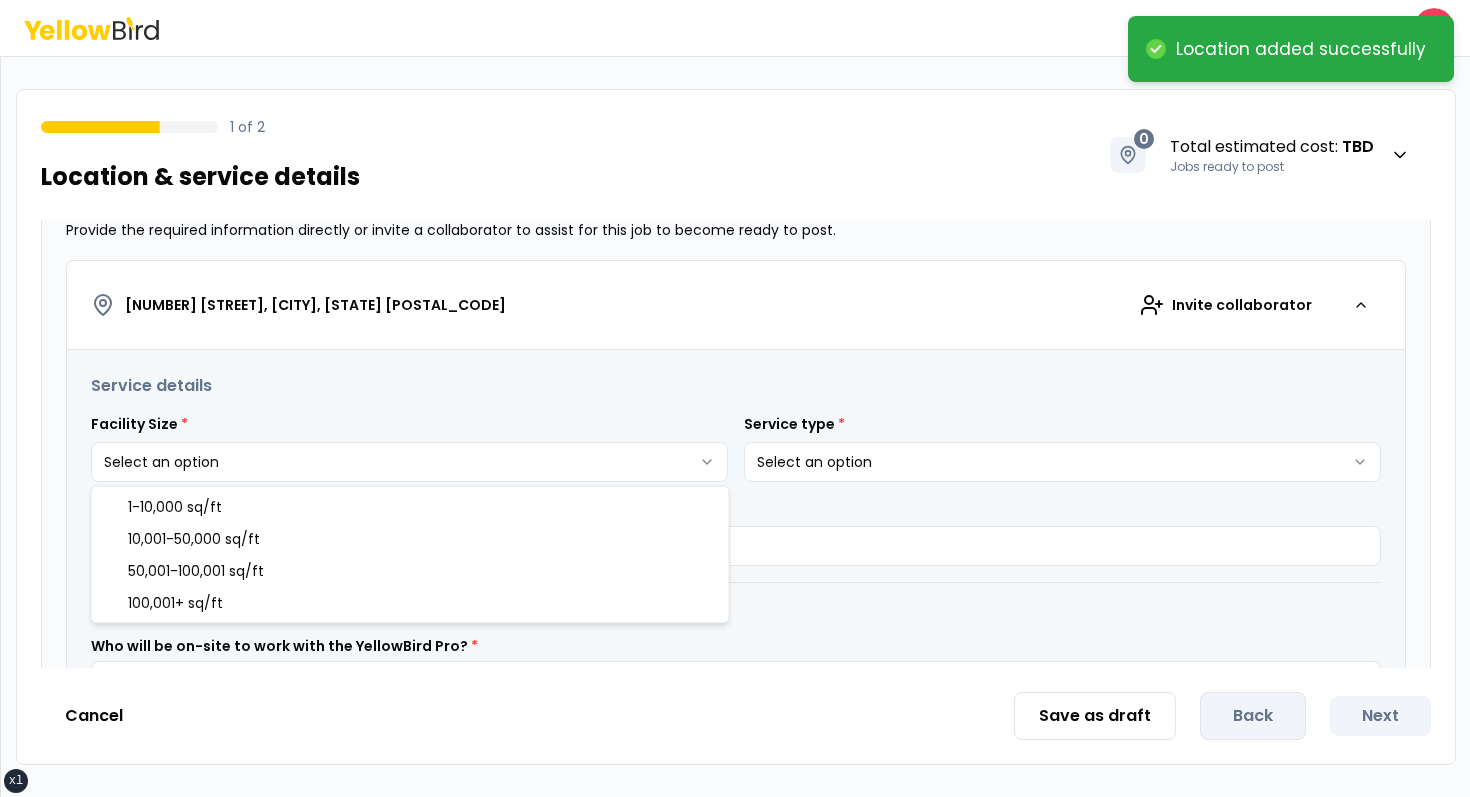 select on "*" 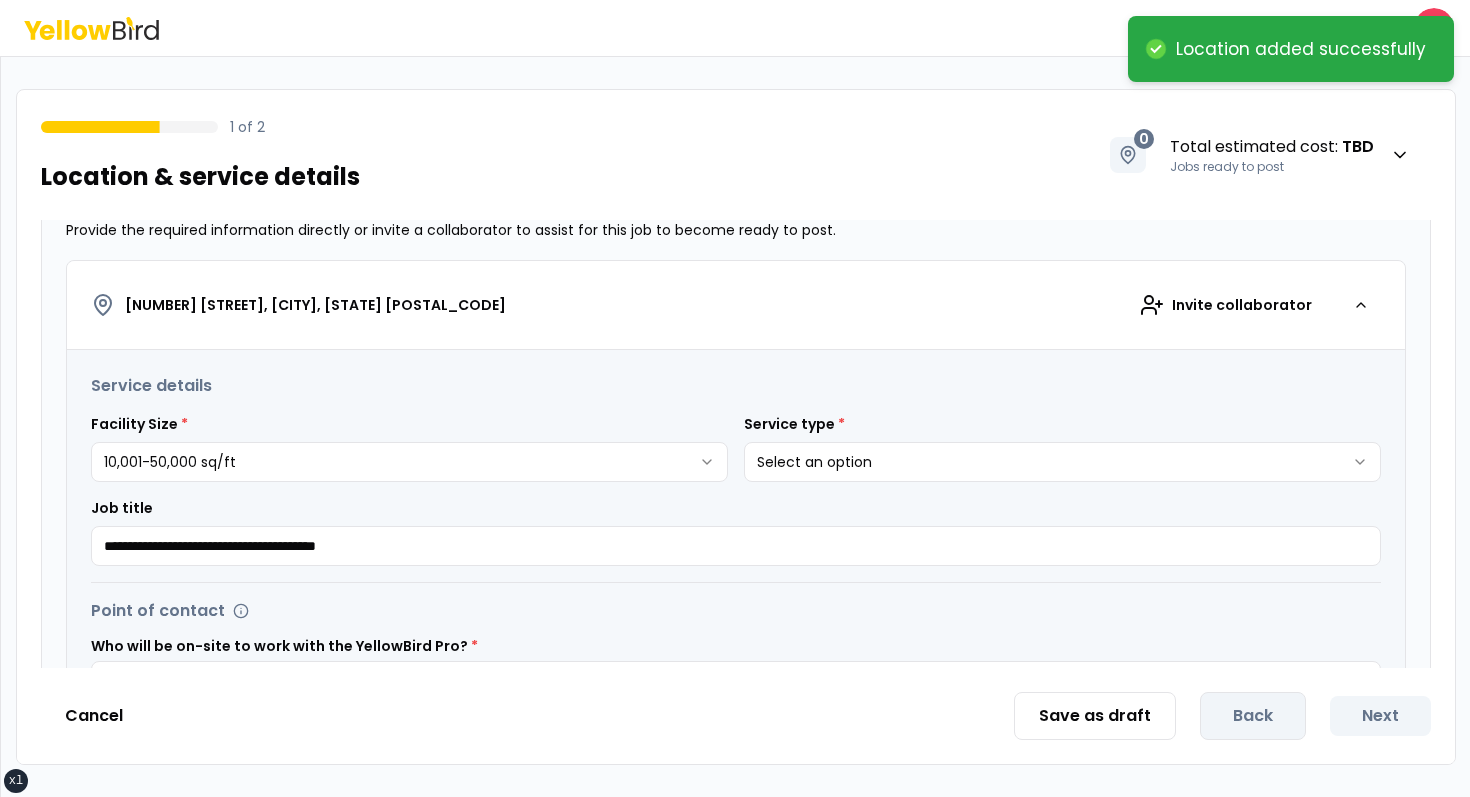 click on "**********" at bounding box center (735, 398) 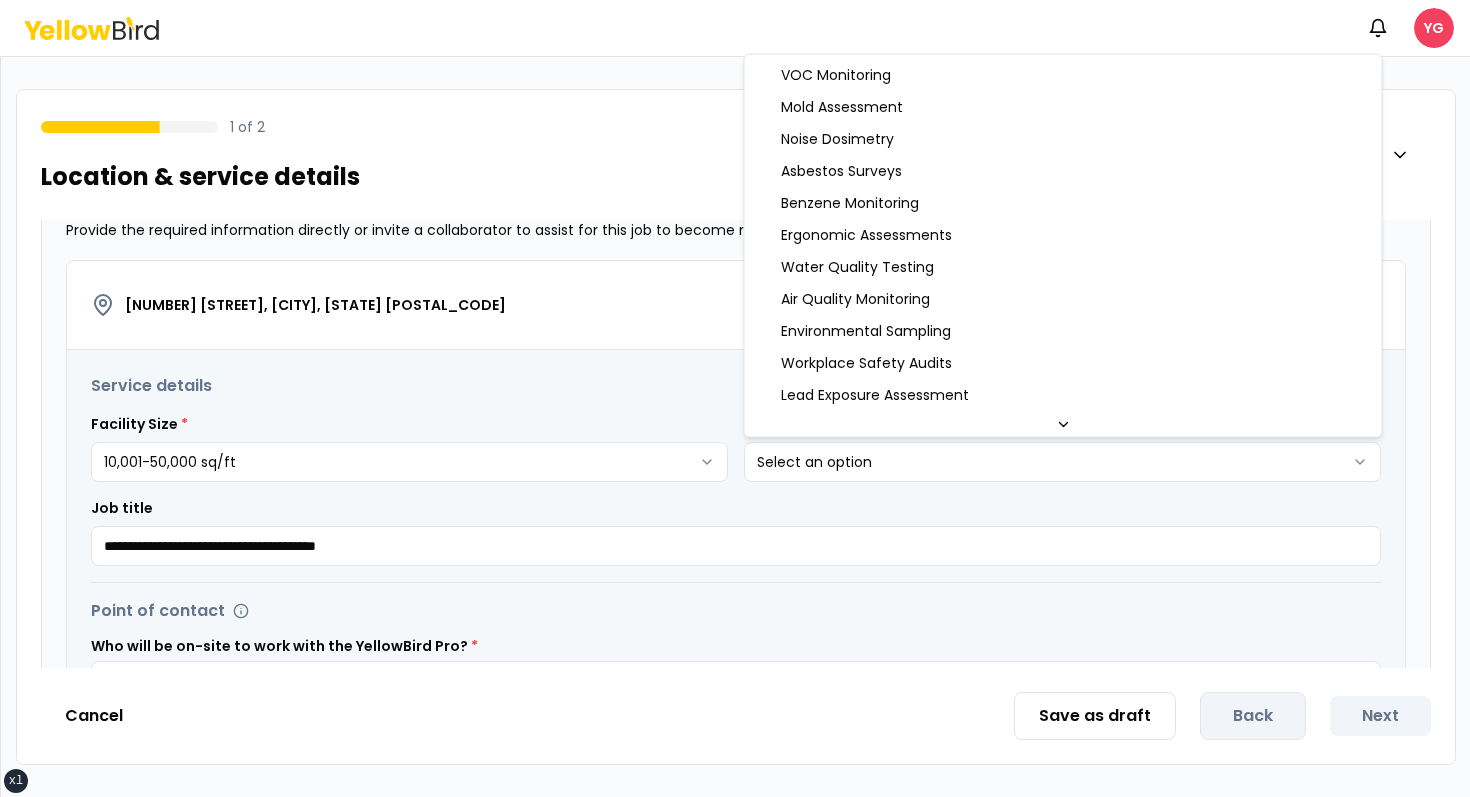 select on "*" 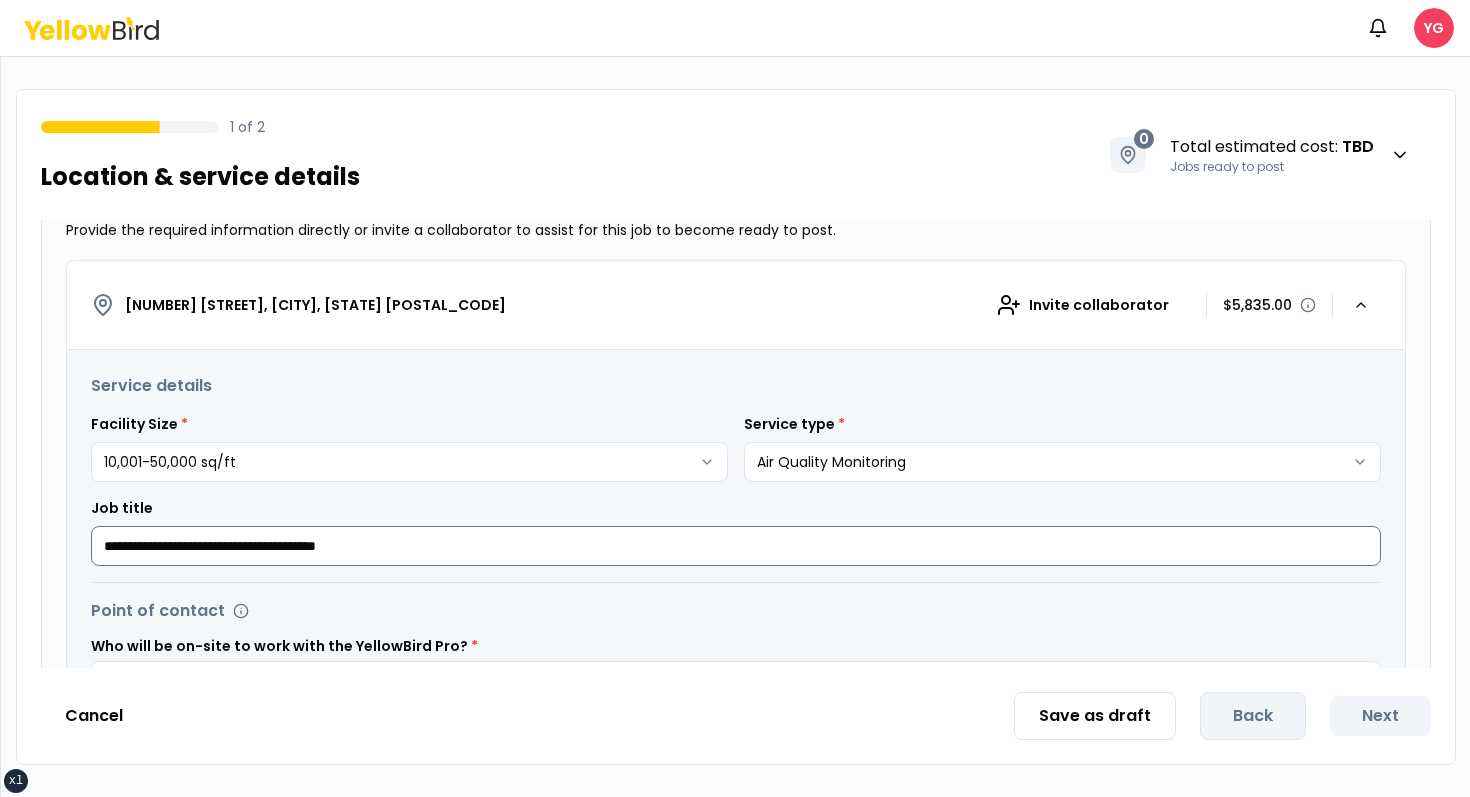 click on "**********" at bounding box center [736, 546] 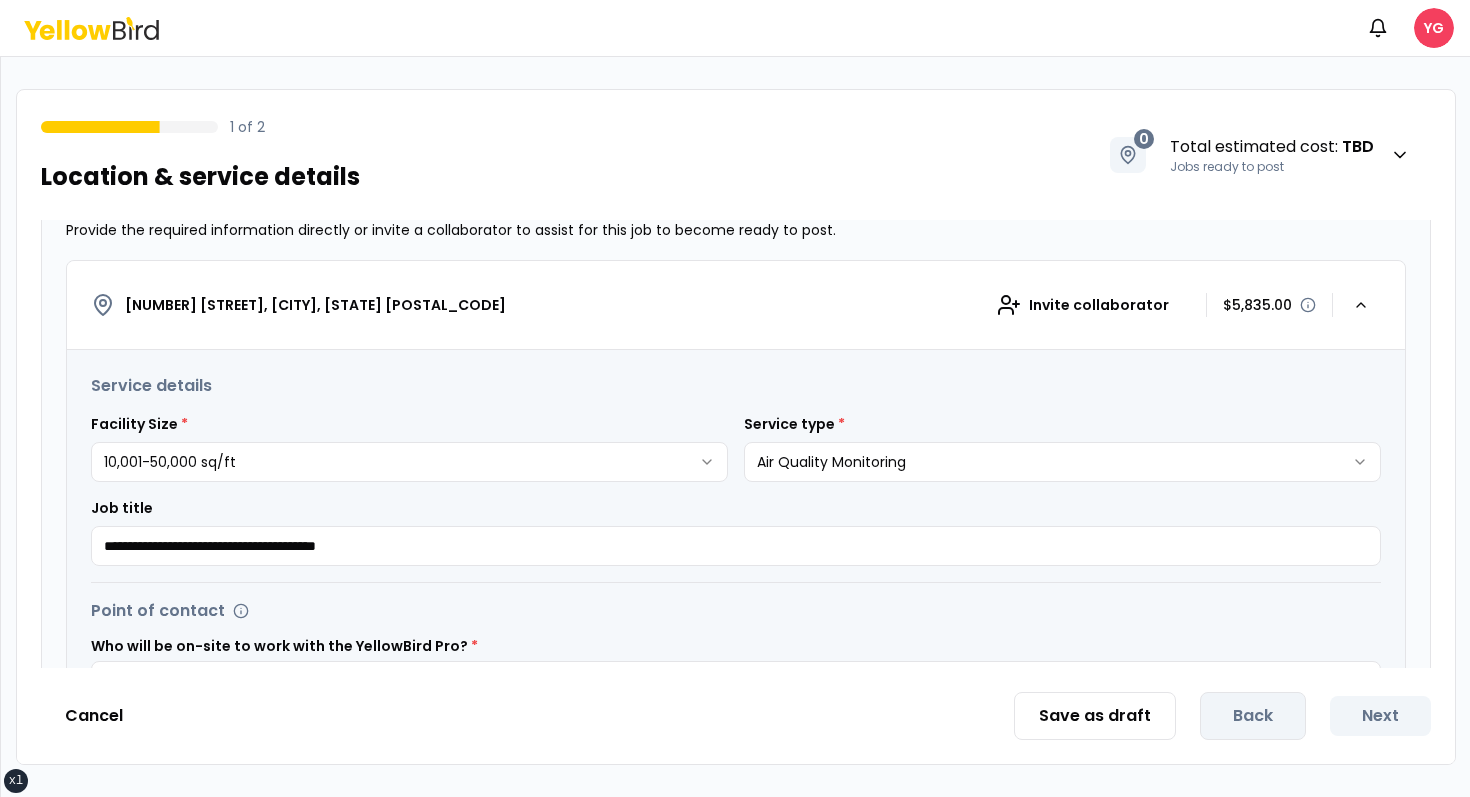 click on "**********" at bounding box center [736, 470] 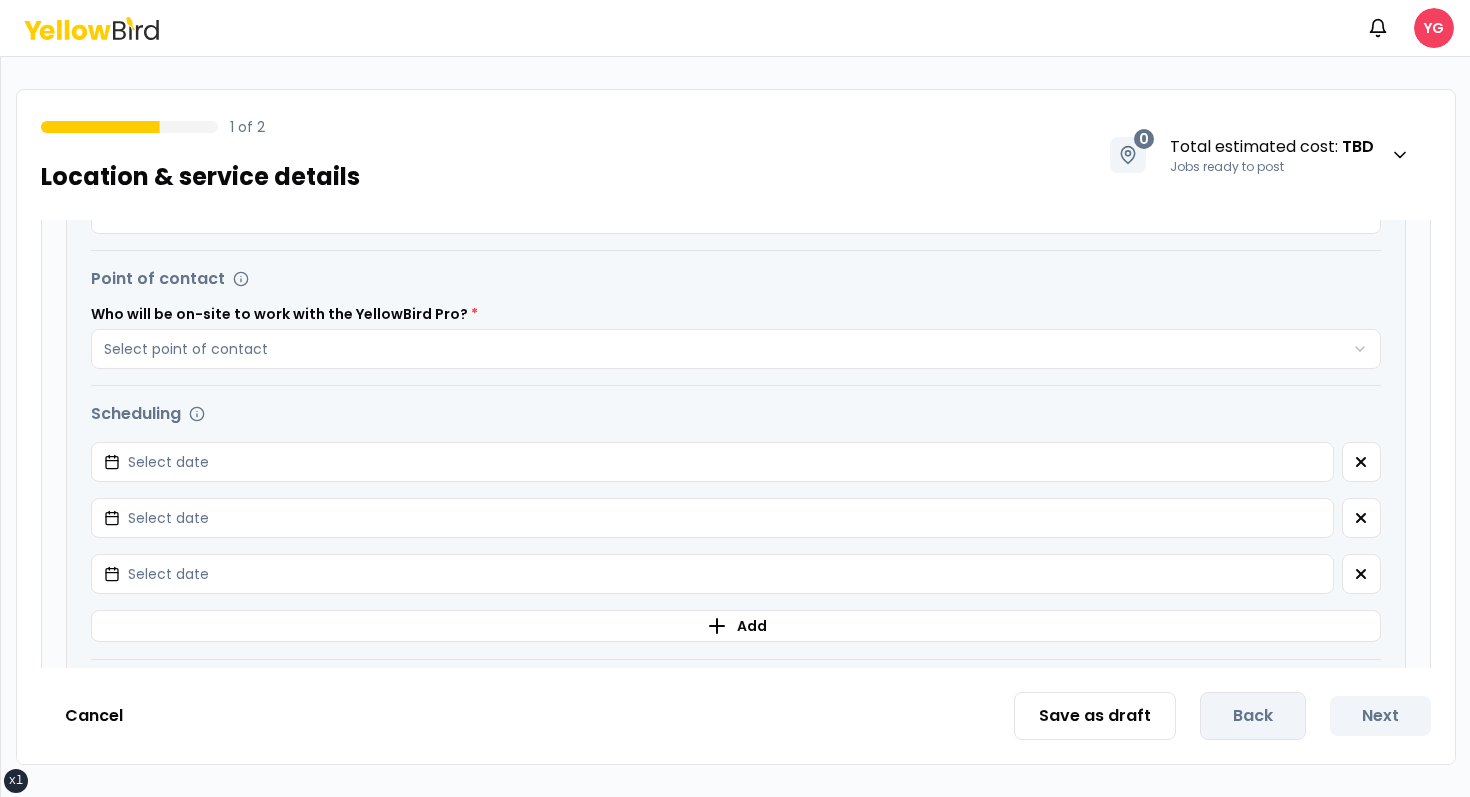 scroll, scrollTop: 630, scrollLeft: 0, axis: vertical 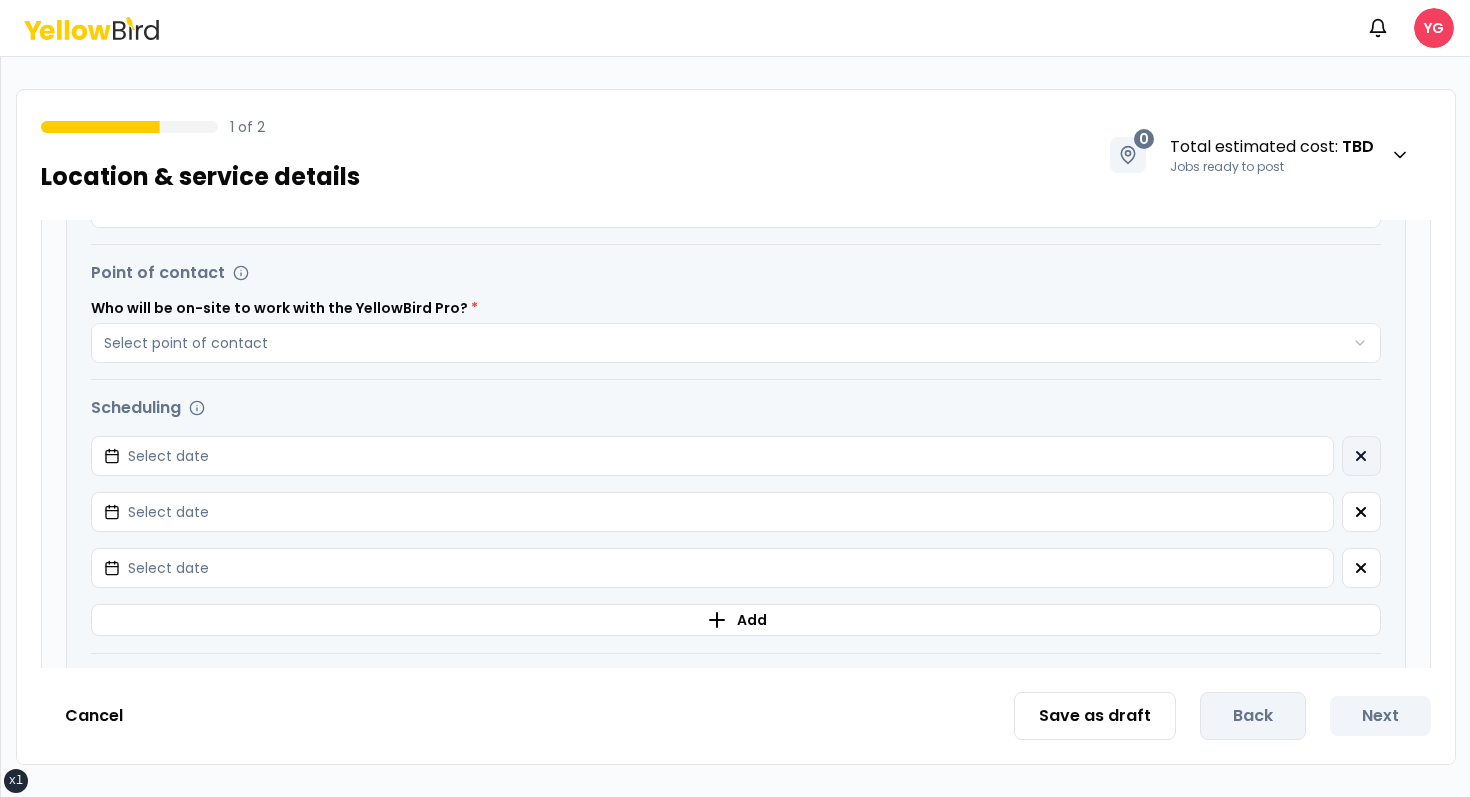 click at bounding box center [1361, 456] 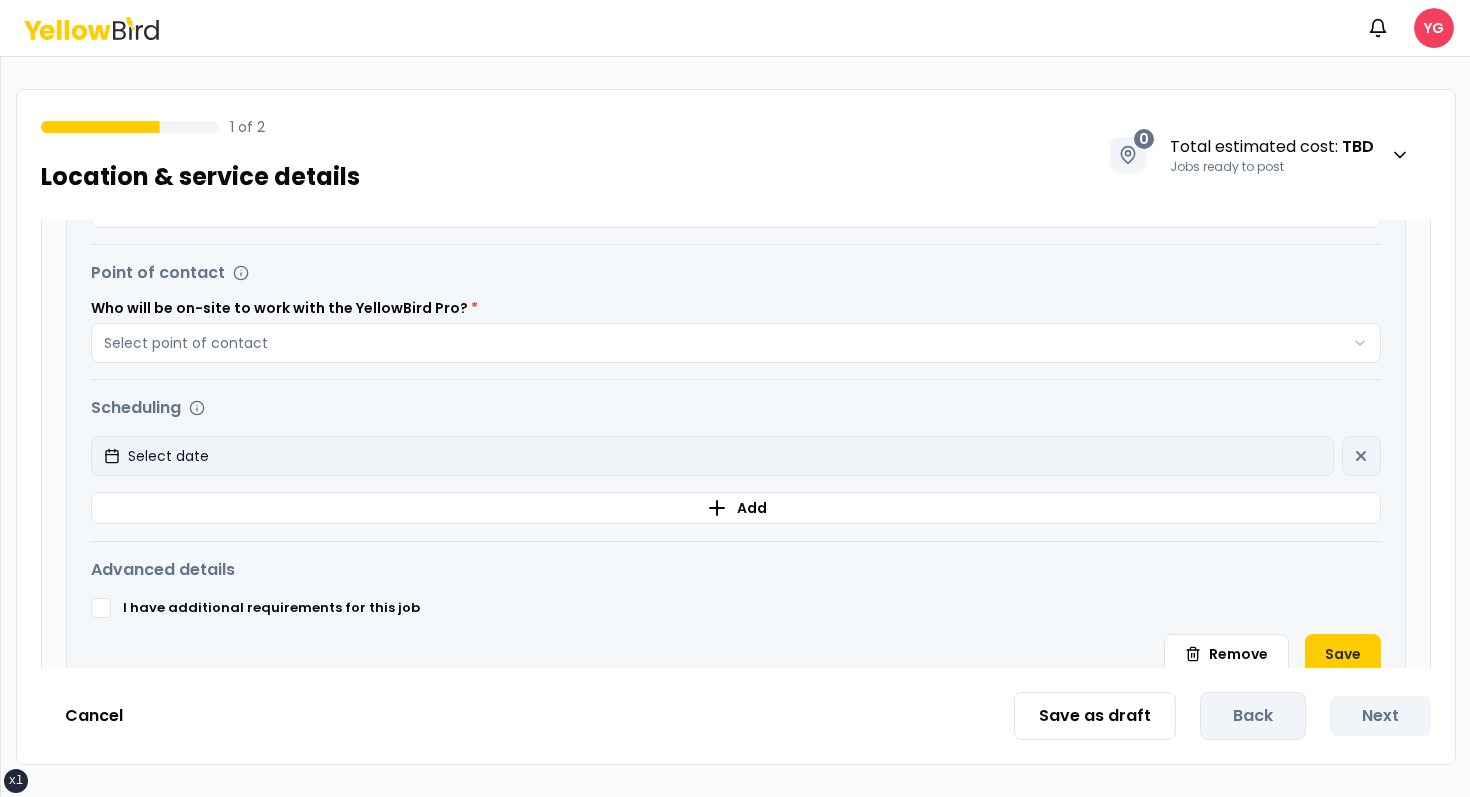 click on "Select date" at bounding box center (712, 456) 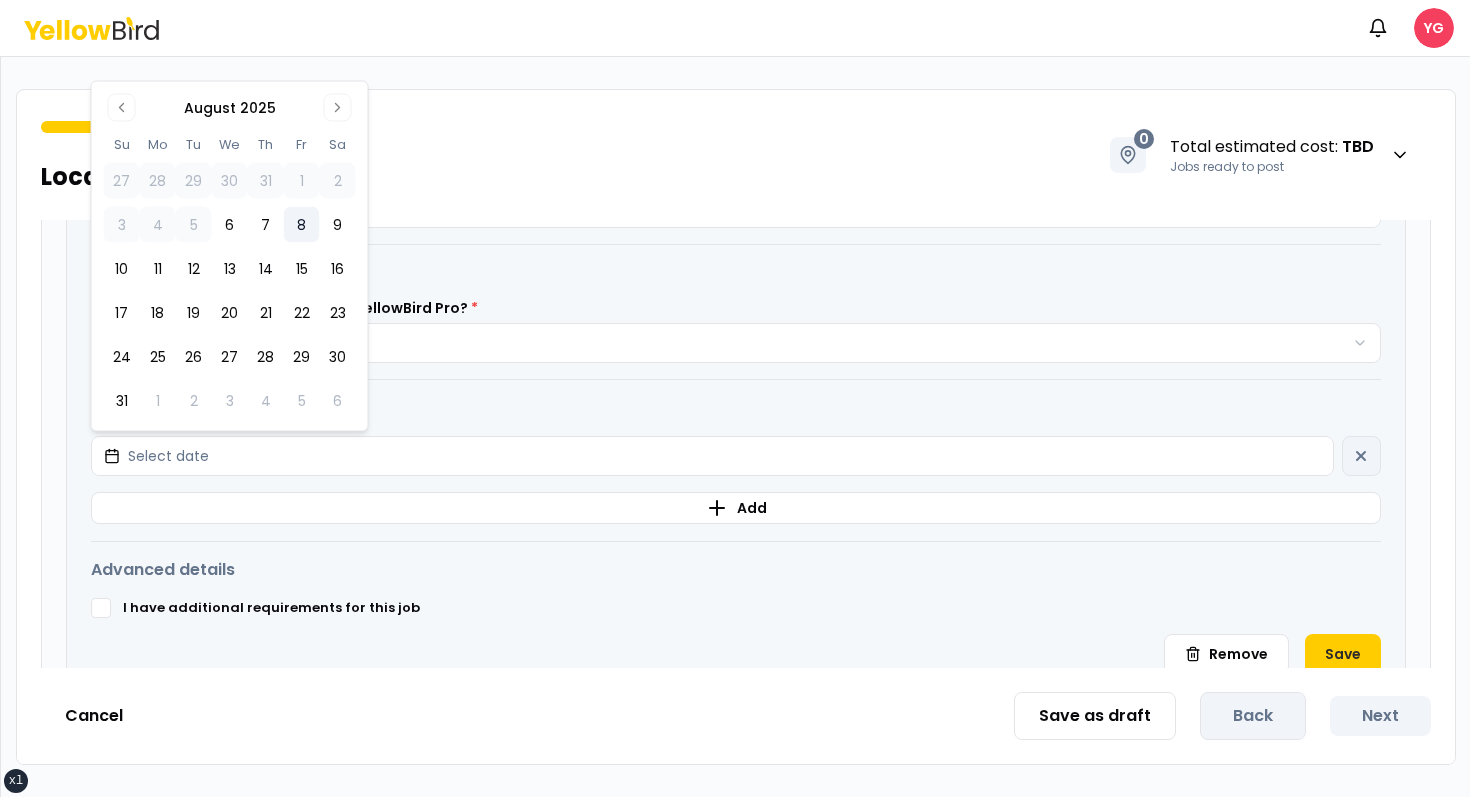 click on "8" at bounding box center (302, 225) 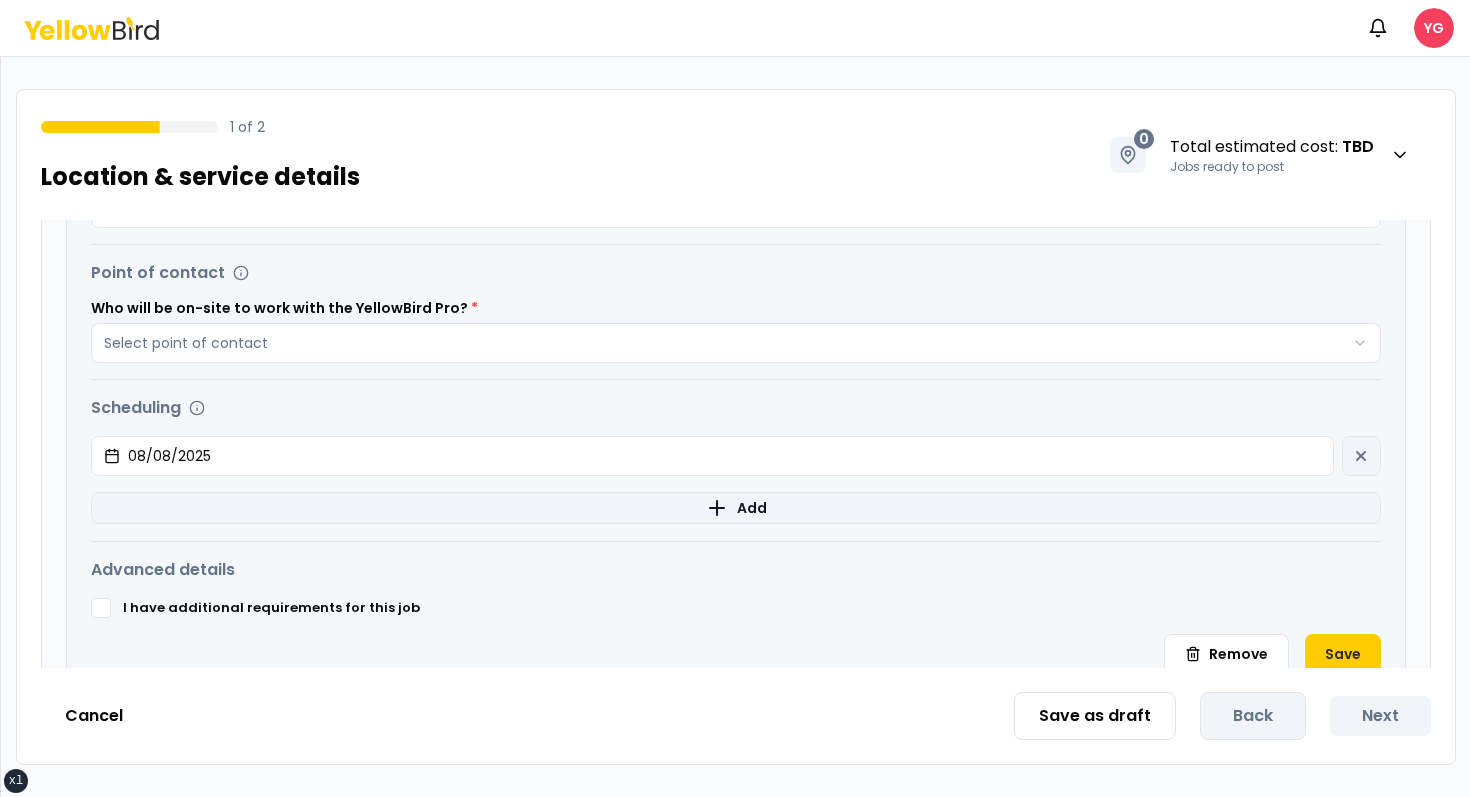 scroll, scrollTop: 746, scrollLeft: 0, axis: vertical 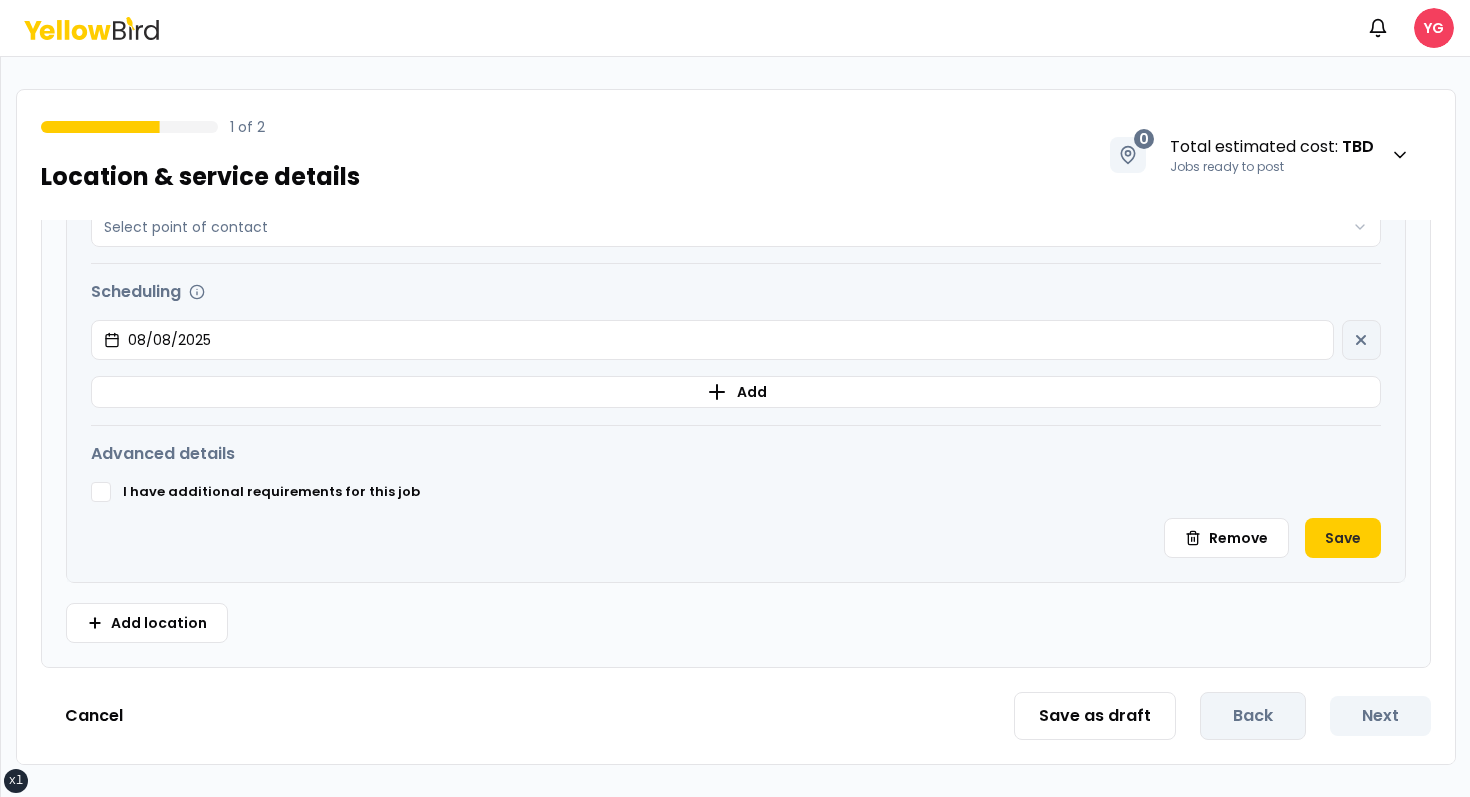 click on "**********" at bounding box center (736, 239) 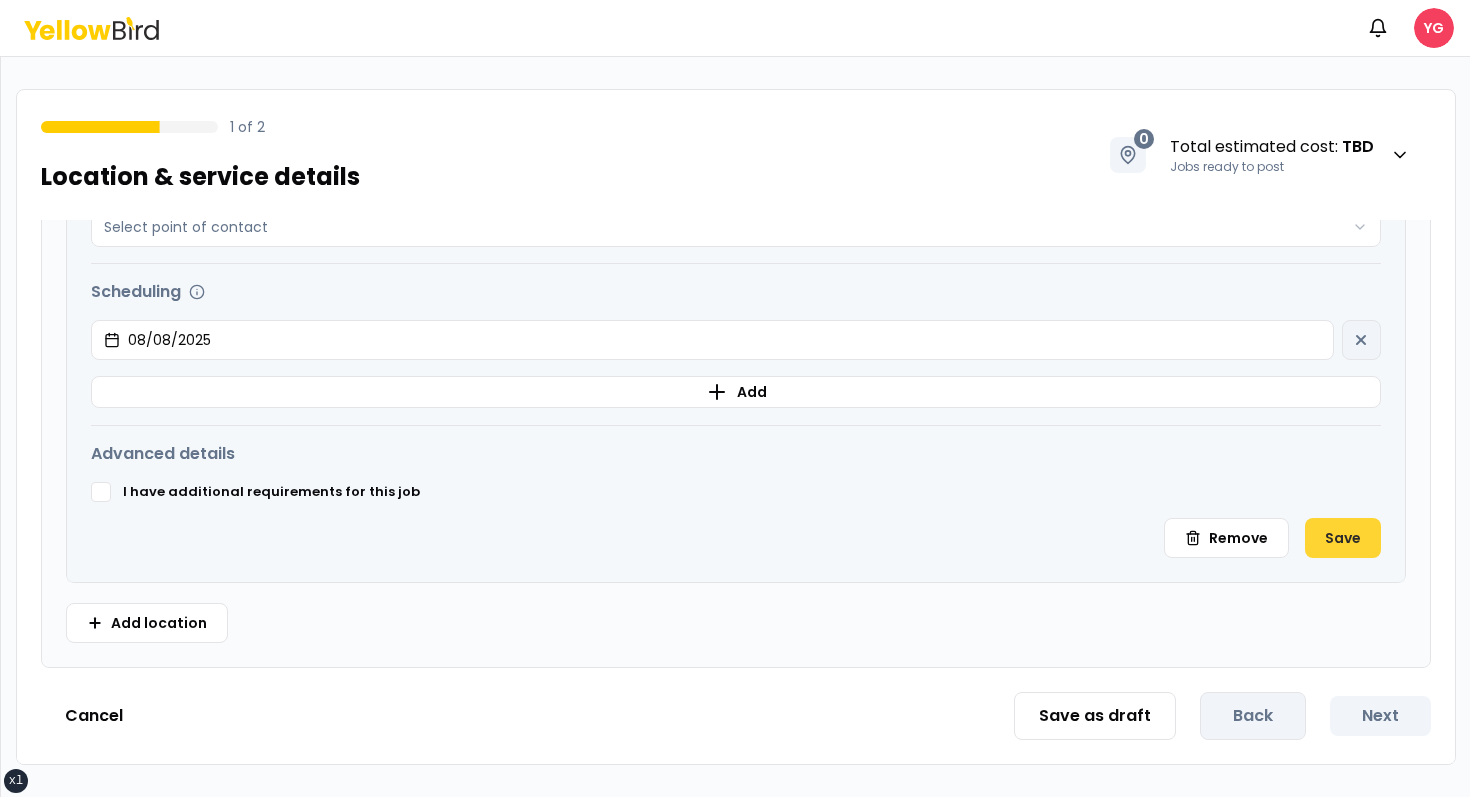 click on "Save" at bounding box center [1343, 538] 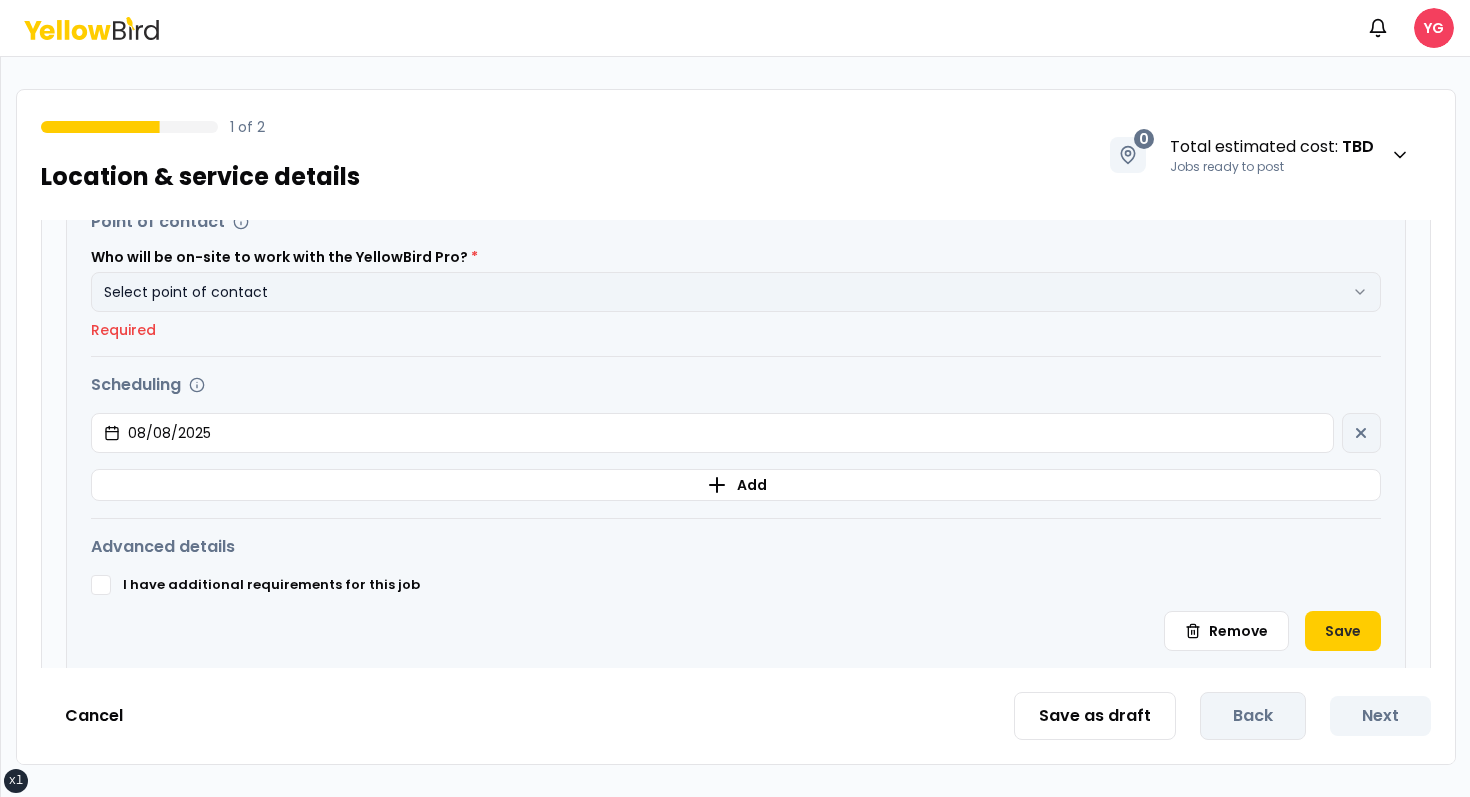 scroll, scrollTop: 705, scrollLeft: 0, axis: vertical 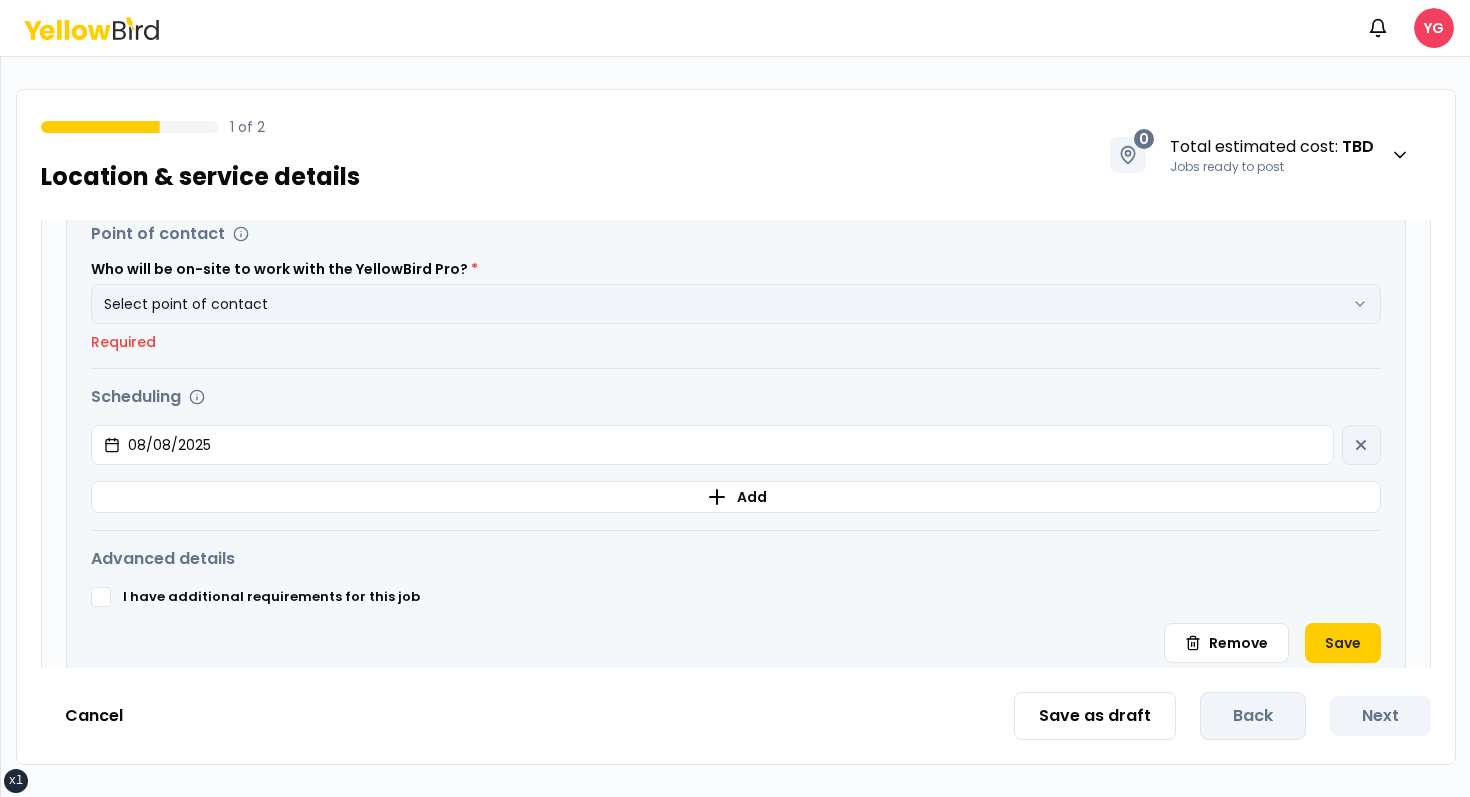 click on "Select point of contact" at bounding box center (736, 304) 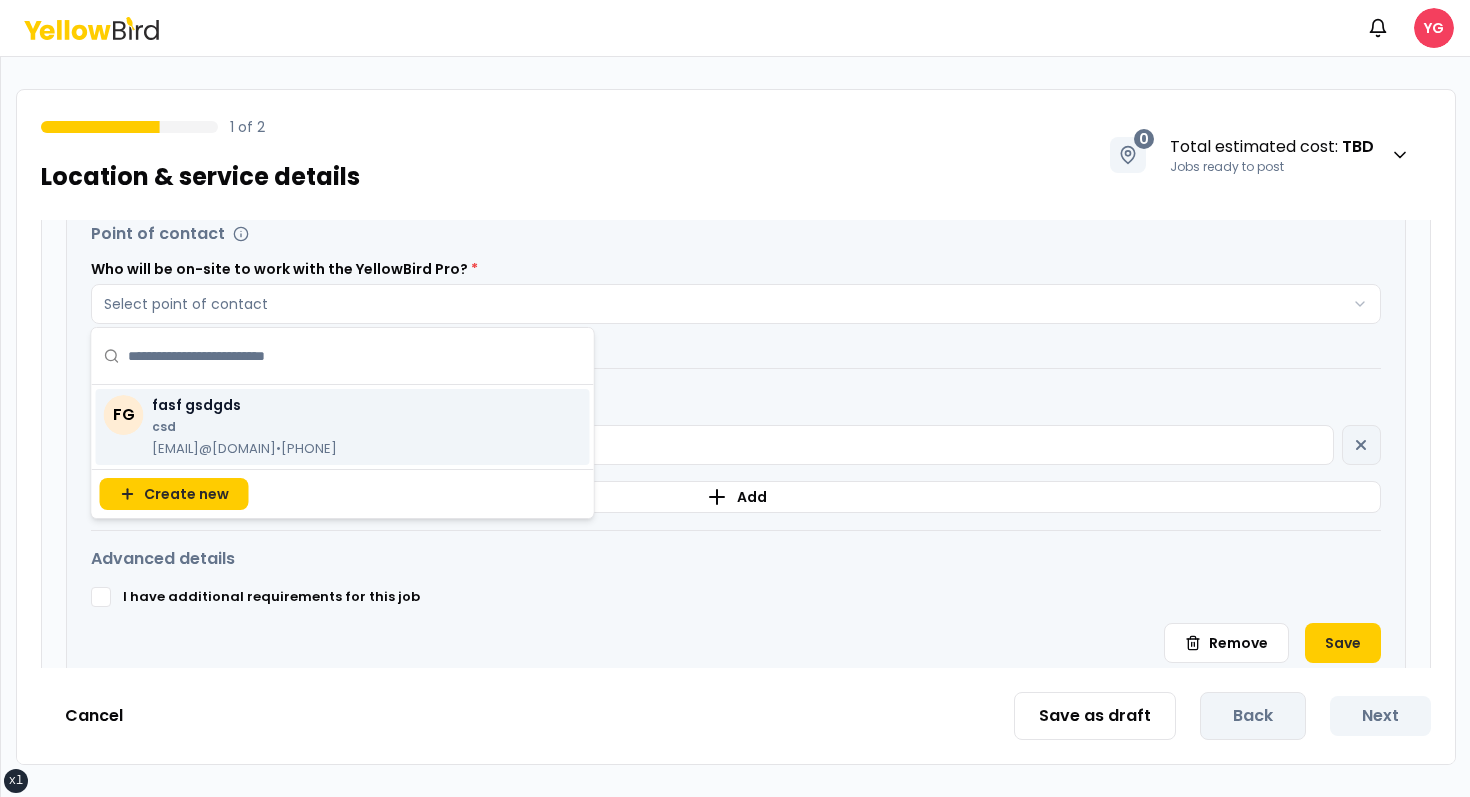 click on "csd" at bounding box center (244, 427) 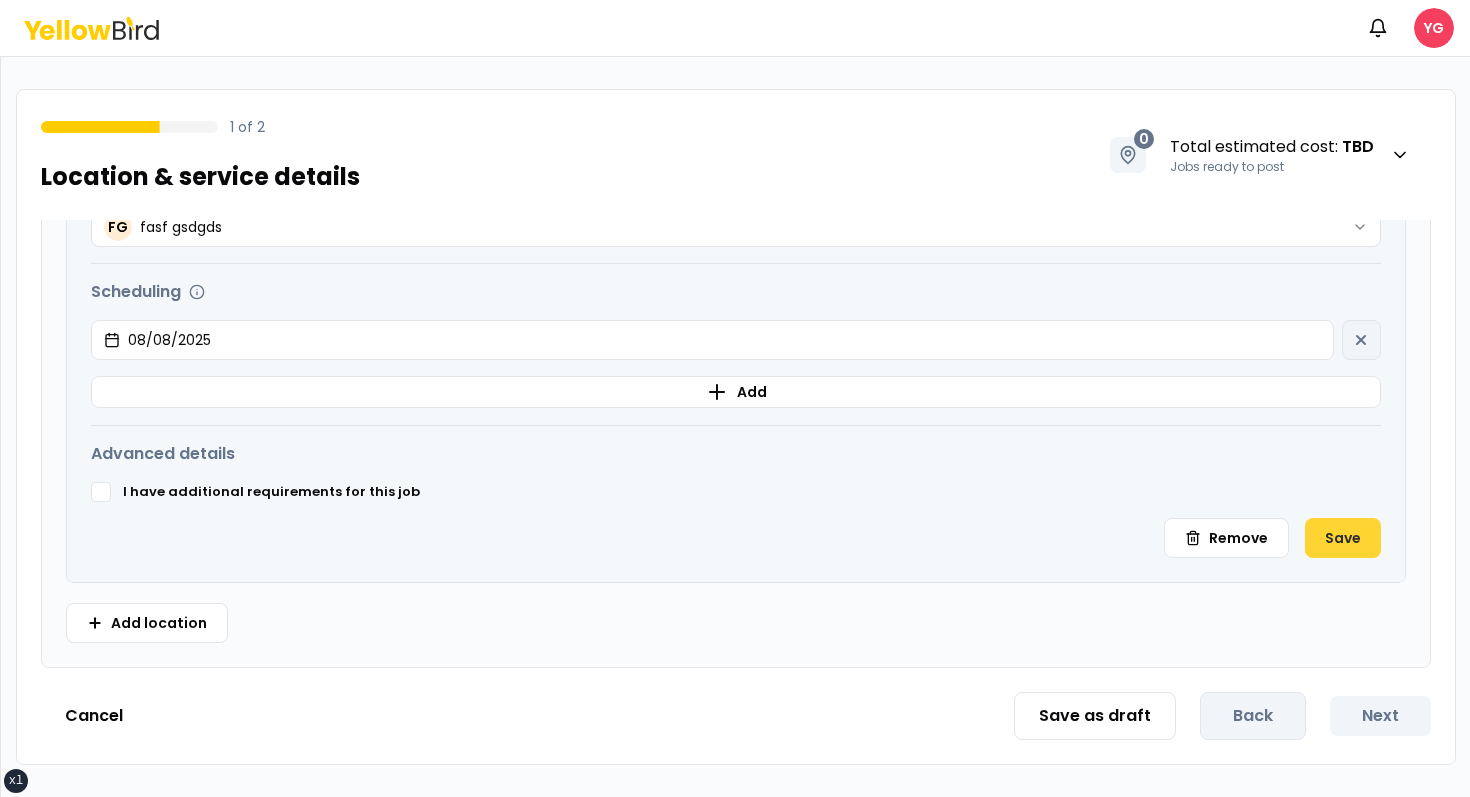 click on "Save" at bounding box center [1343, 538] 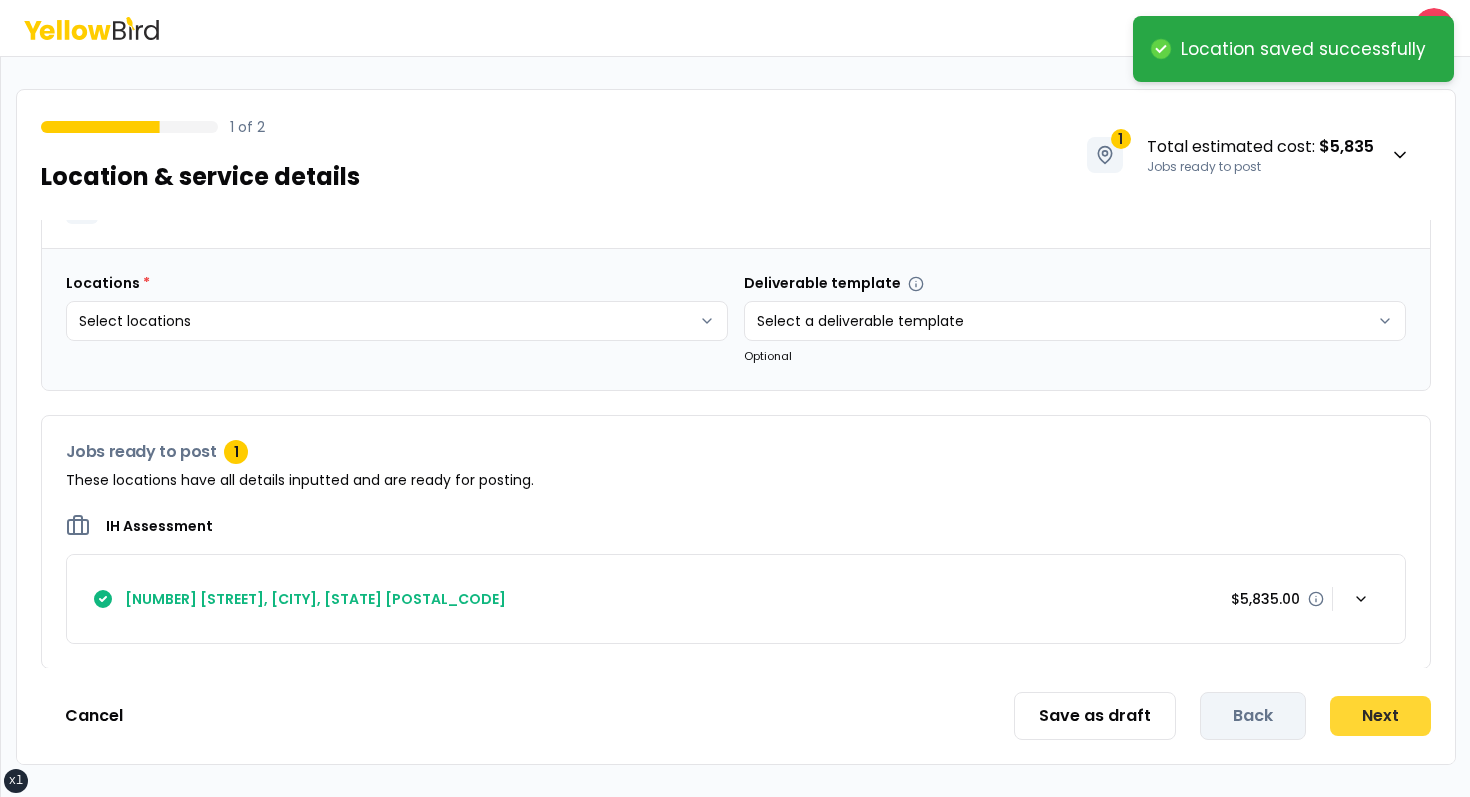 click on "Next" at bounding box center [1380, 716] 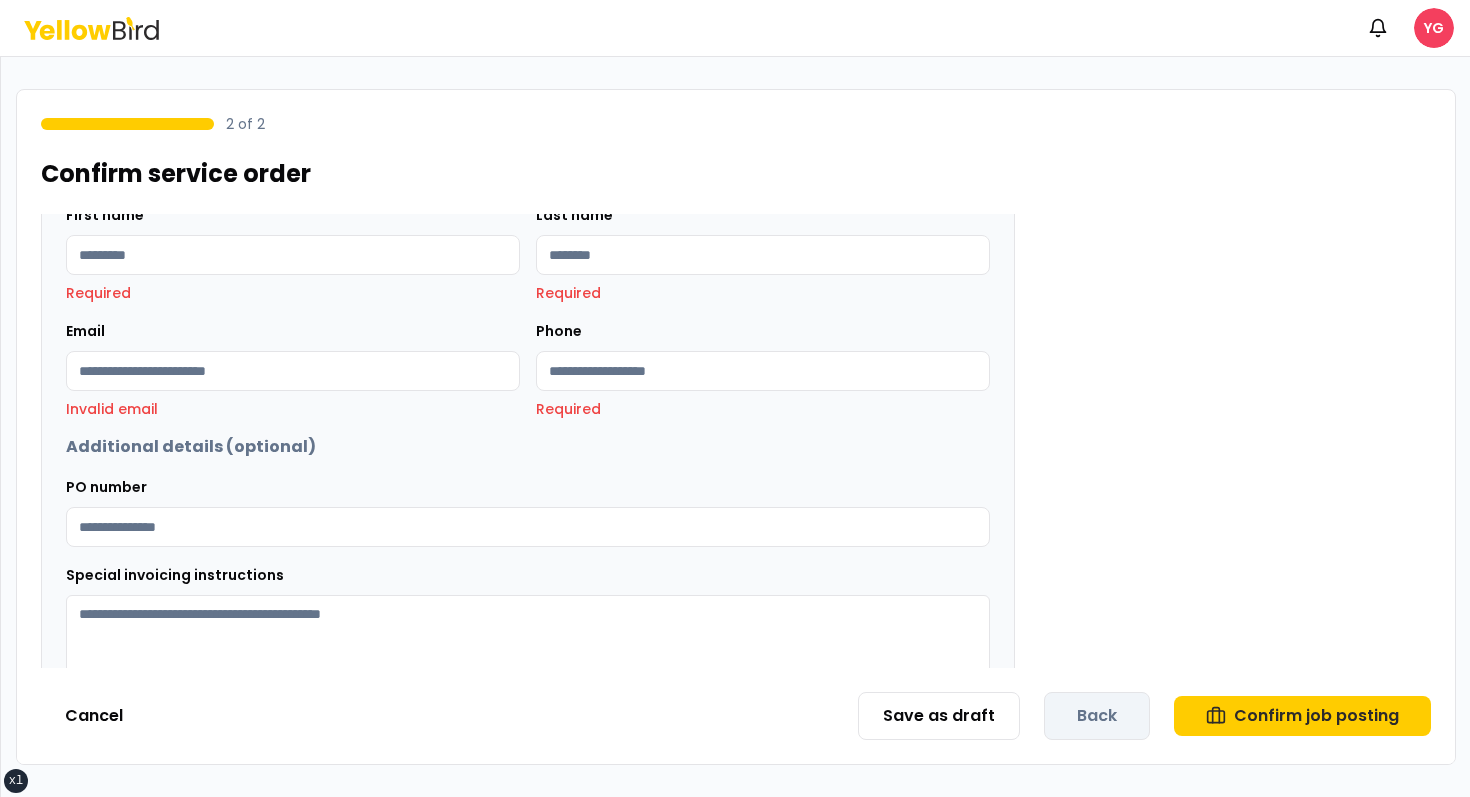 scroll, scrollTop: 636, scrollLeft: 0, axis: vertical 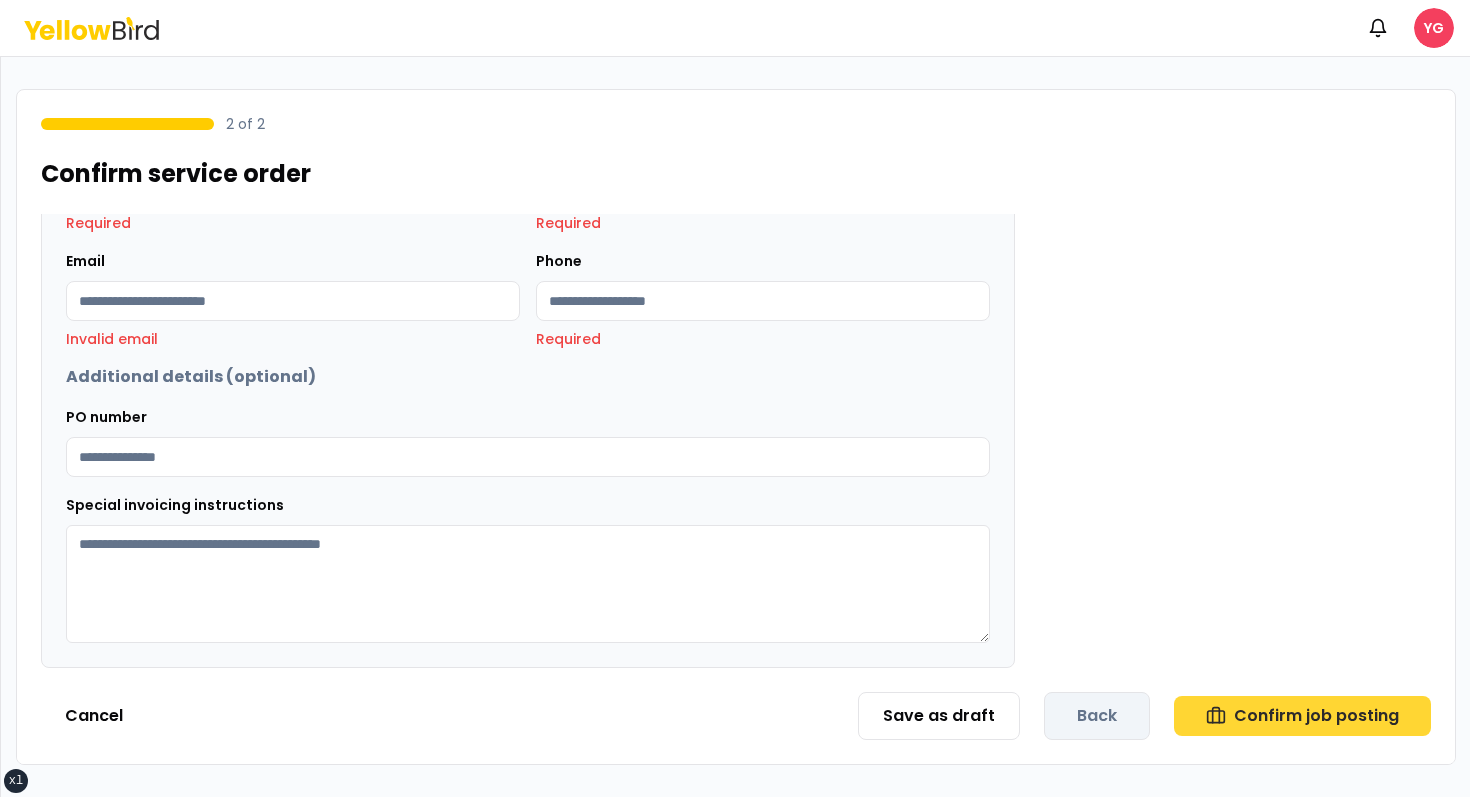 click on "Confirm job posting" at bounding box center (1302, 716) 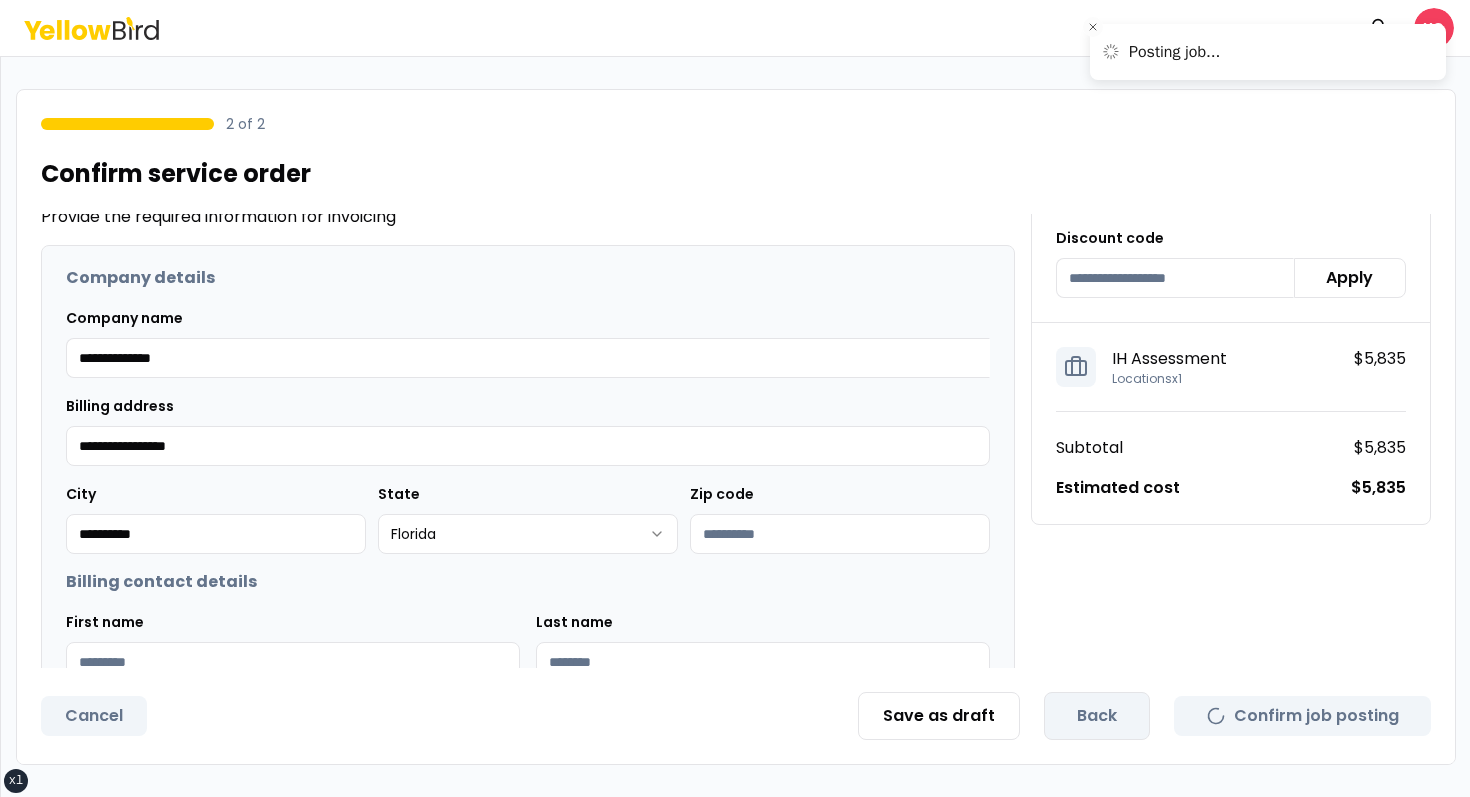 scroll, scrollTop: 67, scrollLeft: 0, axis: vertical 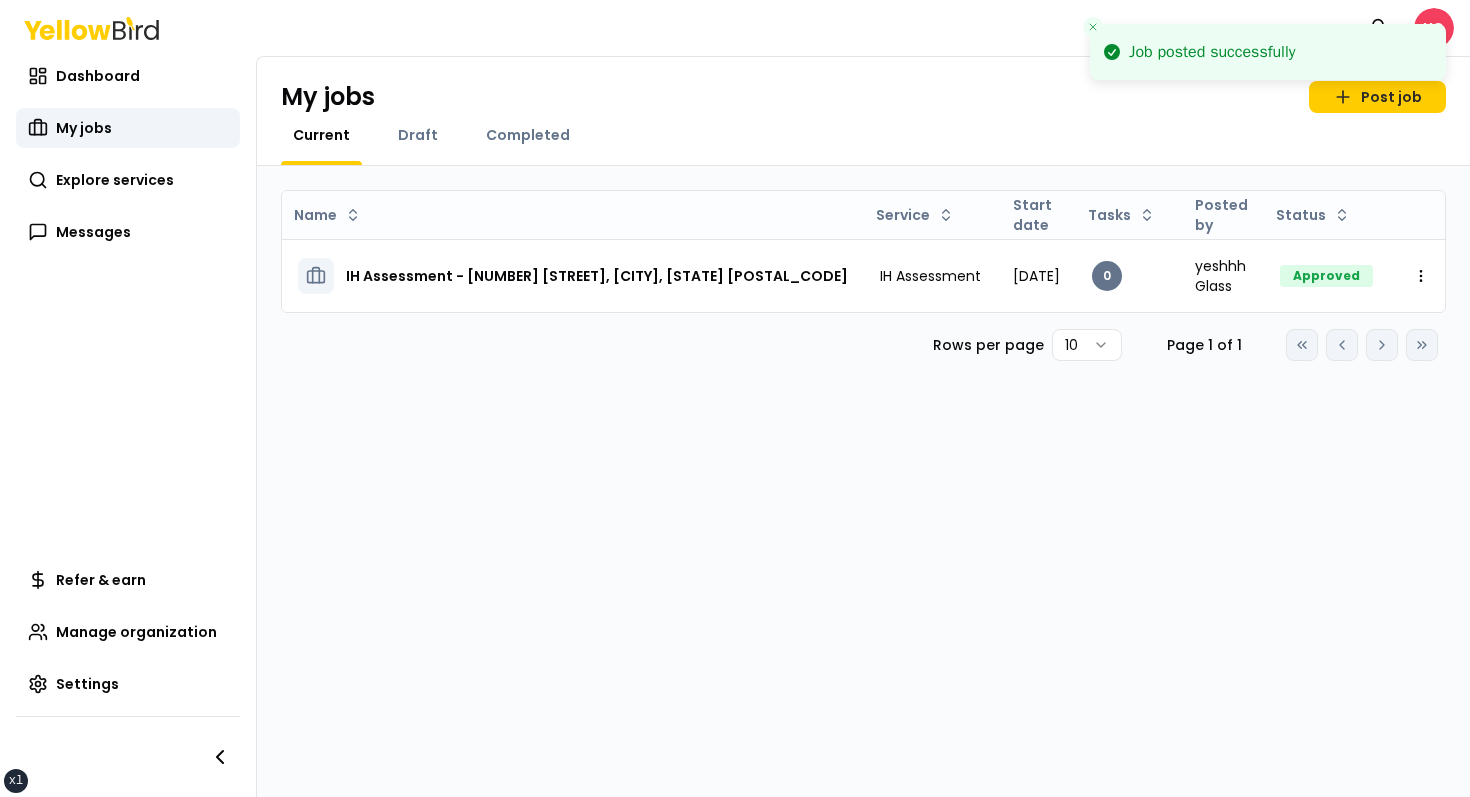 click on "Name Service Start date Tasks Posted by Status IH Assessment - 123 tasf, asfasf, DE 12321 IH Assessment August 08, 2025 0 yeshhh Glass Approved Open menu Rows per page 10 Page 1 of 1 Go to first page Go to previous page Go to next page Go to last page" at bounding box center (863, 481) 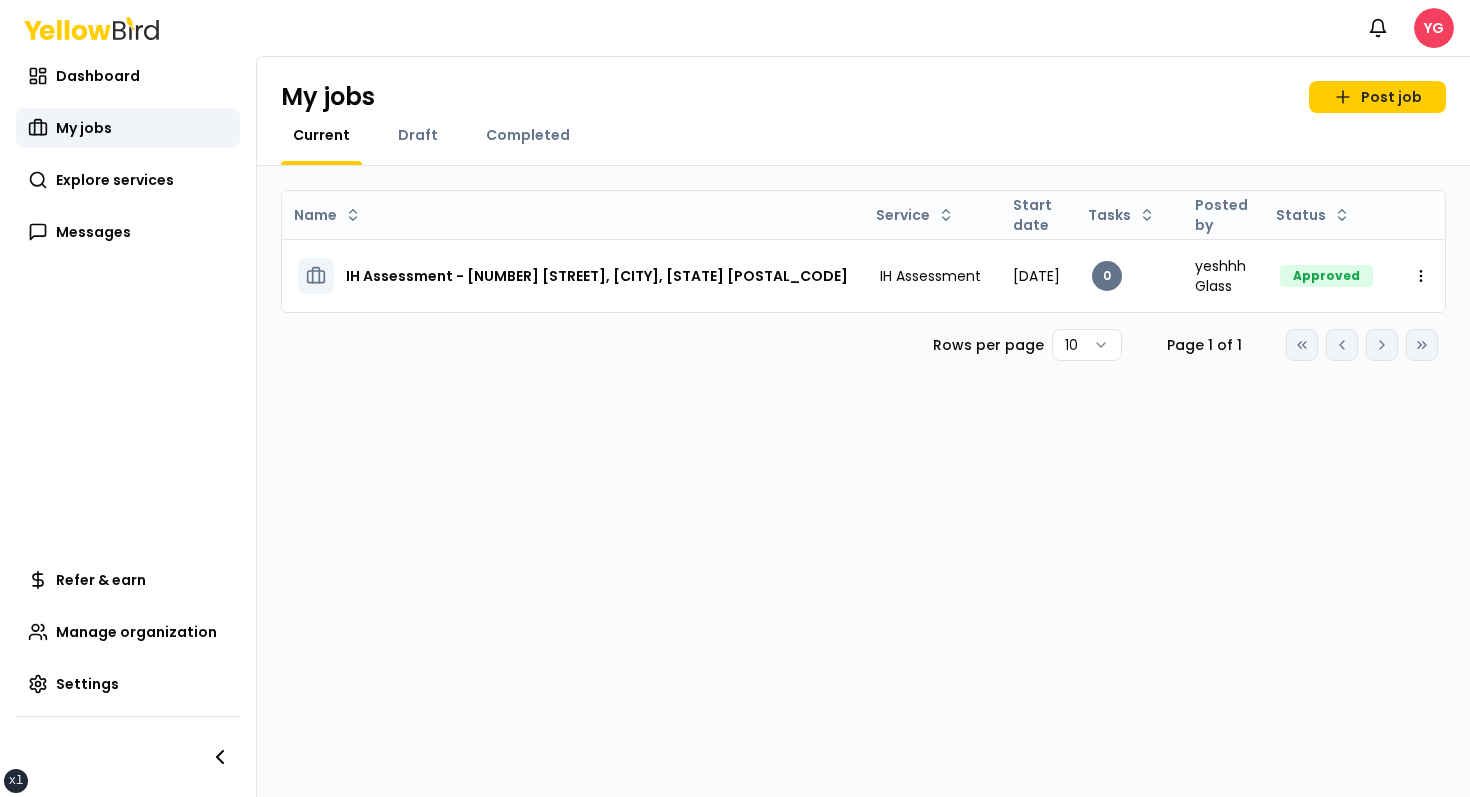 click on "Notifications YG" at bounding box center [735, 28] 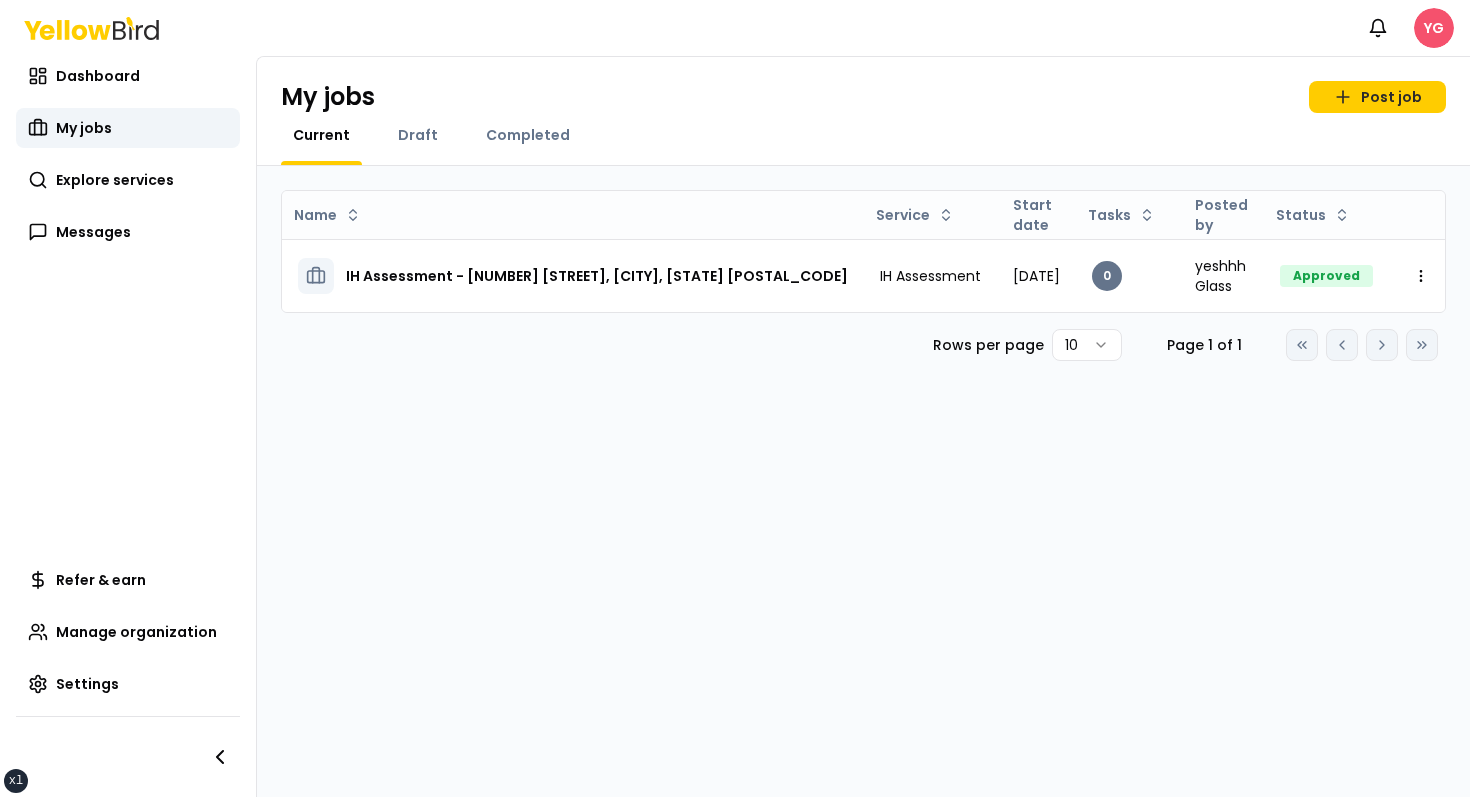 click on "xs sm md lg xl 2xl Notifications YG Dashboard My jobs Explore services Messages Refer & earn Manage organization Settings My jobs Post job Current Draft Completed Name Service Start date Tasks Posted by Status IH Assessment - 123 tasf, asfasf, DE 12321 IH Assessment August 08, 2025 0 yeshhh Glass Approved Open menu Rows per page 10 Page 1 of 1 Go to first page Go to previous page Go to next page Go to last page" at bounding box center [735, 398] 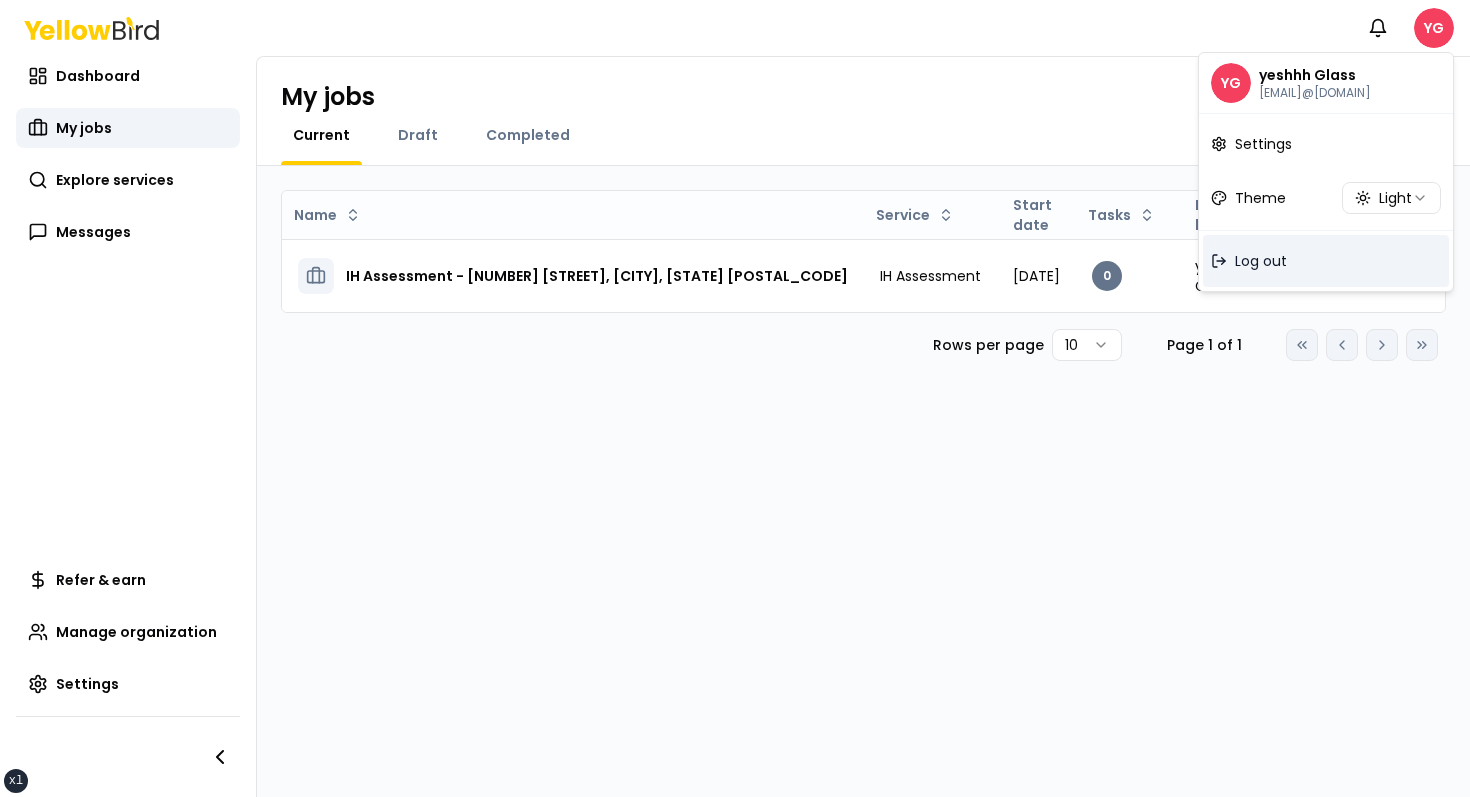 click on "Log out" at bounding box center (1326, 261) 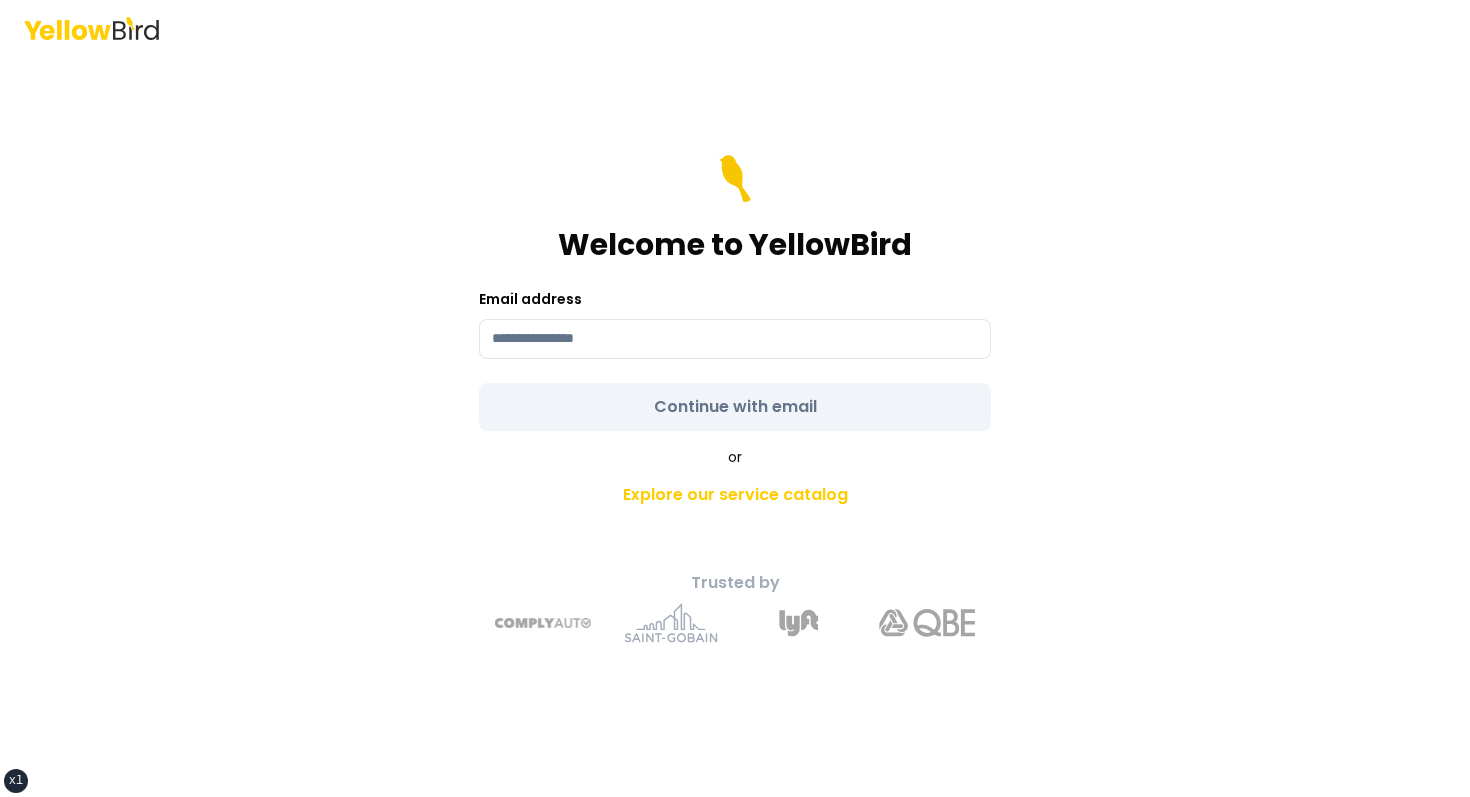 click on "Email address" at bounding box center [735, 323] 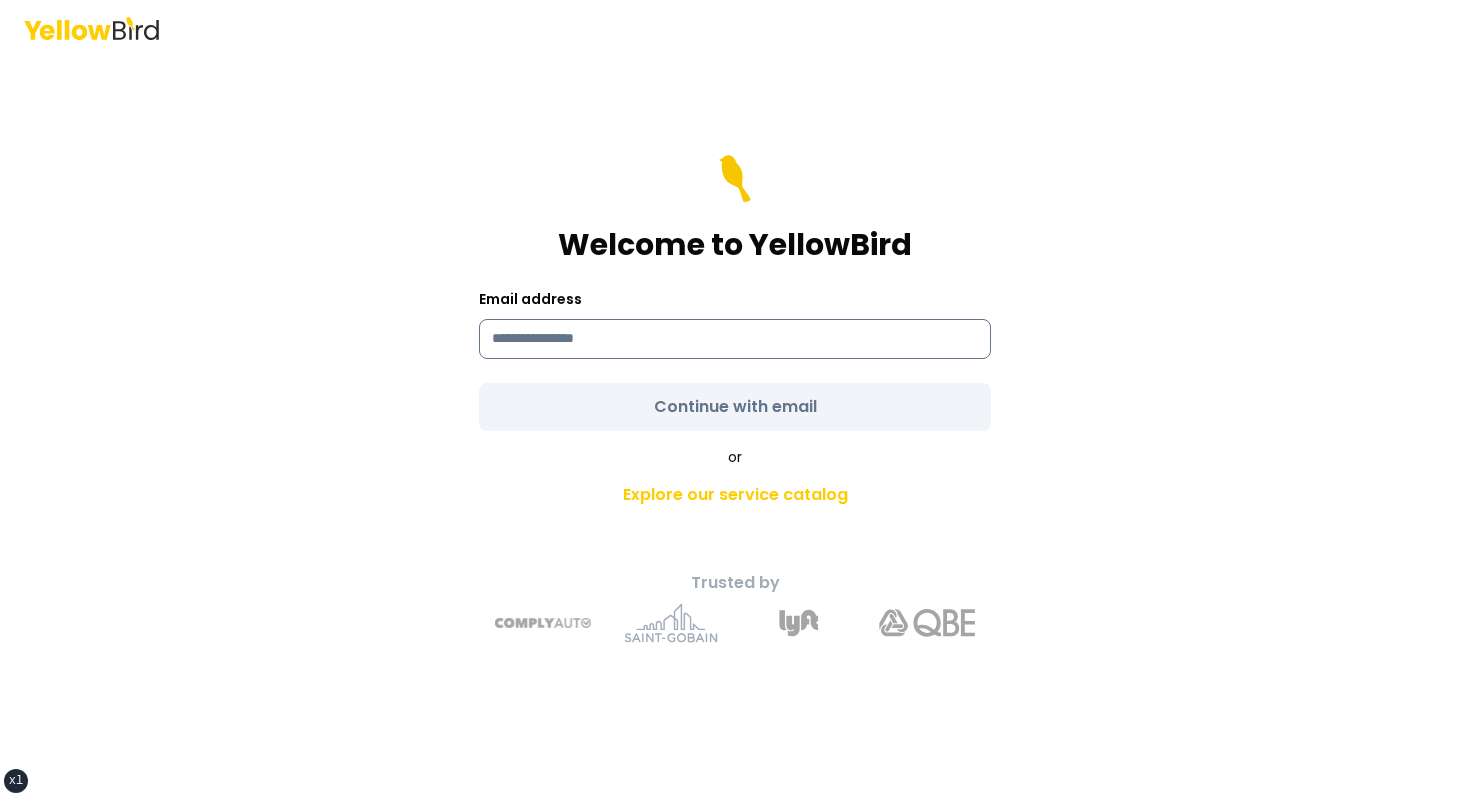click at bounding box center [735, 339] 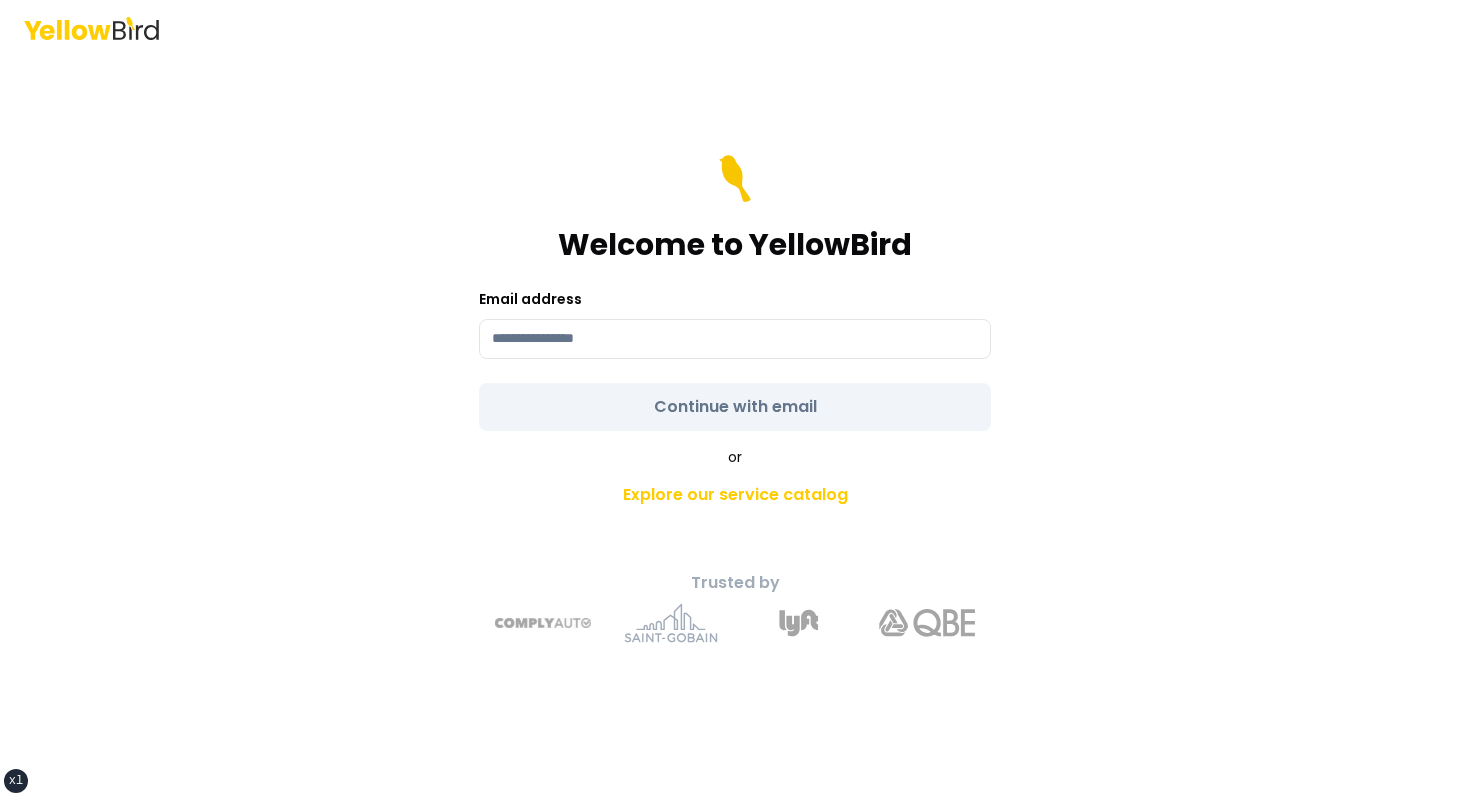 paste on "**********" 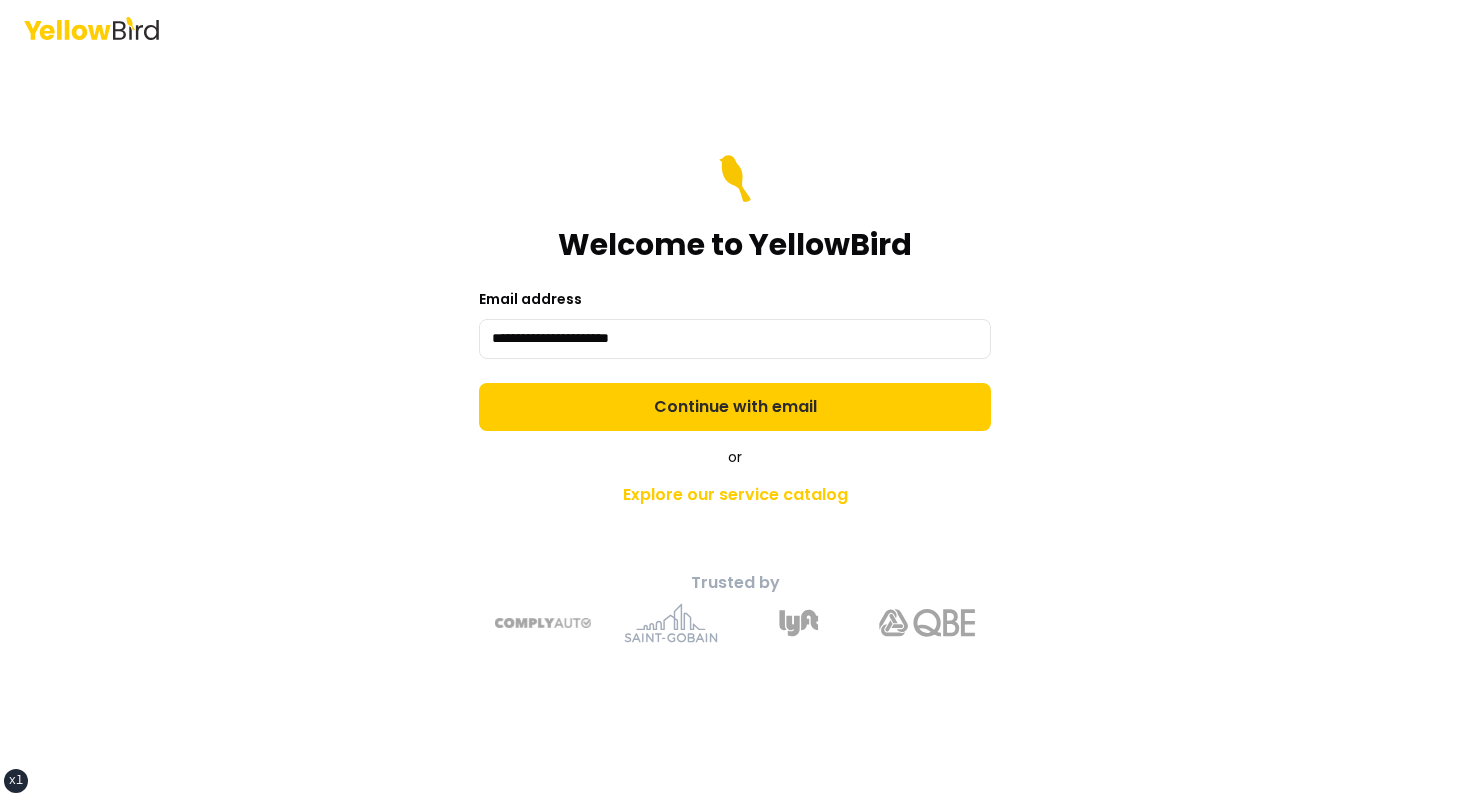 type on "**********" 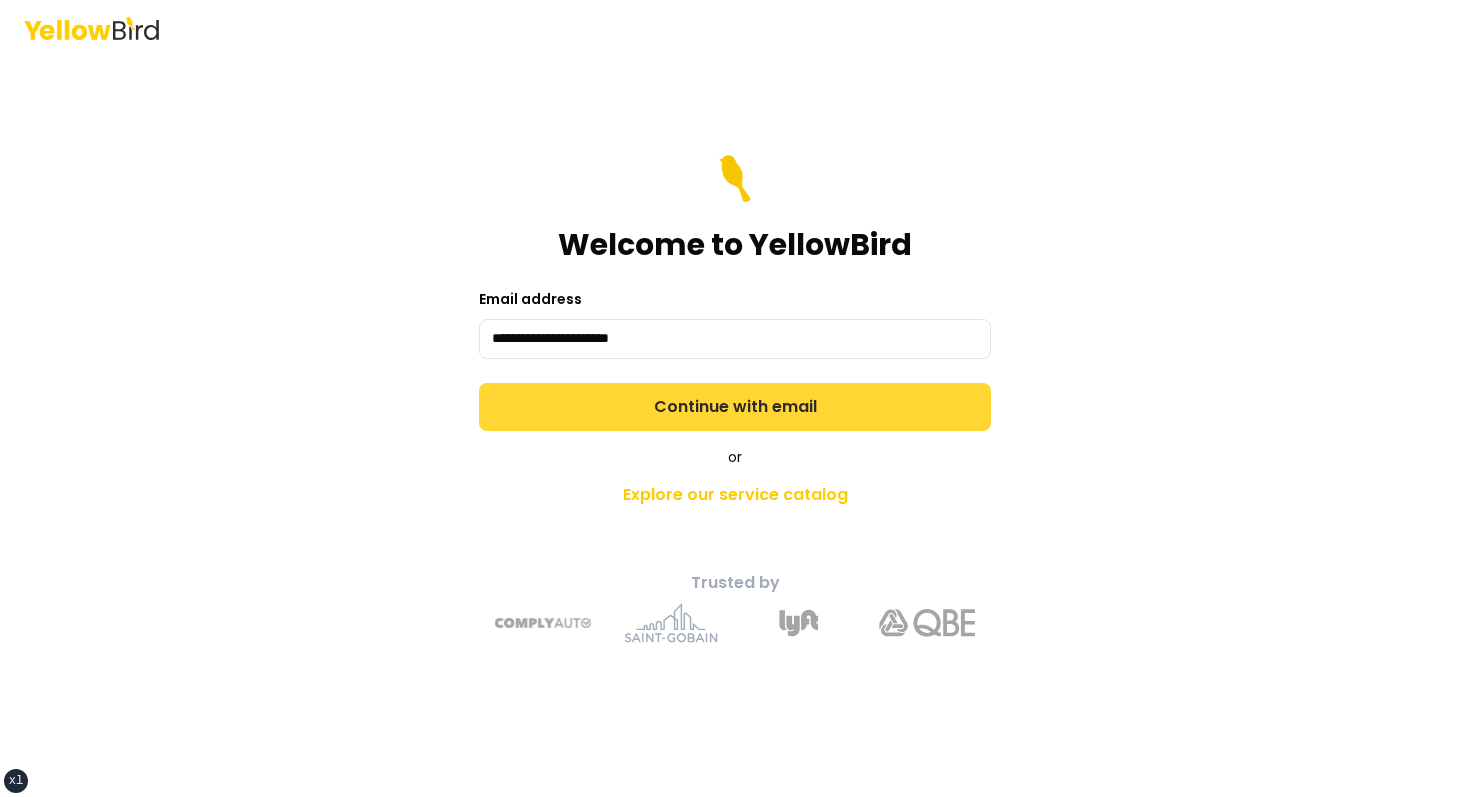 click on "Continue with email" at bounding box center [735, 407] 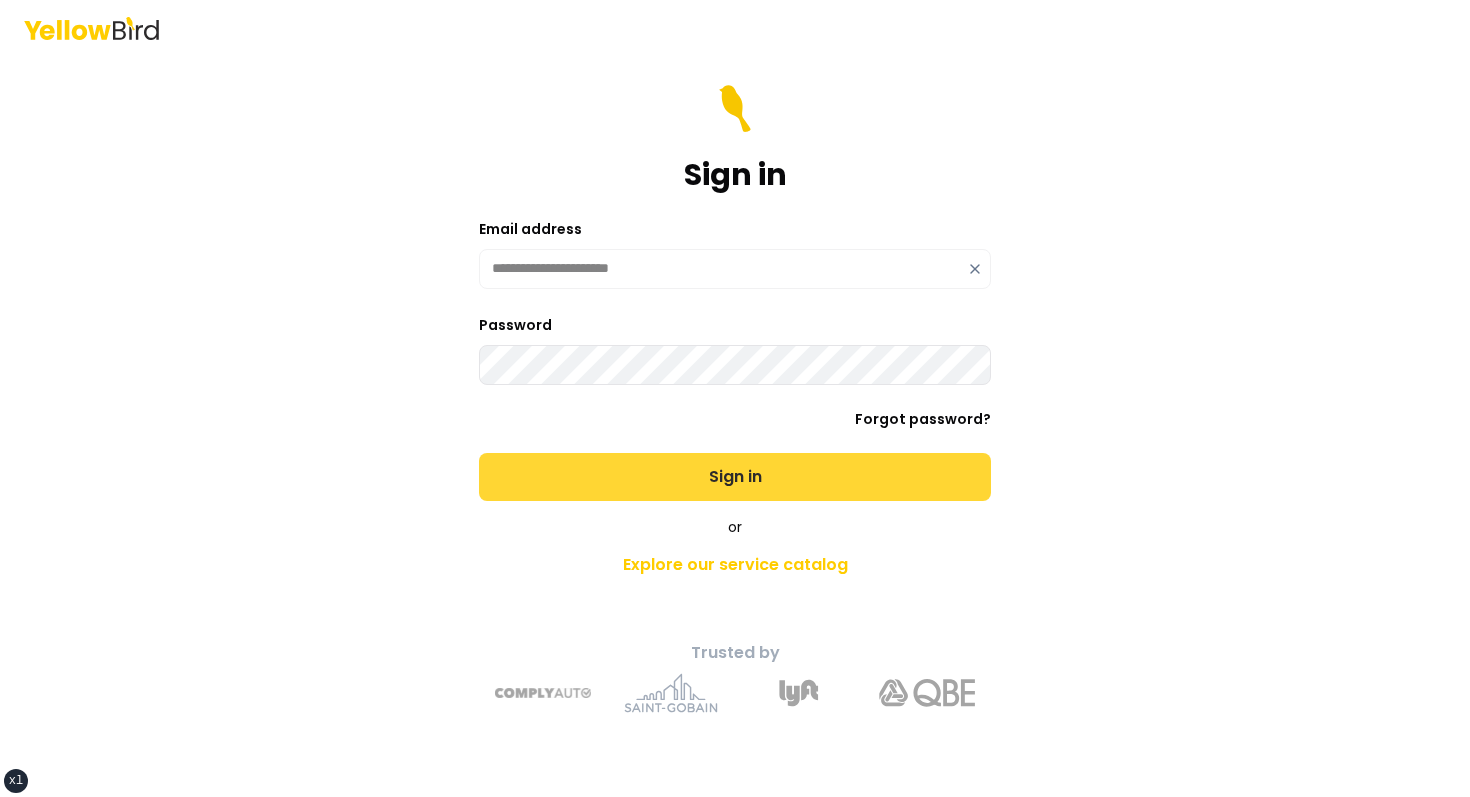 click on "Sign in" at bounding box center (735, 477) 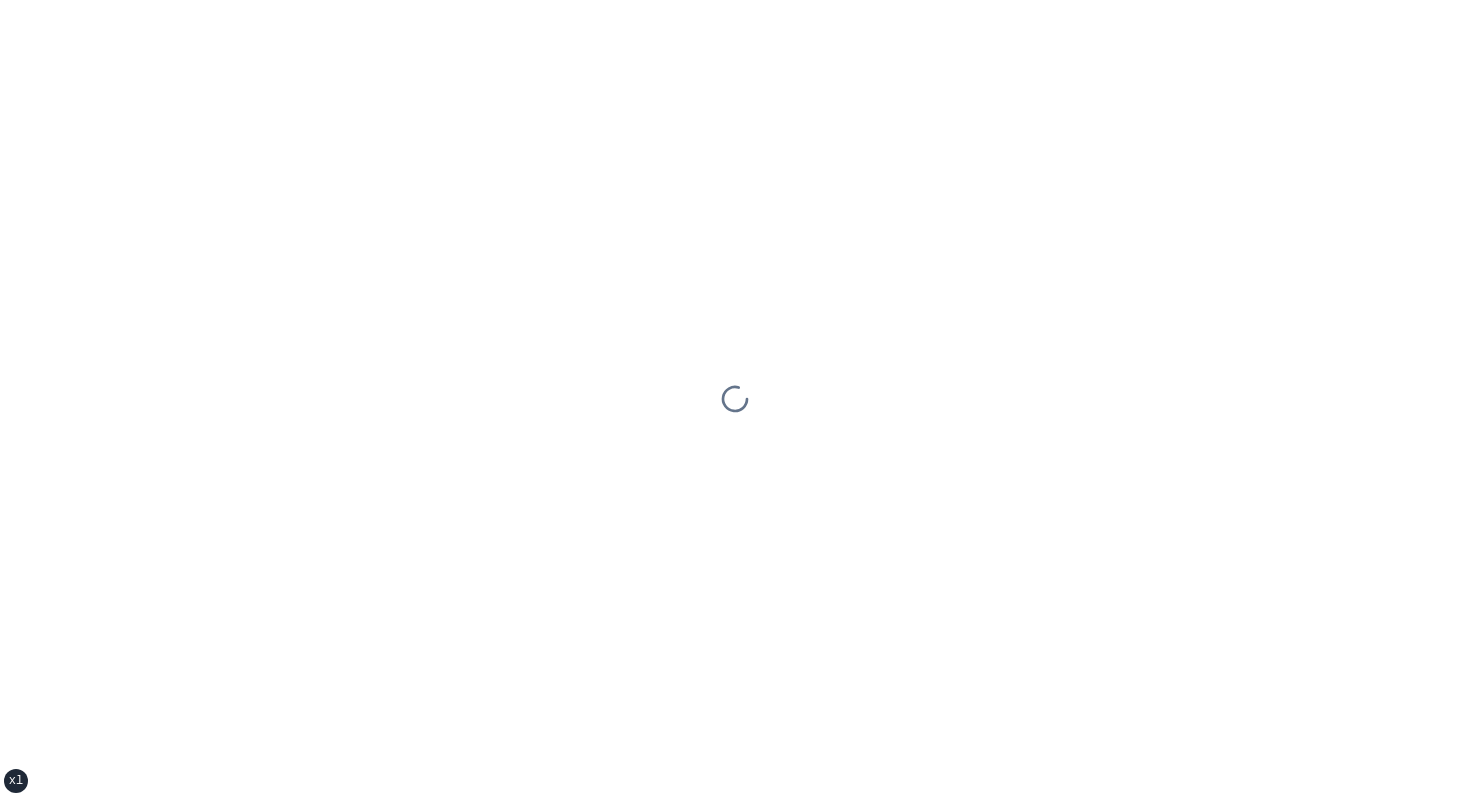scroll, scrollTop: 0, scrollLeft: 0, axis: both 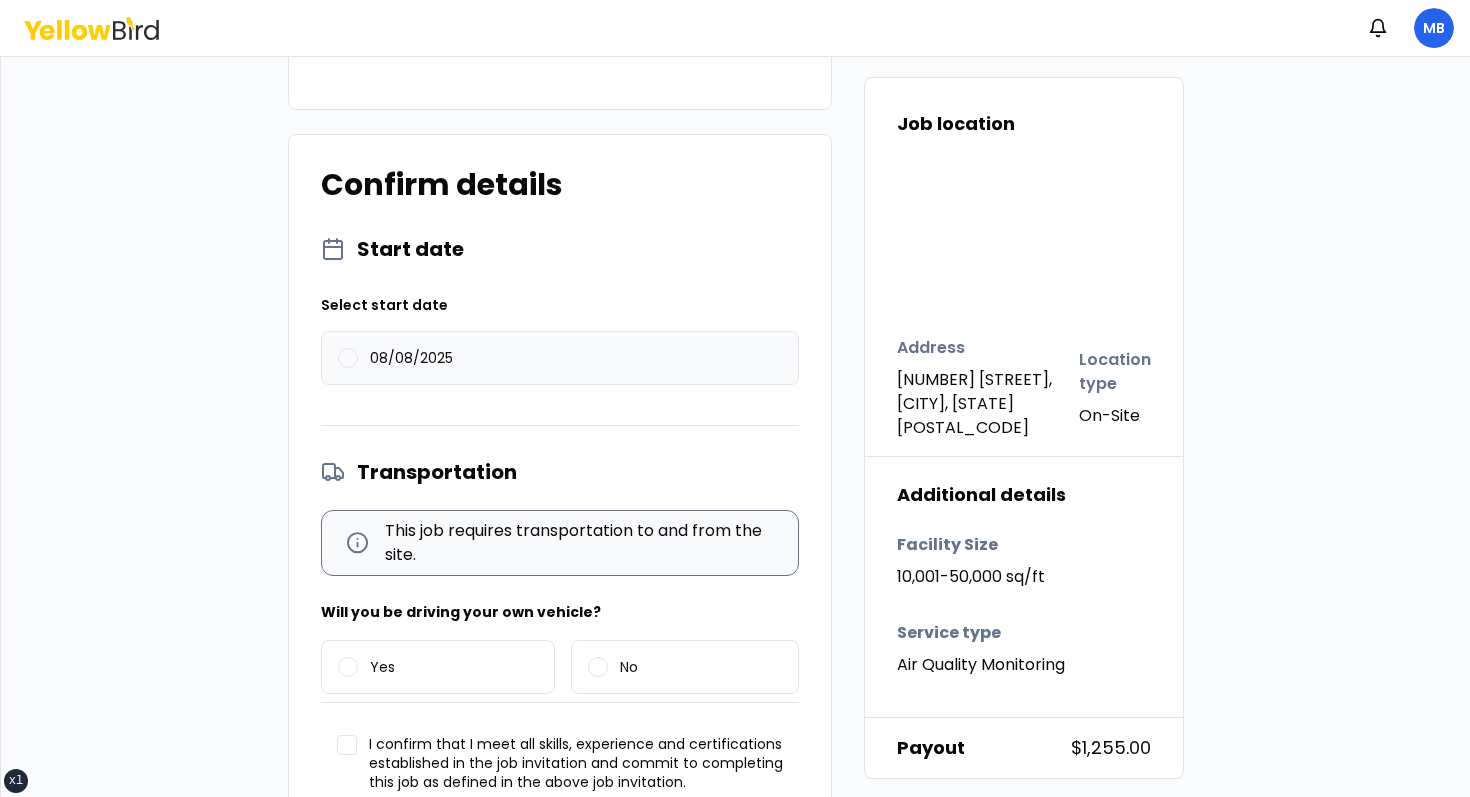 click on "08/08/2025" at bounding box center (560, 358) 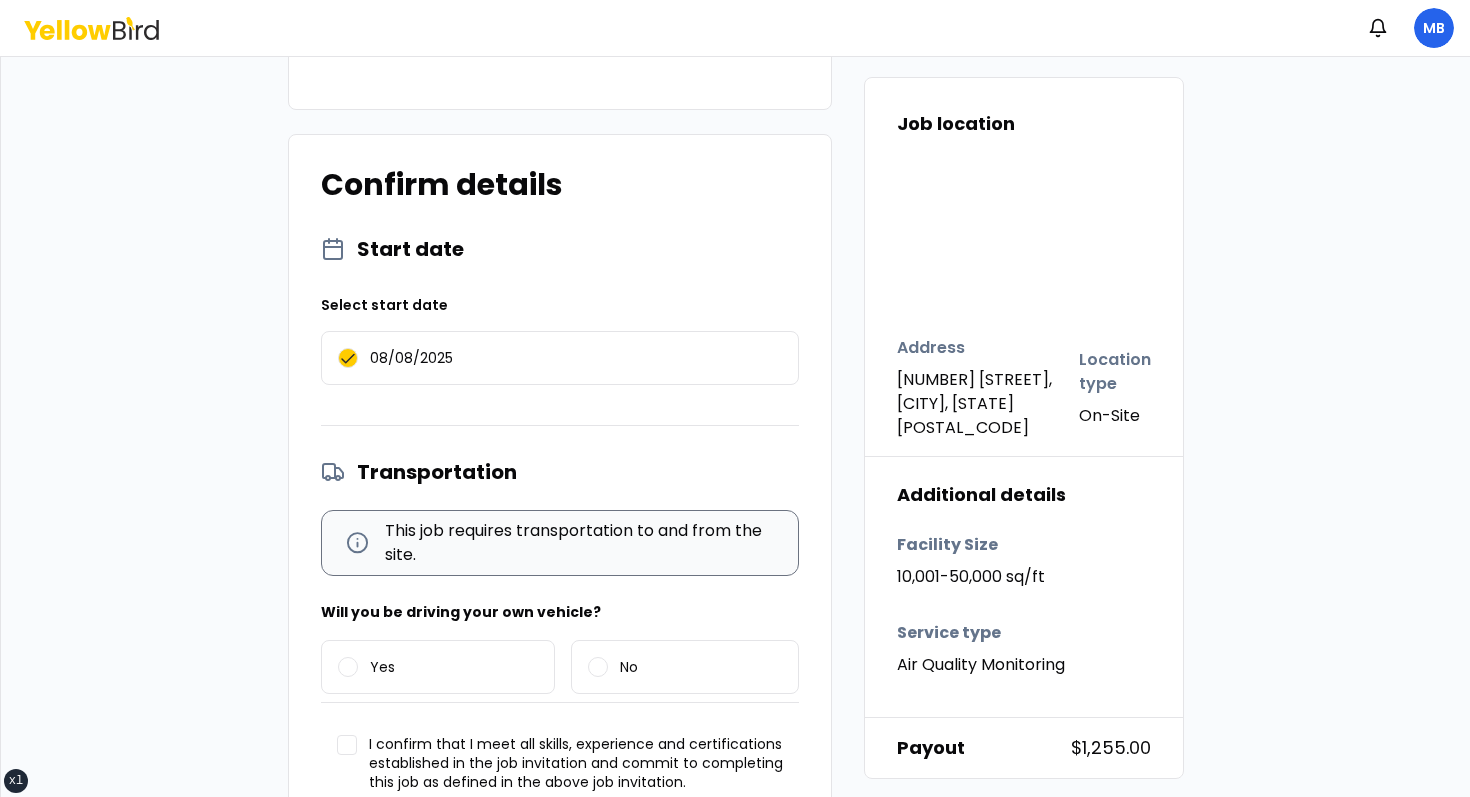scroll, scrollTop: 1861, scrollLeft: 0, axis: vertical 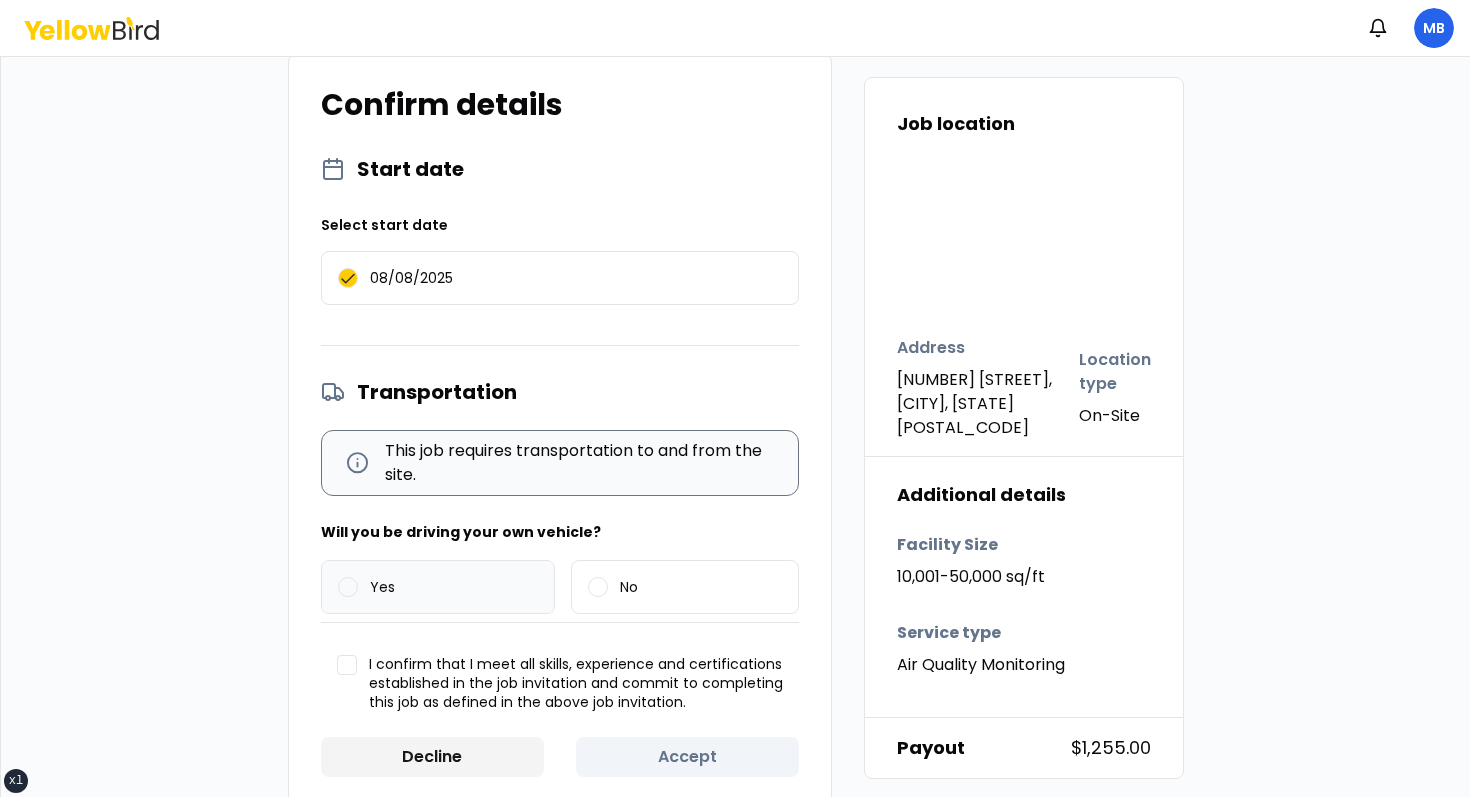 click on "Yes" at bounding box center [438, 587] 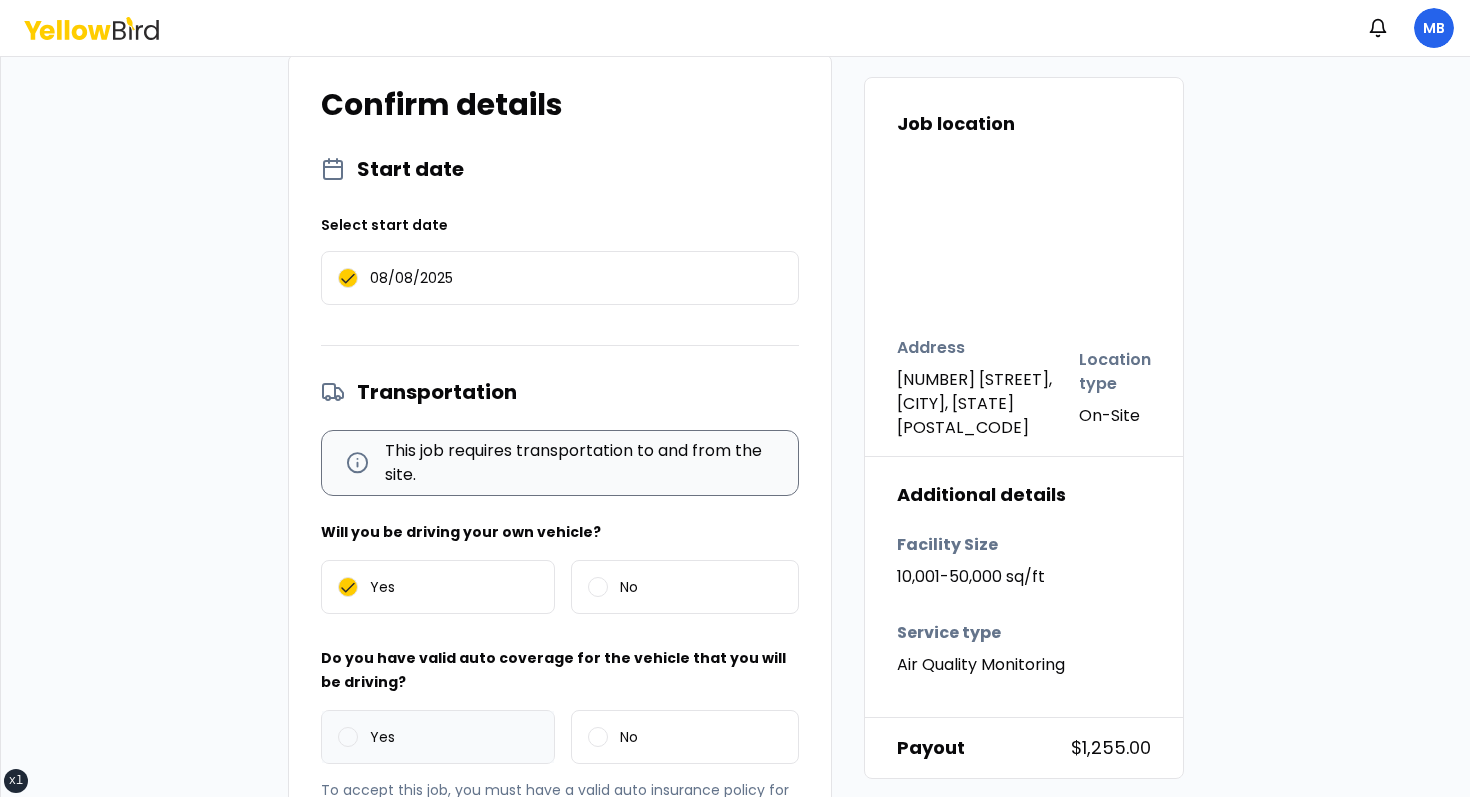 click on "Yes" at bounding box center (438, 737) 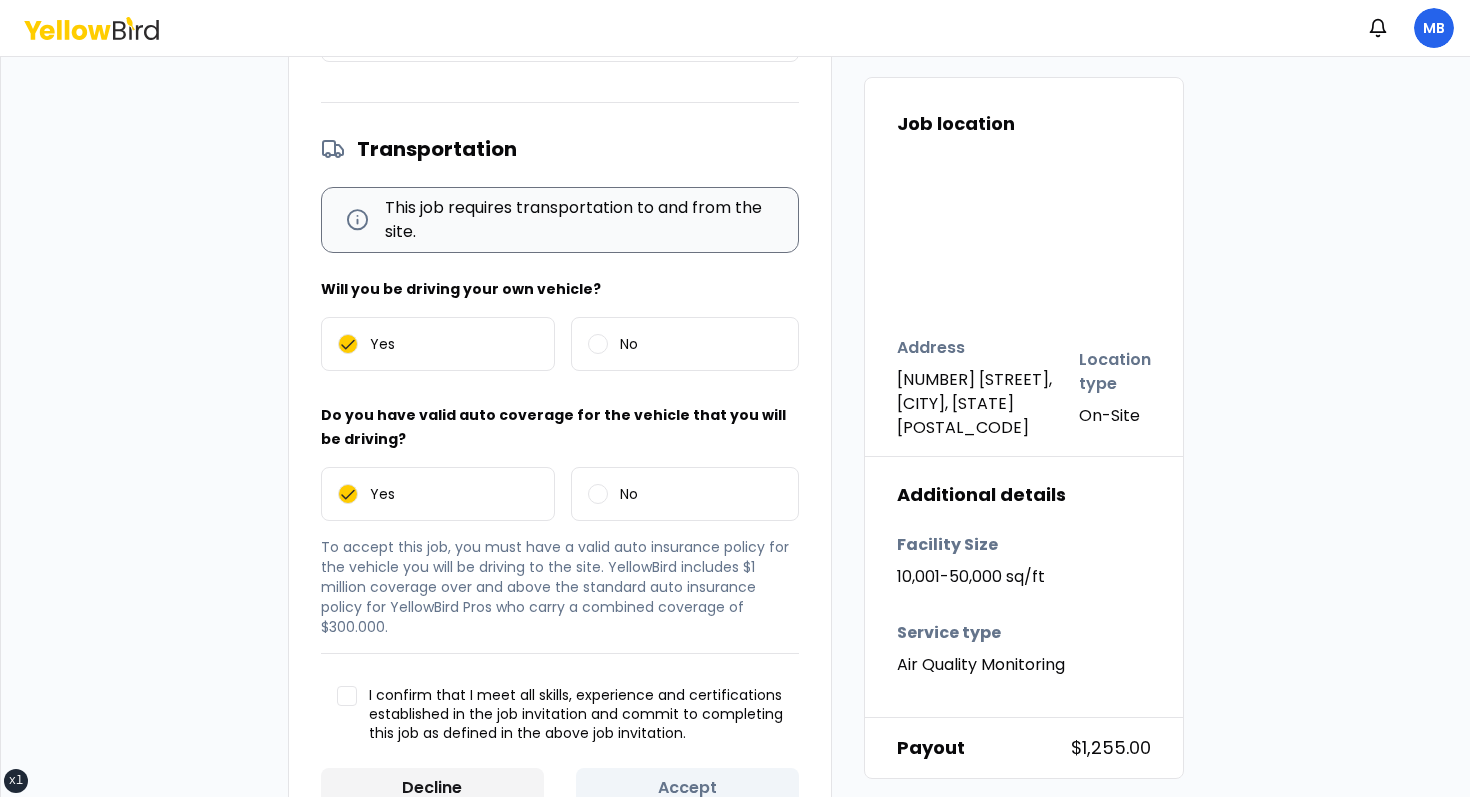 click on "I confirm that I meet all skills, experience and certifications established in the job invitation and commit to completing this job as defined in the above job invitation." at bounding box center (576, 715) 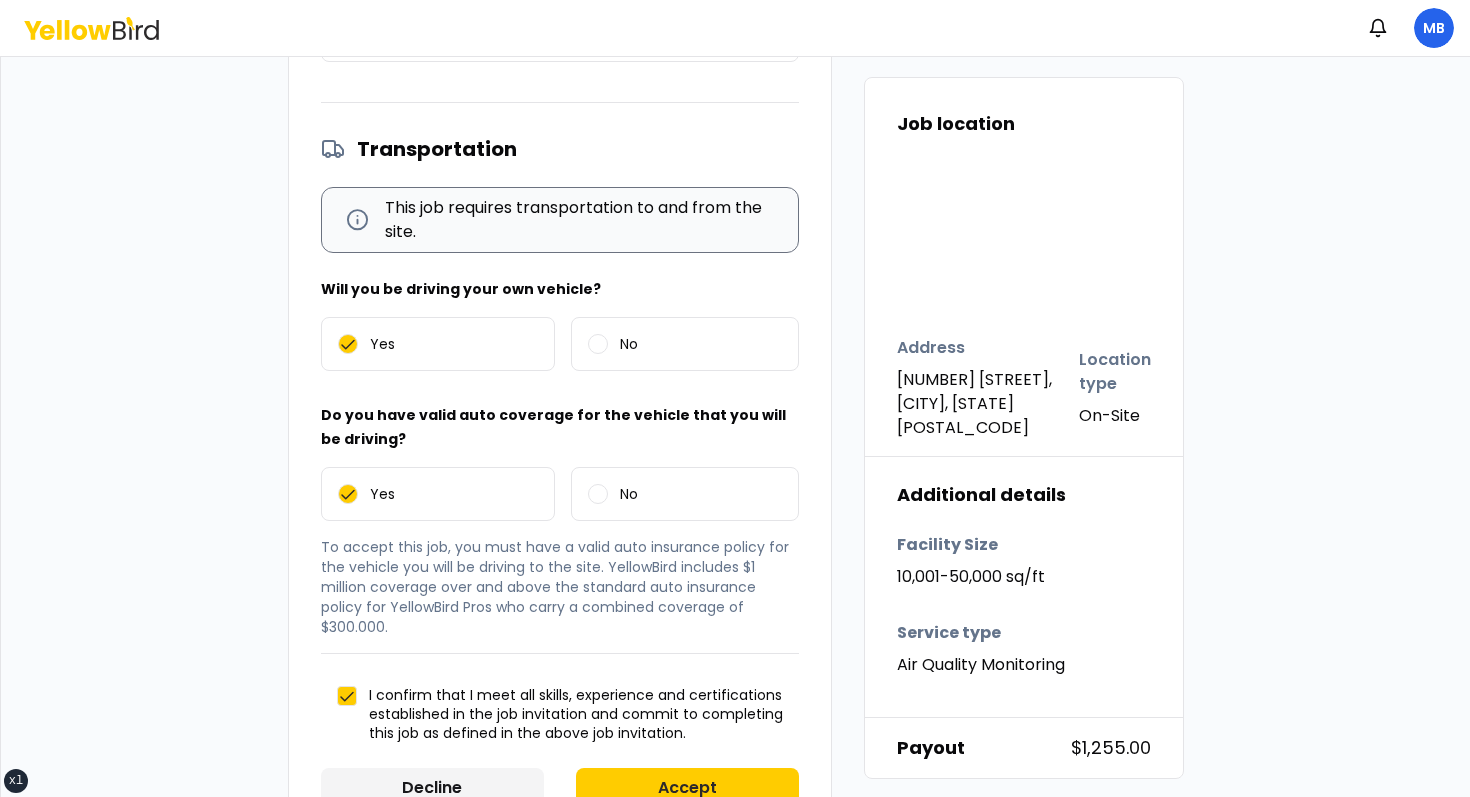 scroll, scrollTop: 2135, scrollLeft: 0, axis: vertical 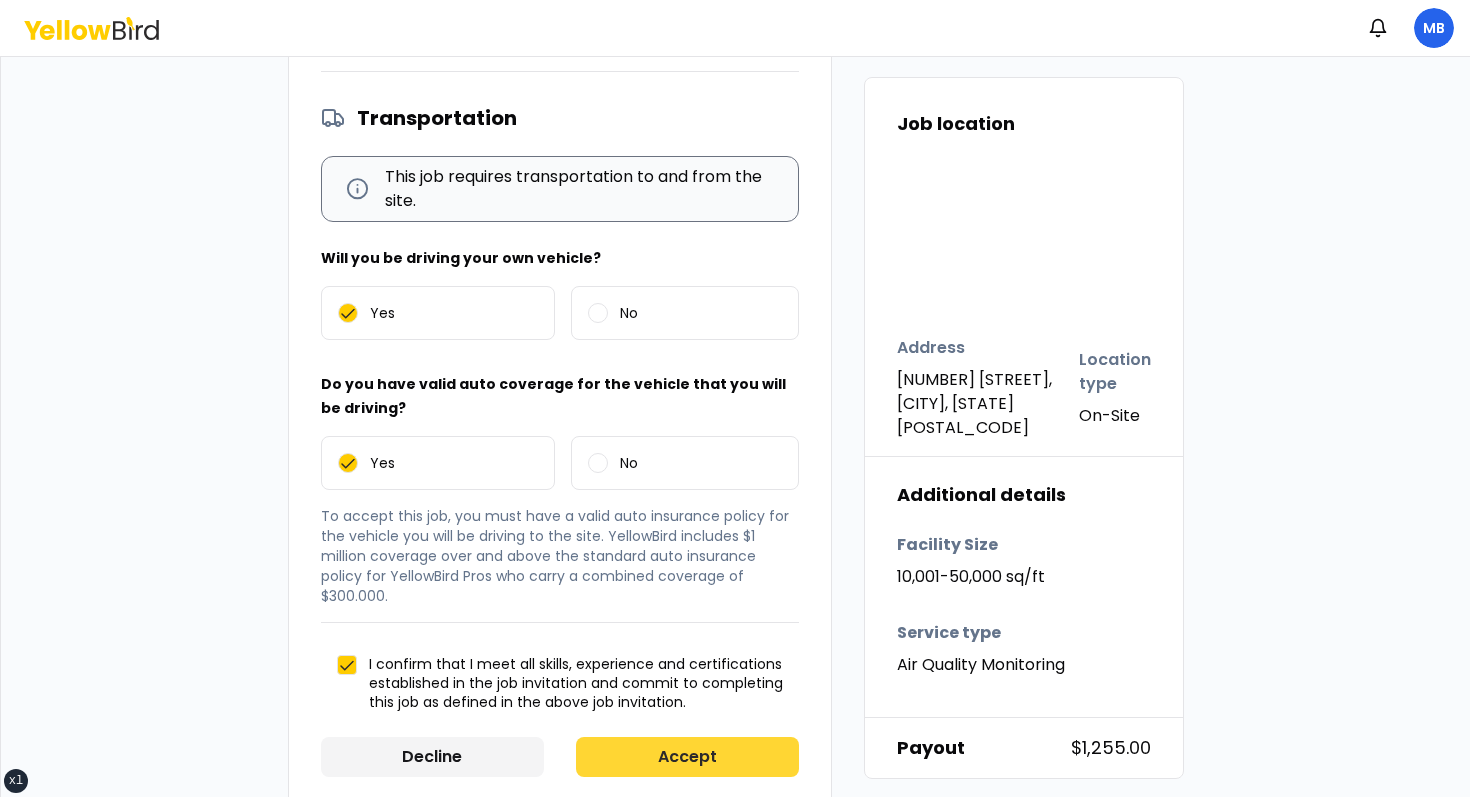 click on "Accept" at bounding box center (687, 757) 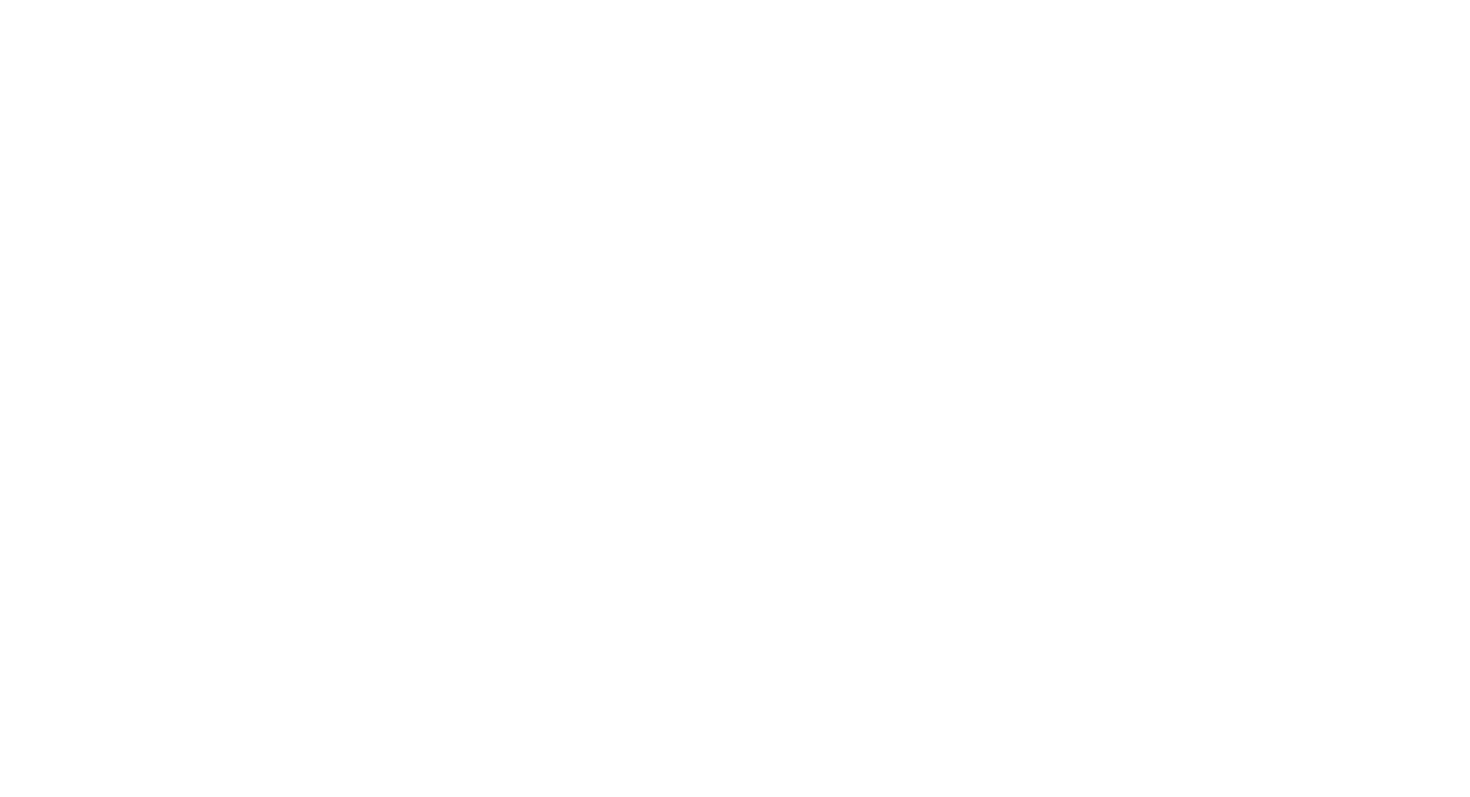 scroll, scrollTop: 0, scrollLeft: 0, axis: both 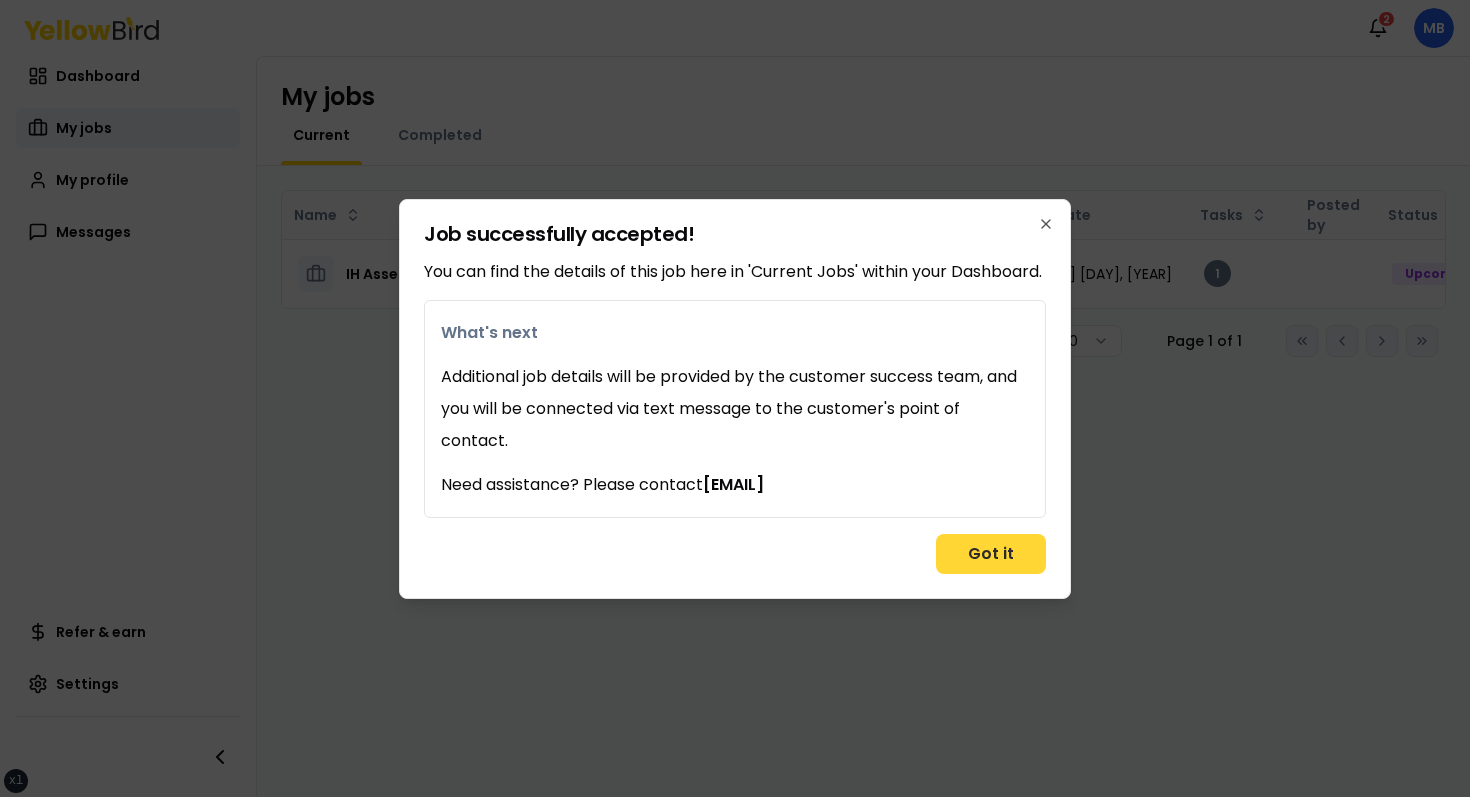 click on "Got it" at bounding box center [991, 554] 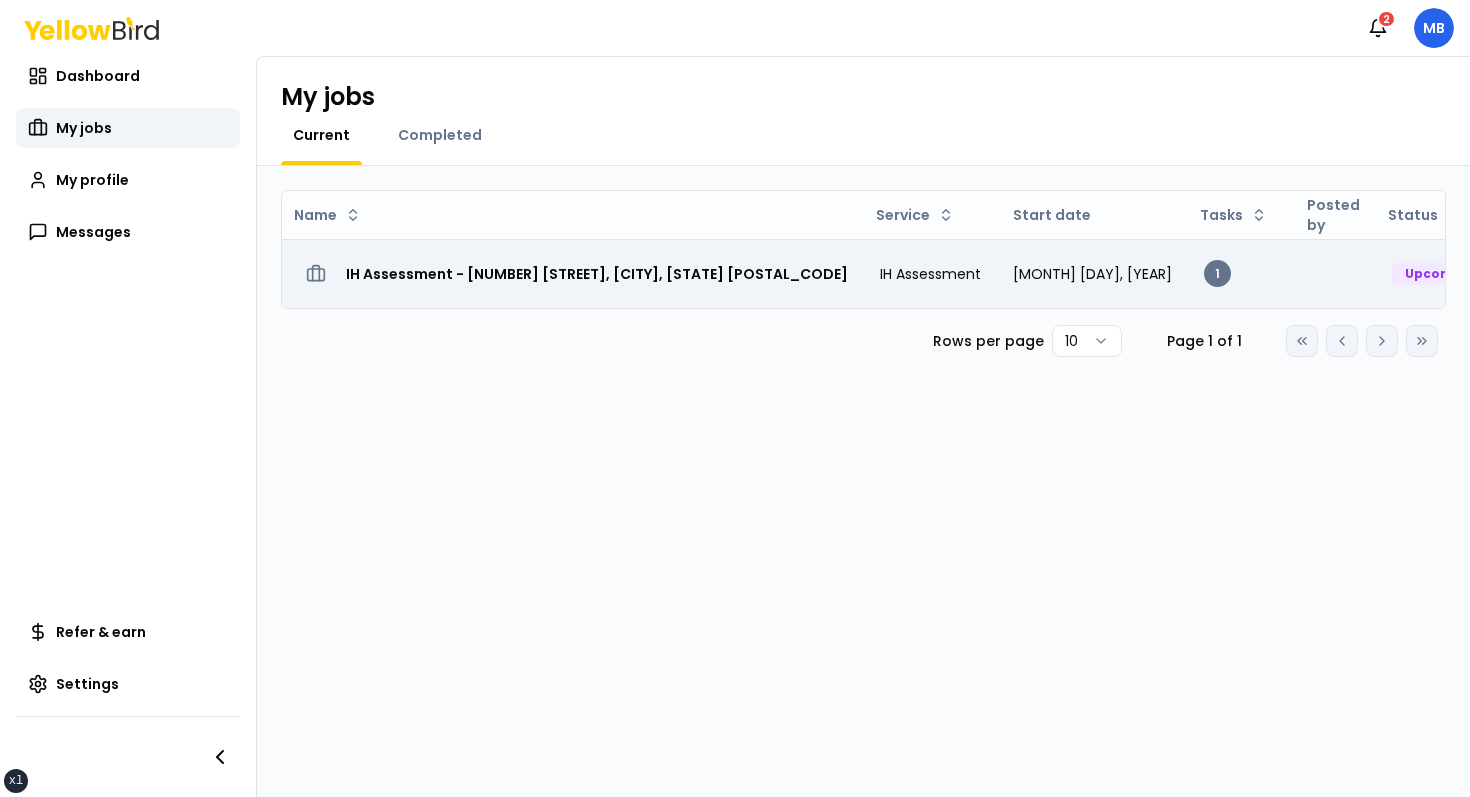 click on "Upcoming" at bounding box center [1440, 274] 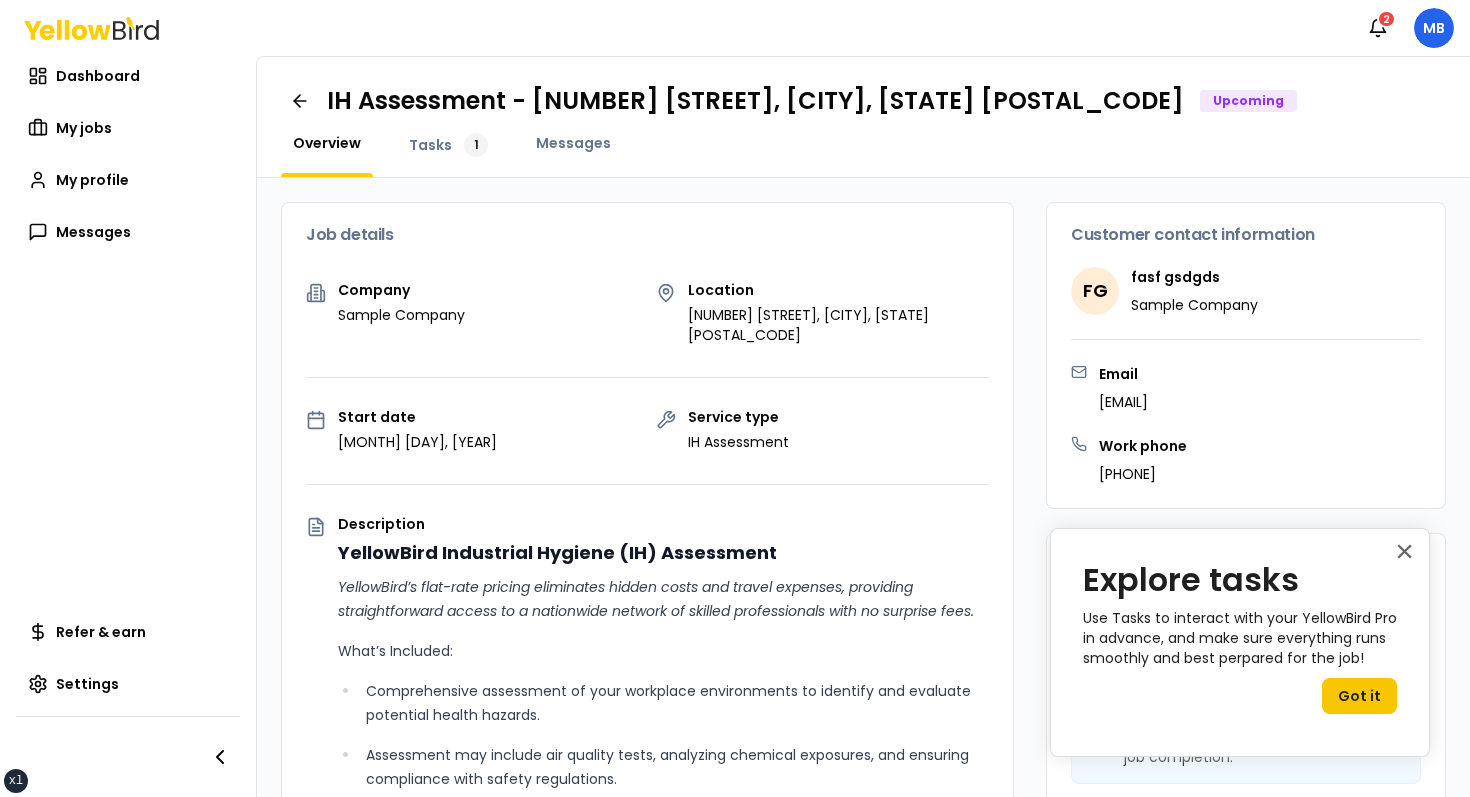 click on "IH Assessment - 123 tasf, asfasf, DE 12321 Upcoming Overview Tasks 1 Messages" at bounding box center [863, 117] 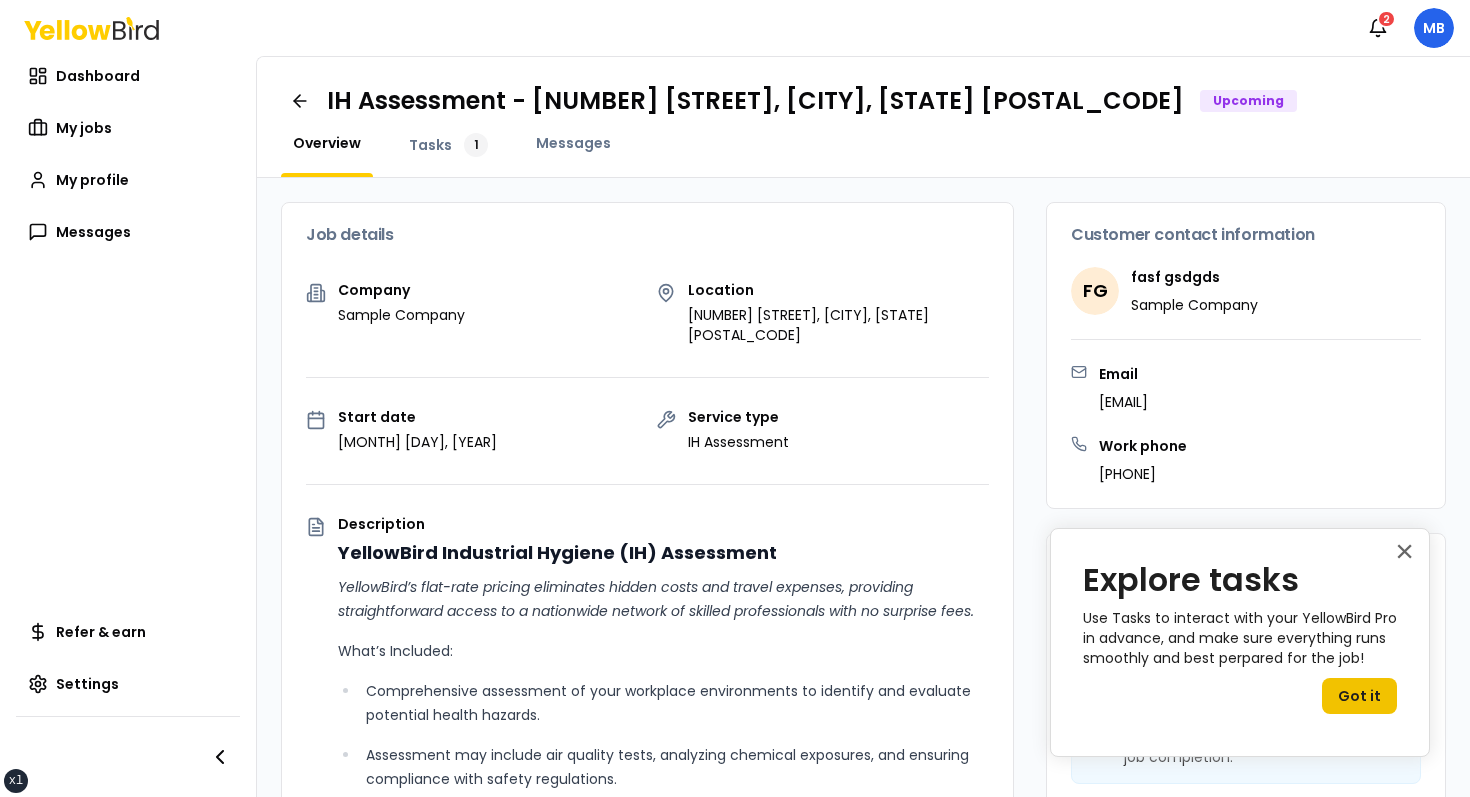 click on "Got it" at bounding box center (1359, 696) 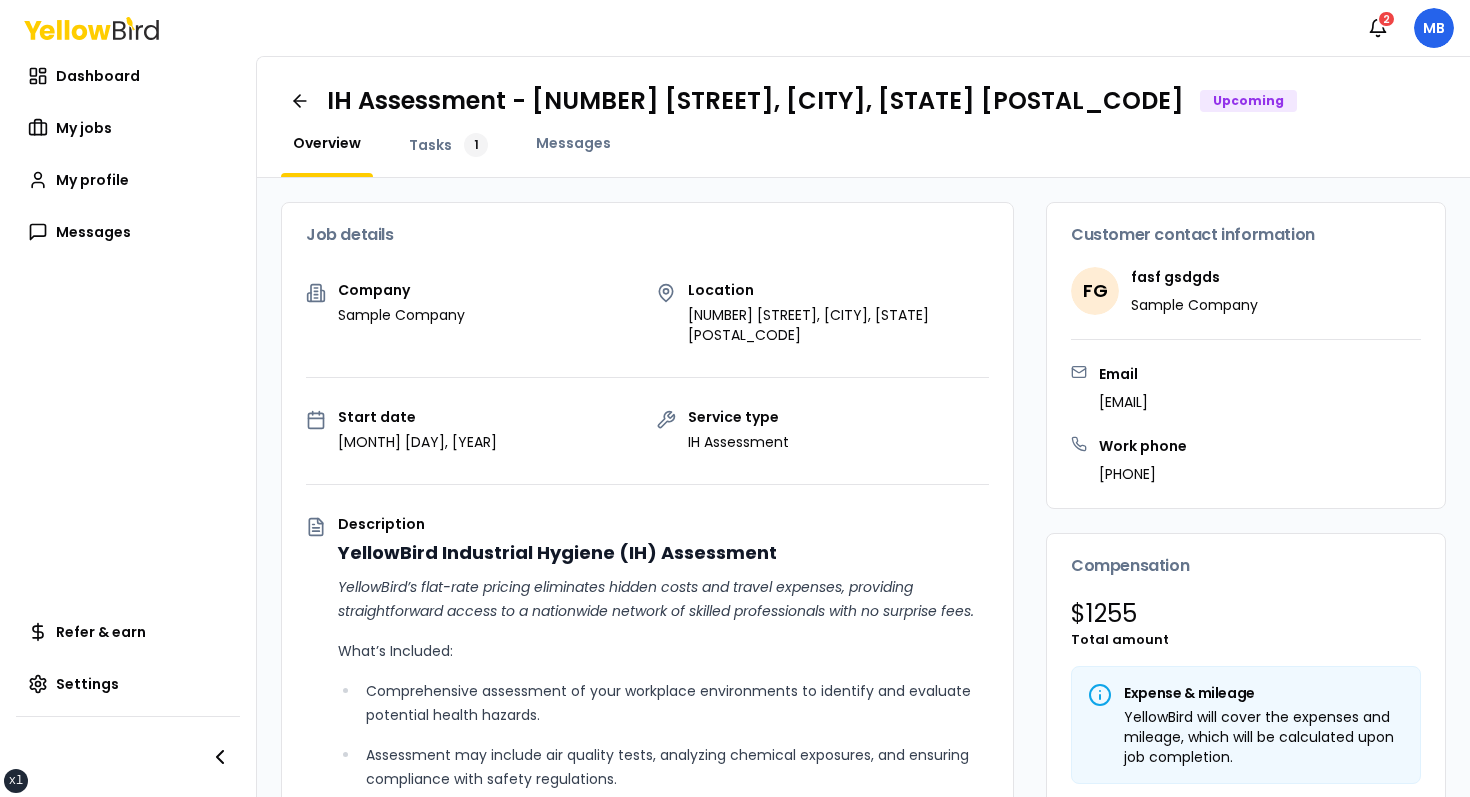 click on "Compensation" at bounding box center (1246, 566) 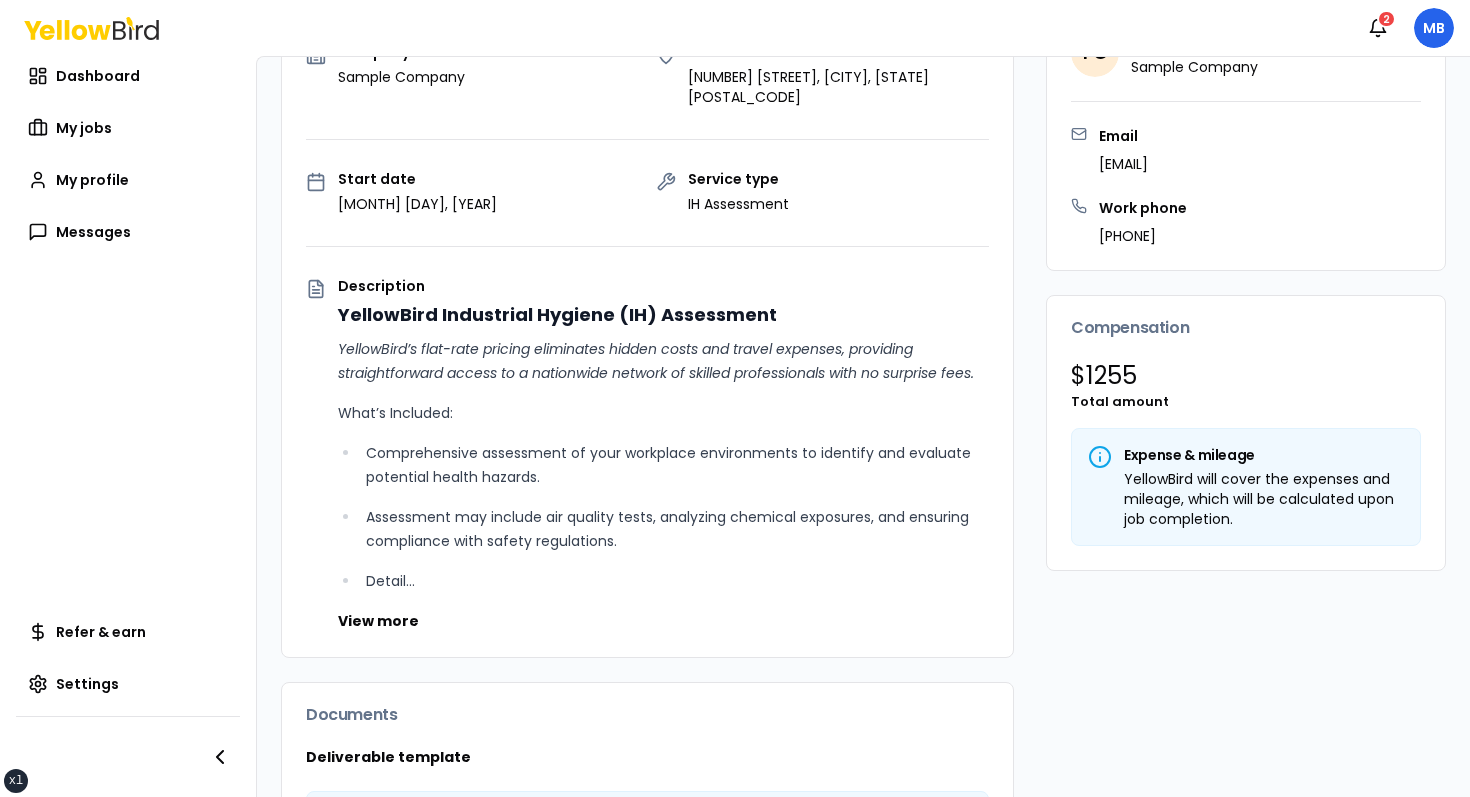 scroll, scrollTop: 1, scrollLeft: 0, axis: vertical 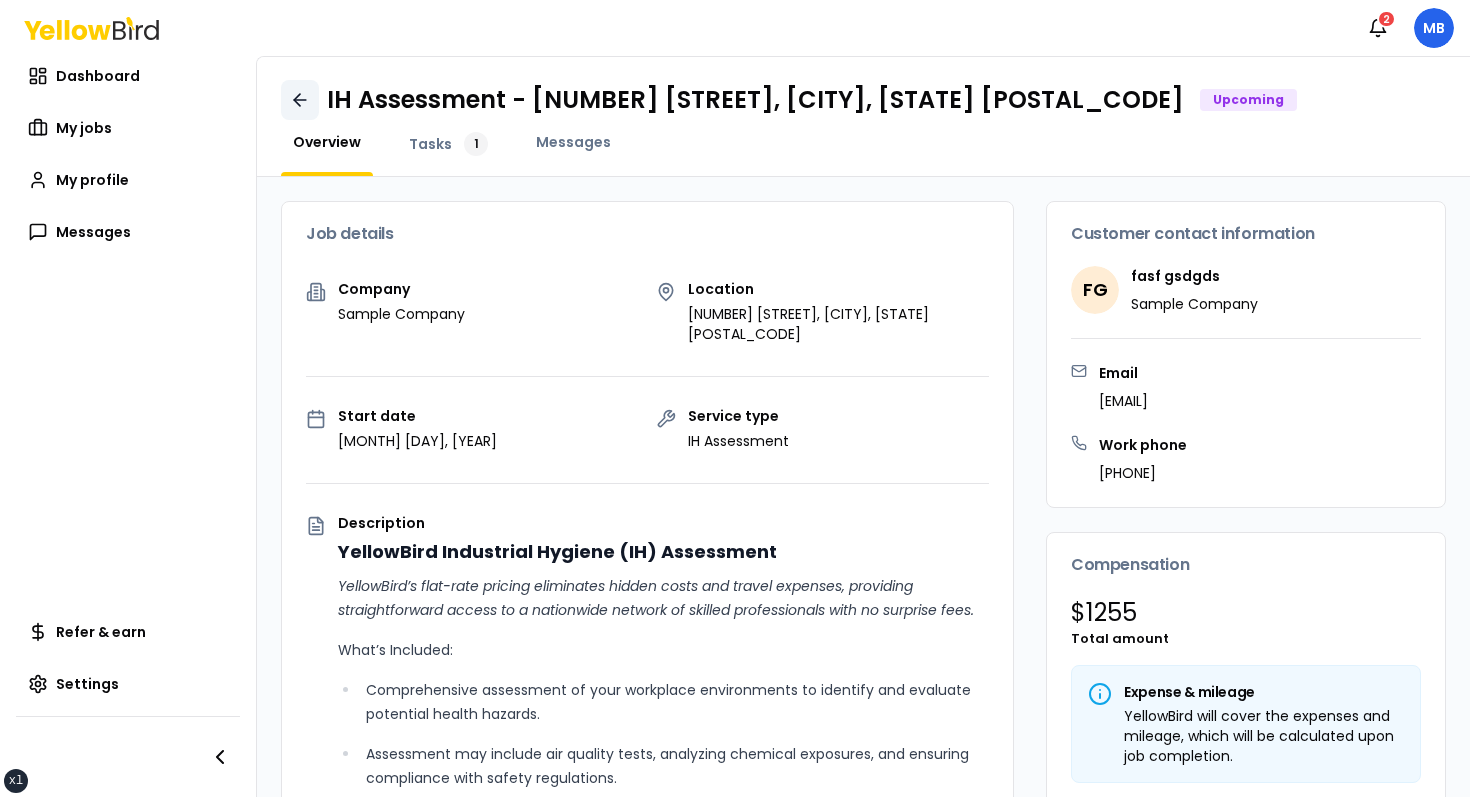 click 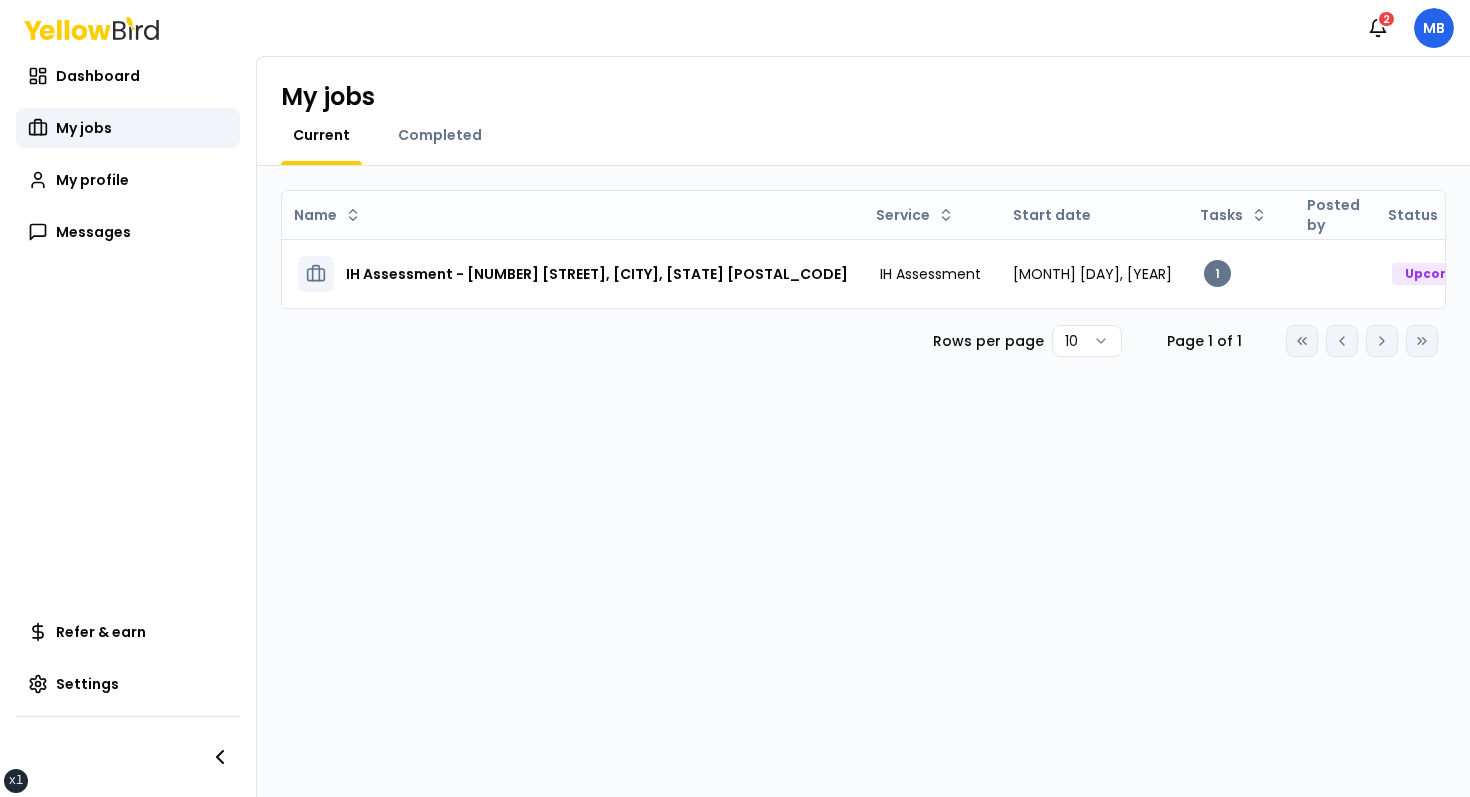 click on "Current Completed" at bounding box center (863, 145) 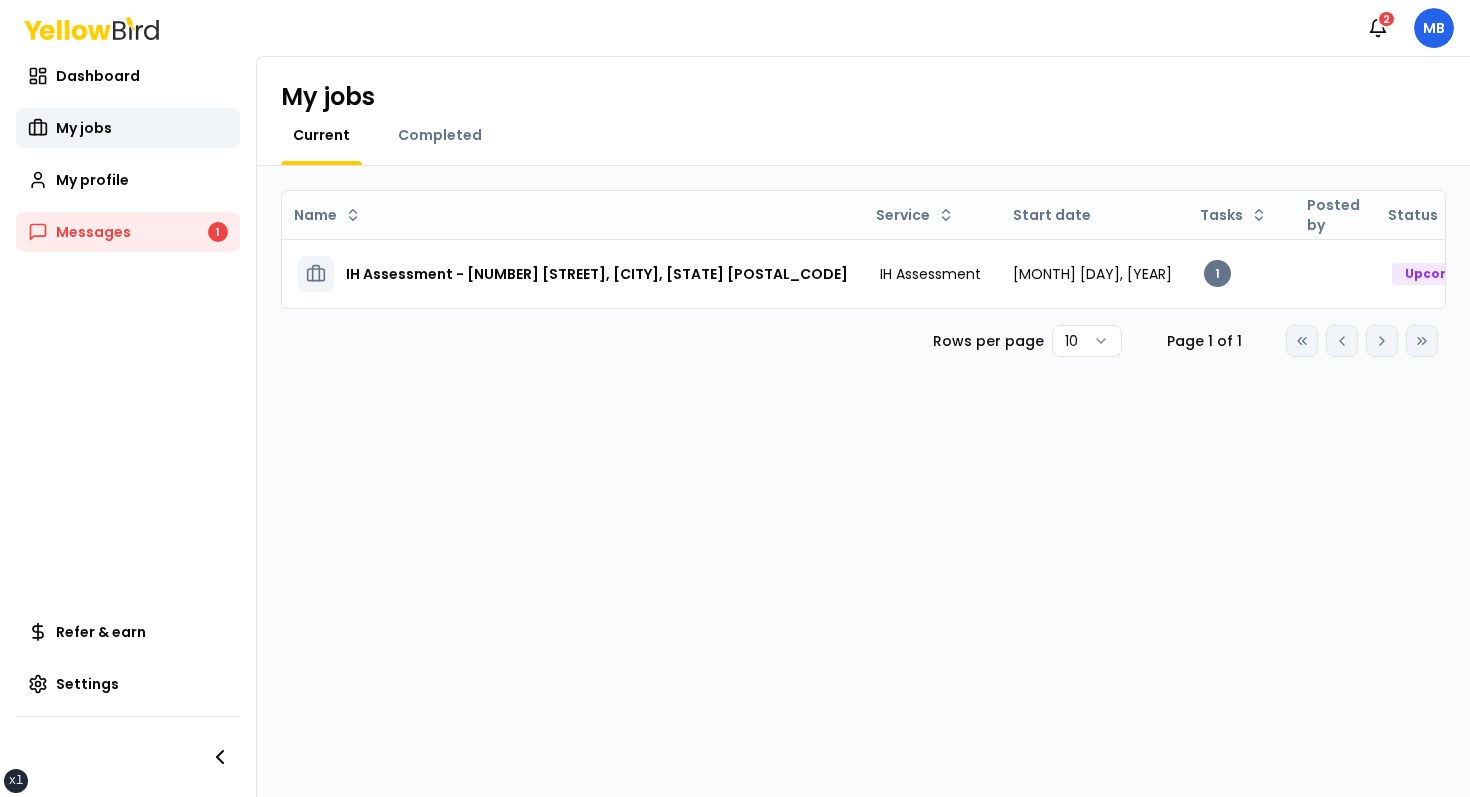 click on "Current Completed" at bounding box center [863, 145] 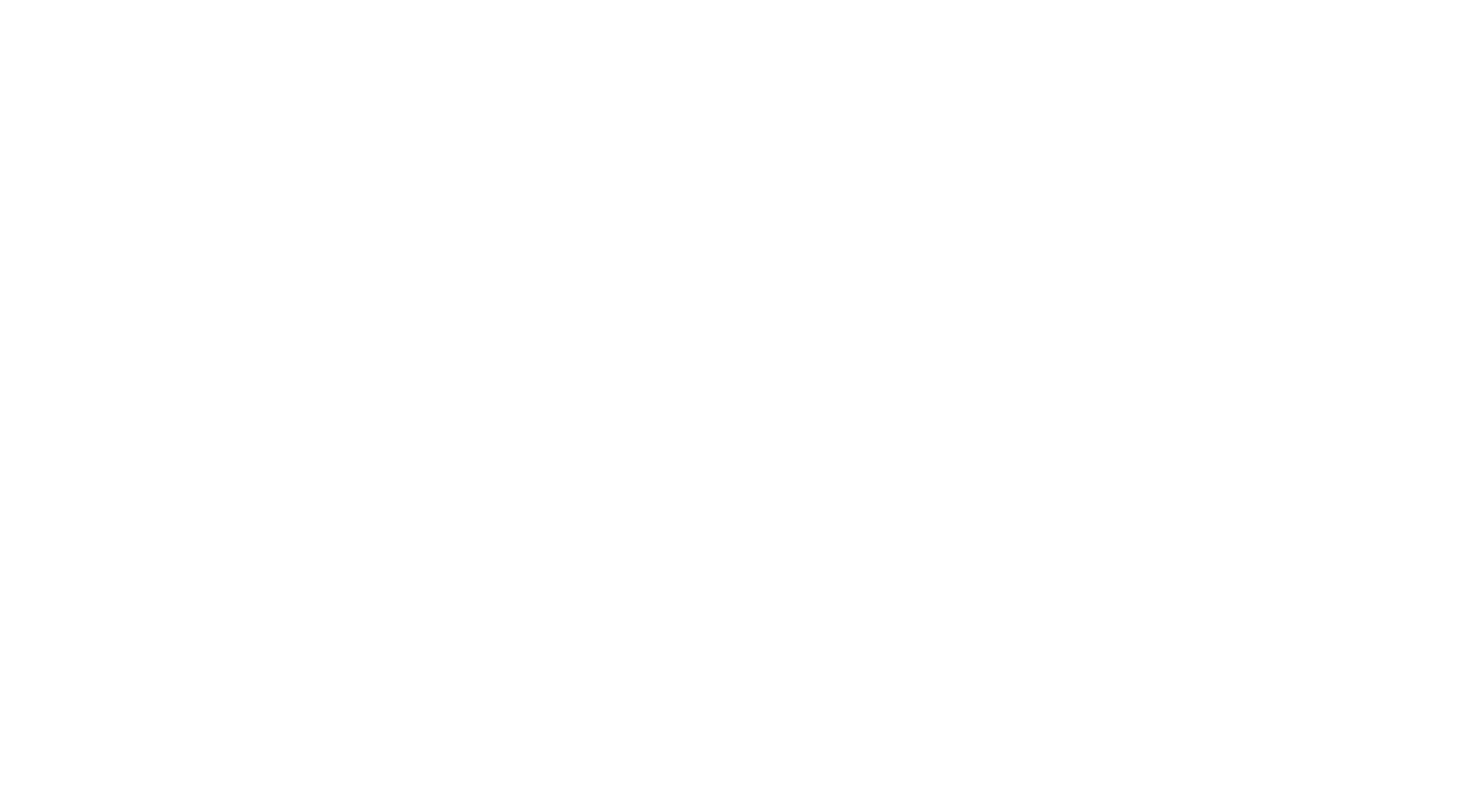 scroll, scrollTop: 0, scrollLeft: 0, axis: both 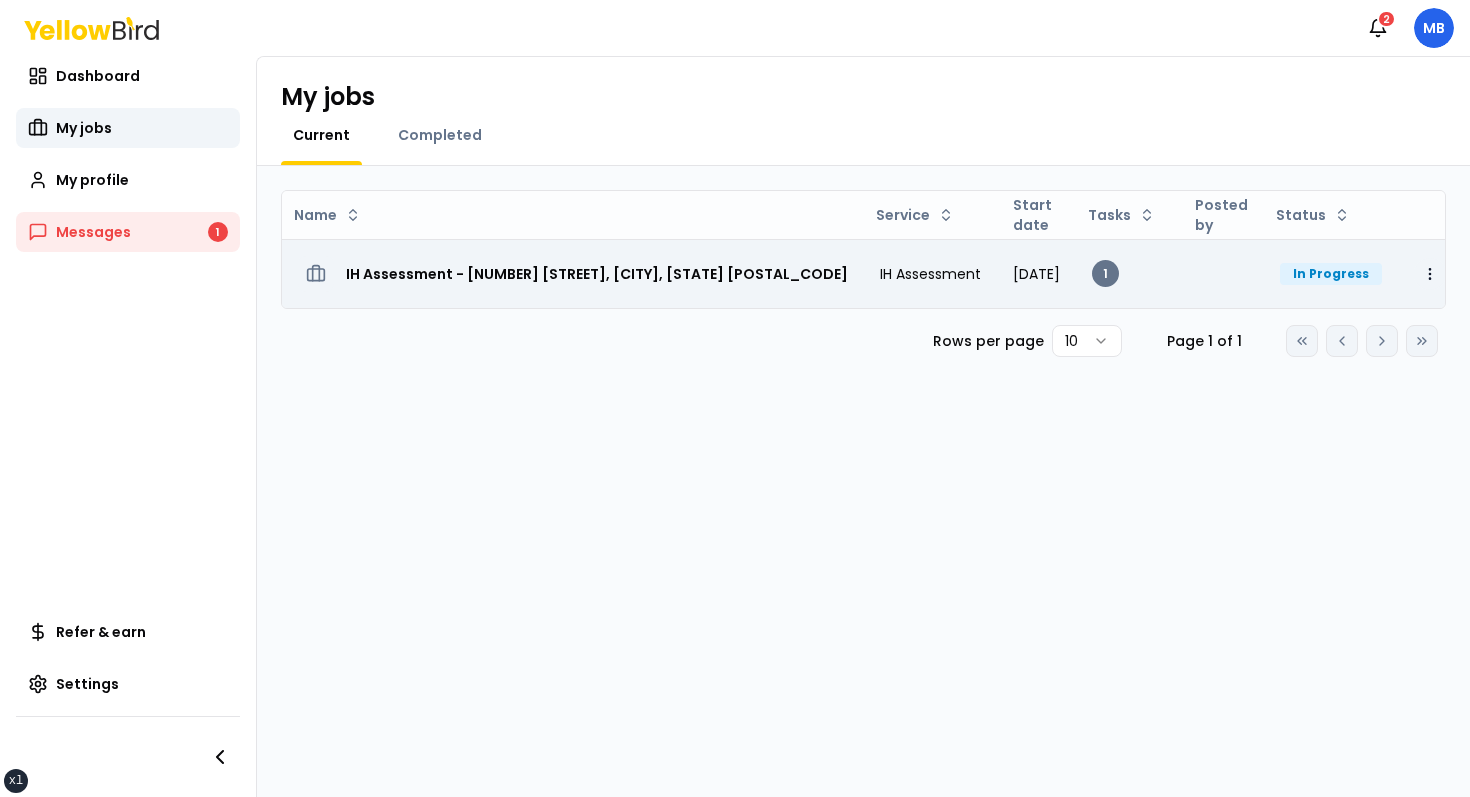 click on "xs sm md lg xl 2xl Notifications 2 MB Dashboard My jobs My profile Messages 1 Refer & earn Settings My jobs Current Completed Name Service Start date Tasks Posted by Status IH Assessment - [NUMBER] [STREET], [CITY], [STATE] [POSTAL_CODE] IH Assessment August 08, 2025 1 In Progress Open menu Rows per page 10 Page 1 of 1 Go to first page Go to previous page Go to next page Go to last page" at bounding box center (735, 398) 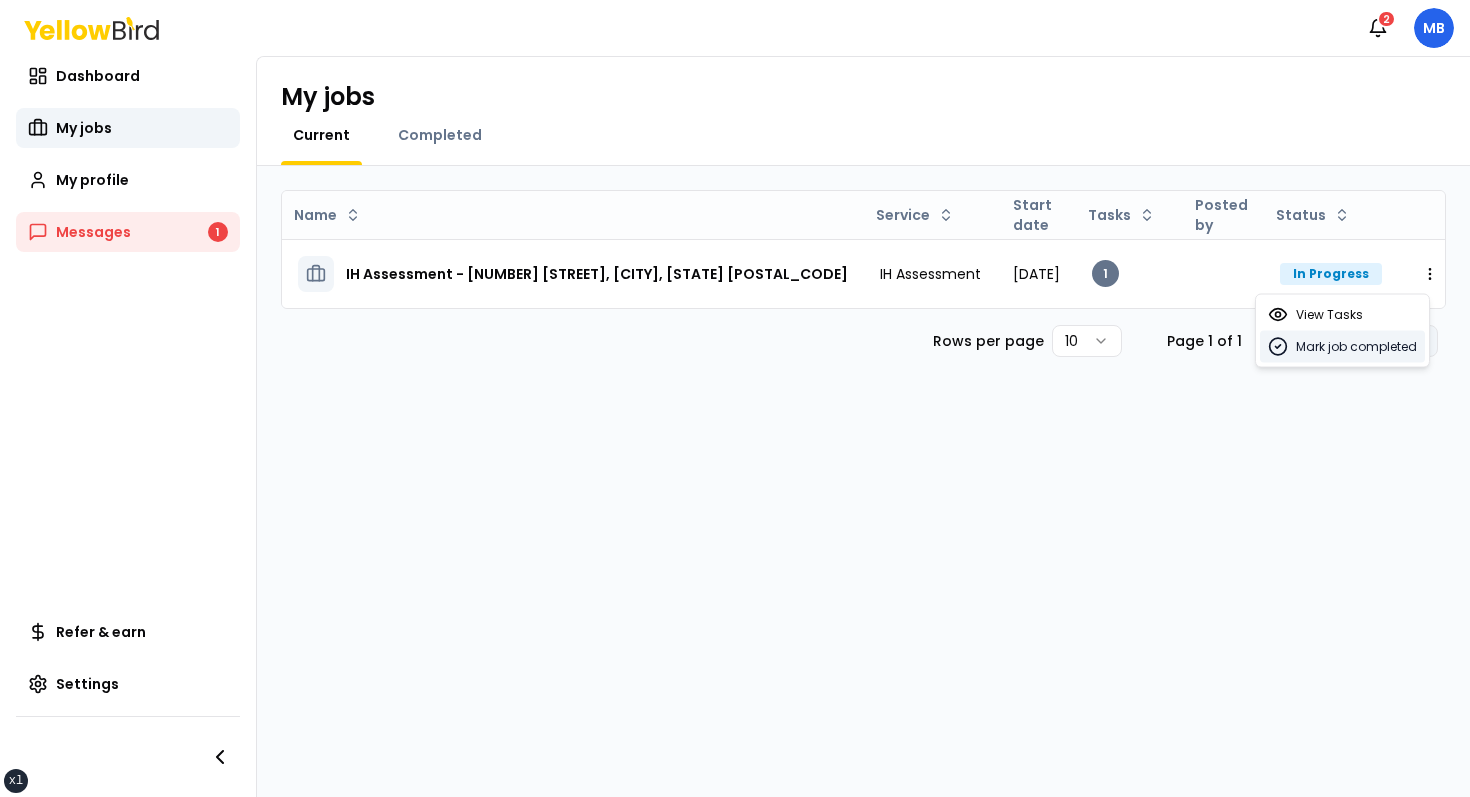 click on "Mark job completed" at bounding box center (1356, 347) 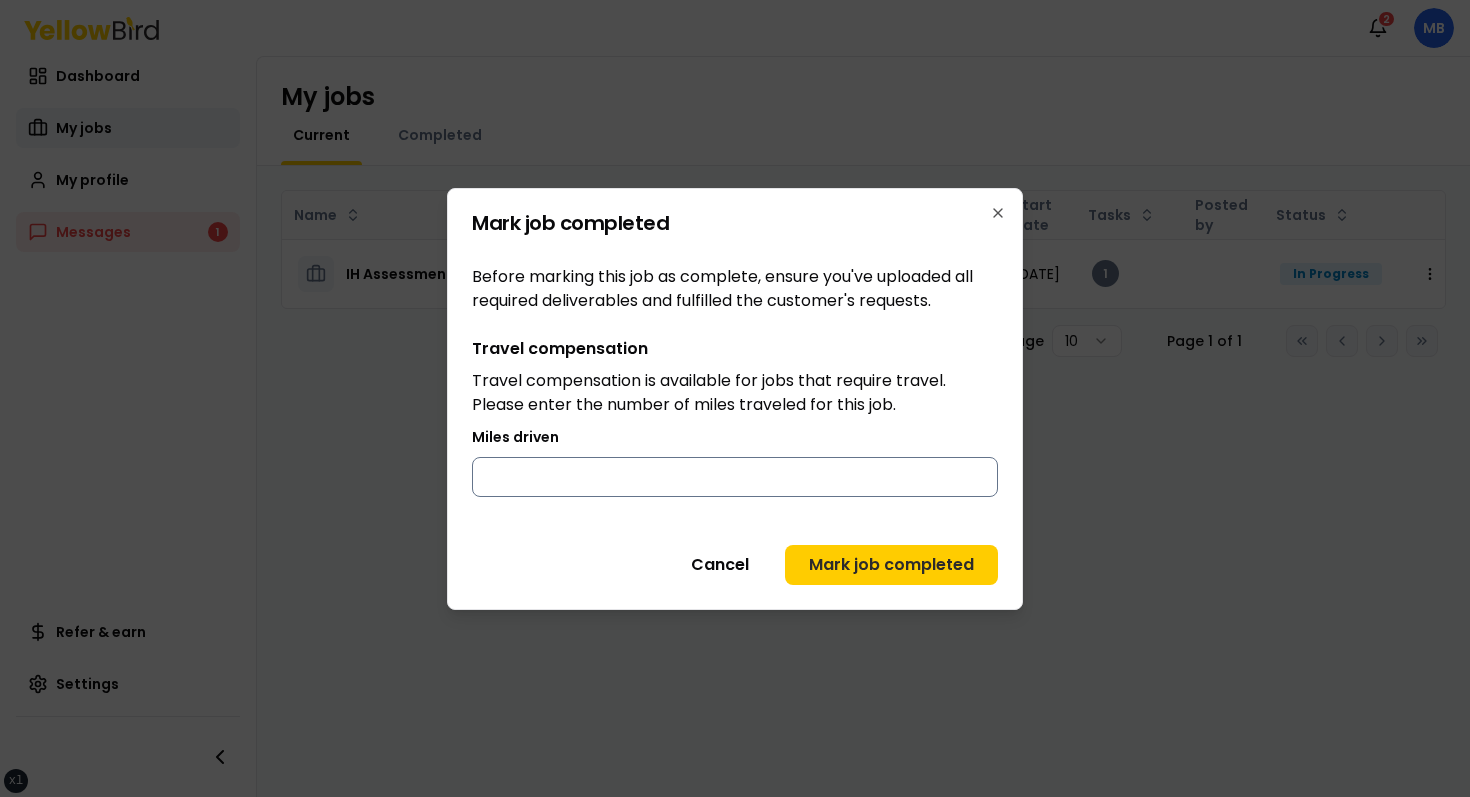 click on "Miles driven" at bounding box center [735, 477] 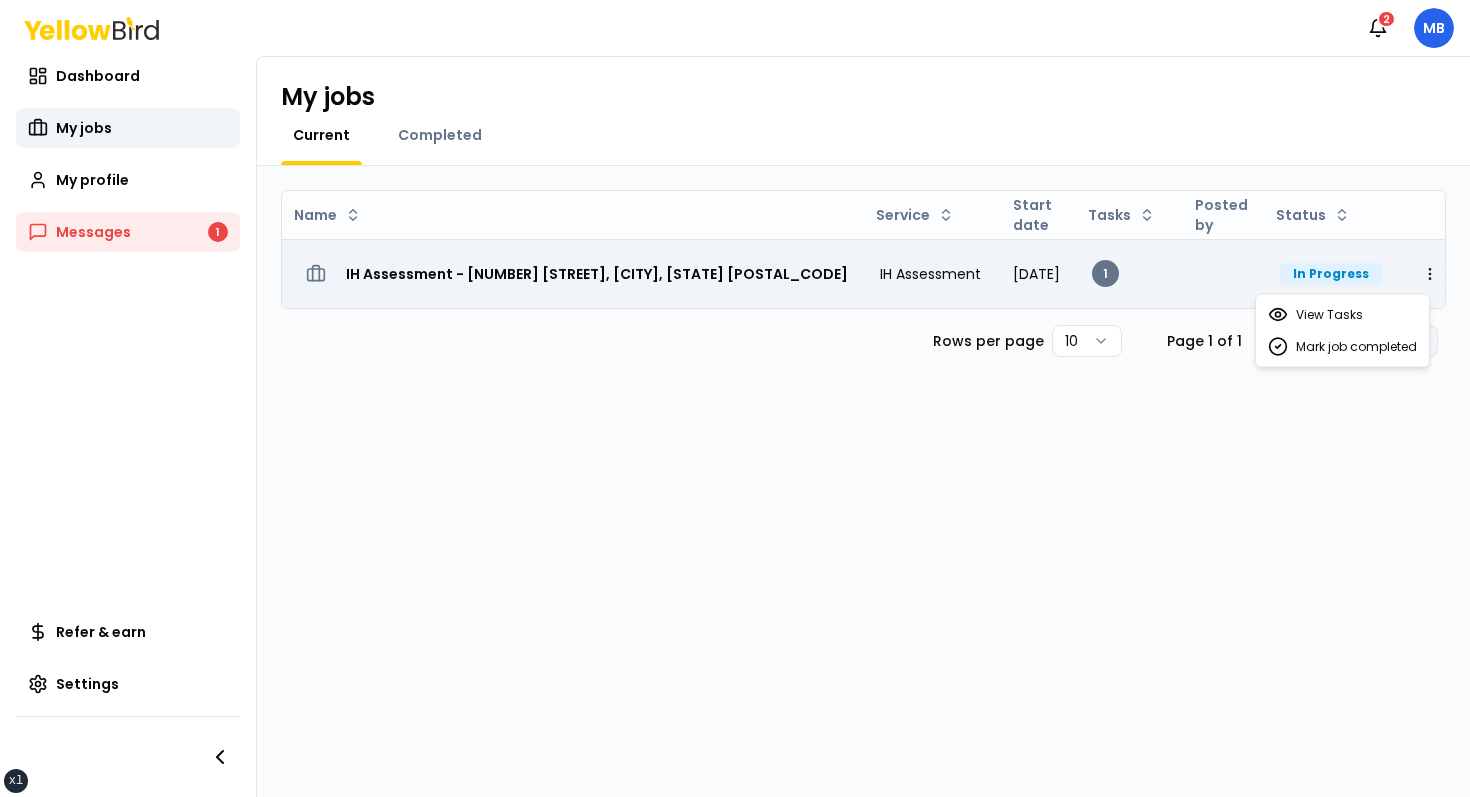 click on "xs sm md lg xl 2xl Notifications 2 MB Dashboard My jobs My profile Messages 1 Refer & earn Settings My jobs Current Completed Name Service Start date Tasks Posted by Status IH Assessment - [NUMBER] [STREET], [CITY], [STATE] [POSTAL_CODE] IH Assessment August 08, 2025 1 In Progress Open menu Rows per page 10 Page 1 of 1 Go to first page Go to previous page Go to next page Go to last page
View Tasks Mark job completed" at bounding box center [735, 398] 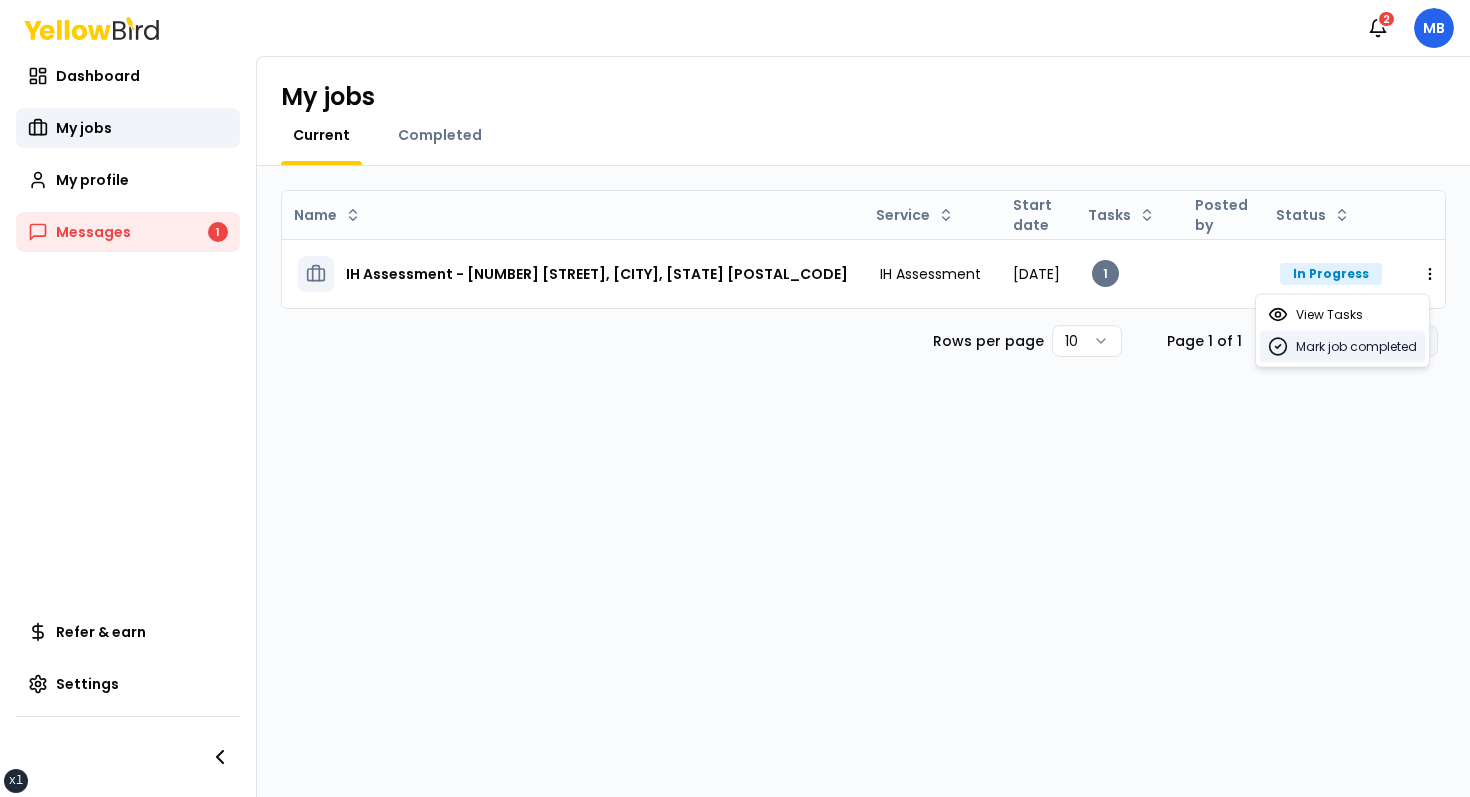 click on "Mark job completed" at bounding box center (1356, 347) 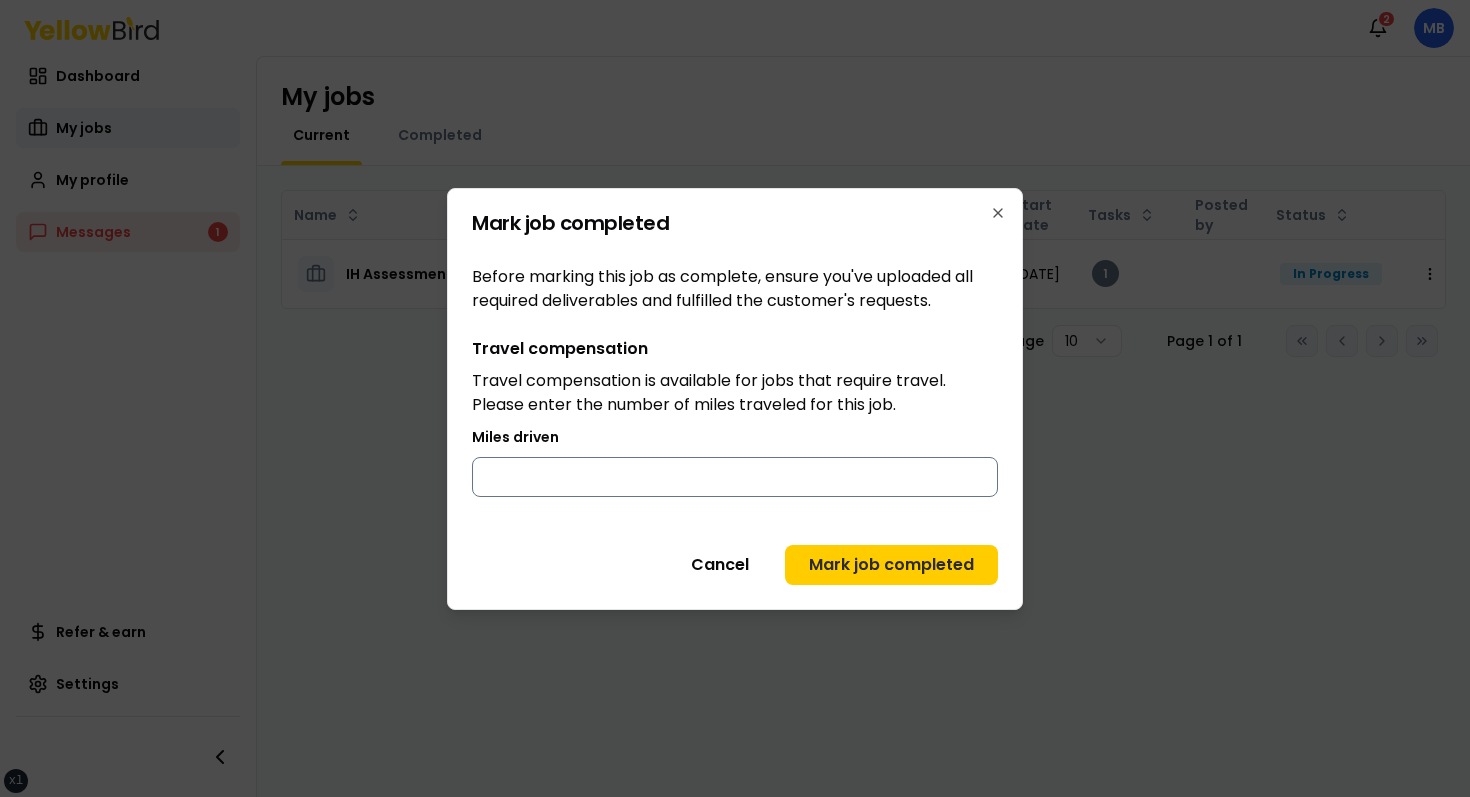 click on "Miles driven" at bounding box center (735, 477) 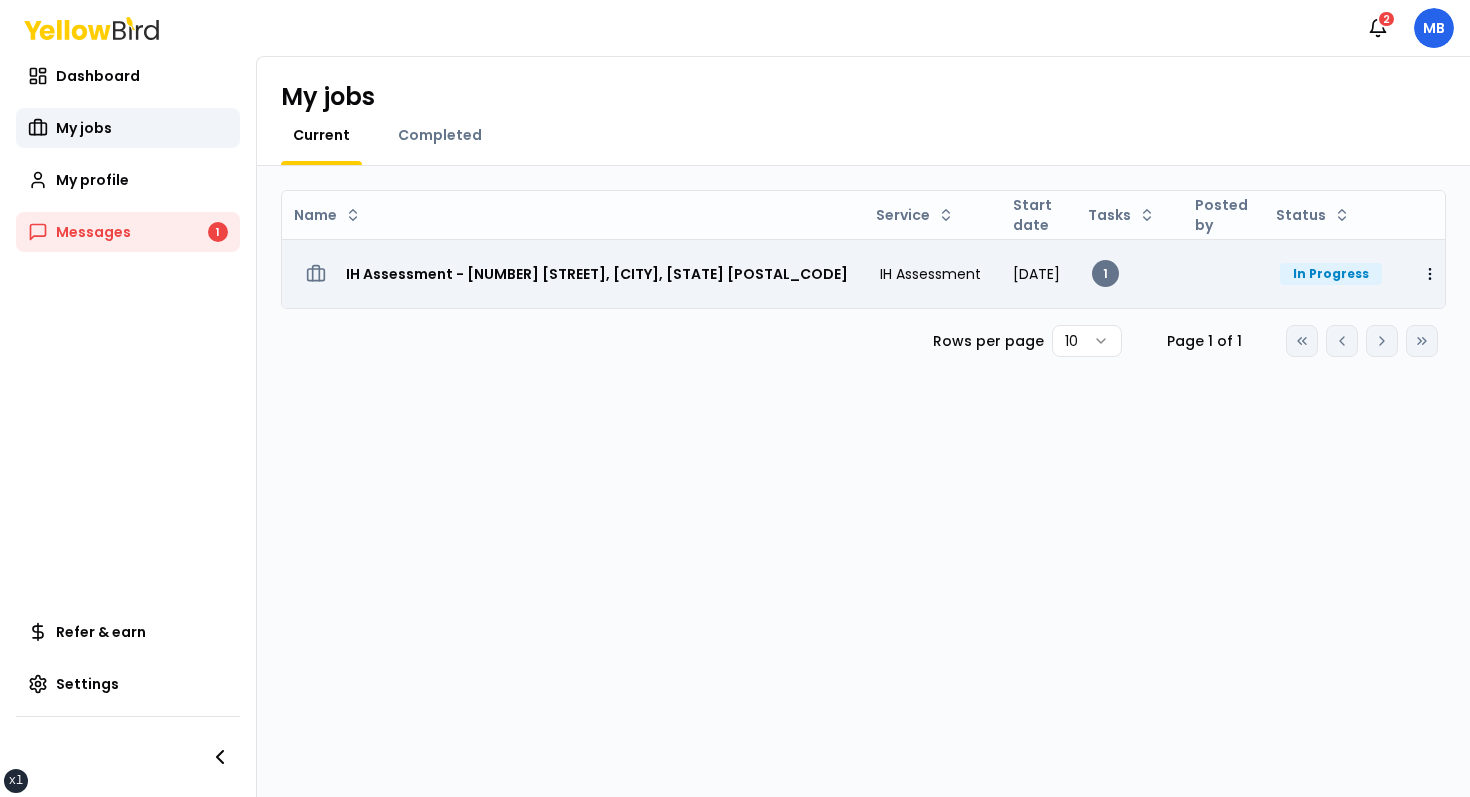 click on "xs sm md lg xl 2xl Notifications 2 MB Dashboard My jobs My profile Messages 1 Refer & earn Settings My jobs Current Completed Name Service Start date Tasks Posted by Status IH Assessment - 123 tasf, asfasf, DE 12321 IH Assessment August 08, 2025 1 In Progress Open menu Rows per page 10 Page 1 of 1 Go to first page Go to previous page Go to next page Go to last page" at bounding box center [735, 398] 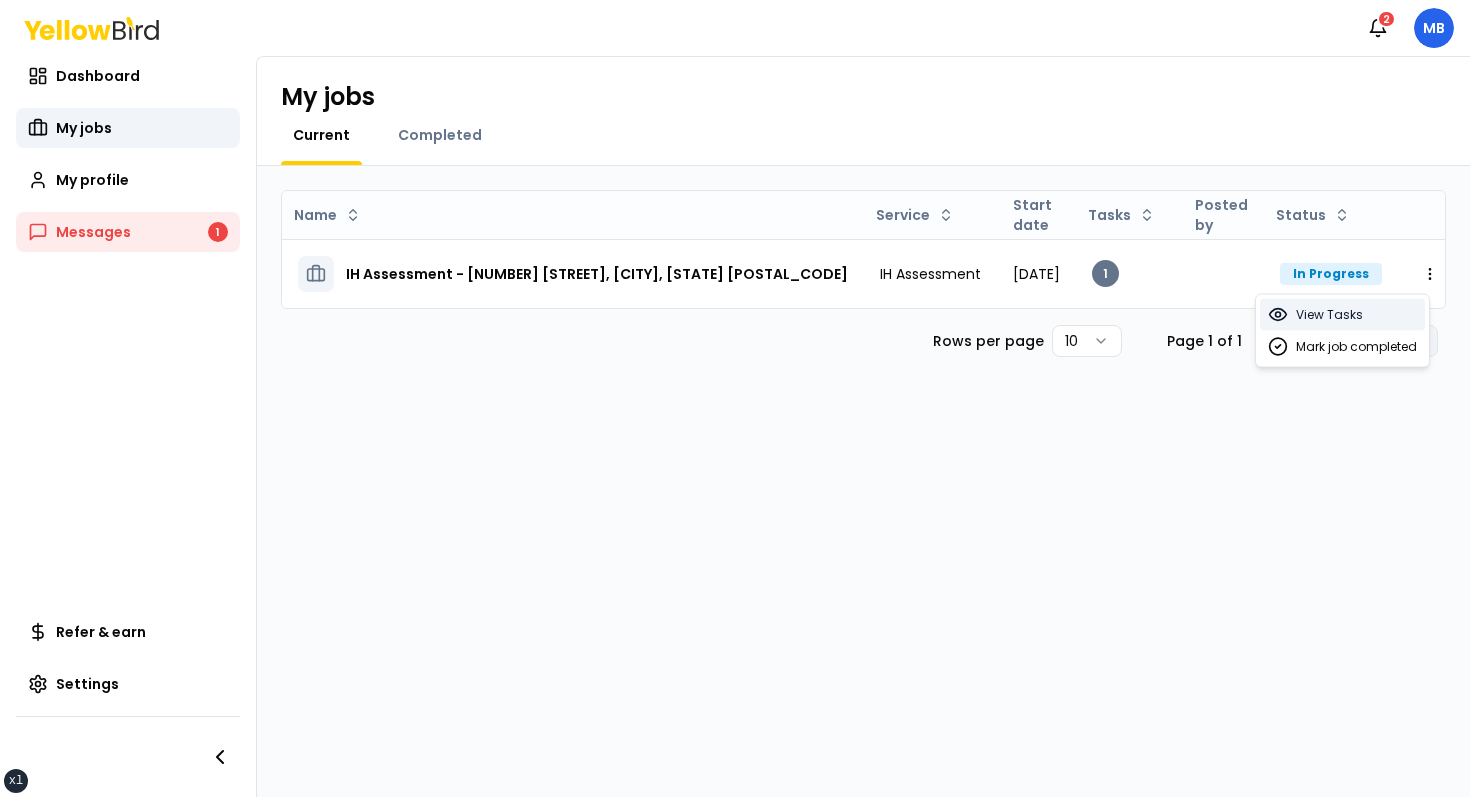 click on "View Tasks" at bounding box center (1329, 315) 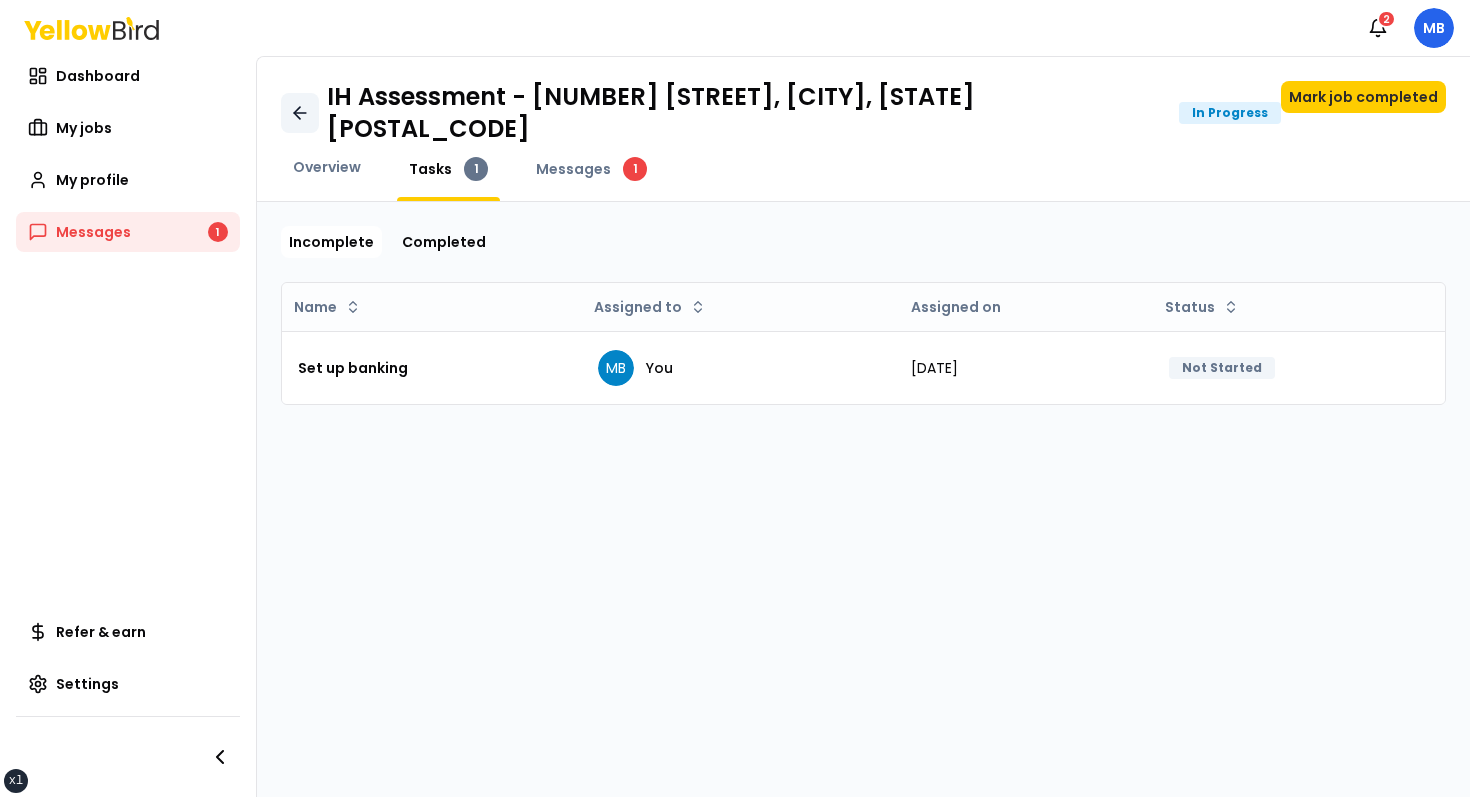 click at bounding box center (300, 113) 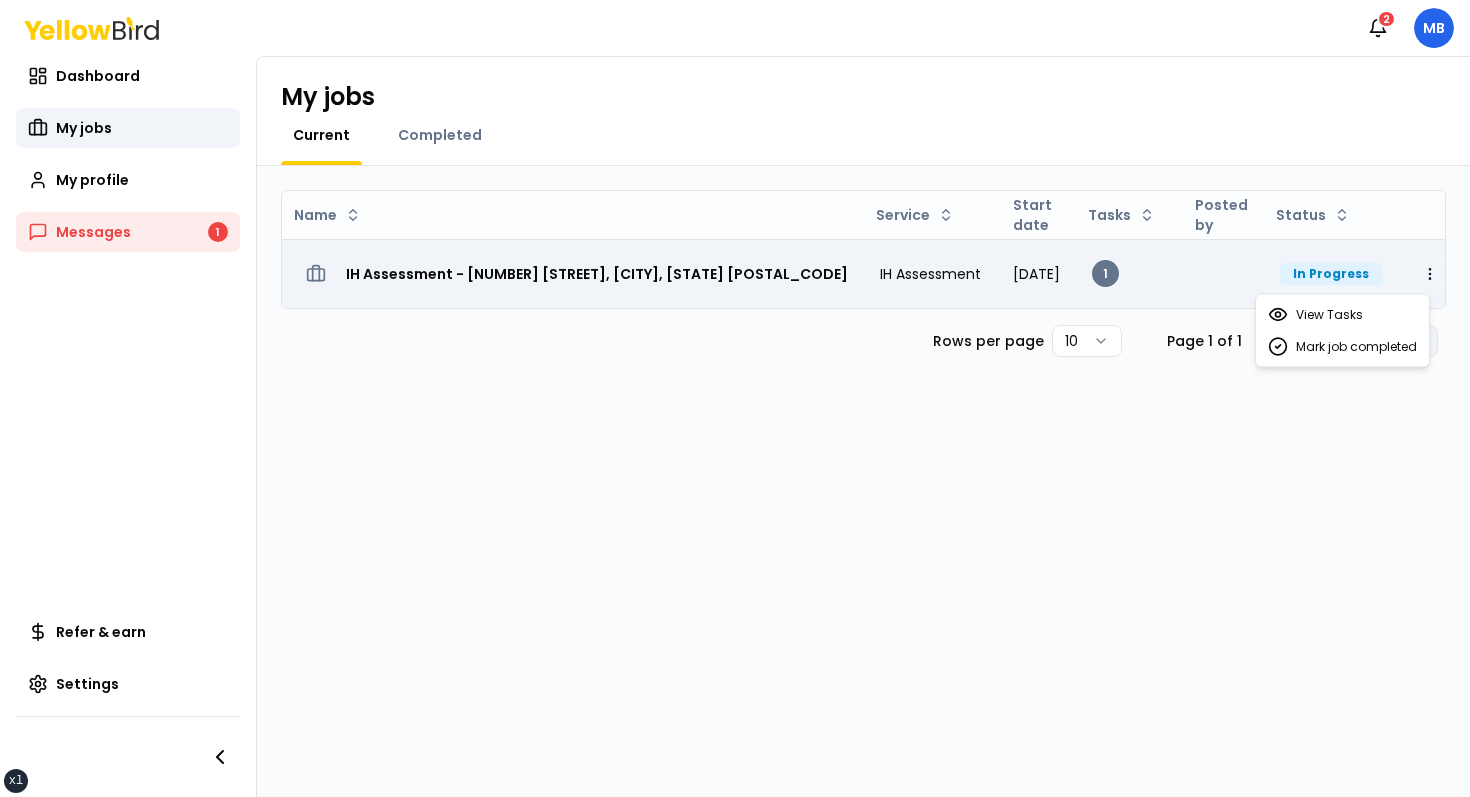 click on "xs sm md lg xl 2xl Notifications 2 MB Dashboard My jobs My profile Messages 1 Refer & earn Settings My jobs Current Completed Name Service Start date Tasks Posted by Status IH Assessment - 123 tasf, asfasf, DE 12321 IH Assessment August 08, 2025 1 In Progress Open menu Rows per page 10 Page 1 of 1 Go to first page Go to previous page Go to next page Go to last page
View Tasks Mark job completed" at bounding box center [735, 398] 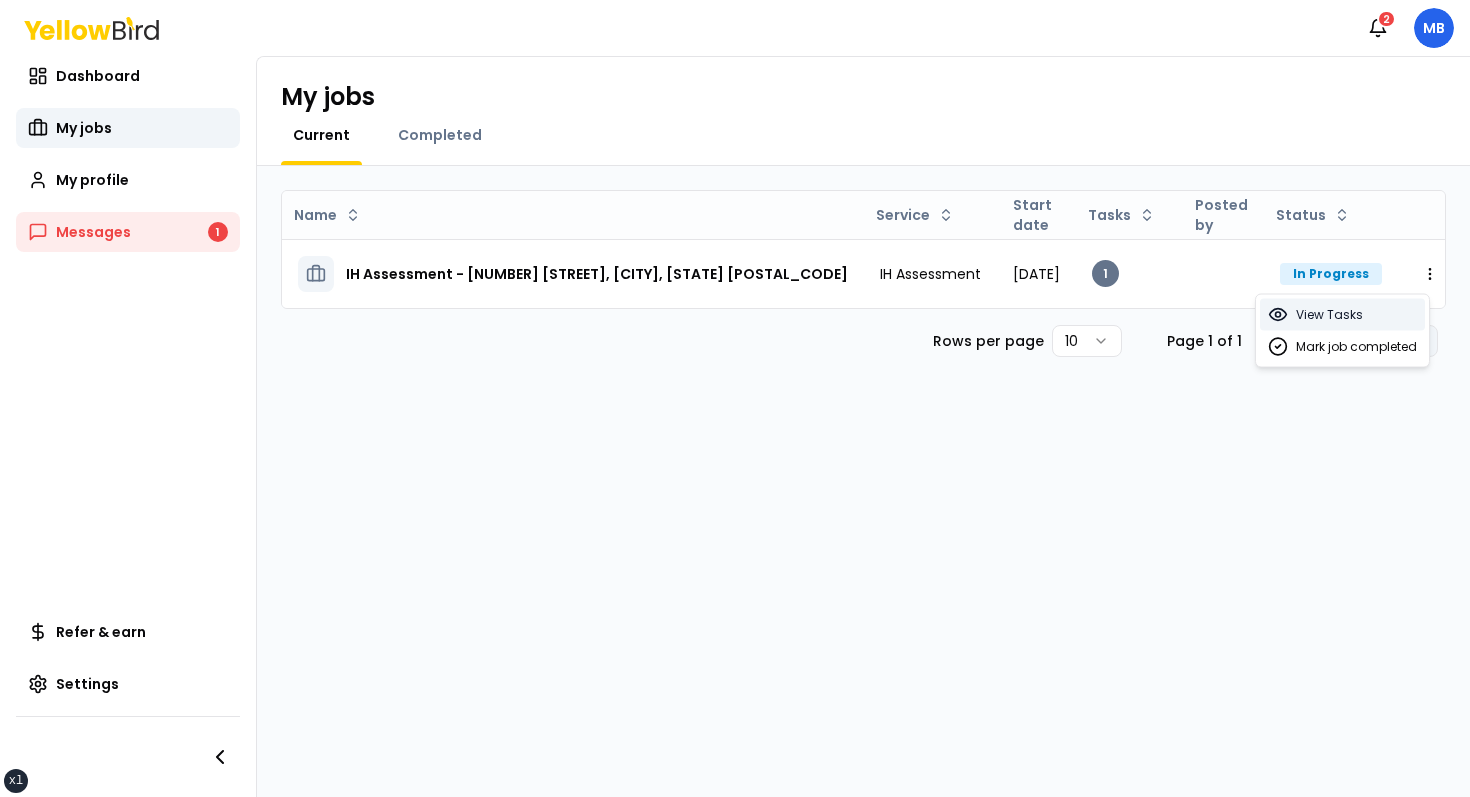 click on "View Tasks" at bounding box center [1329, 315] 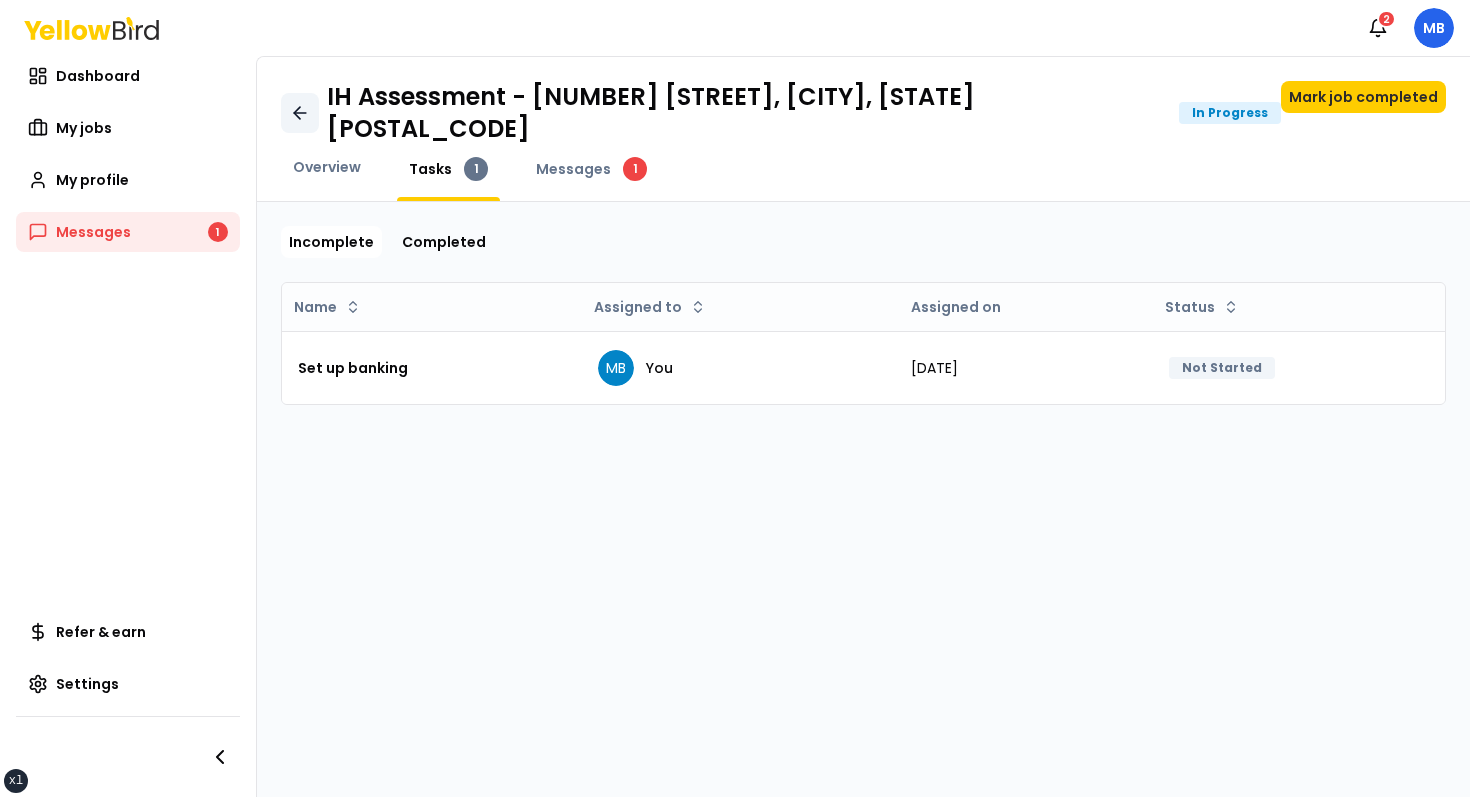 click 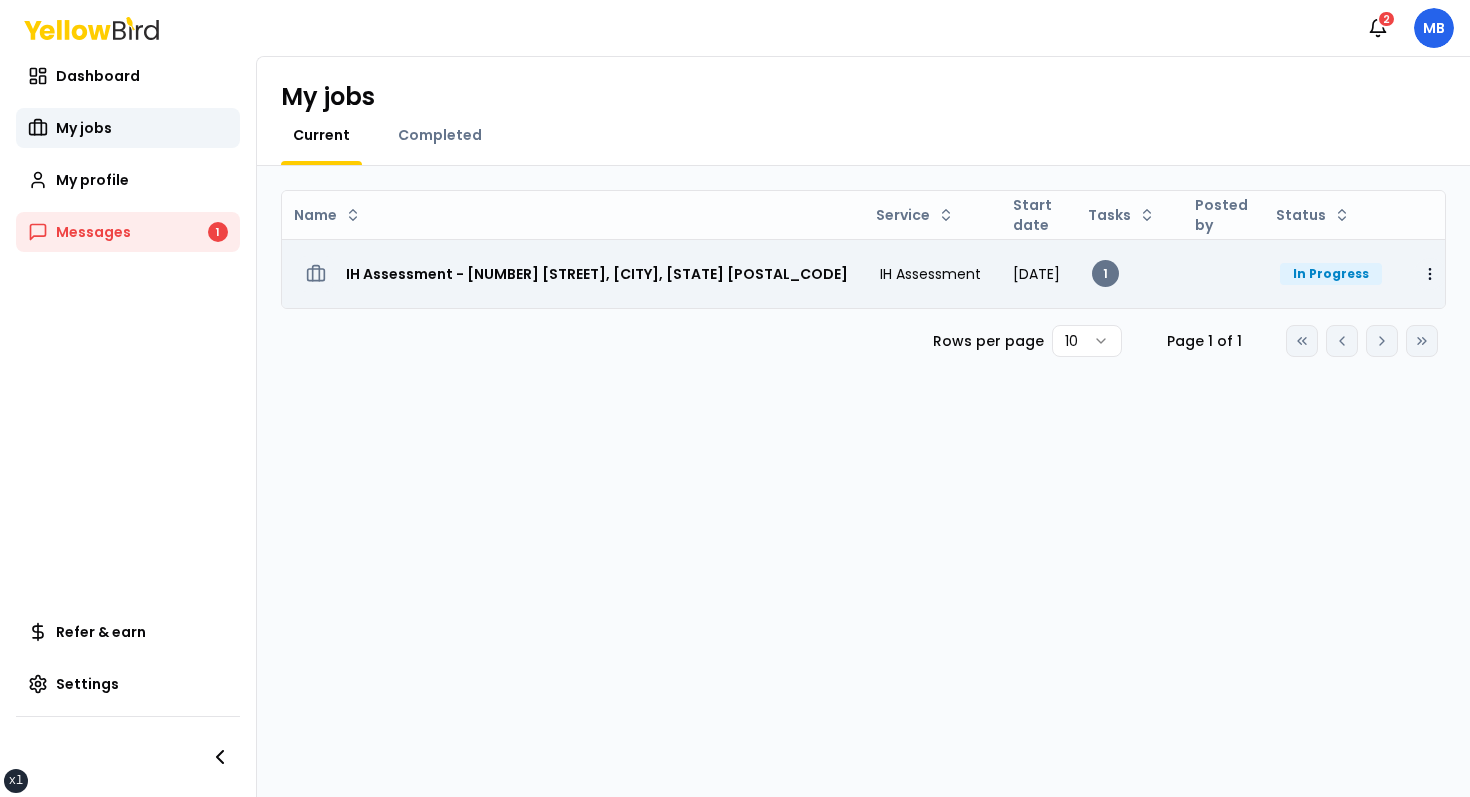 click on "xs sm md lg xl 2xl Notifications 2 MB Dashboard My jobs My profile Messages 1 Refer & earn Settings My jobs Current Completed Name Service Start date Tasks Posted by Status IH Assessment - 123 tasf, asfasf, DE 12321 IH Assessment August 08, 2025 1 In Progress Open menu Rows per page 10 Page 1 of 1 Go to first page Go to previous page Go to next page Go to last page" at bounding box center [735, 398] 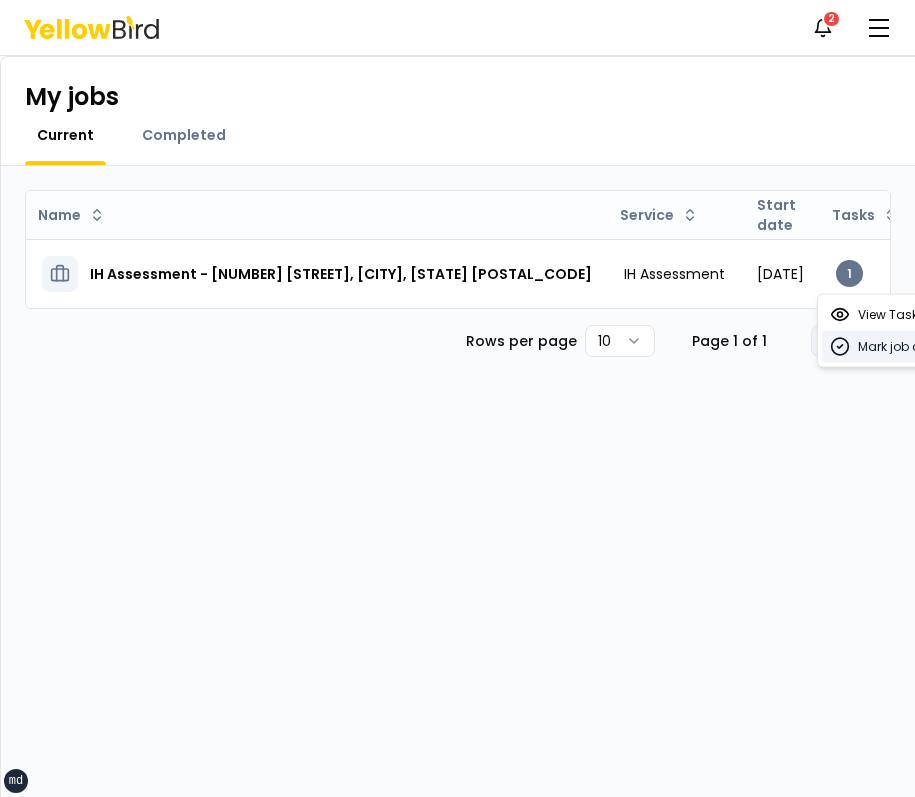 click on "Mark job completed" at bounding box center [918, 347] 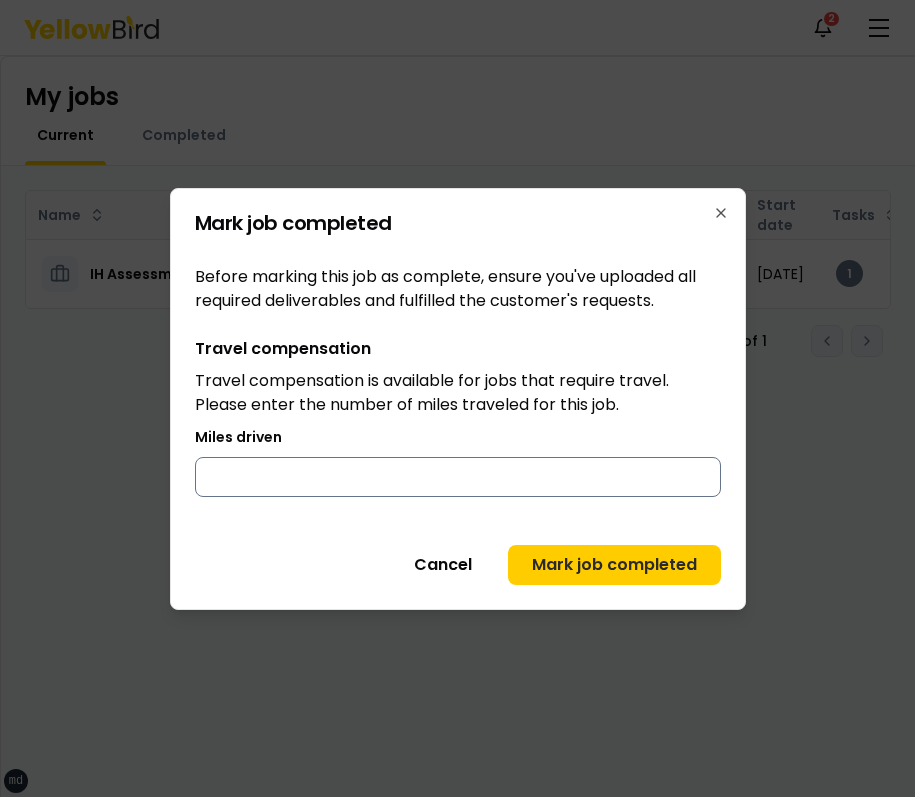click on "Miles driven" at bounding box center (458, 477) 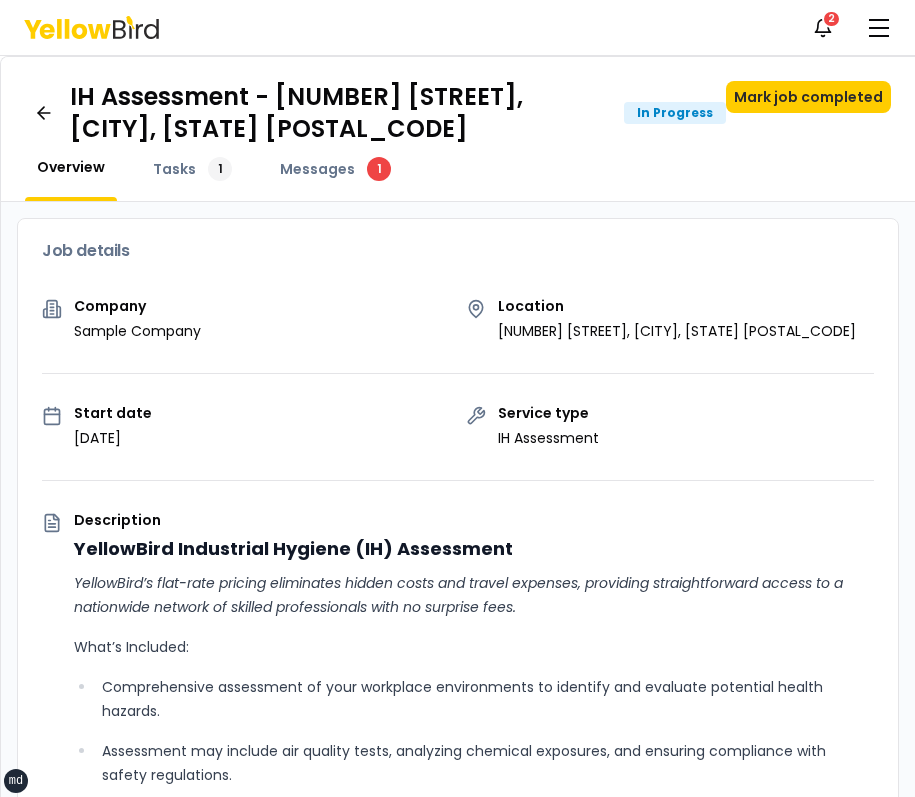 click on "Overview Tasks 1 Messages 1" at bounding box center (458, 179) 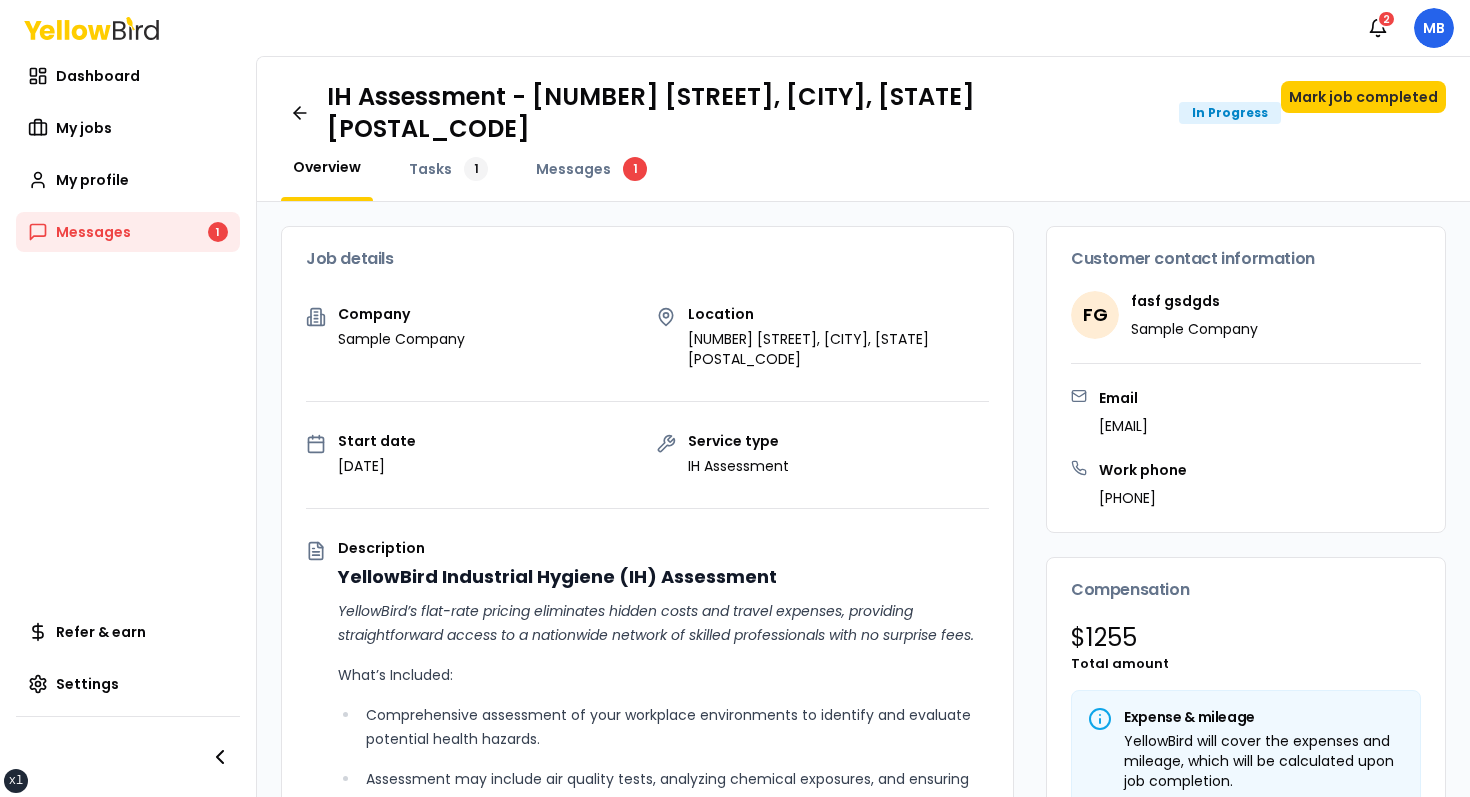 click on "IH Assessment - 123 tasf, asfasf, DE 12321 In Progress" at bounding box center [781, 113] 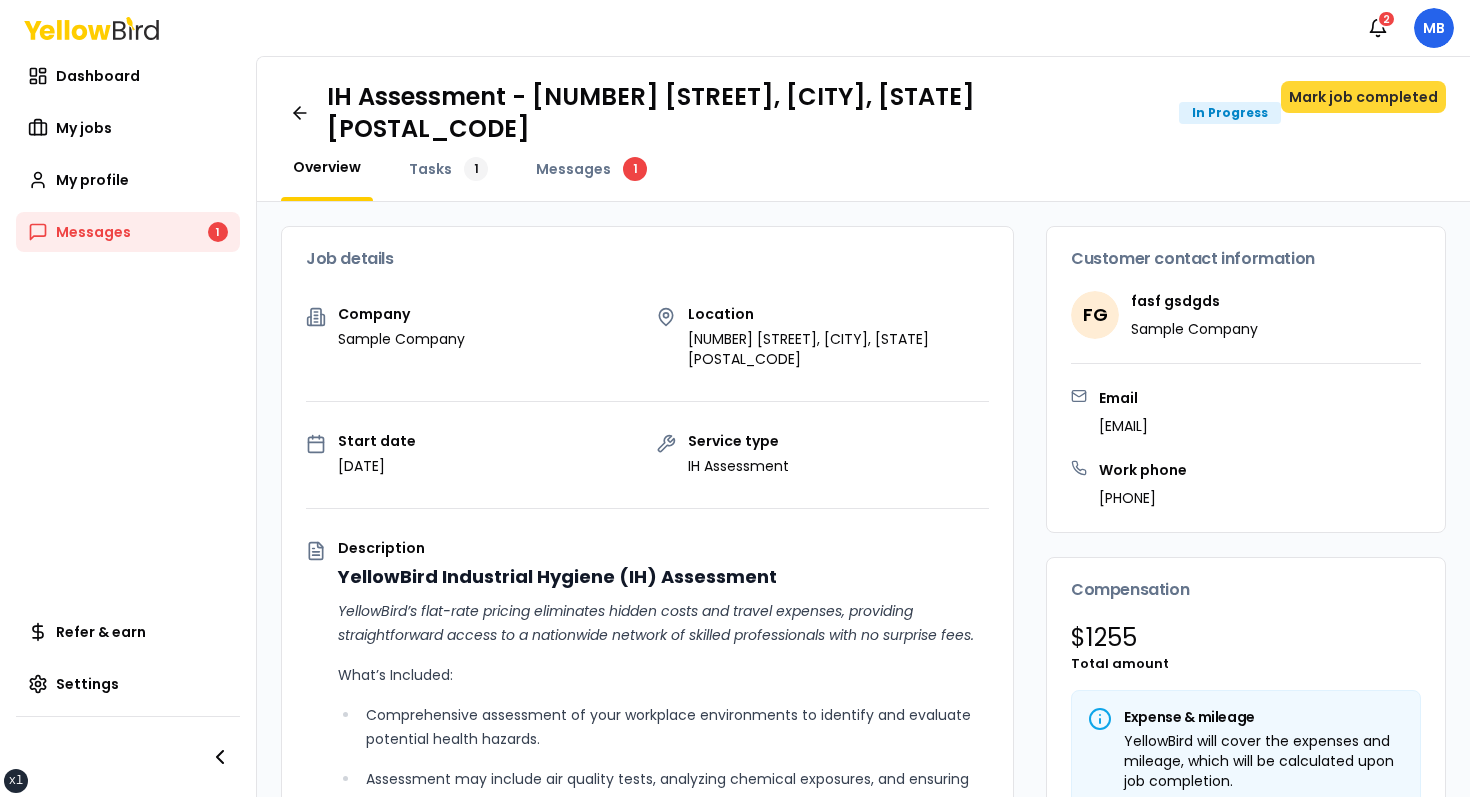 click on "Mark job completed" at bounding box center (1363, 97) 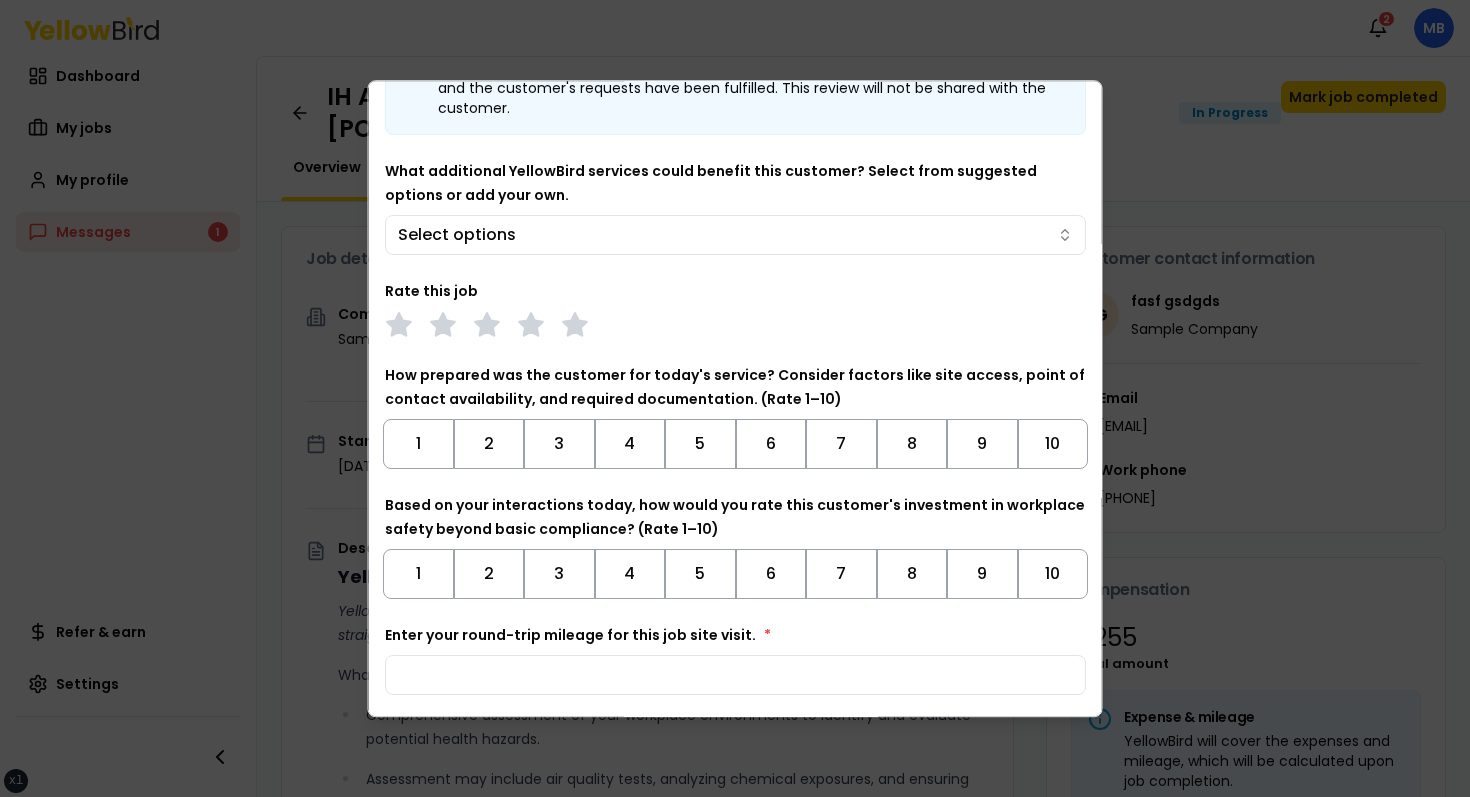 scroll, scrollTop: 0, scrollLeft: 0, axis: both 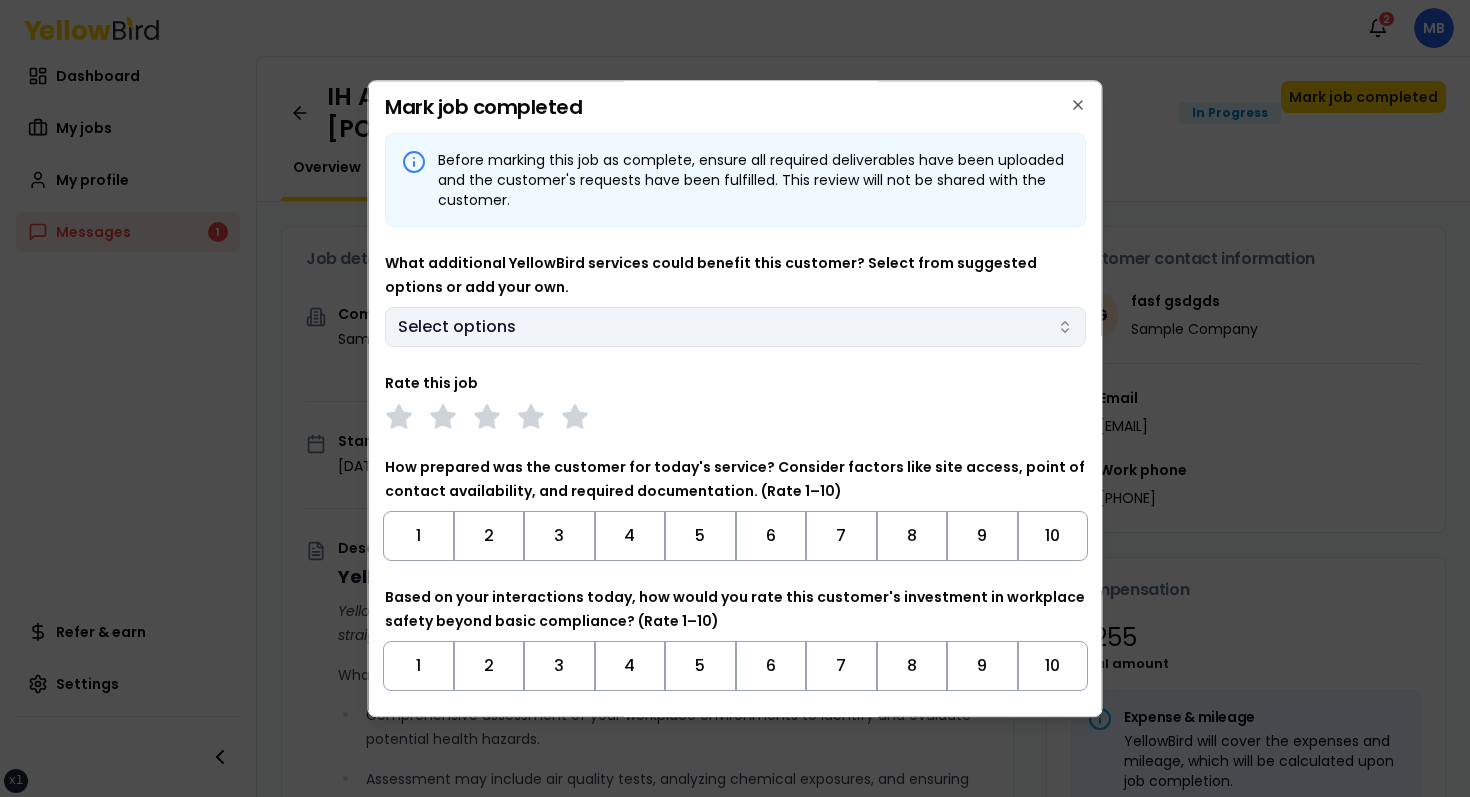 click on "Select options" at bounding box center [735, 327] 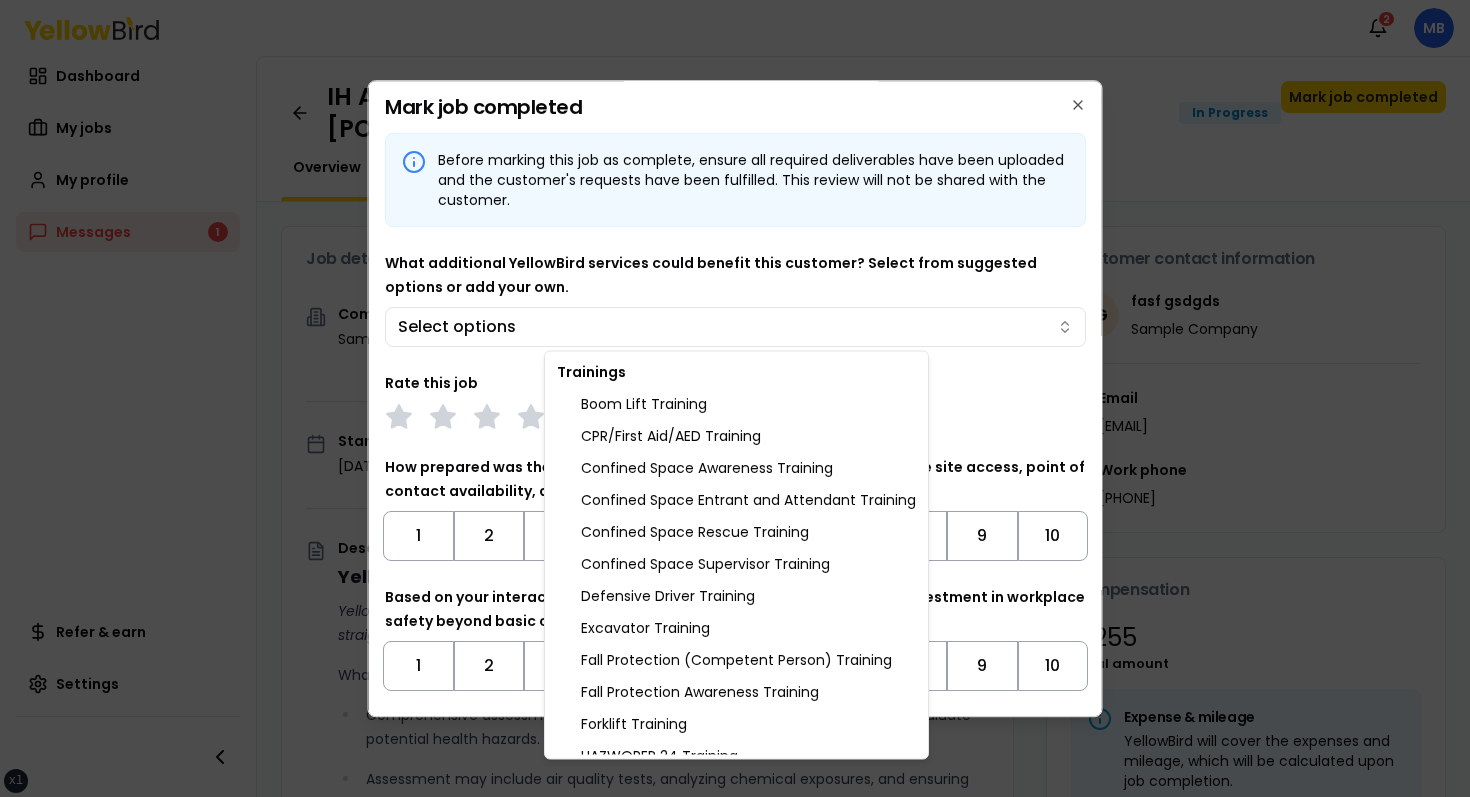 click on "xs sm md lg xl 2xl Notifications 2 MB Dashboard My jobs My profile Messages 1 Refer & earn Settings IH Assessment - 123 tasf, asfasf, DE 12321 In Progress Mark job completed Overview Tasks 1 Messages 1 Job details Company Sample Company Location 123 tasf, asfasf, DE 12321 Start date August 8, 2025 Service type IH Assessment Description YellowBird Industrial Hygiene (IH) Assessment
YellowBird’s flat-rate pricing eliminates hidden costs and travel expenses, providing straightforward access to a nationwide network of skilled professionals with no surprise fees.
What’s Included:
Comprehensive assessment of your workplace environments to identify and evaluate potential health hazards.
Assessment may include air quality tests, analyzing chemical exposures, and ensuring compliance with safety regulations.
Detail...
View more Documents   Deliverable template No template has been provided; please use your own deliverable template to upload the service deliverables. Upload FG Email" at bounding box center [735, 398] 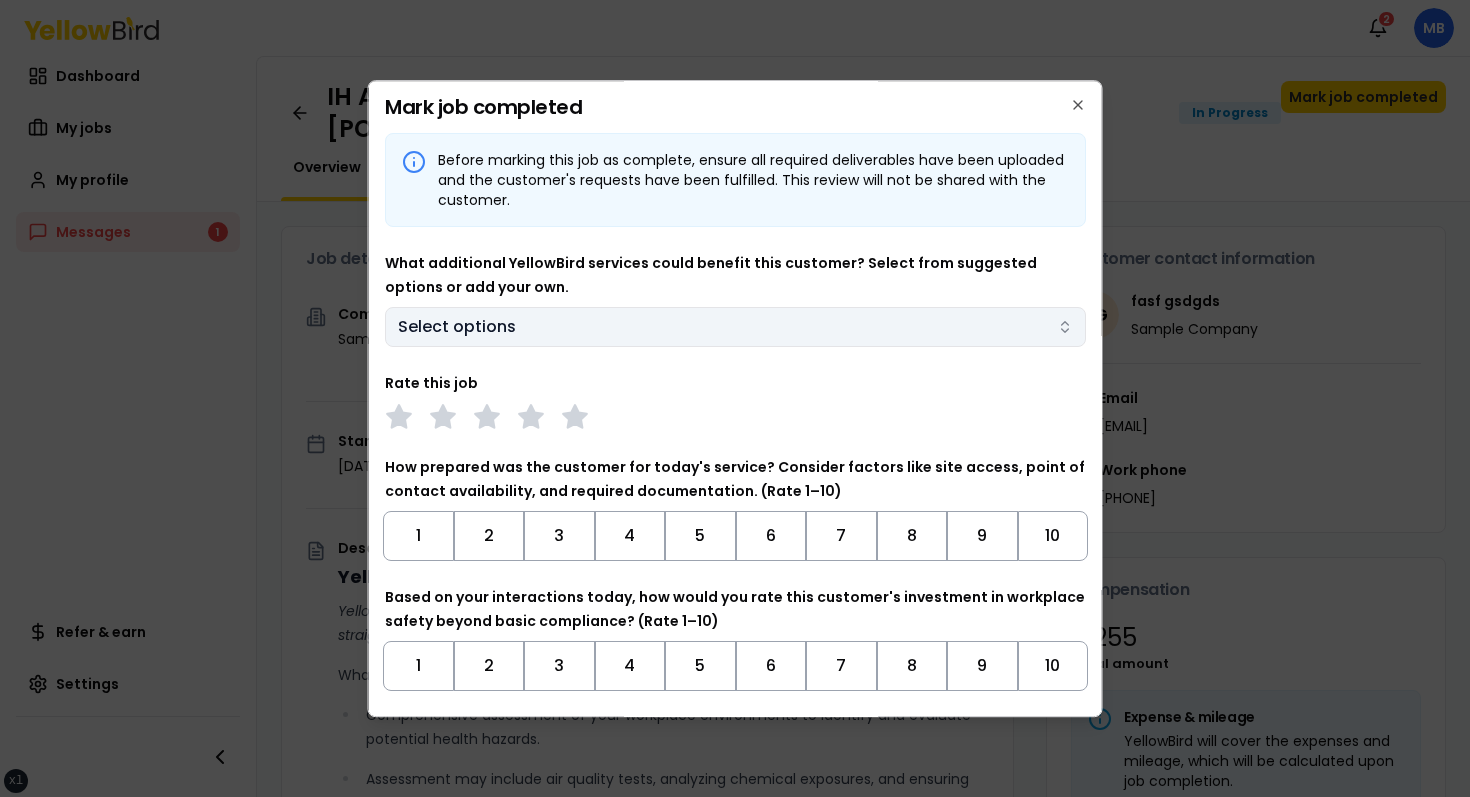 click on "Select options" at bounding box center [735, 327] 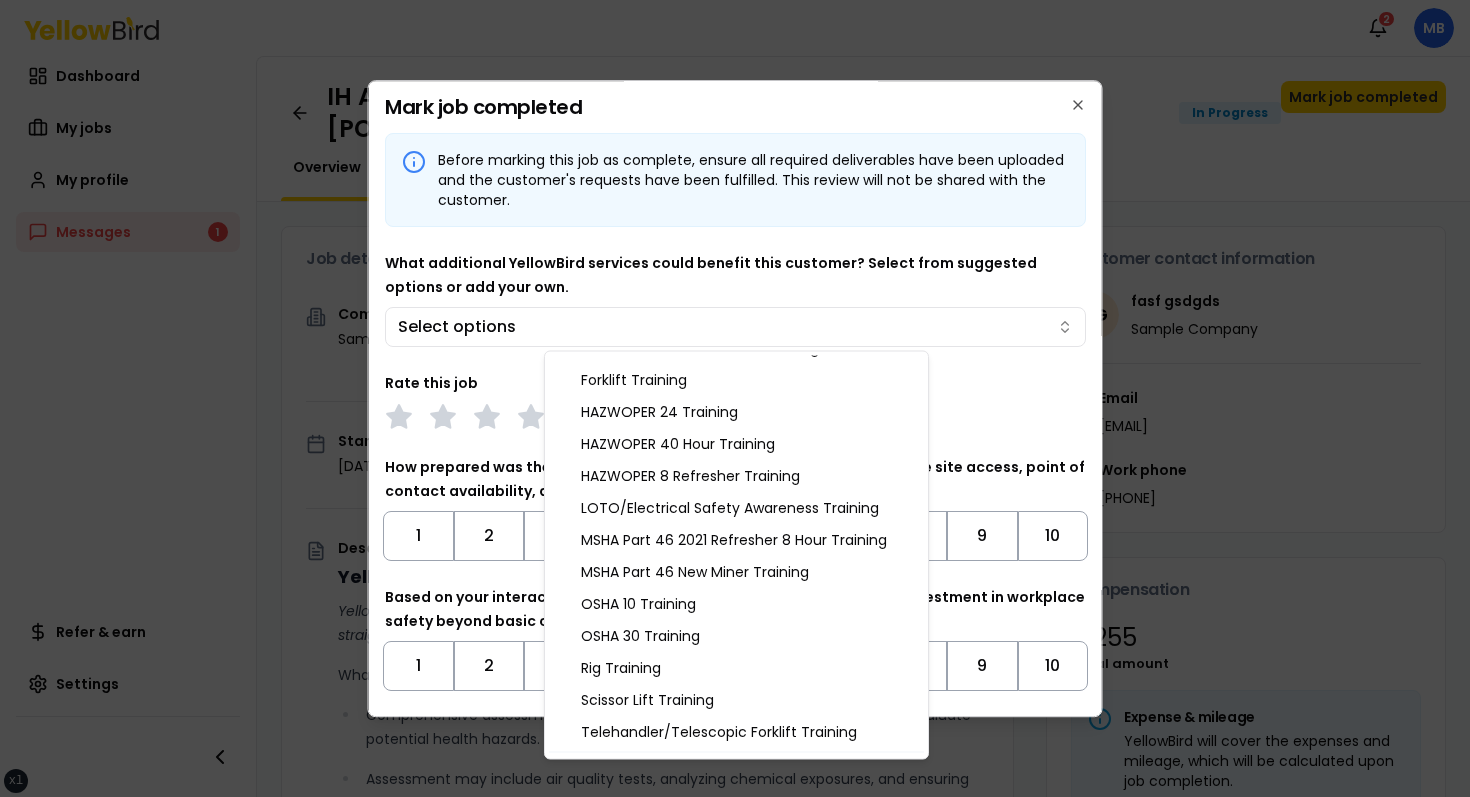 scroll, scrollTop: 0, scrollLeft: 0, axis: both 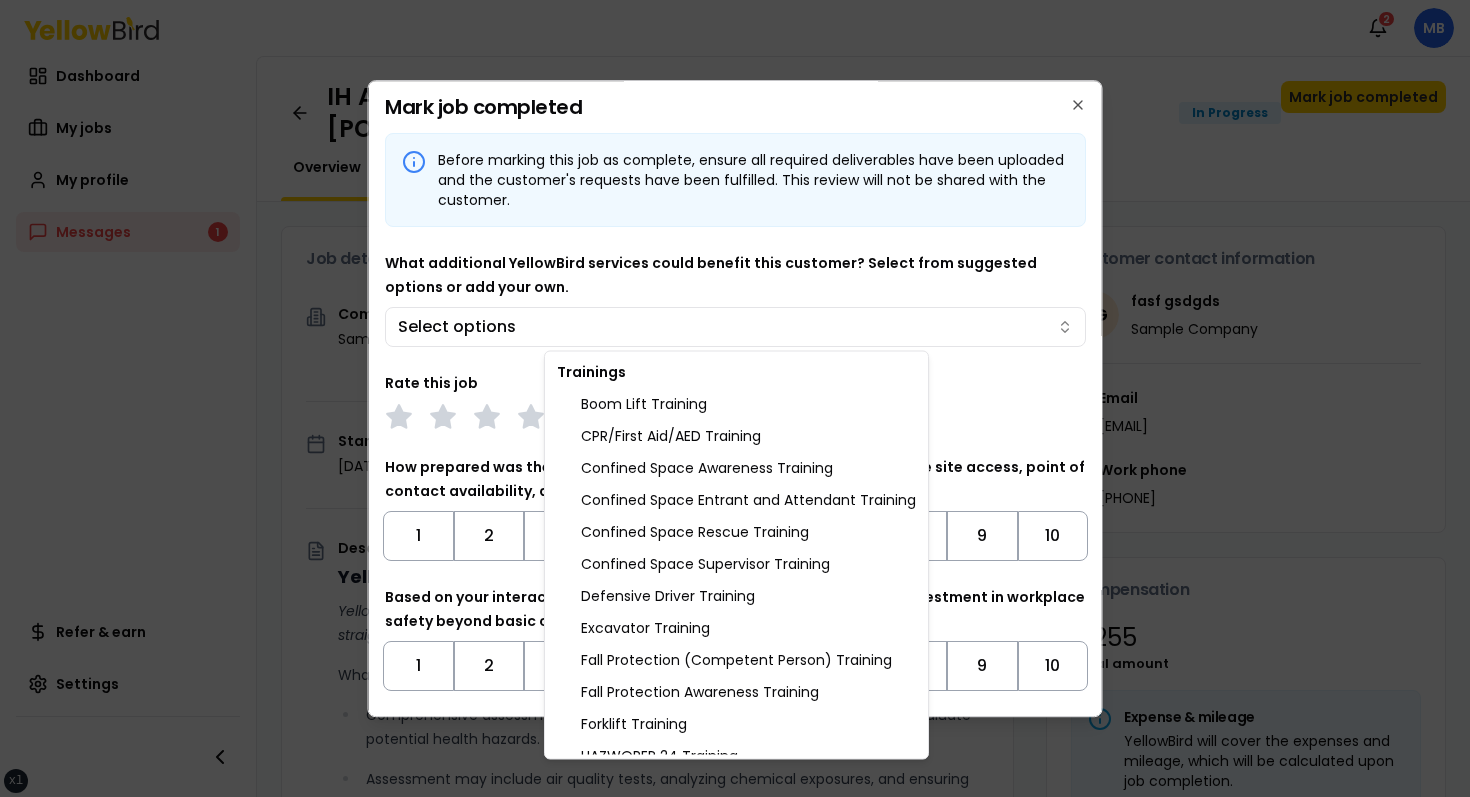 click on "xs sm md lg xl 2xl Notifications 2 MB Dashboard My jobs My profile Messages 1 Refer & earn Settings IH Assessment - 123 tasf, asfasf, DE 12321 In Progress Mark job completed Overview Tasks 1 Messages 1 Job details Company Sample Company Location 123 tasf, asfasf, DE 12321 Start date August 8, 2025 Service type IH Assessment Description YellowBird Industrial Hygiene (IH) Assessment
YellowBird’s flat-rate pricing eliminates hidden costs and travel expenses, providing straightforward access to a nationwide network of skilled professionals with no surprise fees.
What’s Included:
Comprehensive assessment of your workplace environments to identify and evaluate potential health hazards.
Assessment may include air quality tests, analyzing chemical exposures, and ensuring compliance with safety regulations.
Detail...
View more Documents   Deliverable template No template has been provided; please use your own deliverable template to upload the service deliverables. Upload FG Email" at bounding box center (735, 398) 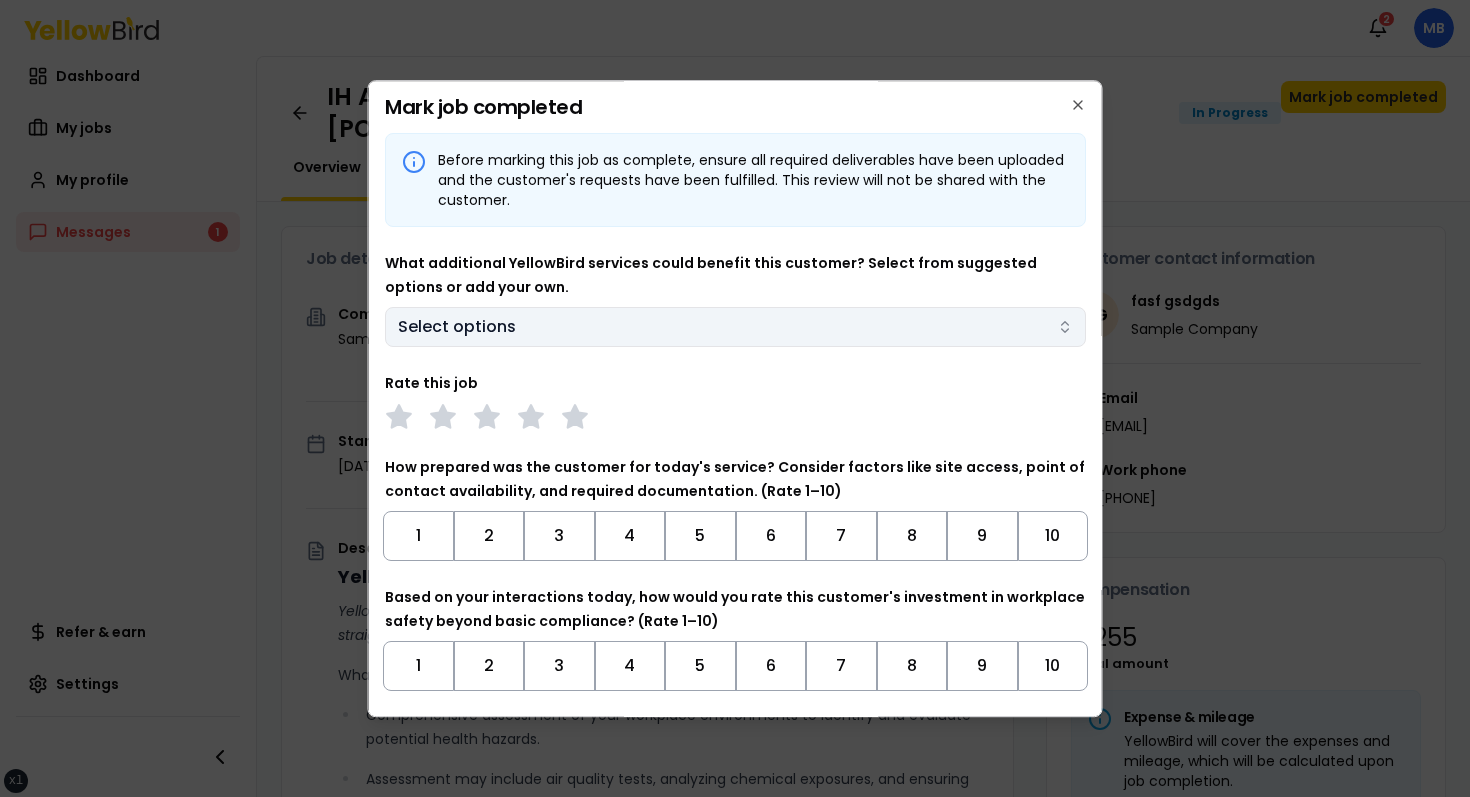click on "Select options" at bounding box center (735, 327) 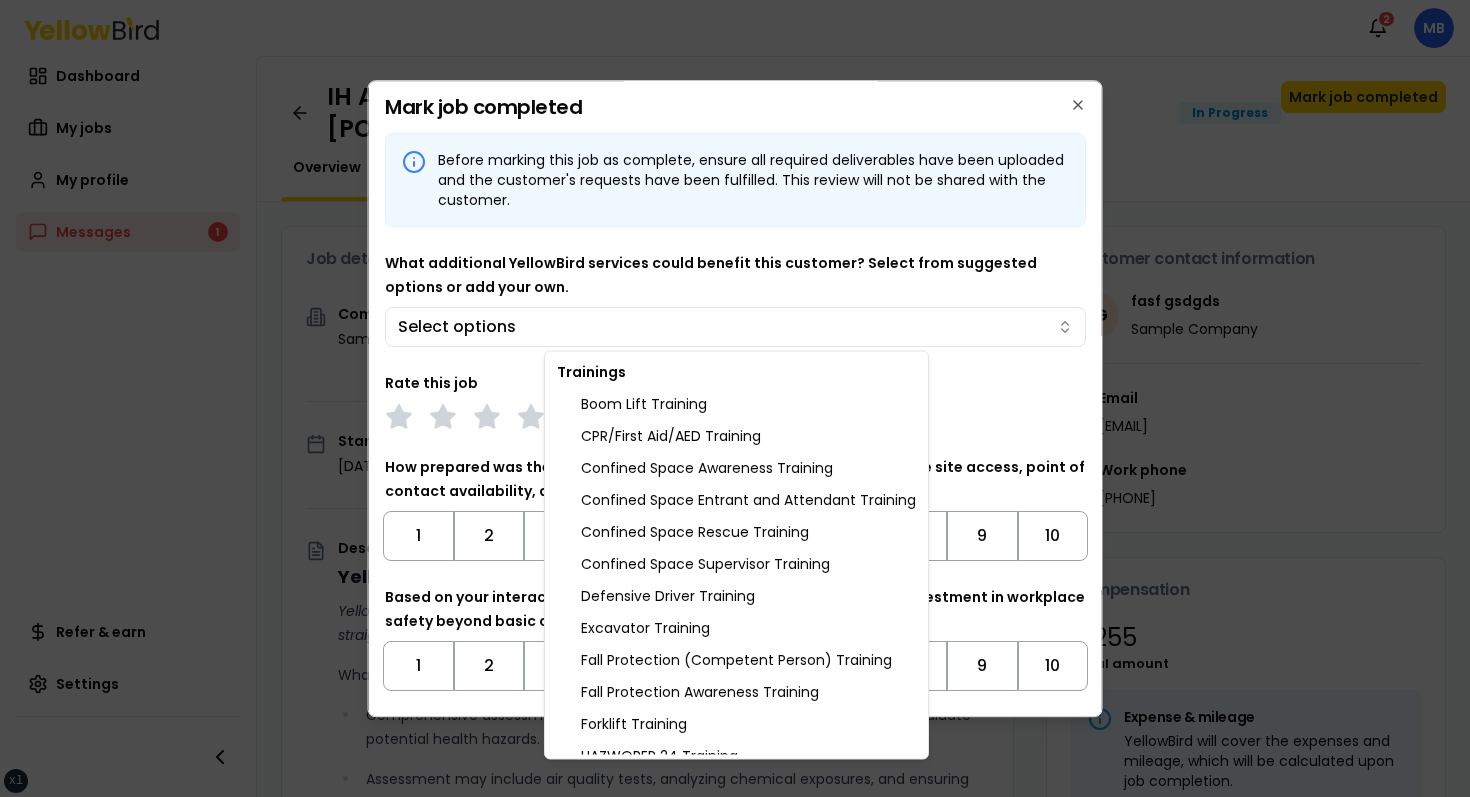 click at bounding box center (735, 398) 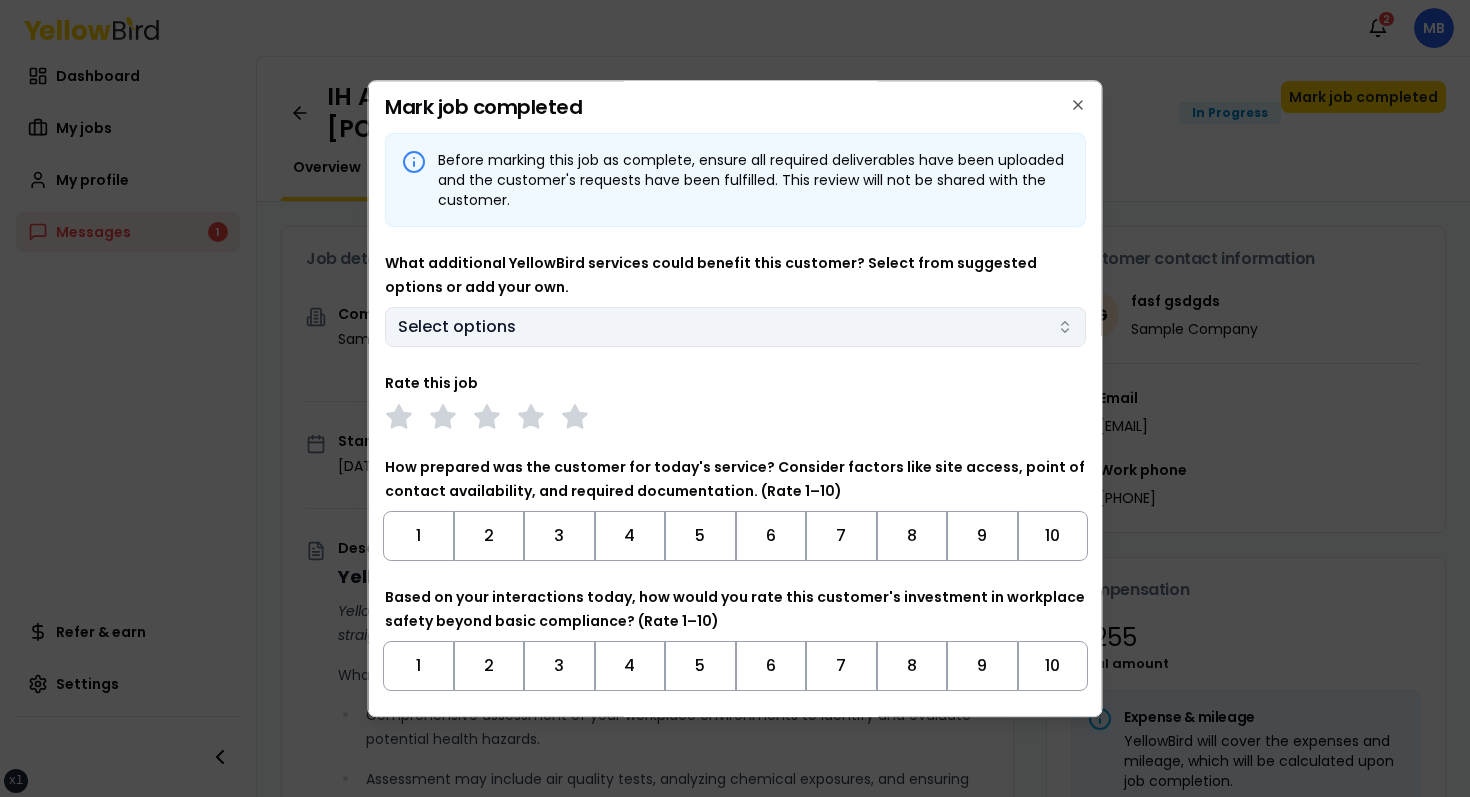 click on "Select options" at bounding box center (735, 327) 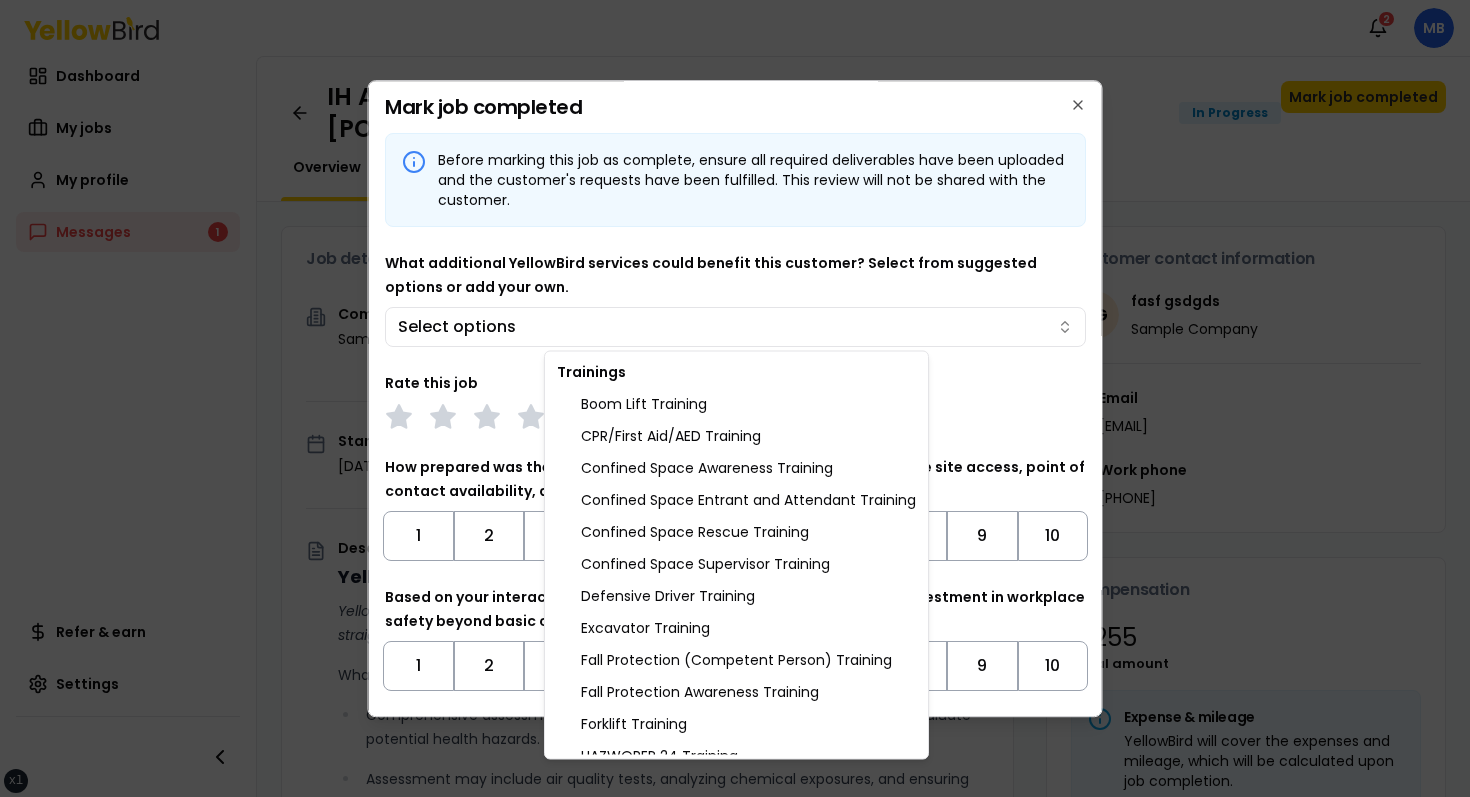 click on "xs sm md lg xl 2xl Notifications 2 MB Dashboard My jobs My profile Messages 1 Refer & earn Settings IH Assessment - 123 tasf, asfasf, DE 12321 In Progress Mark job completed Overview Tasks 1 Messages 1 Job details Company Sample Company Location 123 tasf, asfasf, DE 12321 Start date August 8, 2025 Service type IH Assessment Description YellowBird Industrial Hygiene (IH) Assessment
YellowBird’s flat-rate pricing eliminates hidden costs and travel expenses, providing straightforward access to a nationwide network of skilled professionals with no surprise fees.
What’s Included:
Comprehensive assessment of your workplace environments to identify and evaluate potential health hazards.
Assessment may include air quality tests, analyzing chemical exposures, and ensuring compliance with safety regulations.
Detail...
View more Documents   Deliverable template No template has been provided; please use your own deliverable template to upload the service deliverables. Upload FG Email" at bounding box center (735, 398) 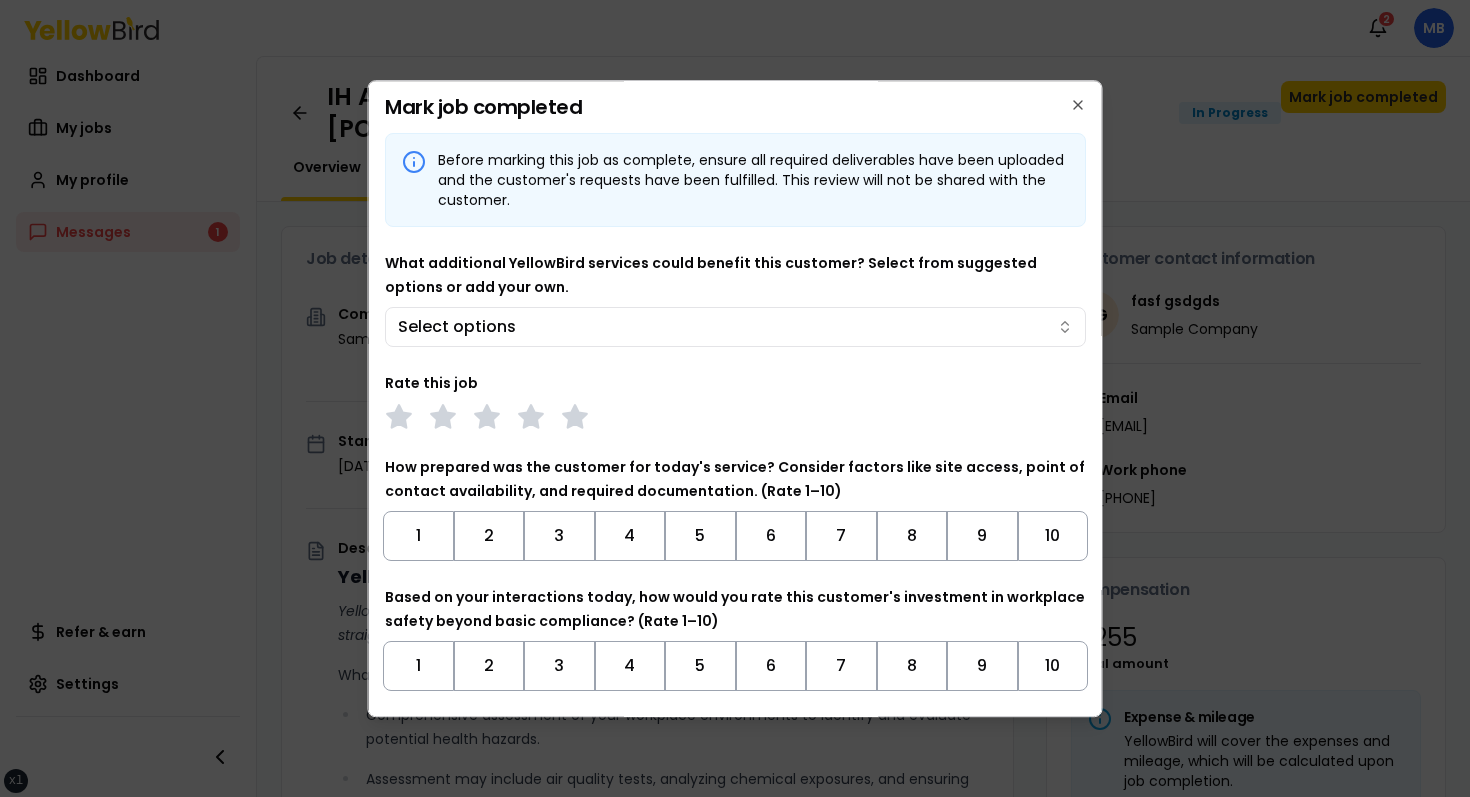 click on "Before marking this job as complete, ensure all required deliverables have been uploaded and the customer's requests have been fulfilled. This review will not be shared with the customer." at bounding box center [753, 180] 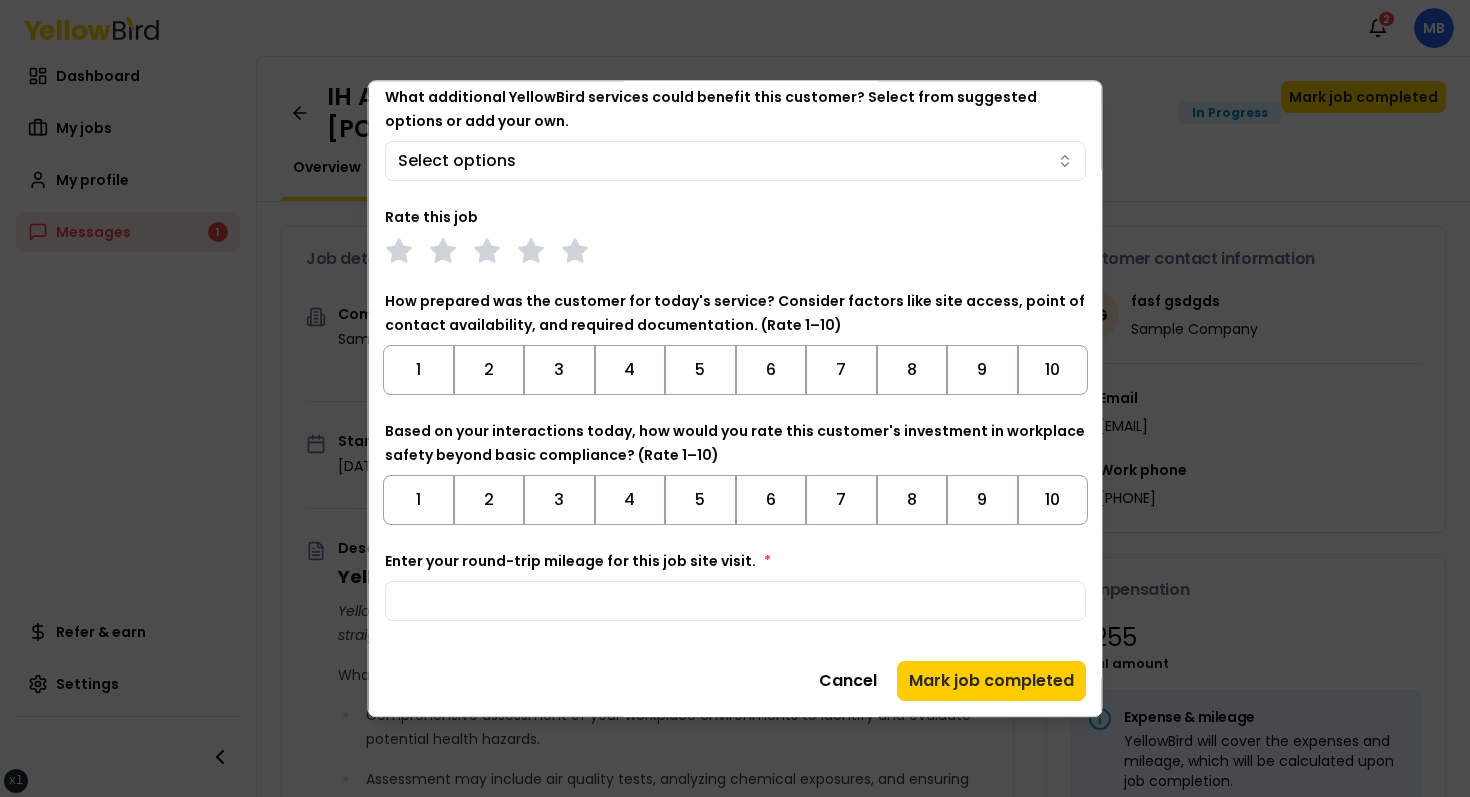 scroll, scrollTop: 0, scrollLeft: 0, axis: both 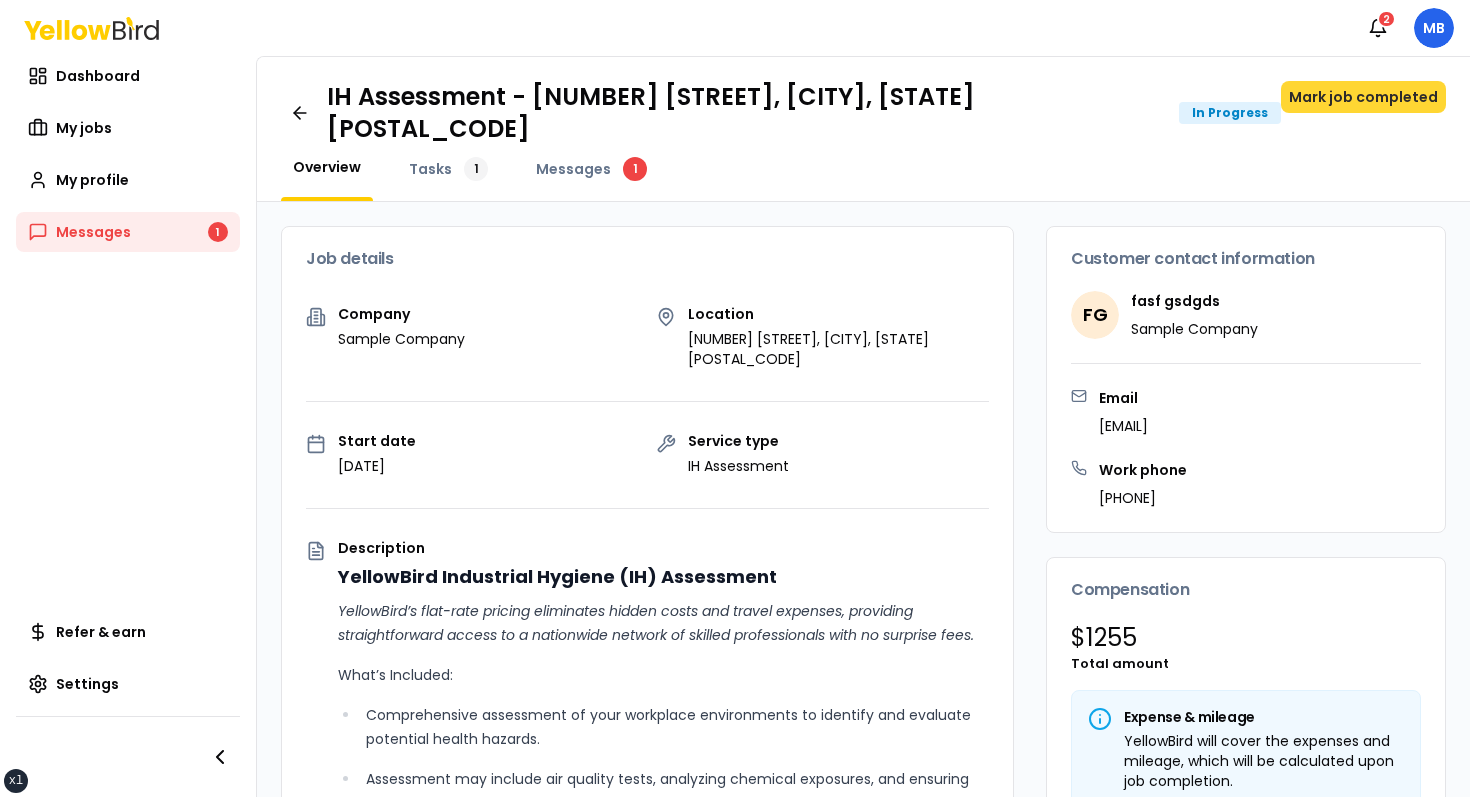 click on "Mark job completed" at bounding box center (1363, 97) 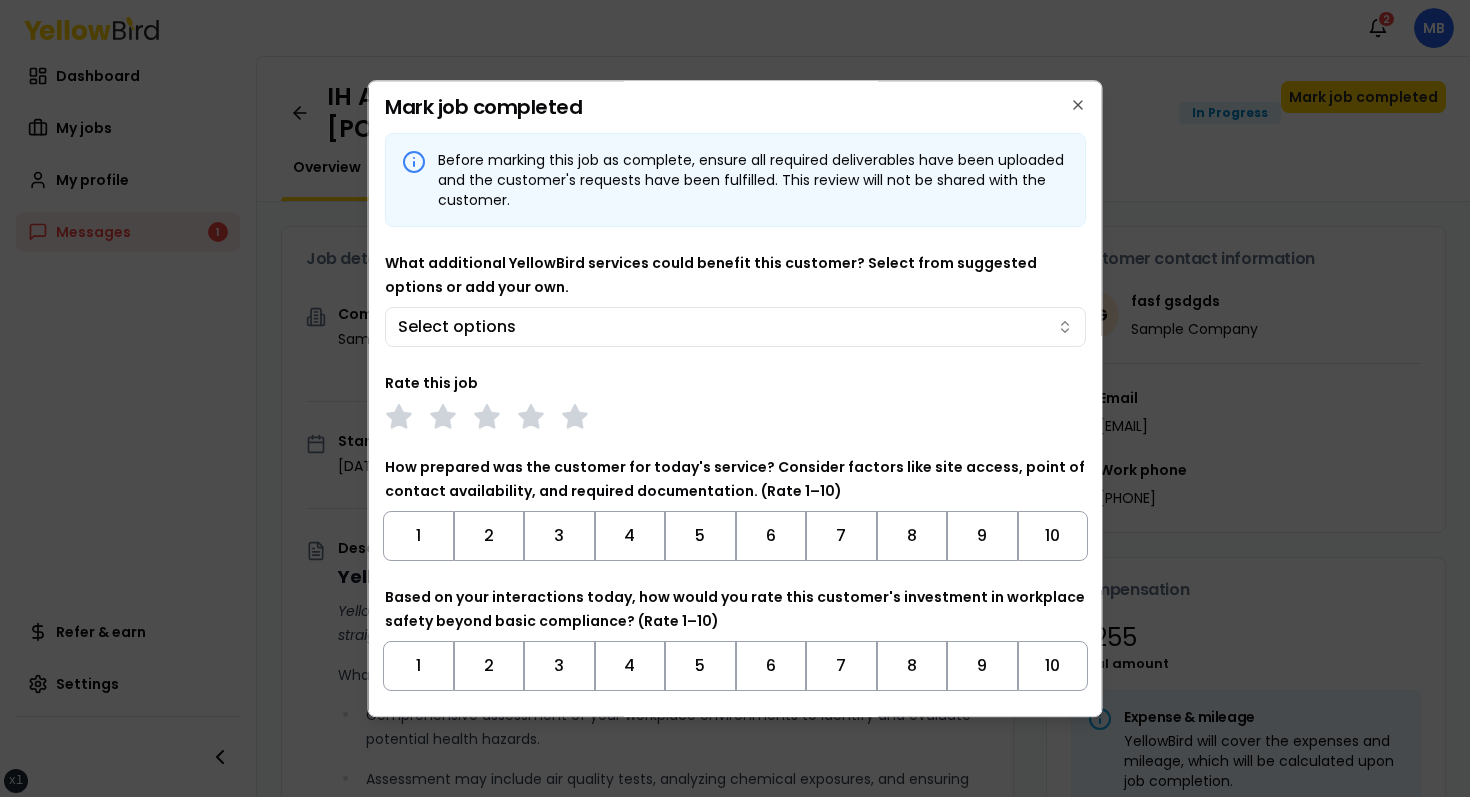 type 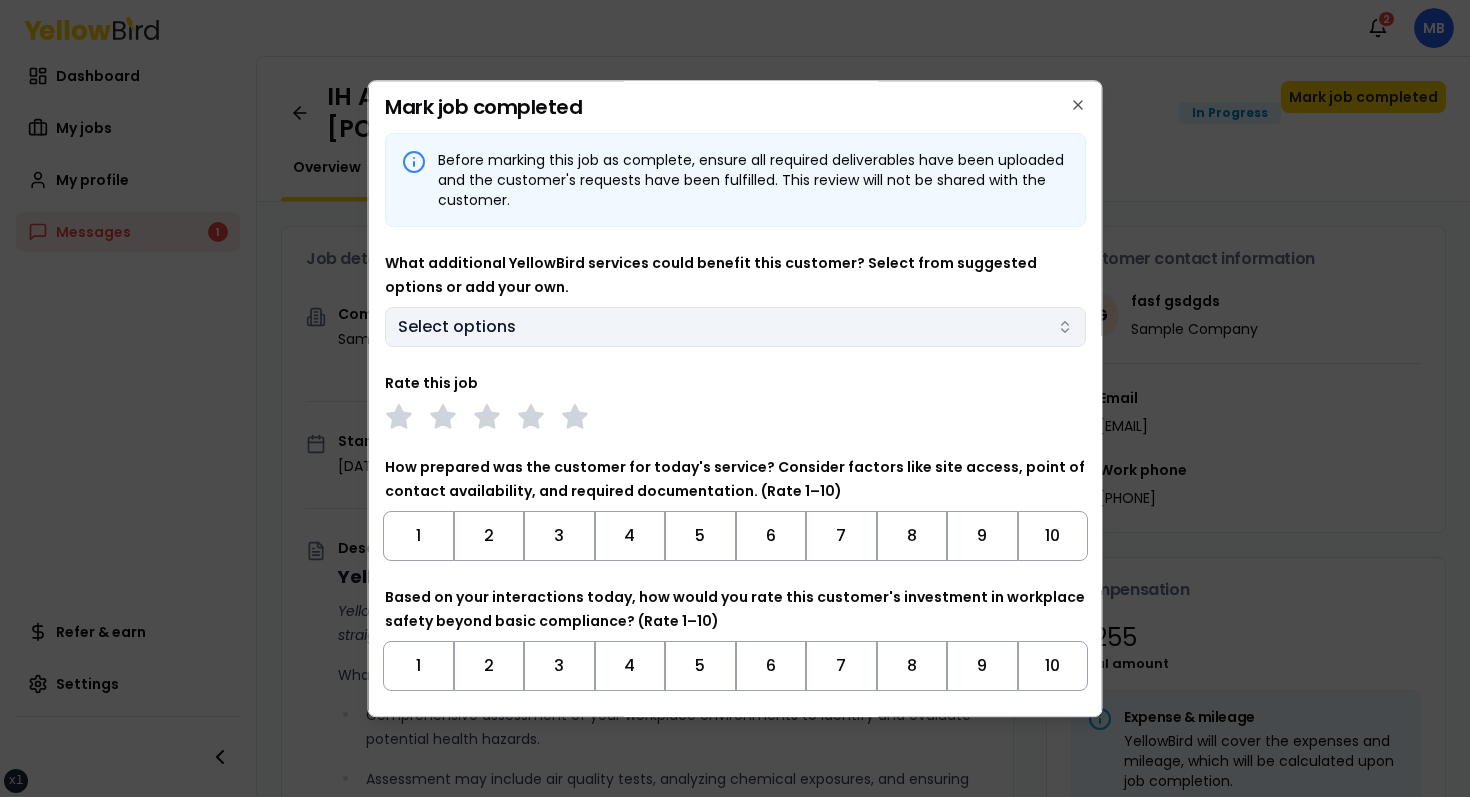 click on "xs sm md lg xl 2xl Notifications 2 MB Dashboard My jobs My profile Messages 1 Refer & earn Settings IH Assessment - 123 tasf, asfasf, DE 12321 In Progress Mark job completed Overview Tasks 1 Messages 1 Job details Company Sample Company Location 123 tasf, asfasf, DE 12321 Start date August 8, 2025 Service type IH Assessment Description YellowBird Industrial Hygiene (IH) Assessment
YellowBird’s flat-rate pricing eliminates hidden costs and travel expenses, providing straightforward access to a nationwide network of skilled professionals with no surprise fees.
What’s Included:
Comprehensive assessment of your workplace environments to identify and evaluate potential health hazards.
Assessment may include air quality tests, analyzing chemical exposures, and ensuring compliance with safety regulations.
Detail...
View more Documents   Deliverable template No template has been provided; please use your own deliverable template to upload the service deliverables. Upload FG Email" at bounding box center (735, 398) 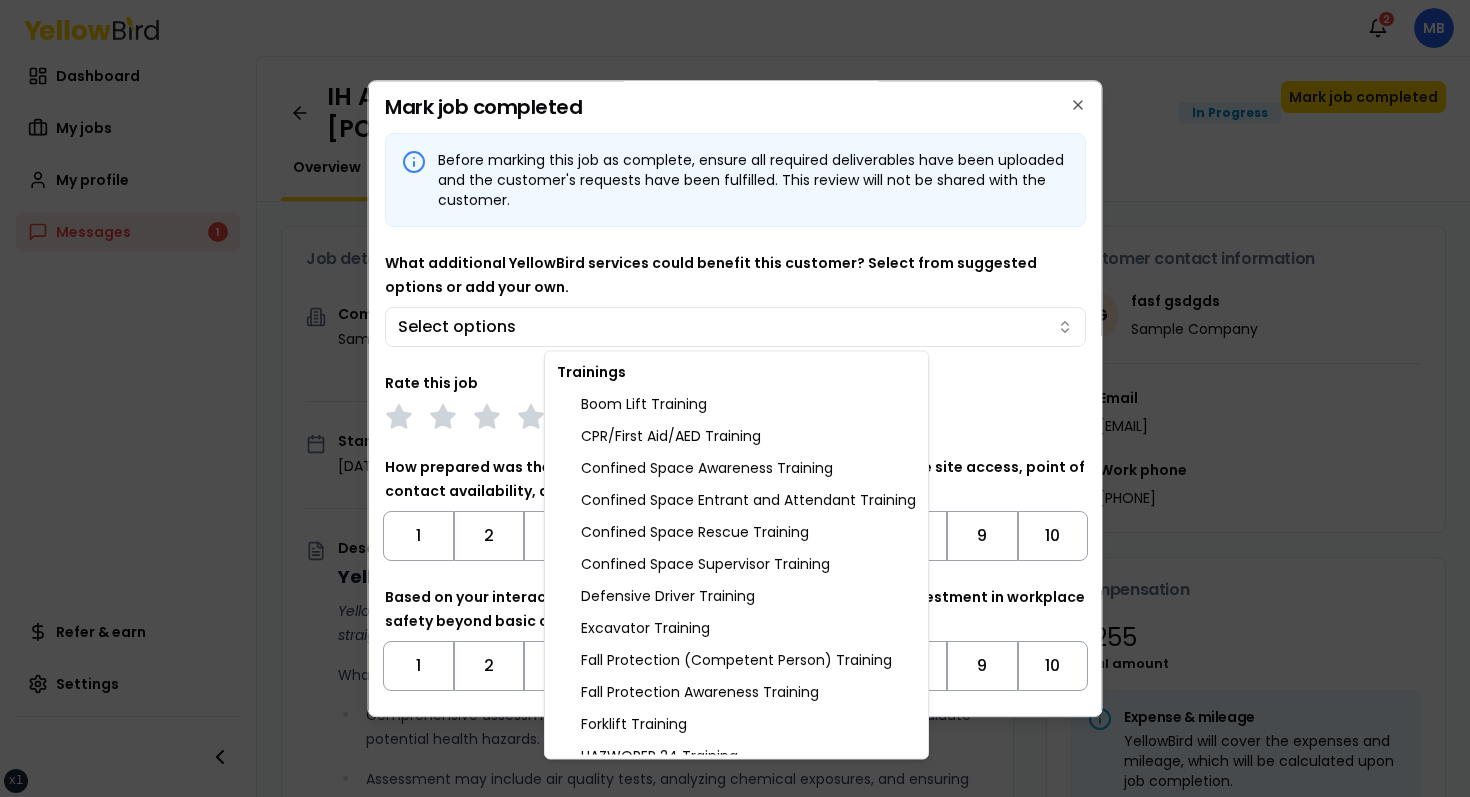 click at bounding box center (735, 398) 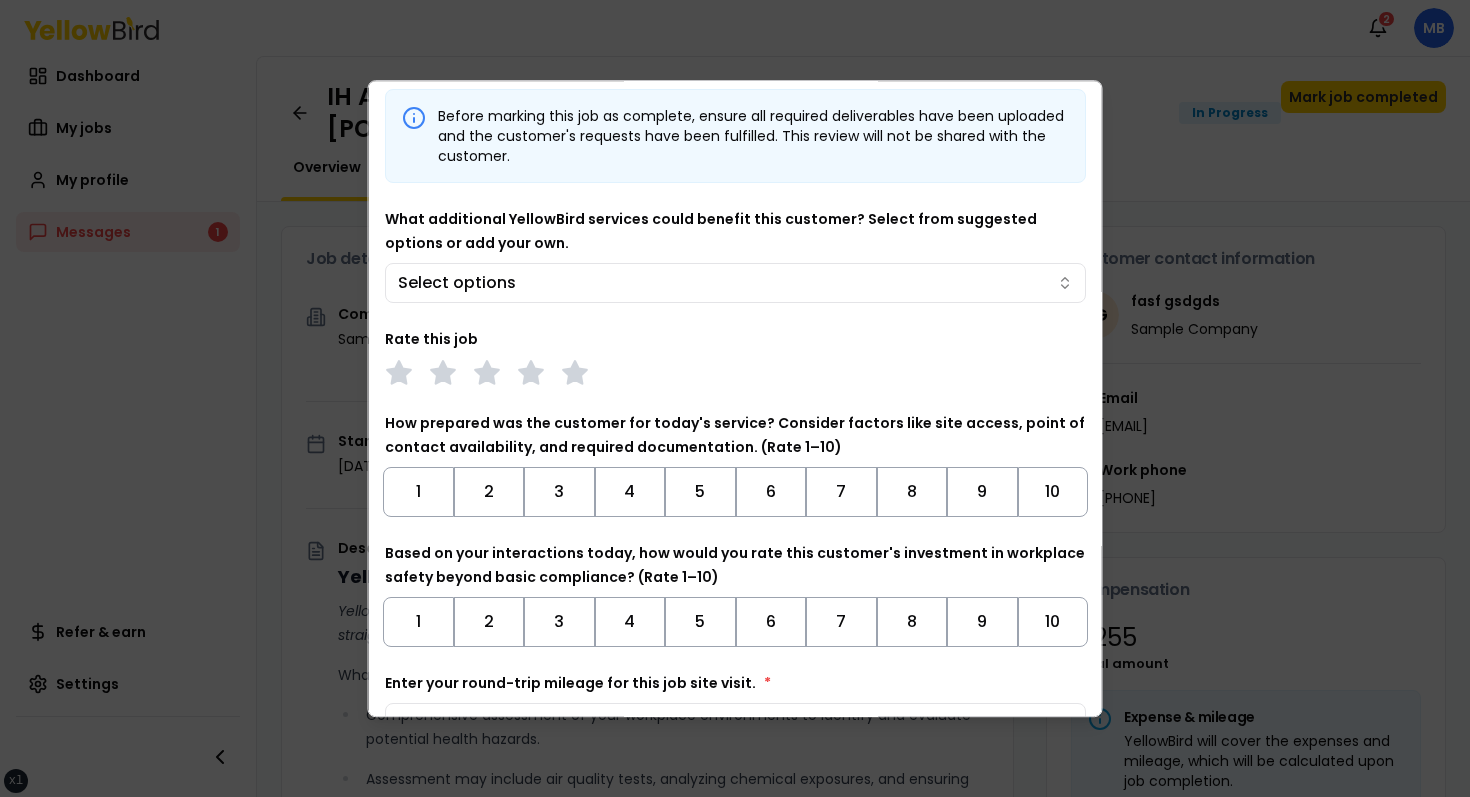 scroll, scrollTop: 0, scrollLeft: 0, axis: both 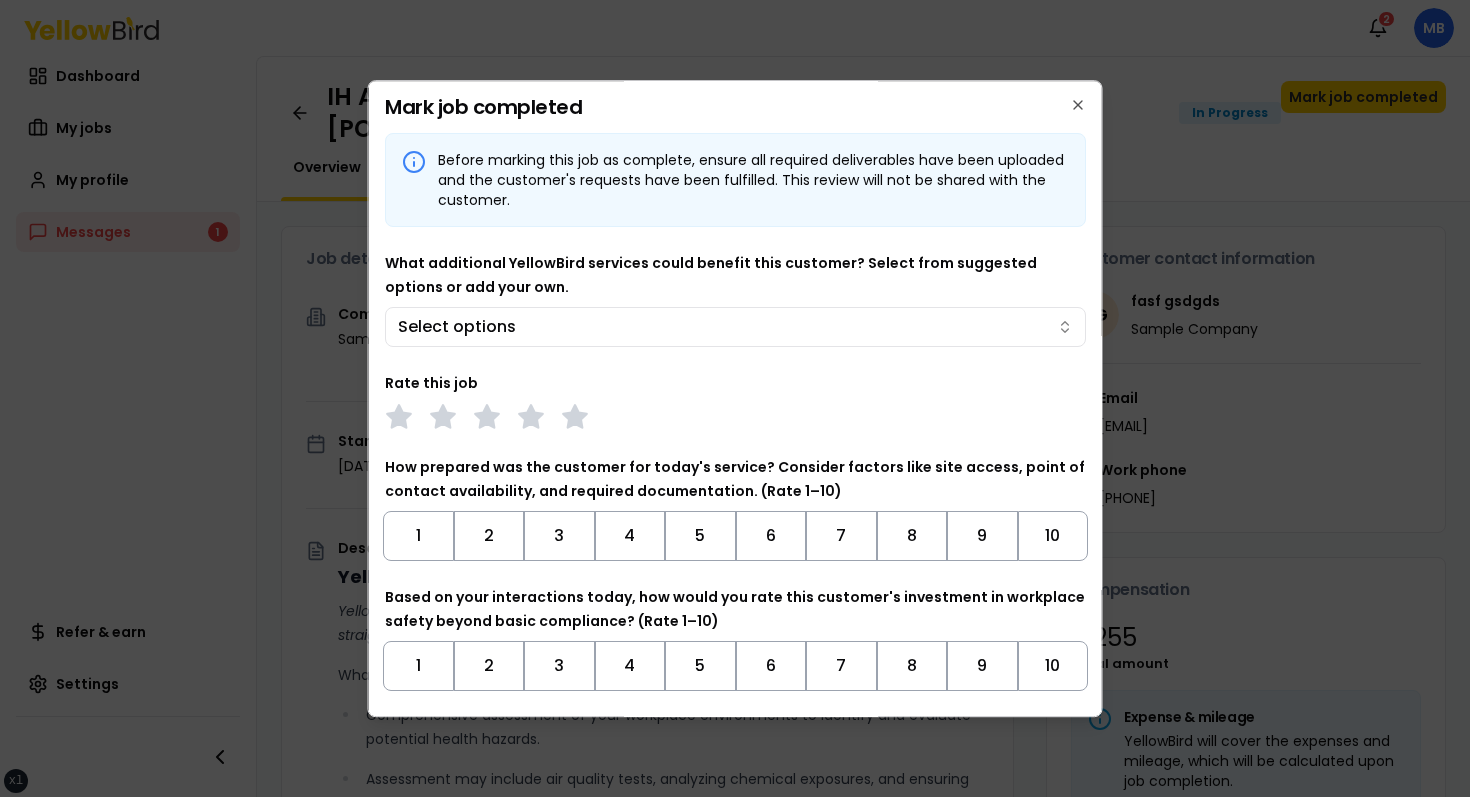 click on "What additional YellowBird services could benefit this customer? Select from suggested options or add your own. Select options" at bounding box center (735, 299) 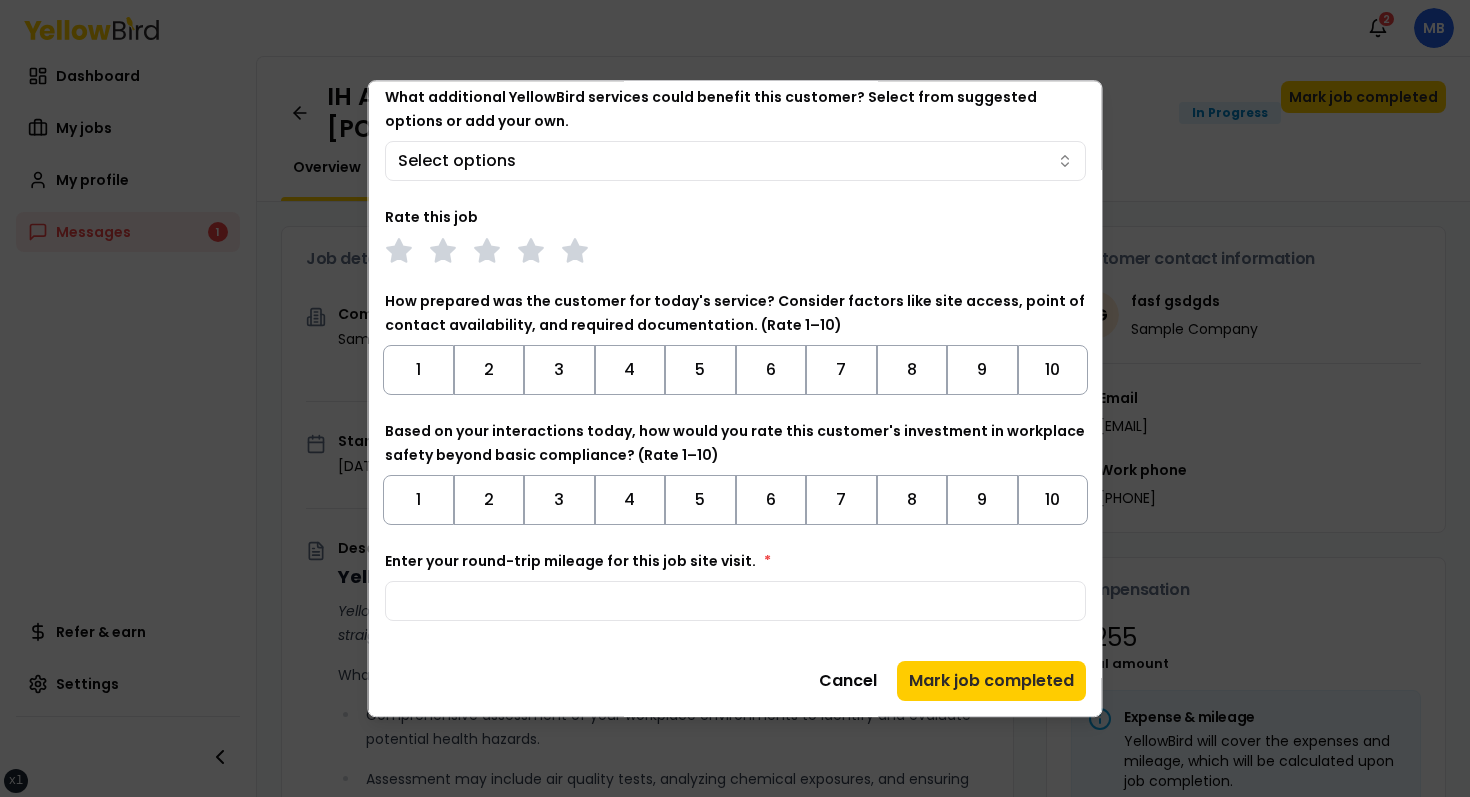scroll, scrollTop: 0, scrollLeft: 0, axis: both 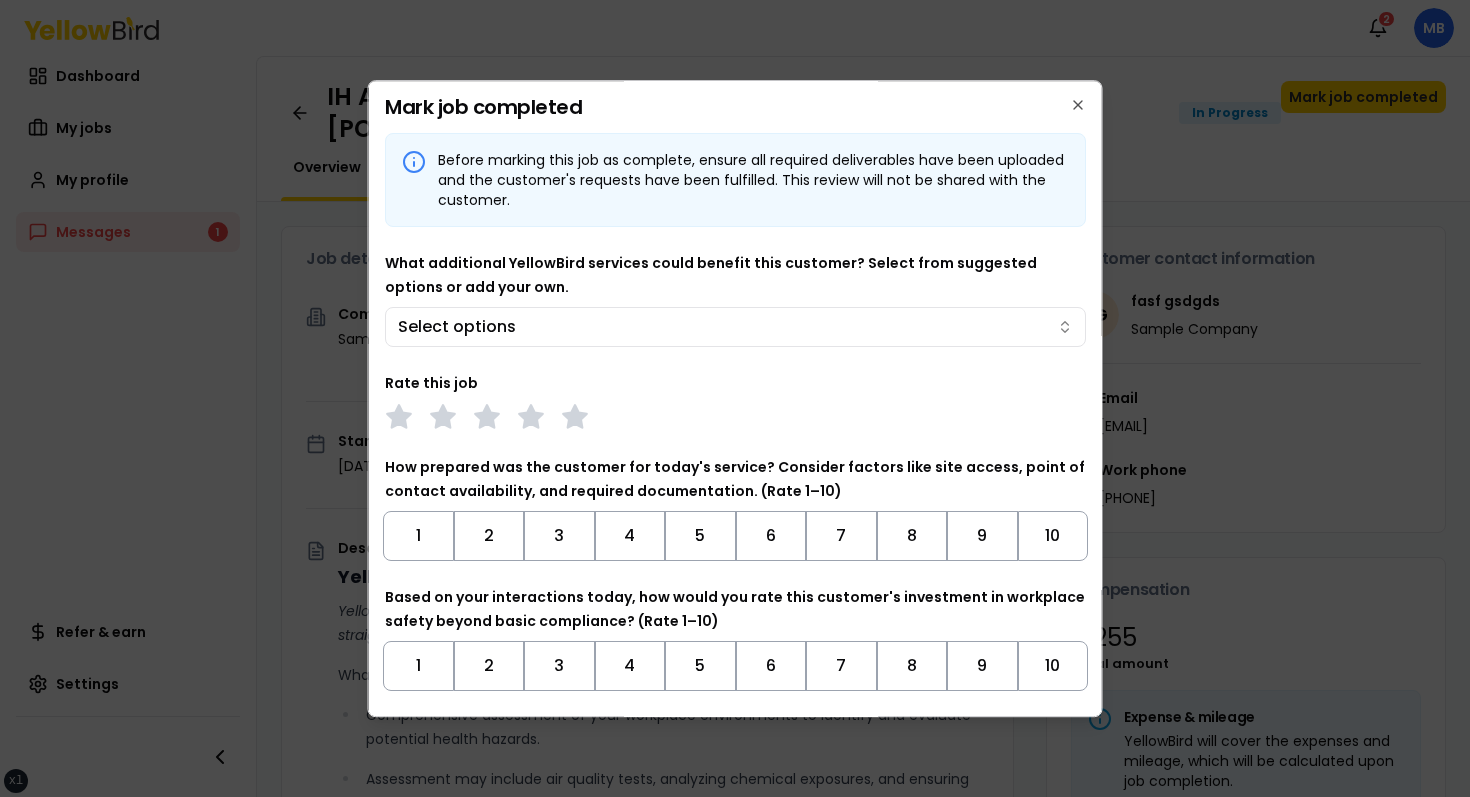 click on "Before marking this job as complete, ensure all required deliverables have been uploaded and the customer's requests have been fulfilled. This review will not be shared with the customer." at bounding box center (735, 180) 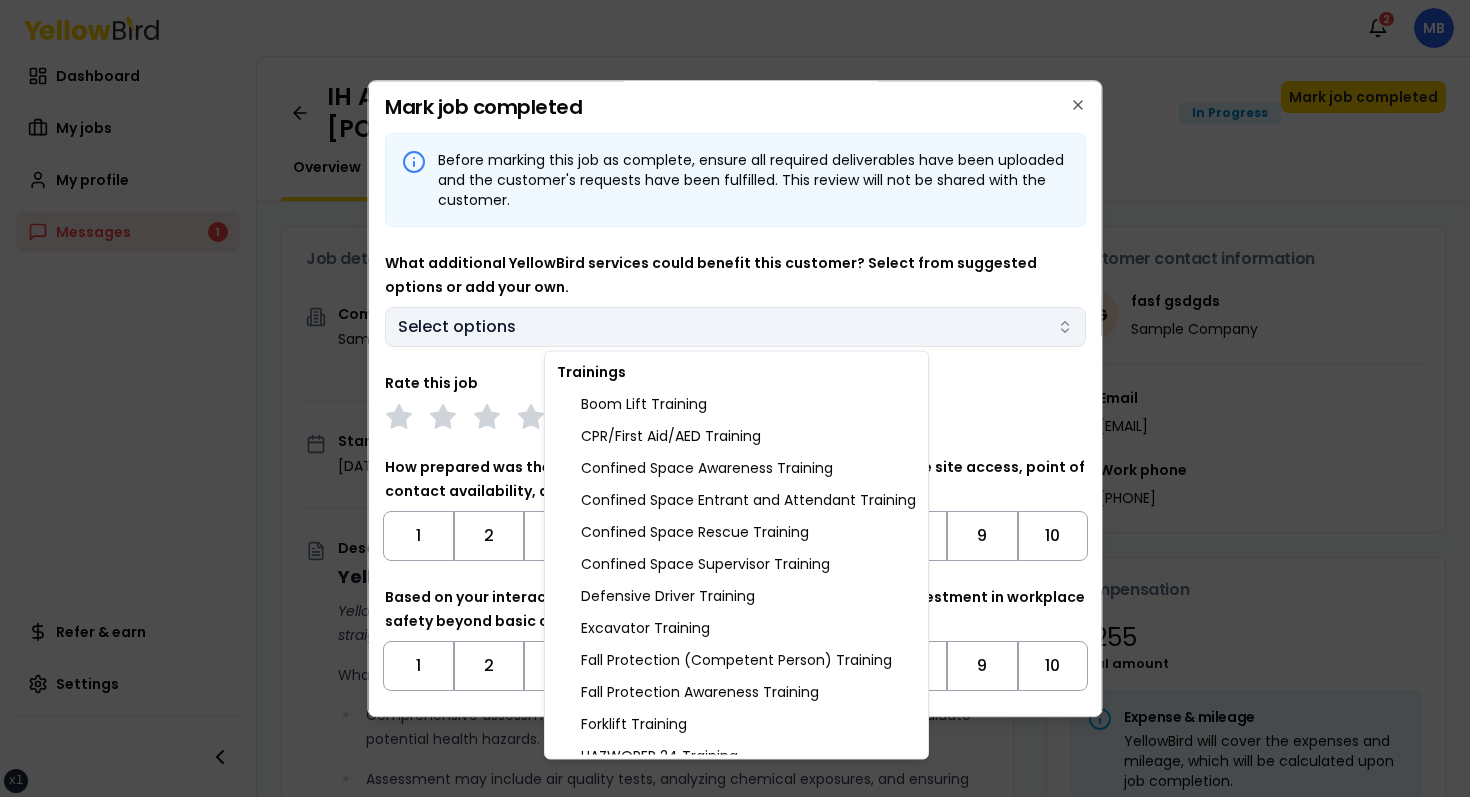 click on "xs sm md lg xl 2xl Notifications 2 MB Dashboard My jobs My profile Messages 1 Refer & earn Settings IH Assessment - 123 tasf, asfasf, DE 12321 In Progress Mark job completed Overview Tasks 1 Messages 1 Job details Company Sample Company Location 123 tasf, asfasf, DE 12321 Start date August 8, 2025 Service type IH Assessment Description YellowBird Industrial Hygiene (IH) Assessment
YellowBird’s flat-rate pricing eliminates hidden costs and travel expenses, providing straightforward access to a nationwide network of skilled professionals with no surprise fees.
What’s Included:
Comprehensive assessment of your workplace environments to identify and evaluate potential health hazards.
Assessment may include air quality tests, analyzing chemical exposures, and ensuring compliance with safety regulations.
Detail...
View more Documents   Deliverable template No template has been provided; please use your own deliverable template to upload the service deliverables. Upload FG Email" at bounding box center (735, 398) 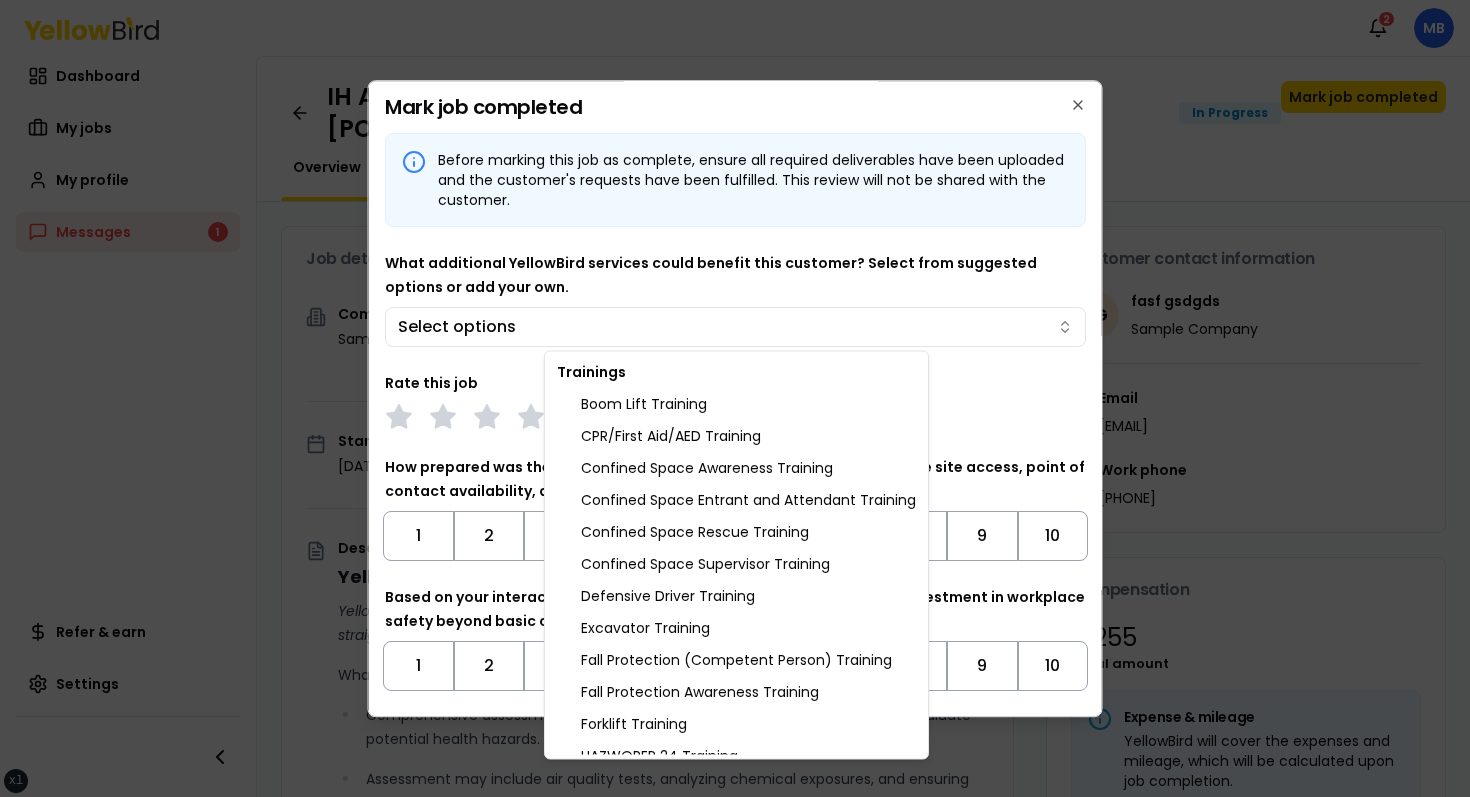 click at bounding box center (735, 398) 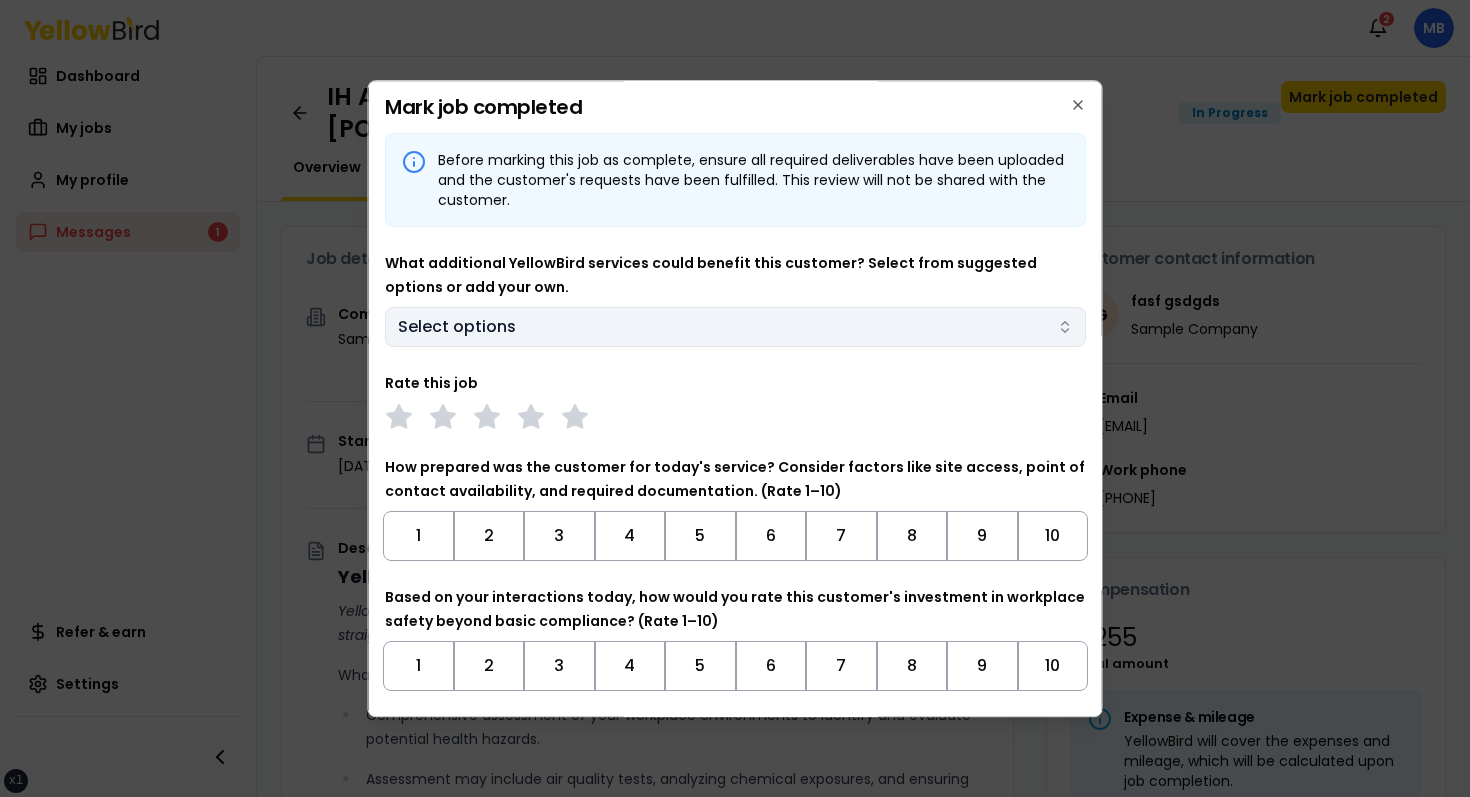 click on "xs sm md lg xl 2xl Notifications 2 MB Dashboard My jobs My profile Messages 1 Refer & earn Settings IH Assessment - 123 tasf, asfasf, DE 12321 In Progress Mark job completed Overview Tasks 1 Messages 1 Job details Company Sample Company Location 123 tasf, asfasf, DE 12321 Start date August 8, 2025 Service type IH Assessment Description YellowBird Industrial Hygiene (IH) Assessment
YellowBird’s flat-rate pricing eliminates hidden costs and travel expenses, providing straightforward access to a nationwide network of skilled professionals with no surprise fees.
What’s Included:
Comprehensive assessment of your workplace environments to identify and evaluate potential health hazards.
Assessment may include air quality tests, analyzing chemical exposures, and ensuring compliance with safety regulations.
Detail...
View more Documents   Deliverable template No template has been provided; please use your own deliverable template to upload the service deliverables. Upload FG Email" at bounding box center [735, 398] 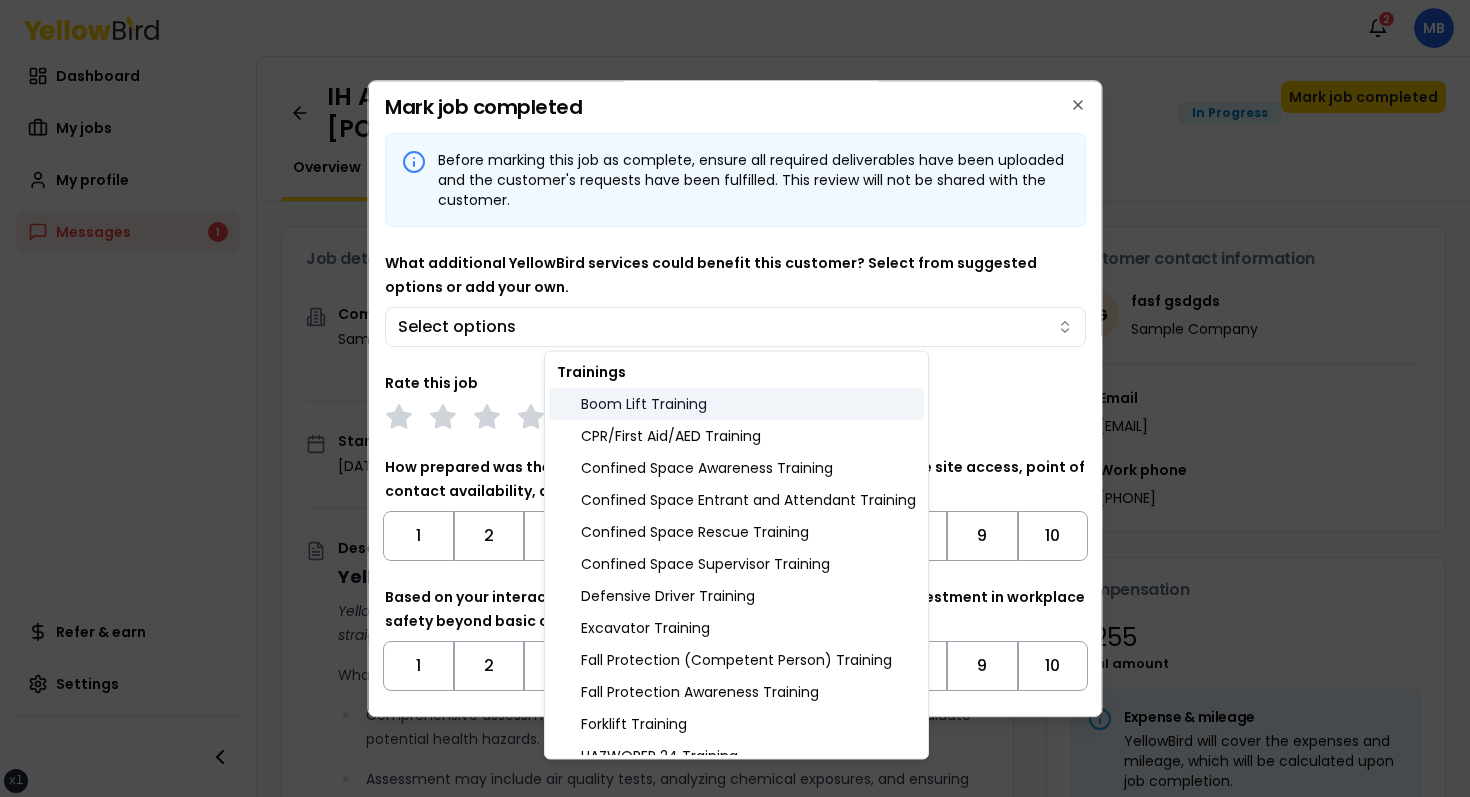 click on "Boom Lift Training" at bounding box center (736, 404) 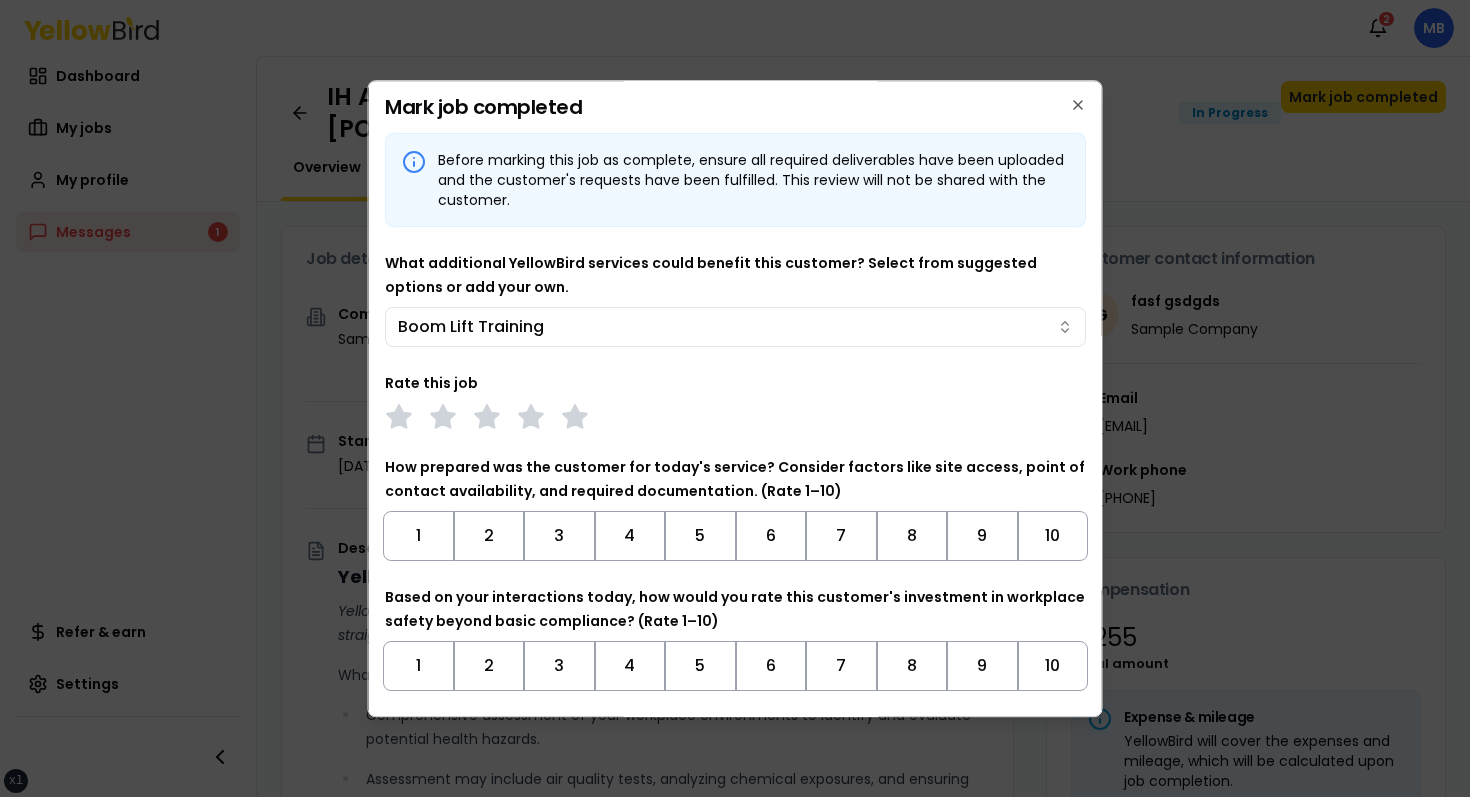 click on "xs sm md lg xl 2xl Notifications 2 MB Dashboard My jobs My profile Messages 1 Refer & earn Settings IH Assessment - 123 tasf, asfasf, DE 12321 In Progress Mark job completed Overview Tasks 1 Messages 1 Job details Company Sample Company Location 123 tasf, asfasf, DE 12321 Start date August 8, 2025 Service type IH Assessment Description YellowBird Industrial Hygiene (IH) Assessment
YellowBird’s flat-rate pricing eliminates hidden costs and travel expenses, providing straightforward access to a nationwide network of skilled professionals with no surprise fees.
What’s Included:
Comprehensive assessment of your workplace environments to identify and evaluate potential health hazards.
Assessment may include air quality tests, analyzing chemical exposures, and ensuring compliance with safety regulations.
Detail...
View more Documents   Deliverable template No template has been provided; please use your own deliverable template to upload the service deliverables. Upload FG Email" at bounding box center [735, 398] 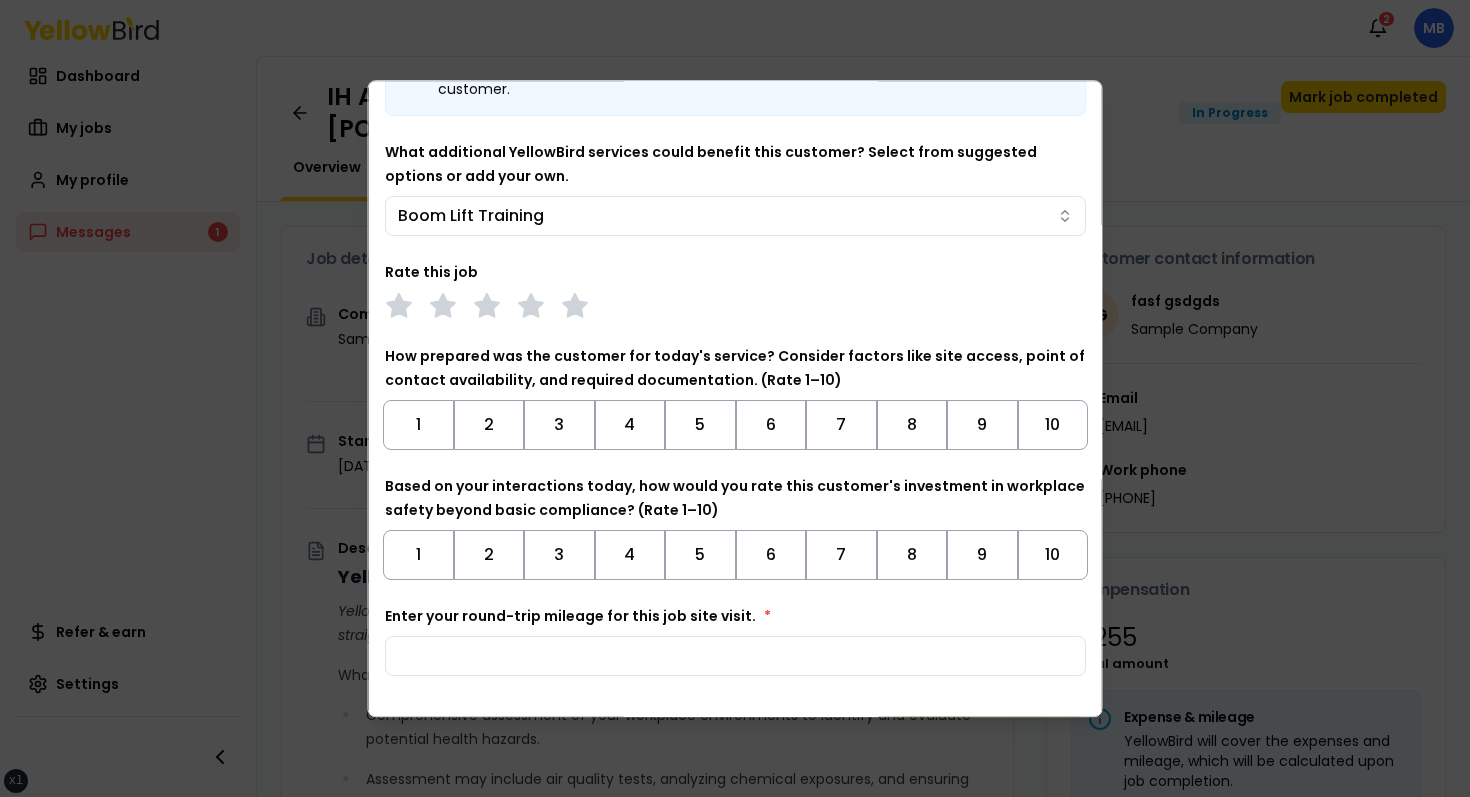 scroll, scrollTop: 99, scrollLeft: 0, axis: vertical 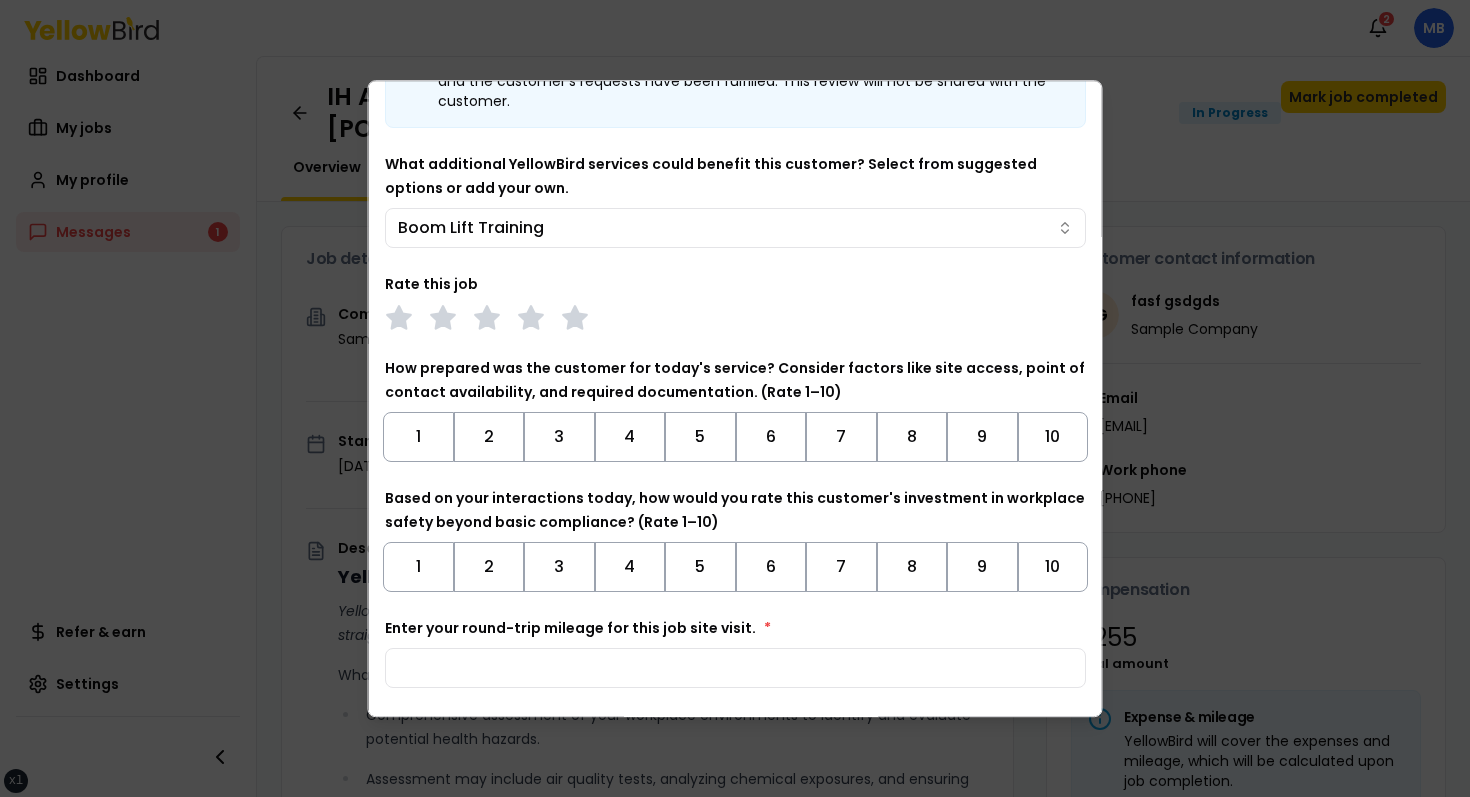 click on "4" at bounding box center (629, 437) 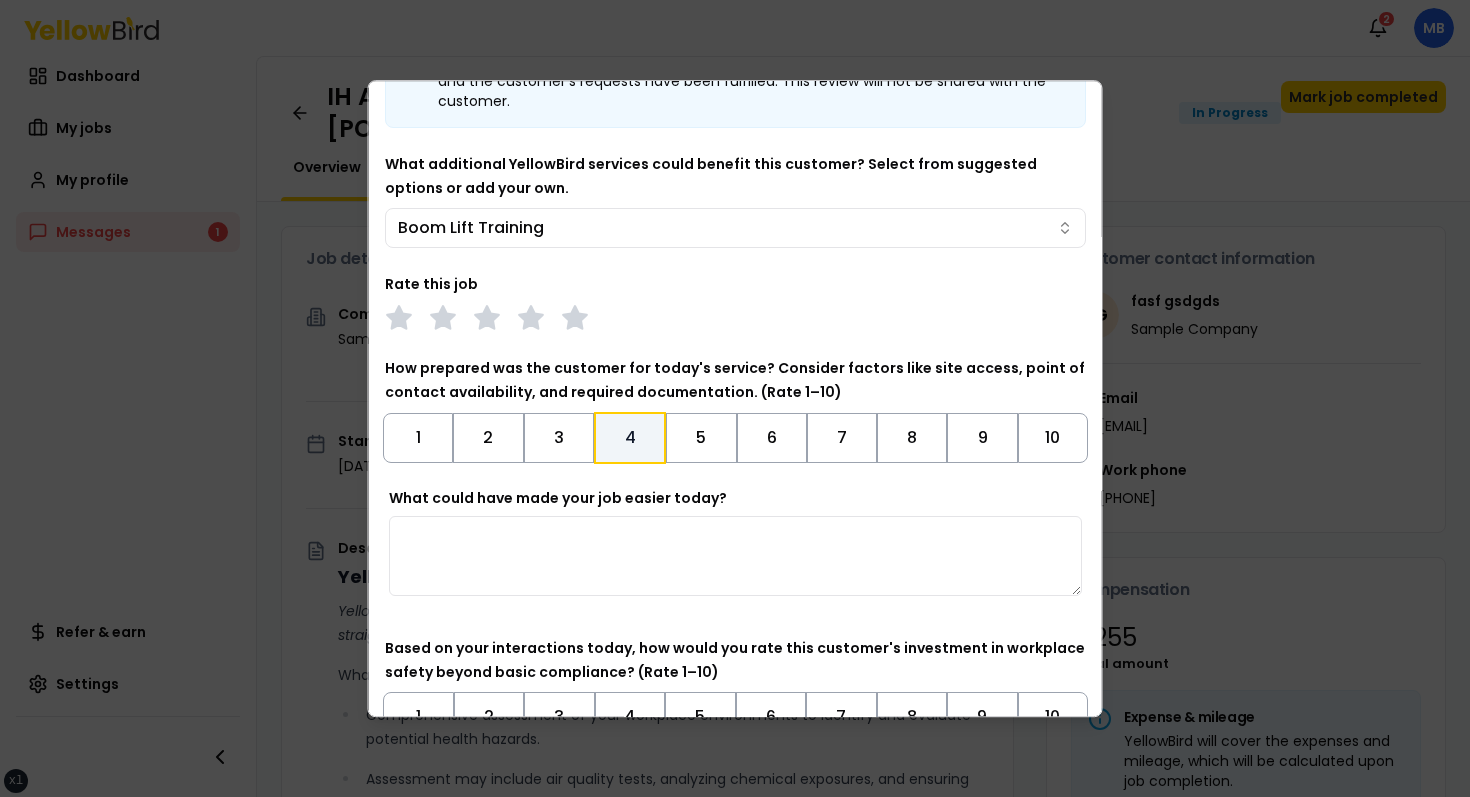click on "4" at bounding box center (629, 438) 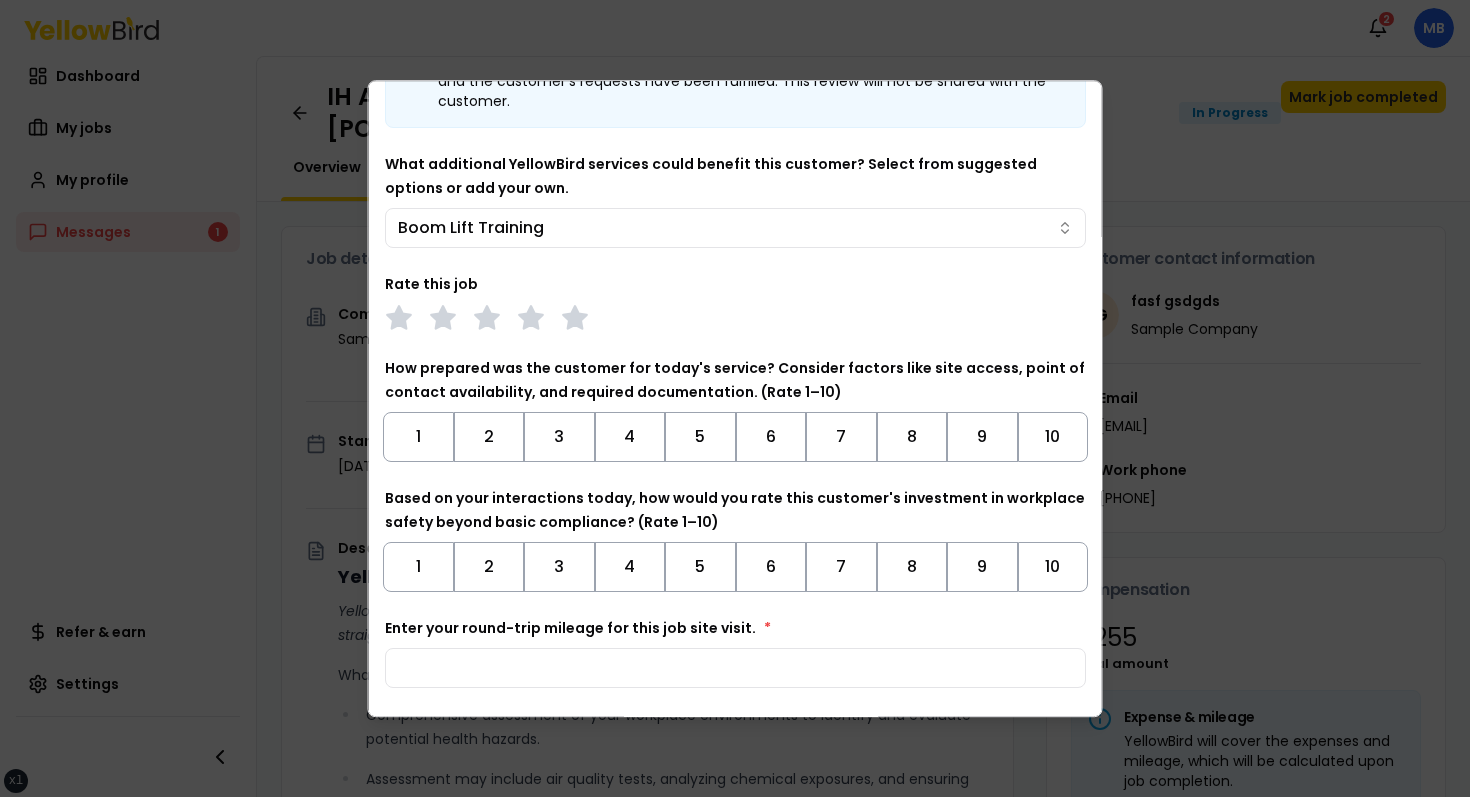 click on "Before marking this job as complete, ensure all required deliverables have been uploaded and the customer's requests have been fulfilled. This review will not be shared with the customer. What additional YellowBird services could benefit this customer? Select from suggested options or add your own. Boom Lift Training Rate this job How prepared was the customer for today's service? Consider factors like site access, point of contact availability, and required documentation. (Rate 1–10) 1 2 3 4 5 6 7 8 9 10 Based on your interactions today, how would you rate this customer's investment in workplace safety beyond basic compliance? (Rate 1–10) 1 2 3 4 5 6 7 8 9 10 Enter your round-trip mileage for this job site visit. *" at bounding box center (735, 361) 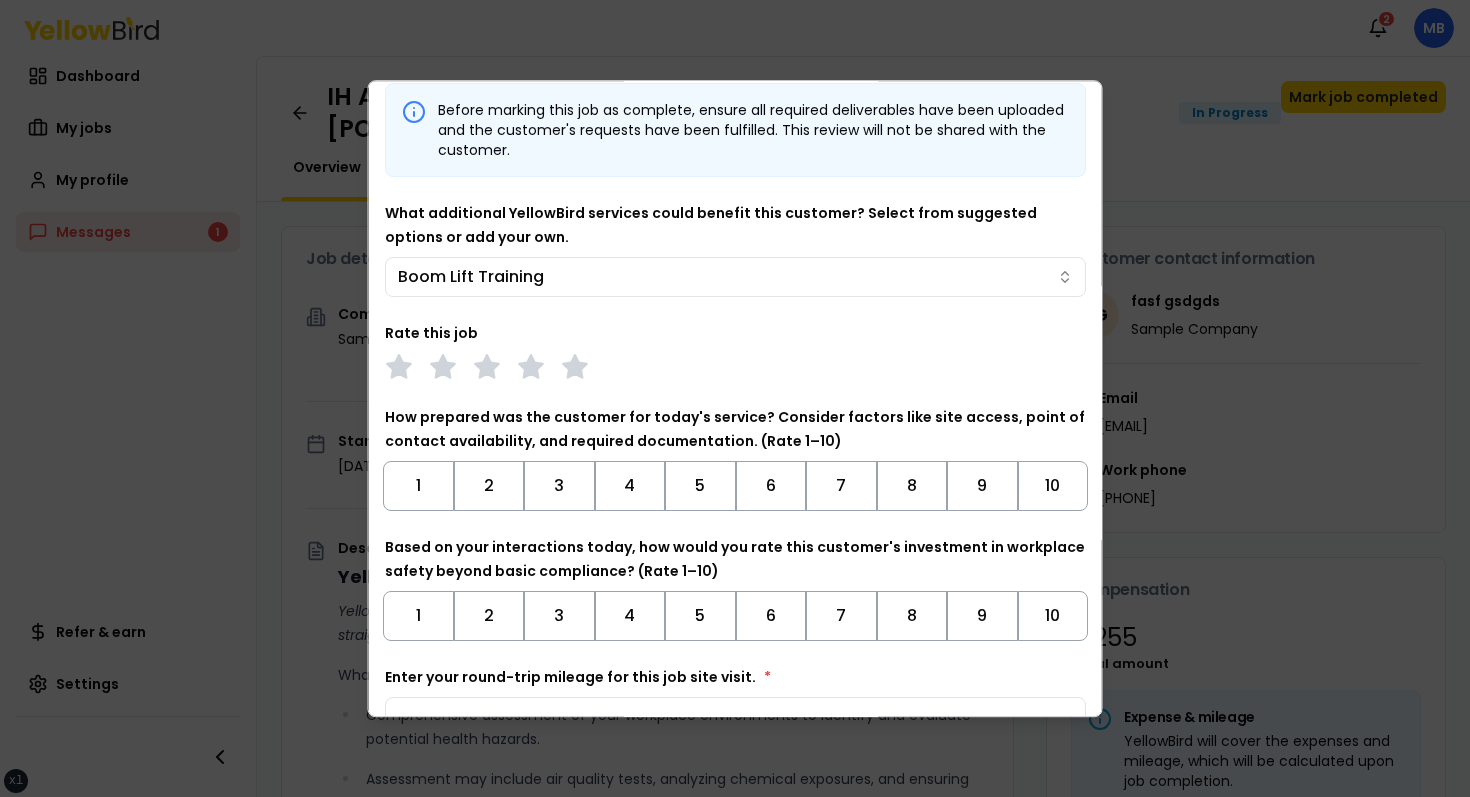 scroll, scrollTop: 32, scrollLeft: 0, axis: vertical 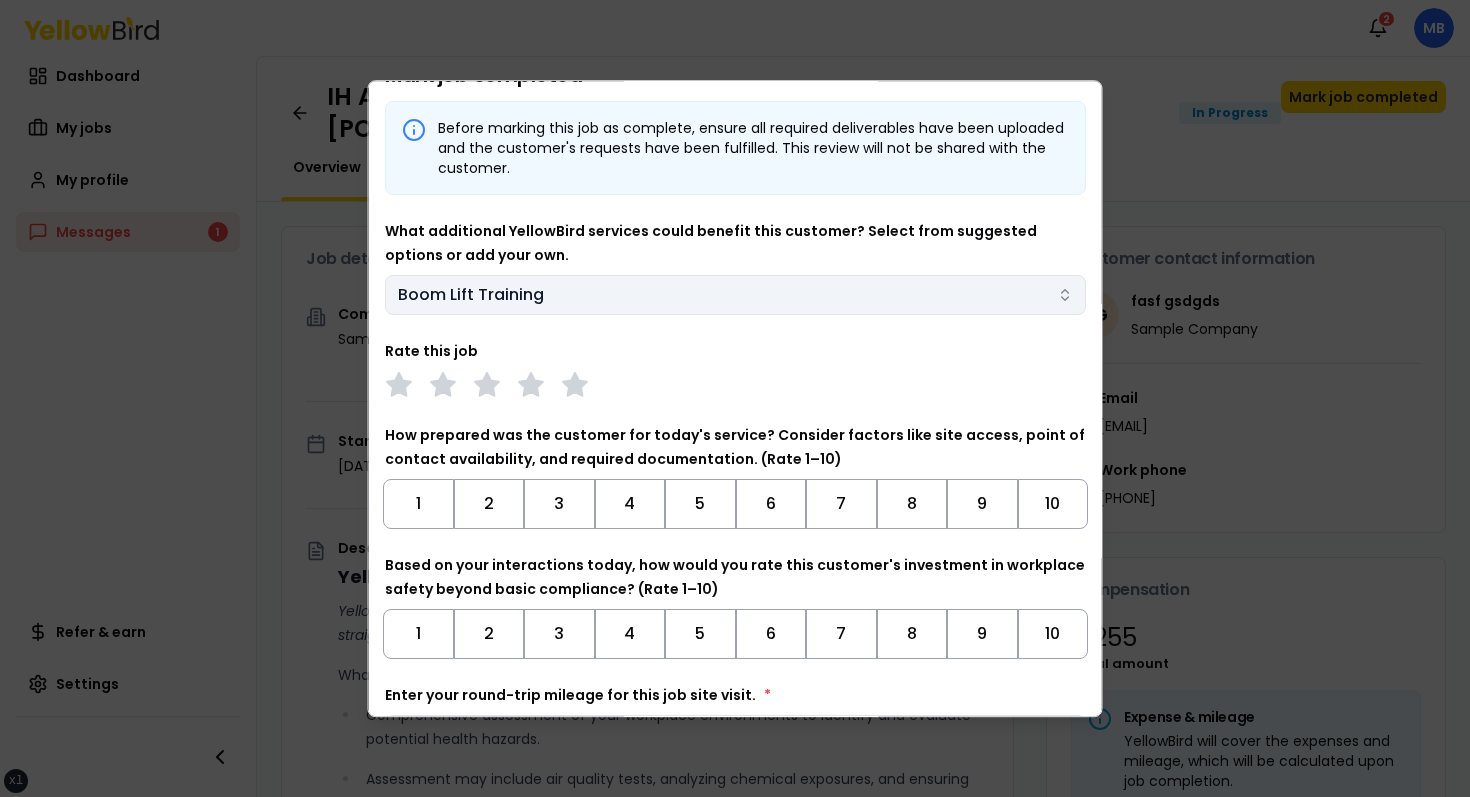 click on "Boom Lift Training" at bounding box center [735, 295] 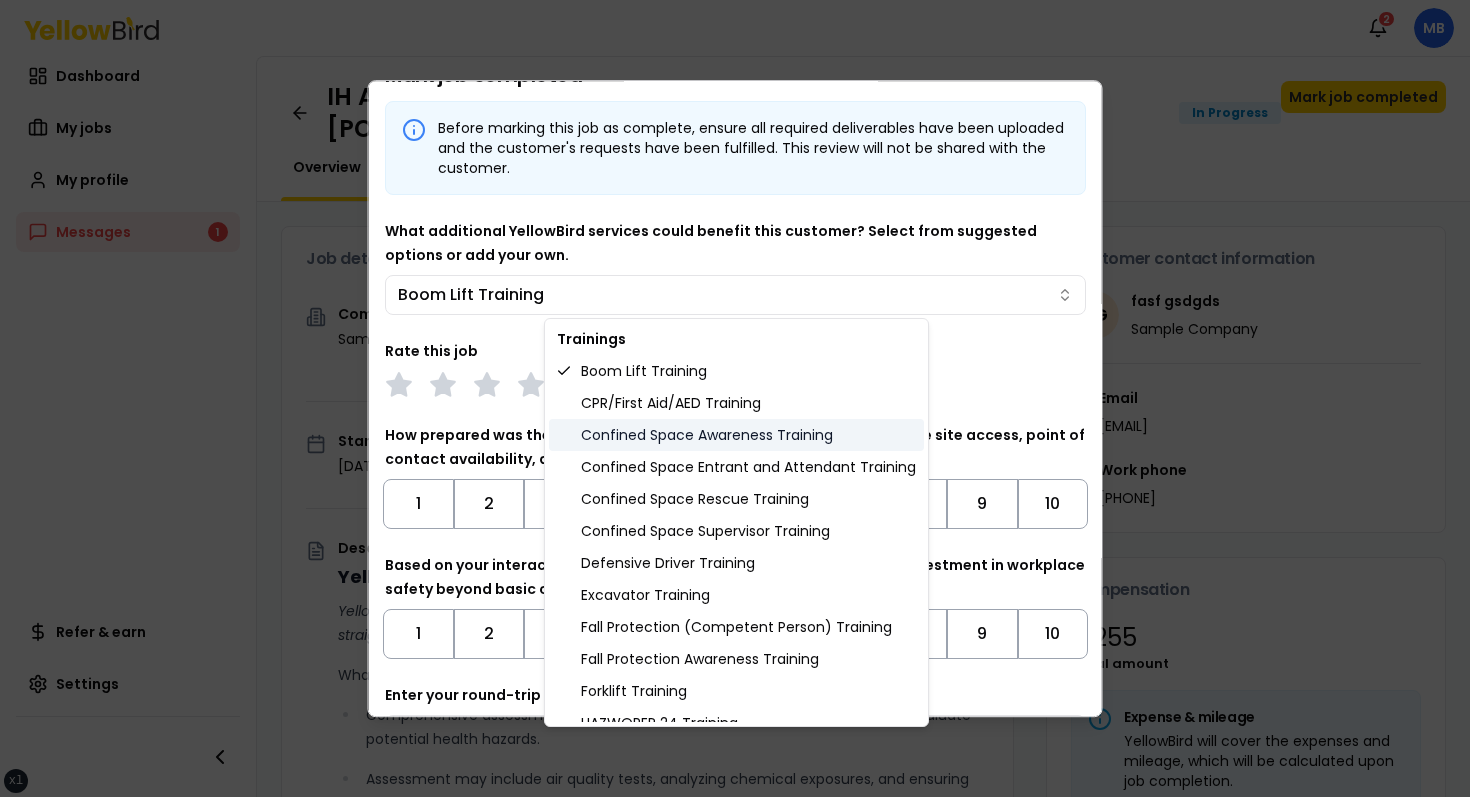click on "Confined Space Awareness Training" at bounding box center (736, 435) 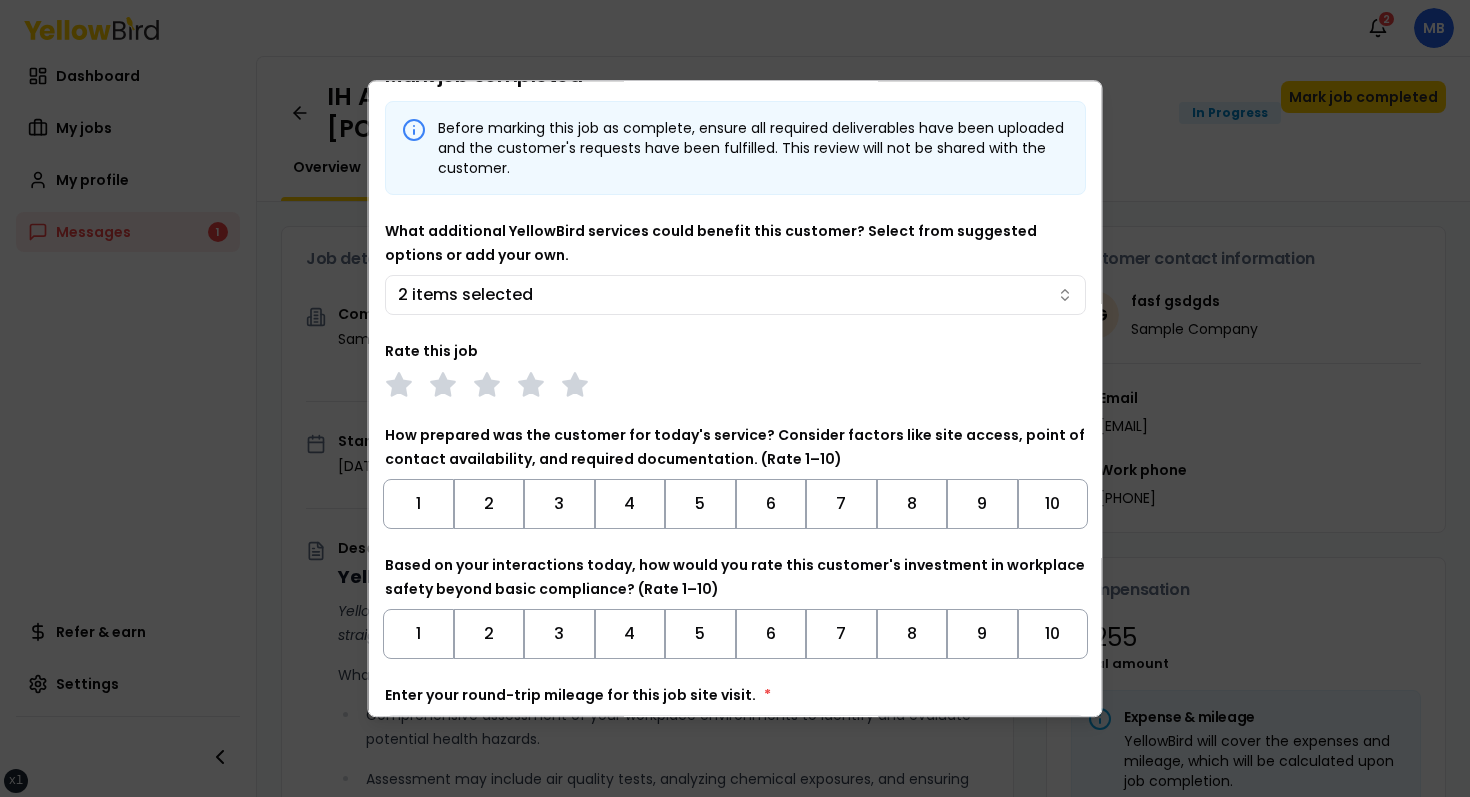 click on "xs sm md lg xl 2xl Notifications 2 MB Dashboard My jobs My profile Messages 1 Refer & earn Settings IH Assessment - 123 tasf, asfasf, DE 12321 In Progress Mark job completed Overview Tasks 1 Messages 1 Job details Company Sample Company Location 123 tasf, asfasf, DE 12321 Start date August 8, 2025 Service type IH Assessment Description YellowBird Industrial Hygiene (IH) Assessment
YellowBird’s flat-rate pricing eliminates hidden costs and travel expenses, providing straightforward access to a nationwide network of skilled professionals with no surprise fees.
What’s Included:
Comprehensive assessment of your workplace environments to identify and evaluate potential health hazards.
Assessment may include air quality tests, analyzing chemical exposures, and ensuring compliance with safety regulations.
Detail...
View more Documents   Deliverable template No template has been provided; please use your own deliverable template to upload the service deliverables. Upload FG Email" at bounding box center (735, 398) 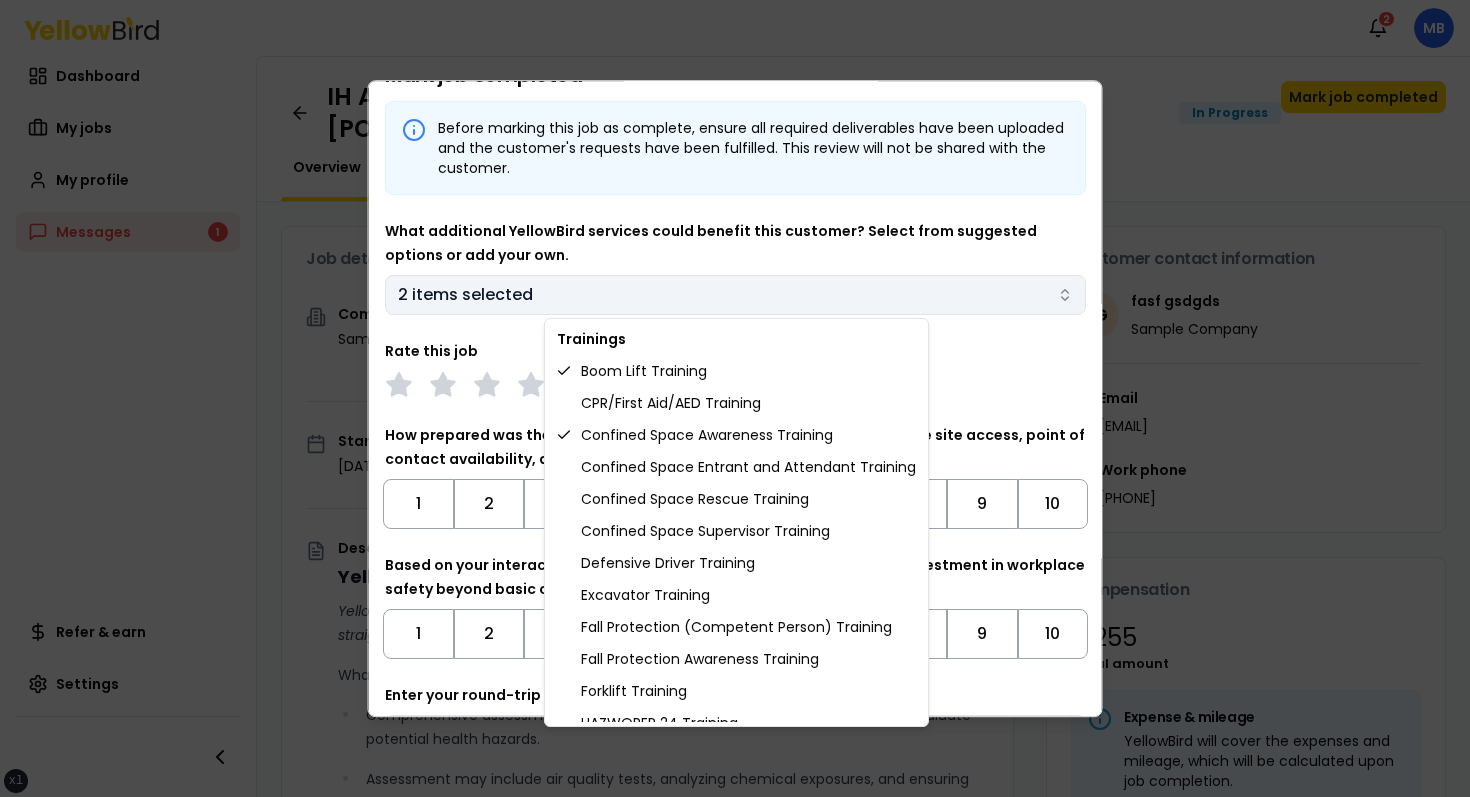 click on "xs sm md lg xl 2xl Notifications 2 MB Dashboard My jobs My profile Messages 1 Refer & earn Settings IH Assessment - 123 tasf, asfasf, DE 12321 In Progress Mark job completed Overview Tasks 1 Messages 1 Job details Company Sample Company Location 123 tasf, asfasf, DE 12321 Start date August 8, 2025 Service type IH Assessment Description YellowBird Industrial Hygiene (IH) Assessment
YellowBird’s flat-rate pricing eliminates hidden costs and travel expenses, providing straightforward access to a nationwide network of skilled professionals with no surprise fees.
What’s Included:
Comprehensive assessment of your workplace environments to identify and evaluate potential health hazards.
Assessment may include air quality tests, analyzing chemical exposures, and ensuring compliance with safety regulations.
Detail...
View more Documents   Deliverable template No template has been provided; please use your own deliverable template to upload the service deliverables. Upload FG Email" at bounding box center [735, 398] 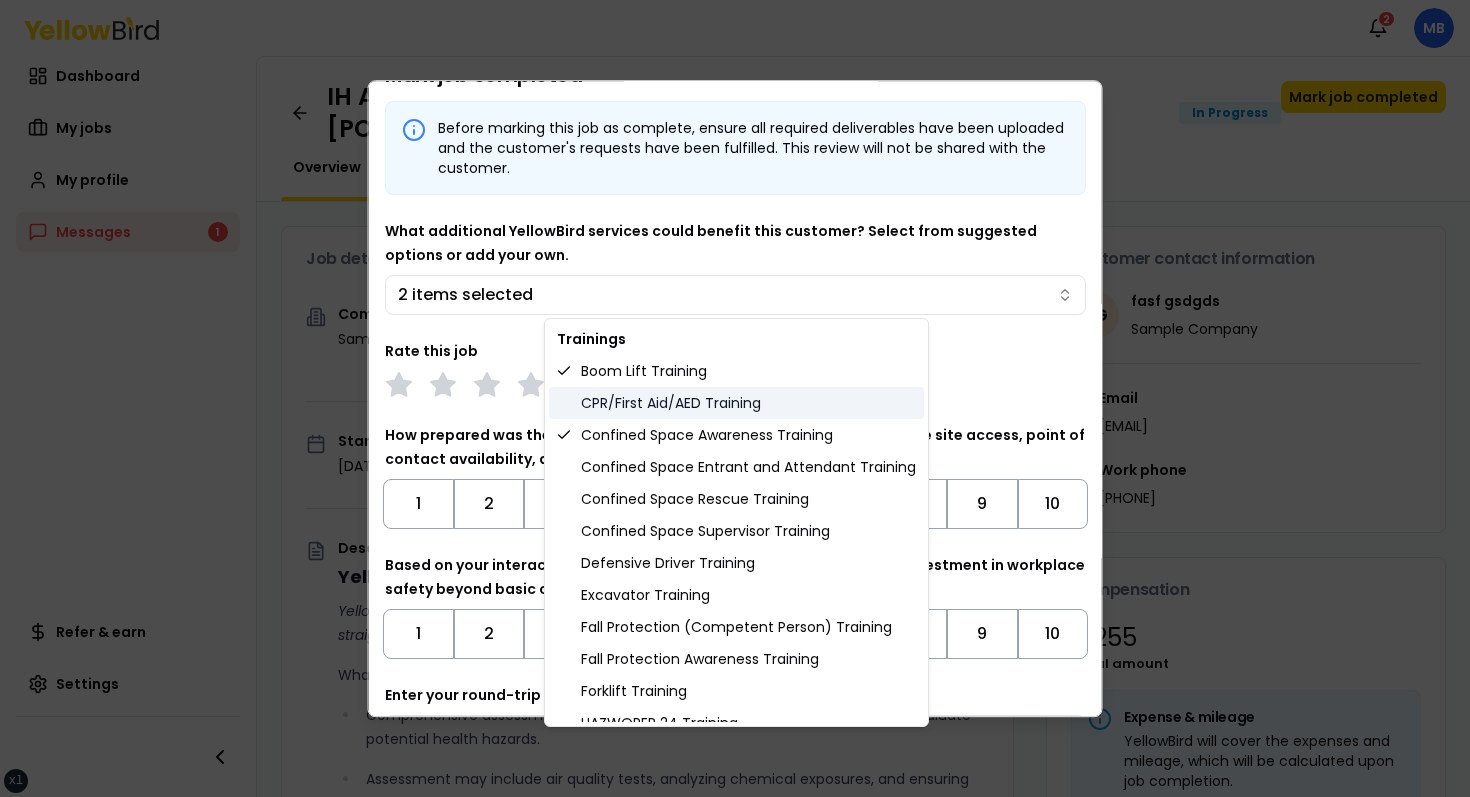 click on "CPR/First Aid/AED Training" at bounding box center (736, 403) 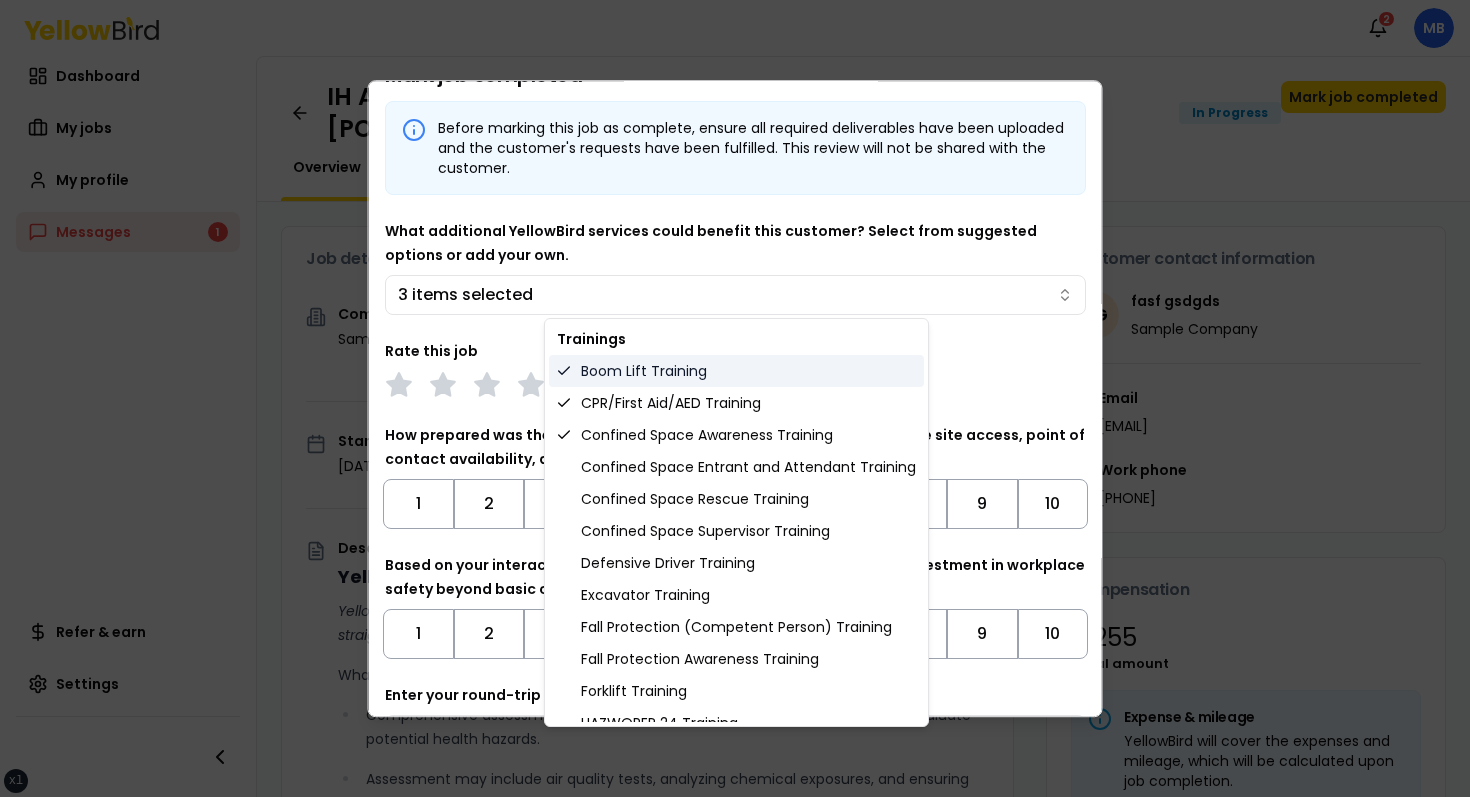 click on "Boom Lift Training" at bounding box center (736, 371) 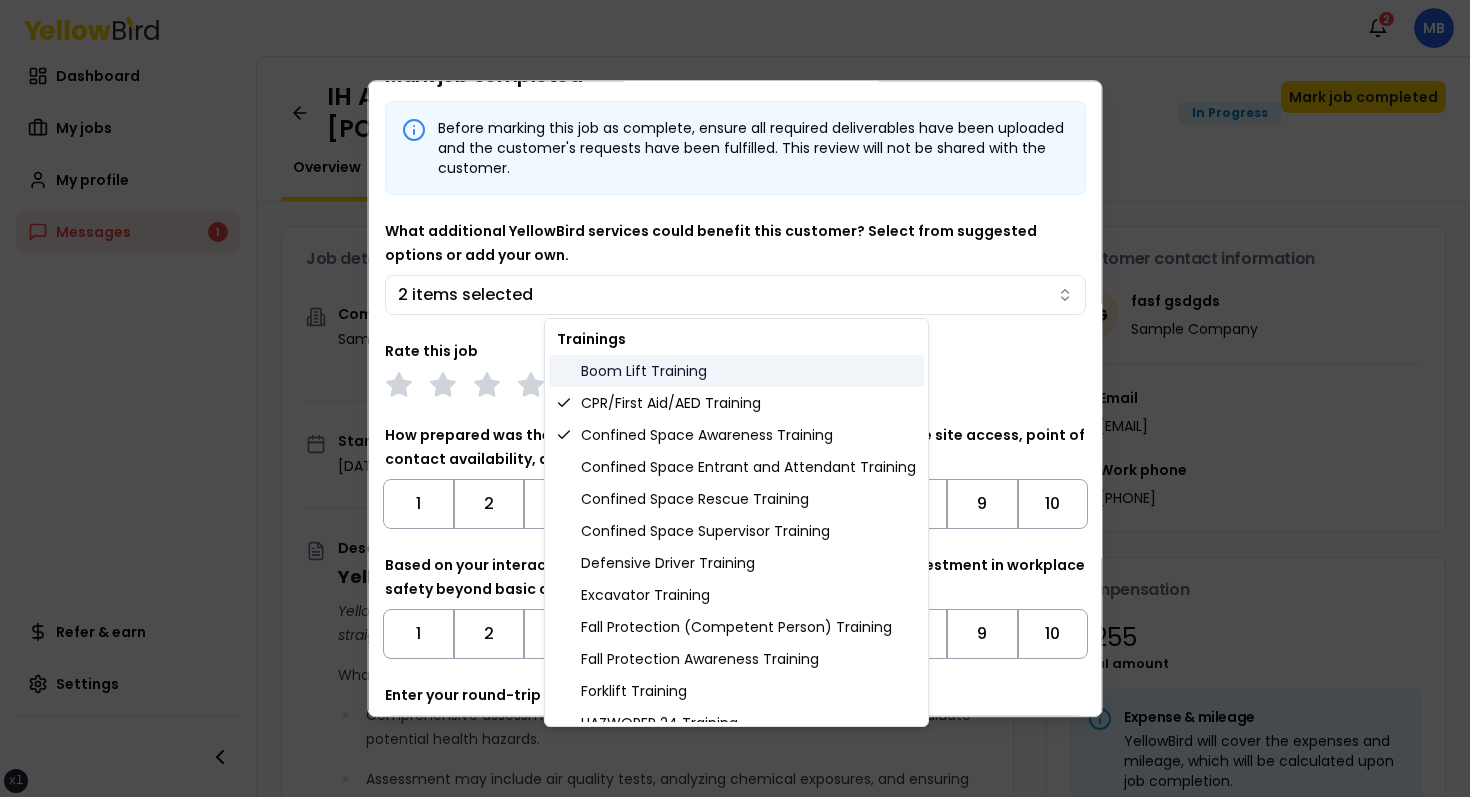 click on "Boom Lift Training" at bounding box center [736, 371] 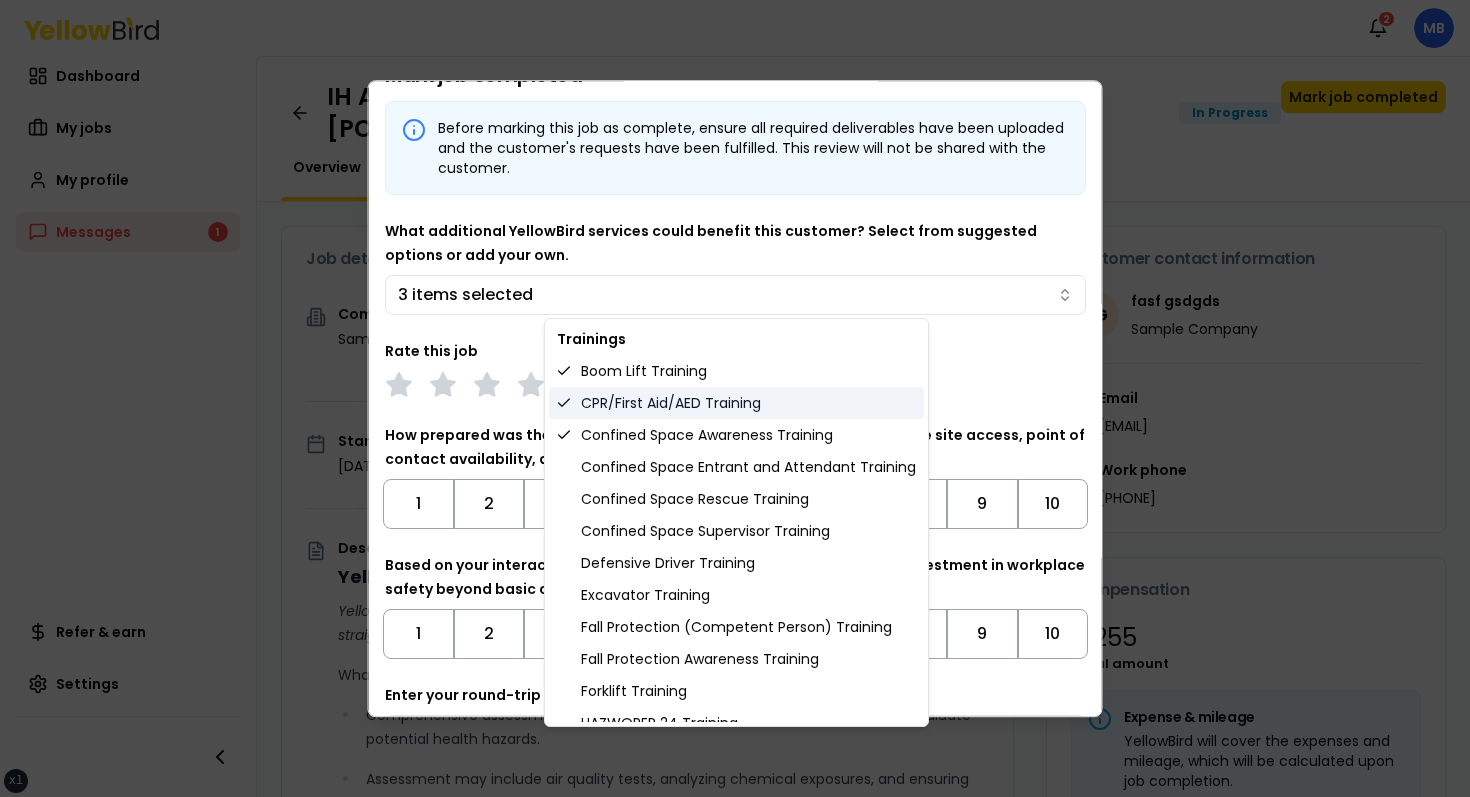 click on "CPR/First Aid/AED Training" at bounding box center [736, 403] 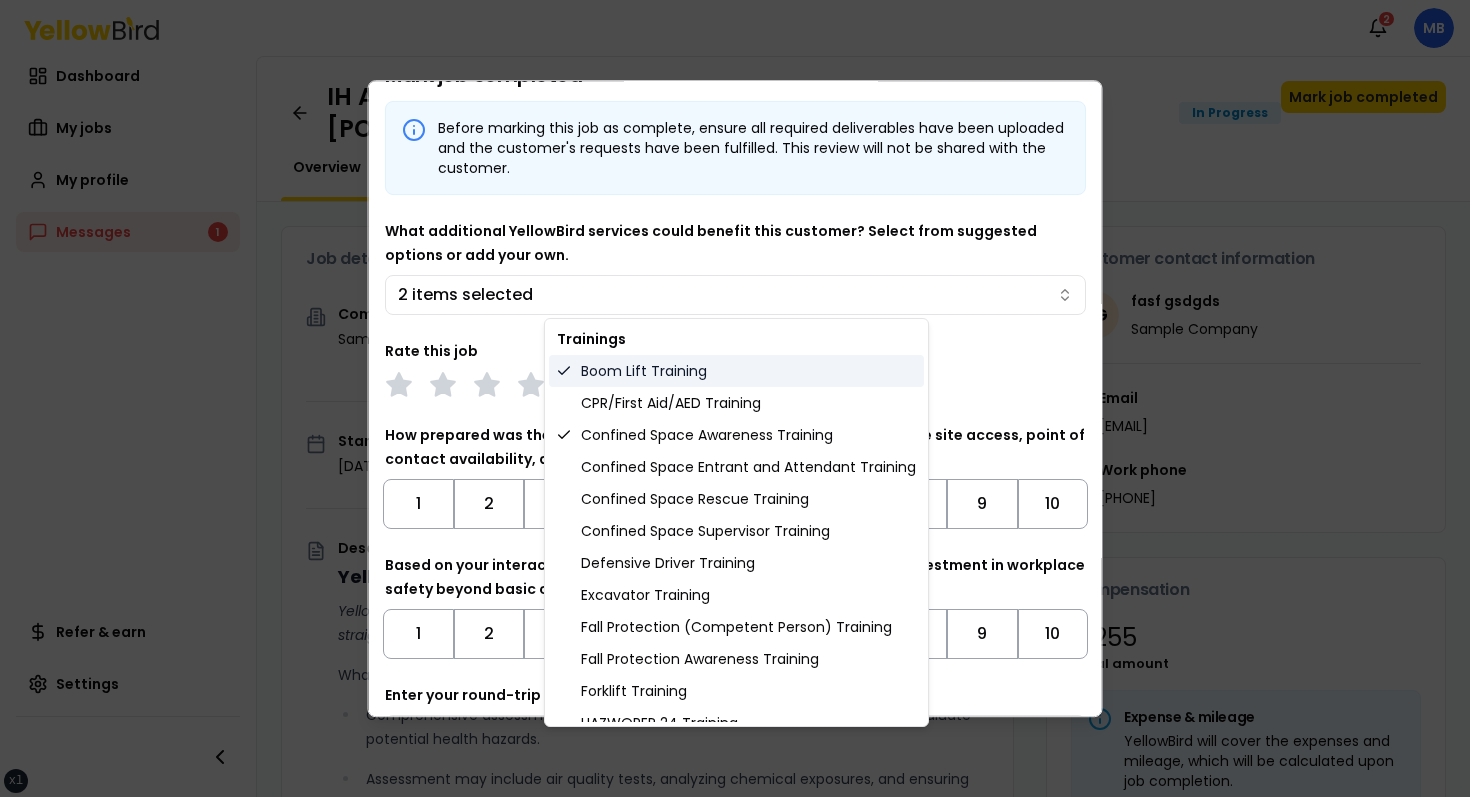 click on "Boom Lift Training" at bounding box center (736, 371) 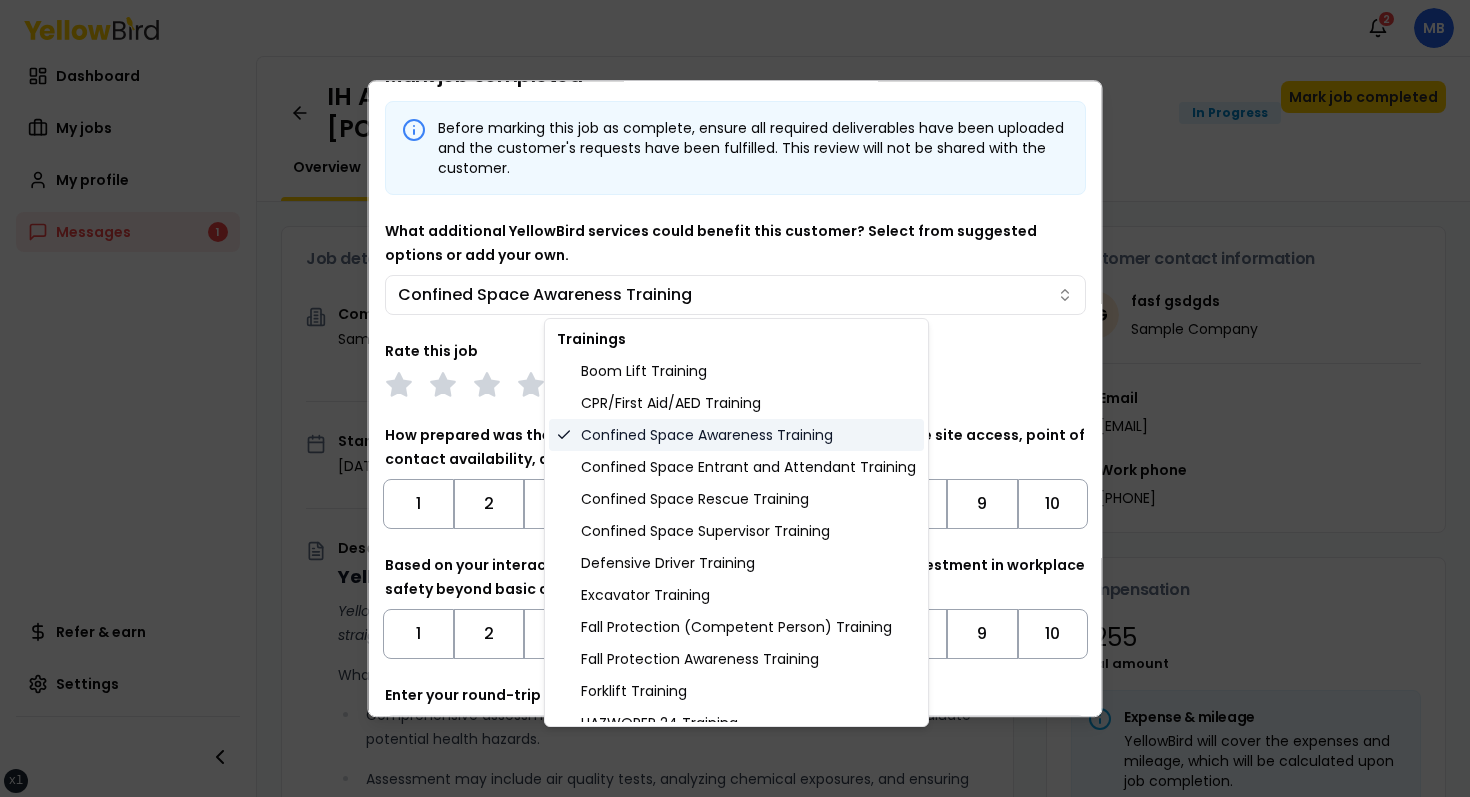 click on "Confined Space Awareness Training" at bounding box center (736, 435) 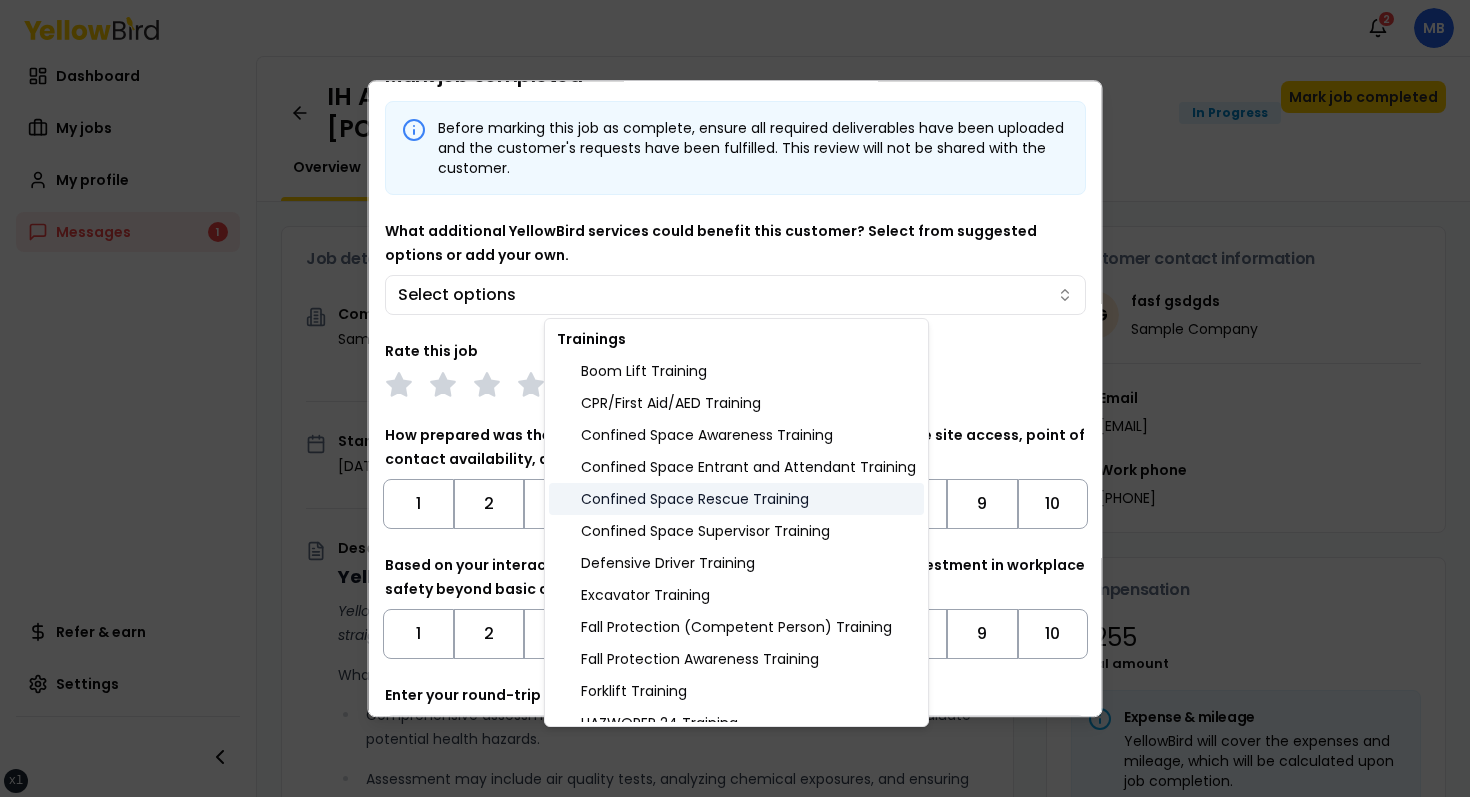 click on "Confined Space Rescue Training" at bounding box center [736, 499] 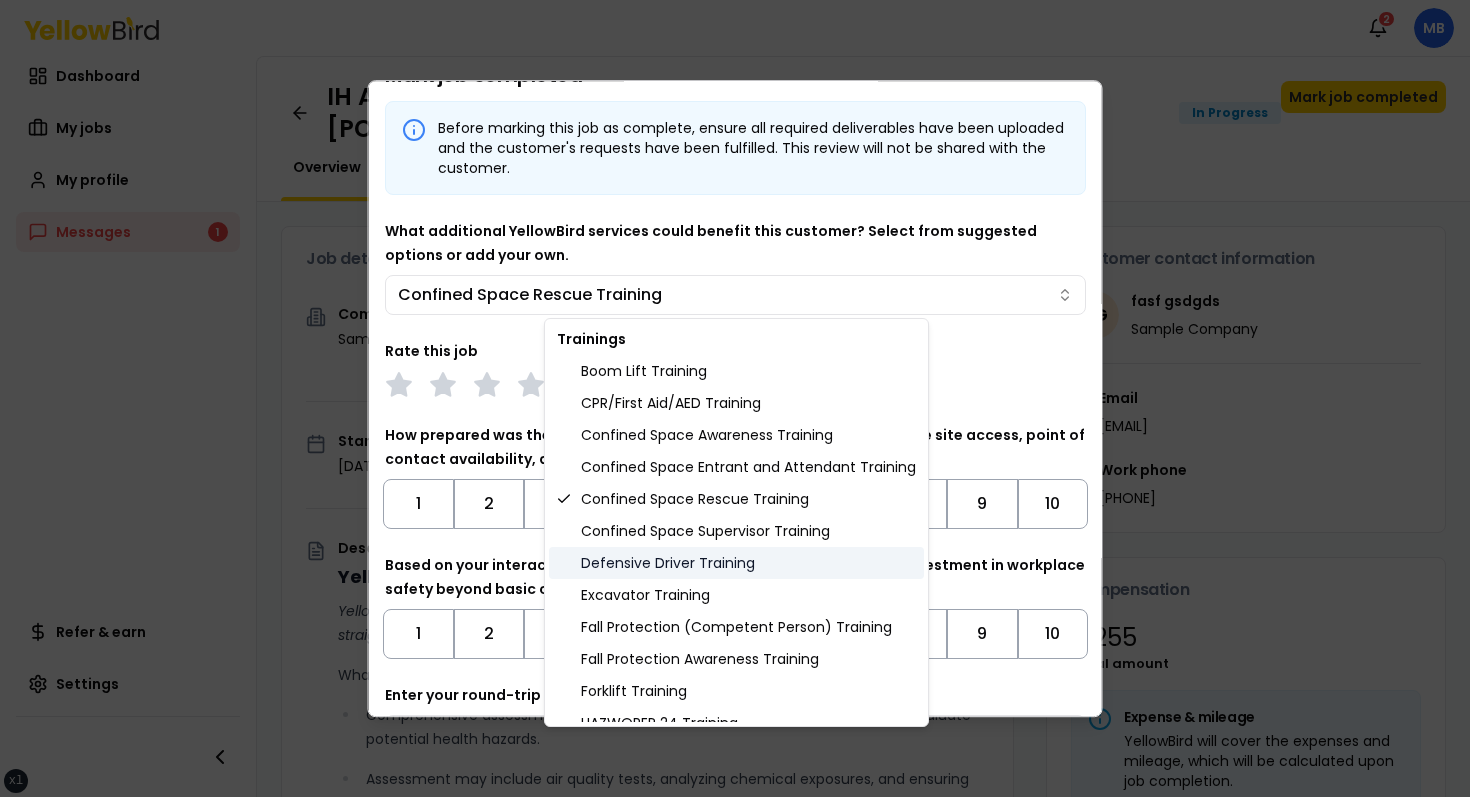click on "Defensive Driver Training" at bounding box center [736, 563] 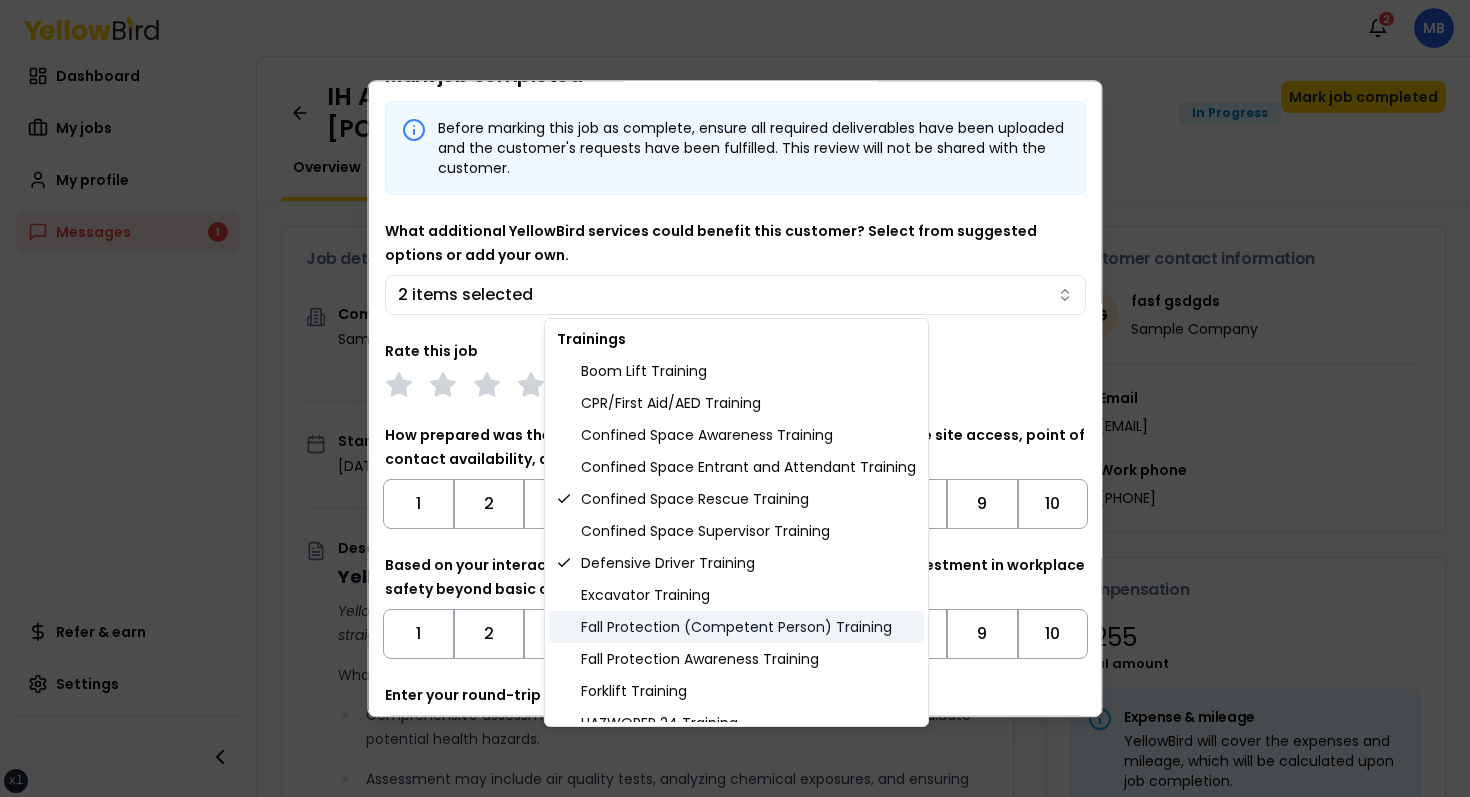 click on "Fall Protection (Competent Person) Training" at bounding box center (736, 627) 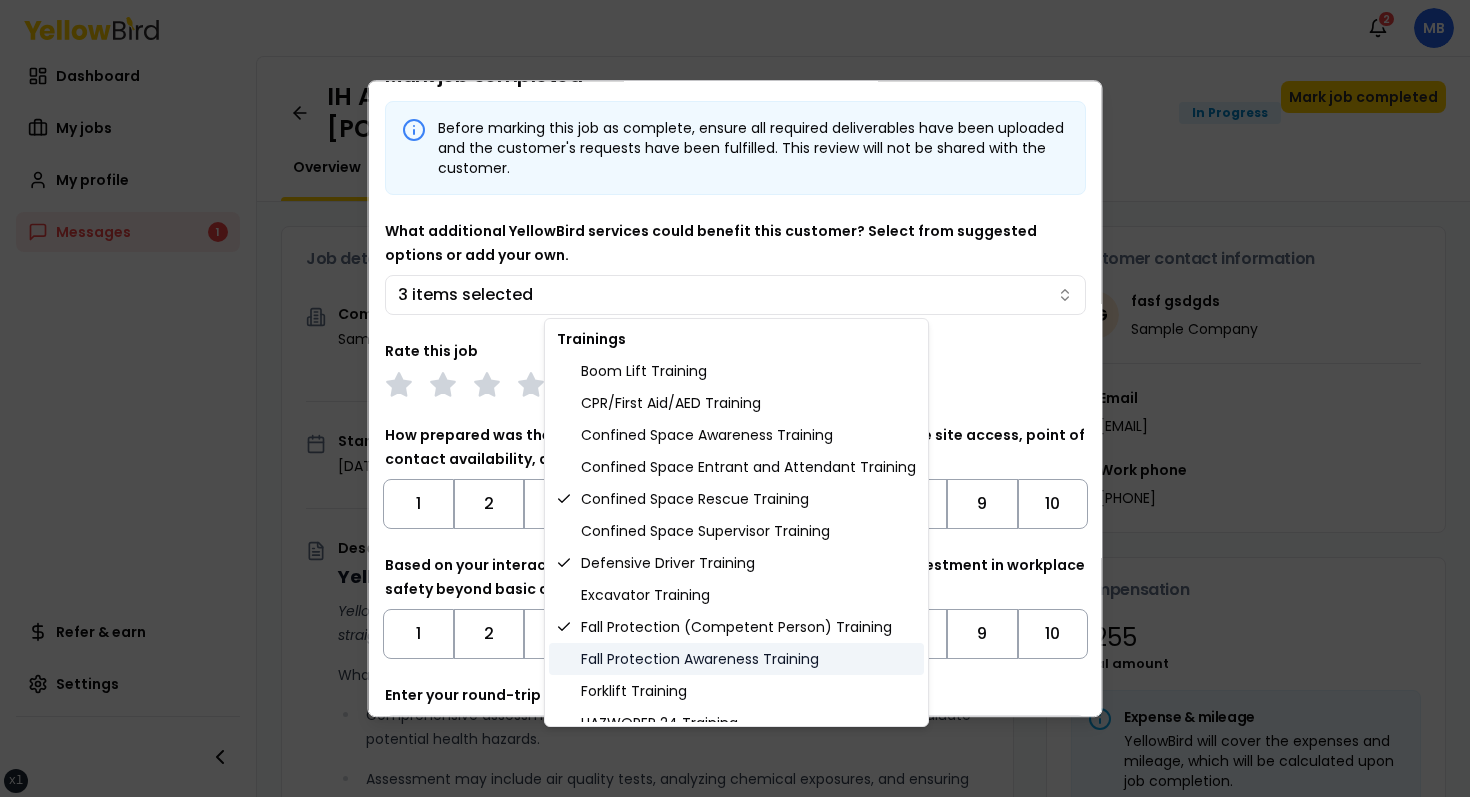 click on "Fall Protection Awareness Training" at bounding box center [736, 659] 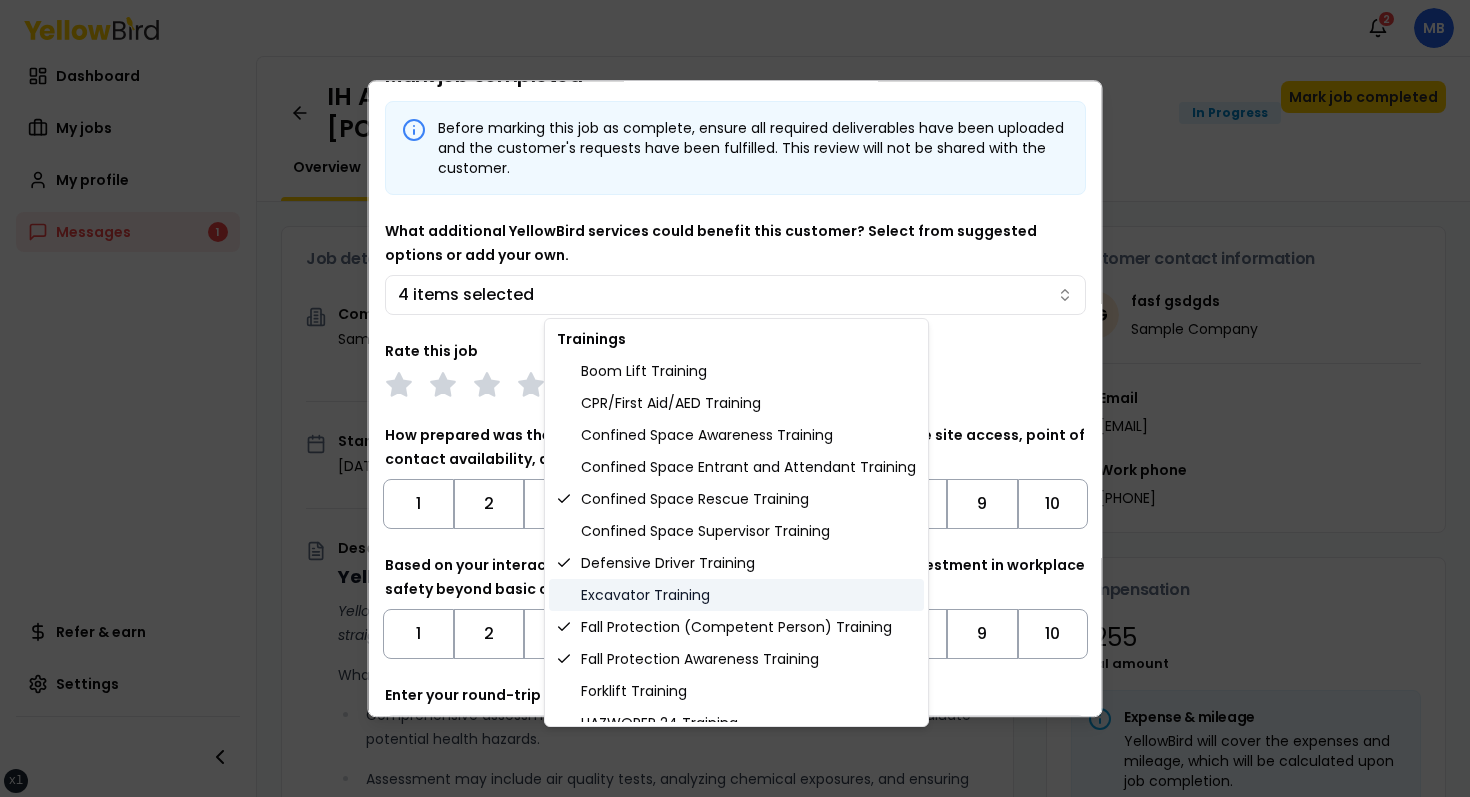 click on "Excavator Training" at bounding box center [736, 595] 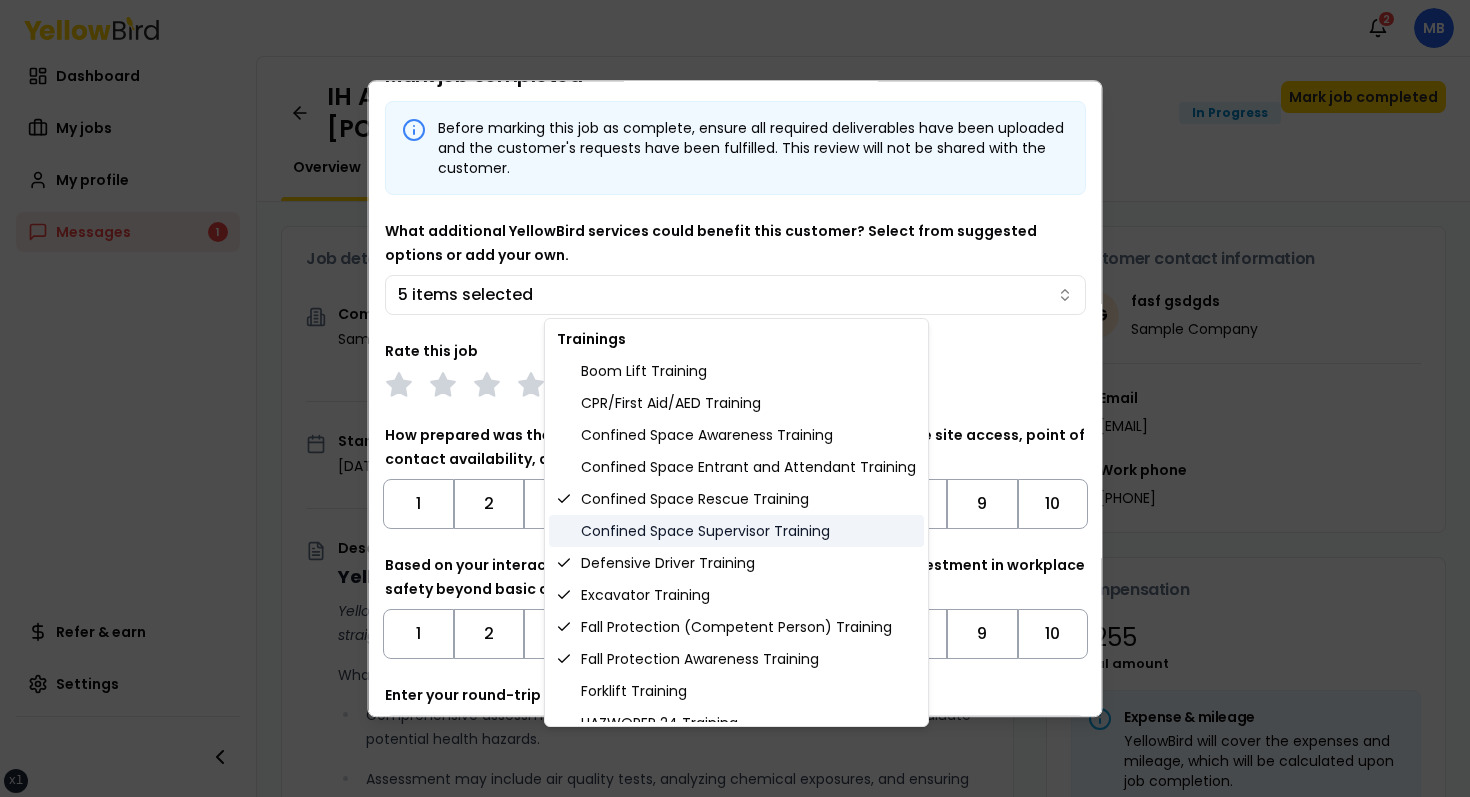 click on "Confined Space Supervisor Training" at bounding box center [736, 531] 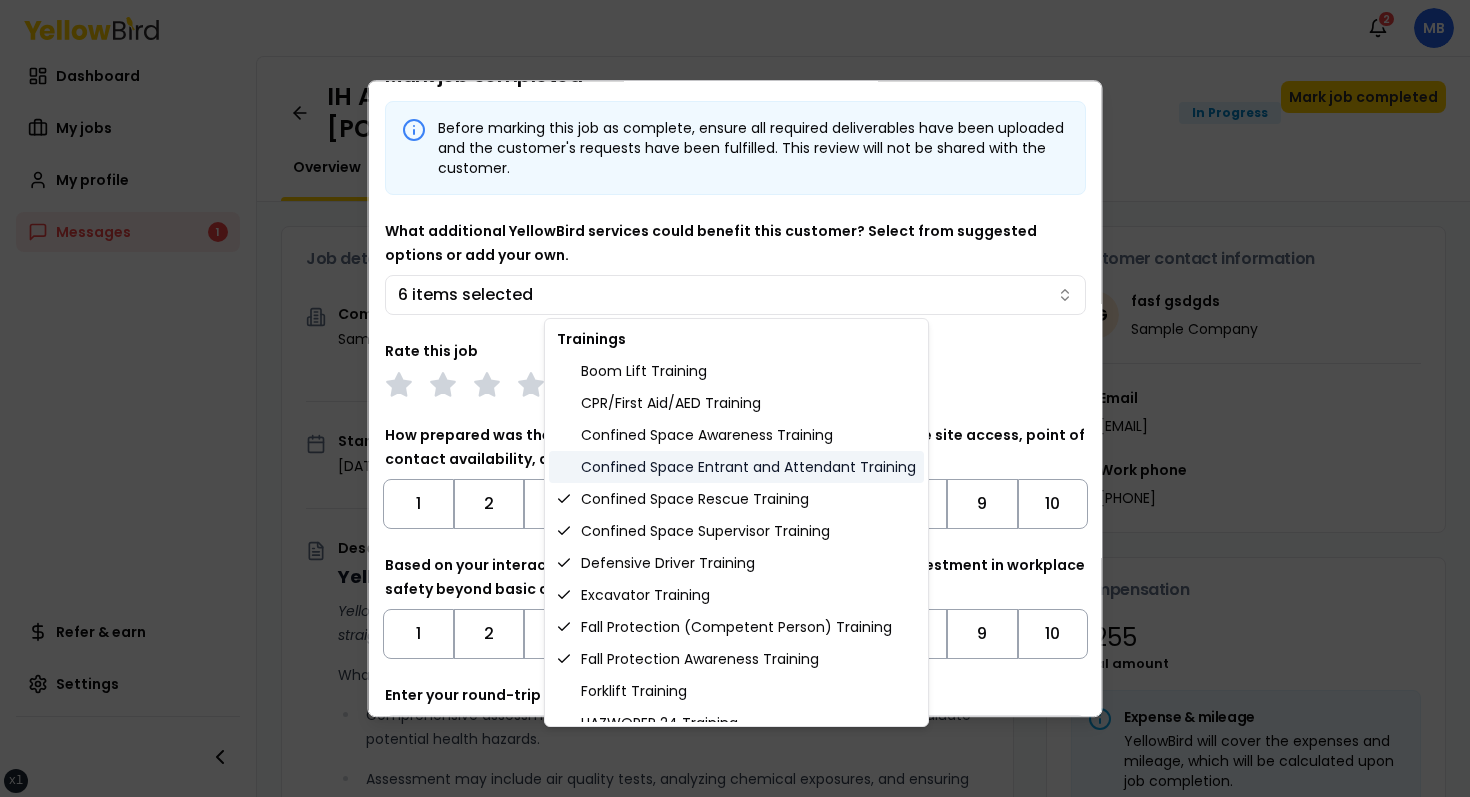 click on "Confined Space Entrant and Attendant Training" at bounding box center [736, 467] 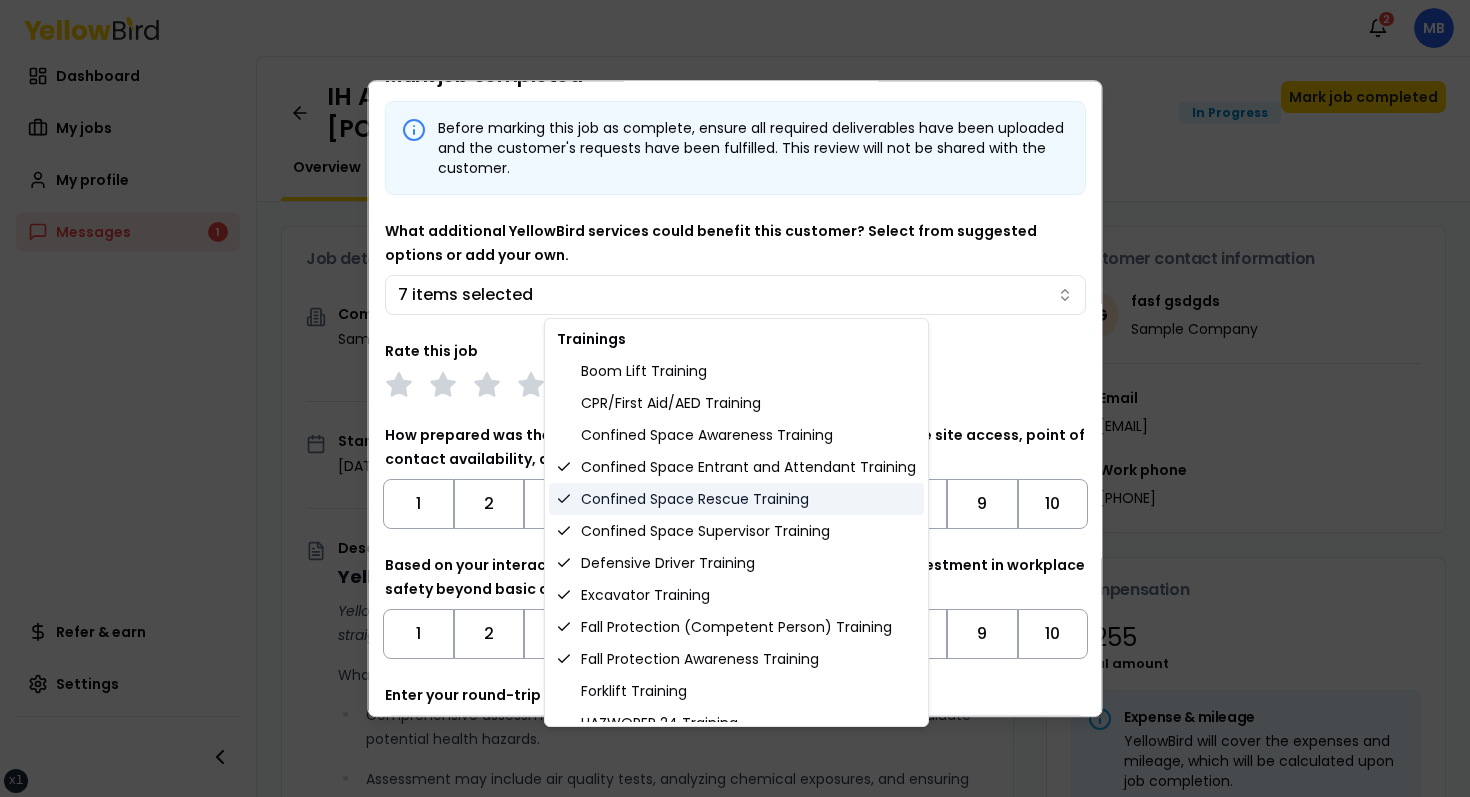 click on "Confined Space Rescue Training" at bounding box center (736, 499) 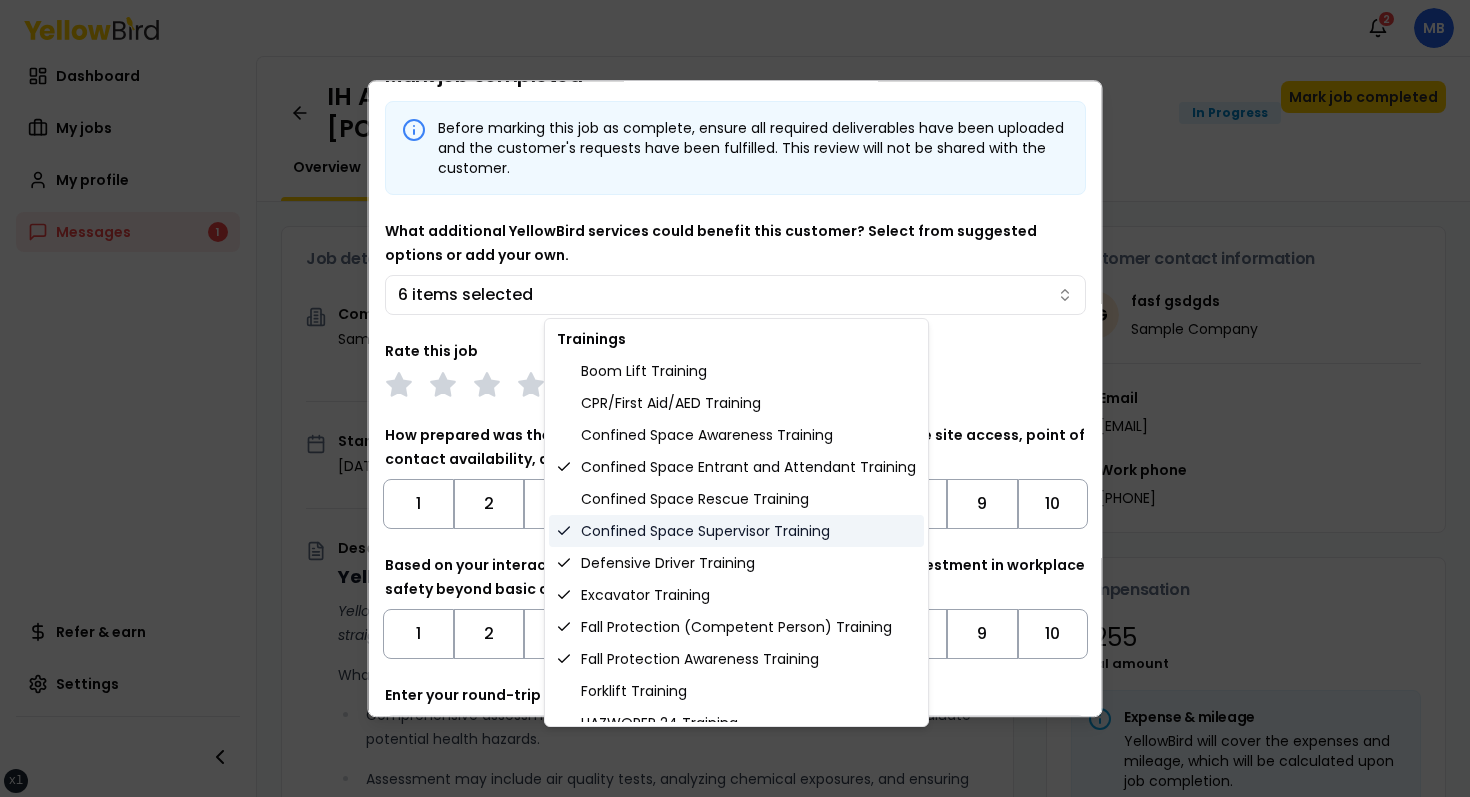 click on "Confined Space Supervisor Training" at bounding box center (736, 531) 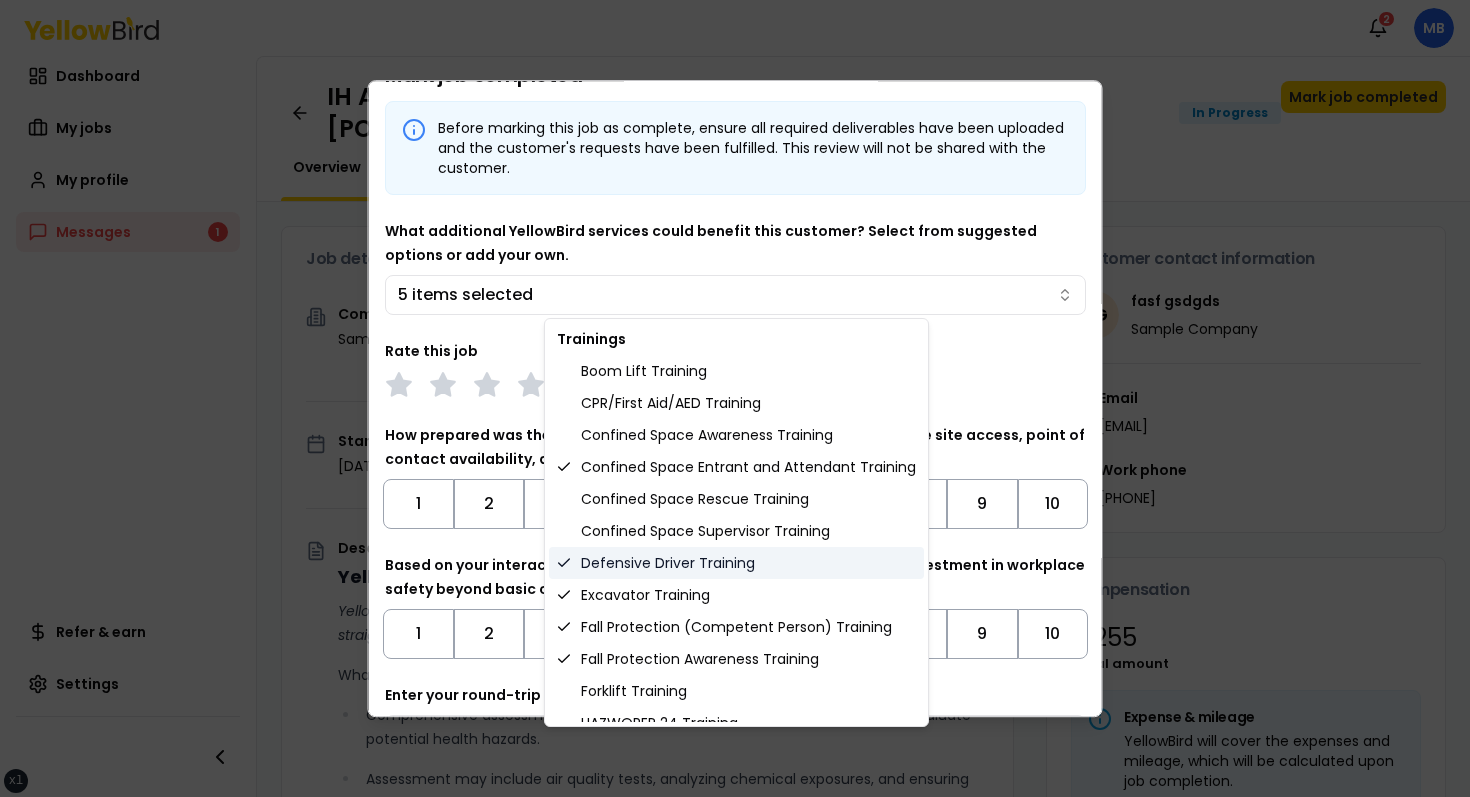 click on "Defensive Driver Training" at bounding box center [736, 563] 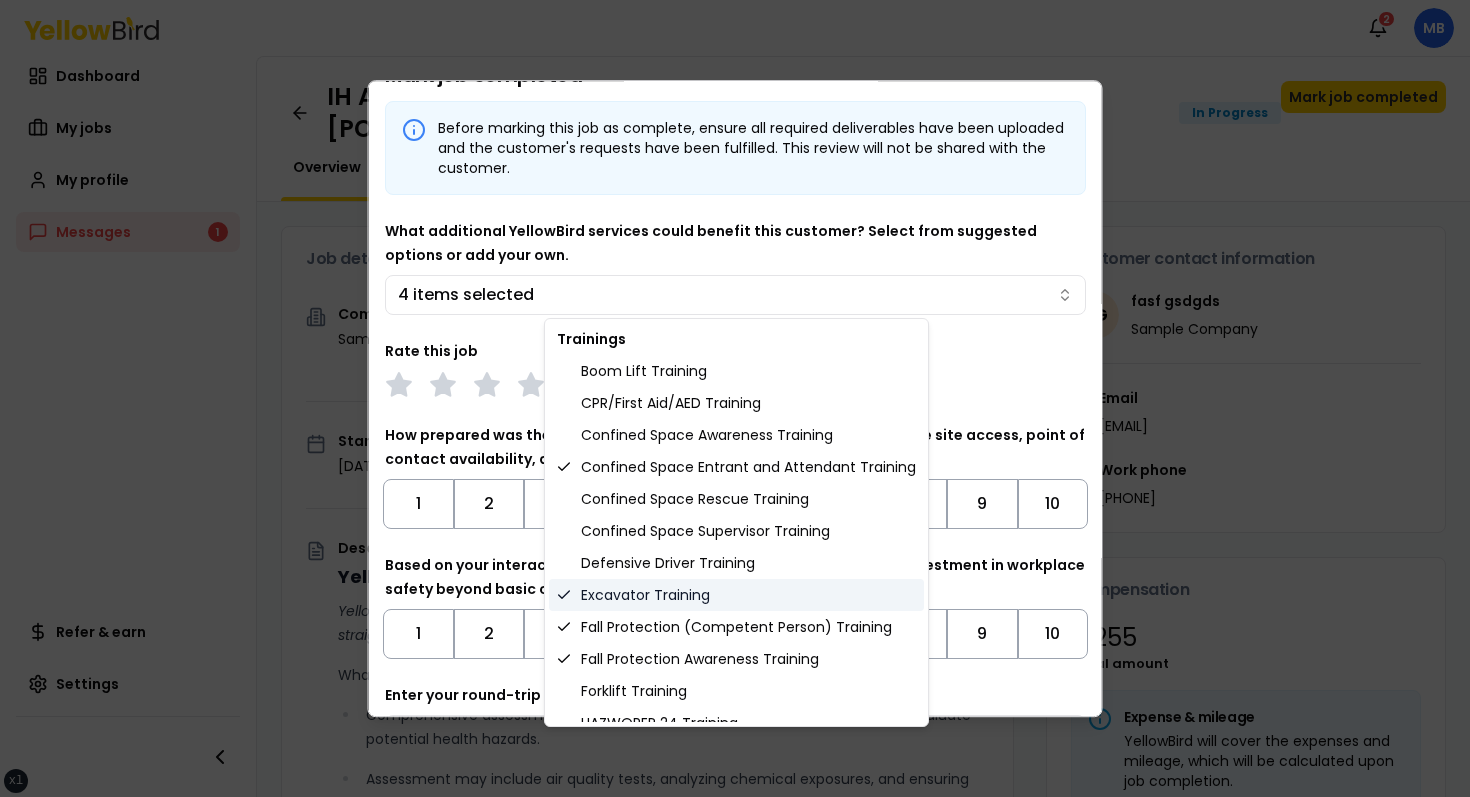 click on "Excavator Training" at bounding box center [736, 595] 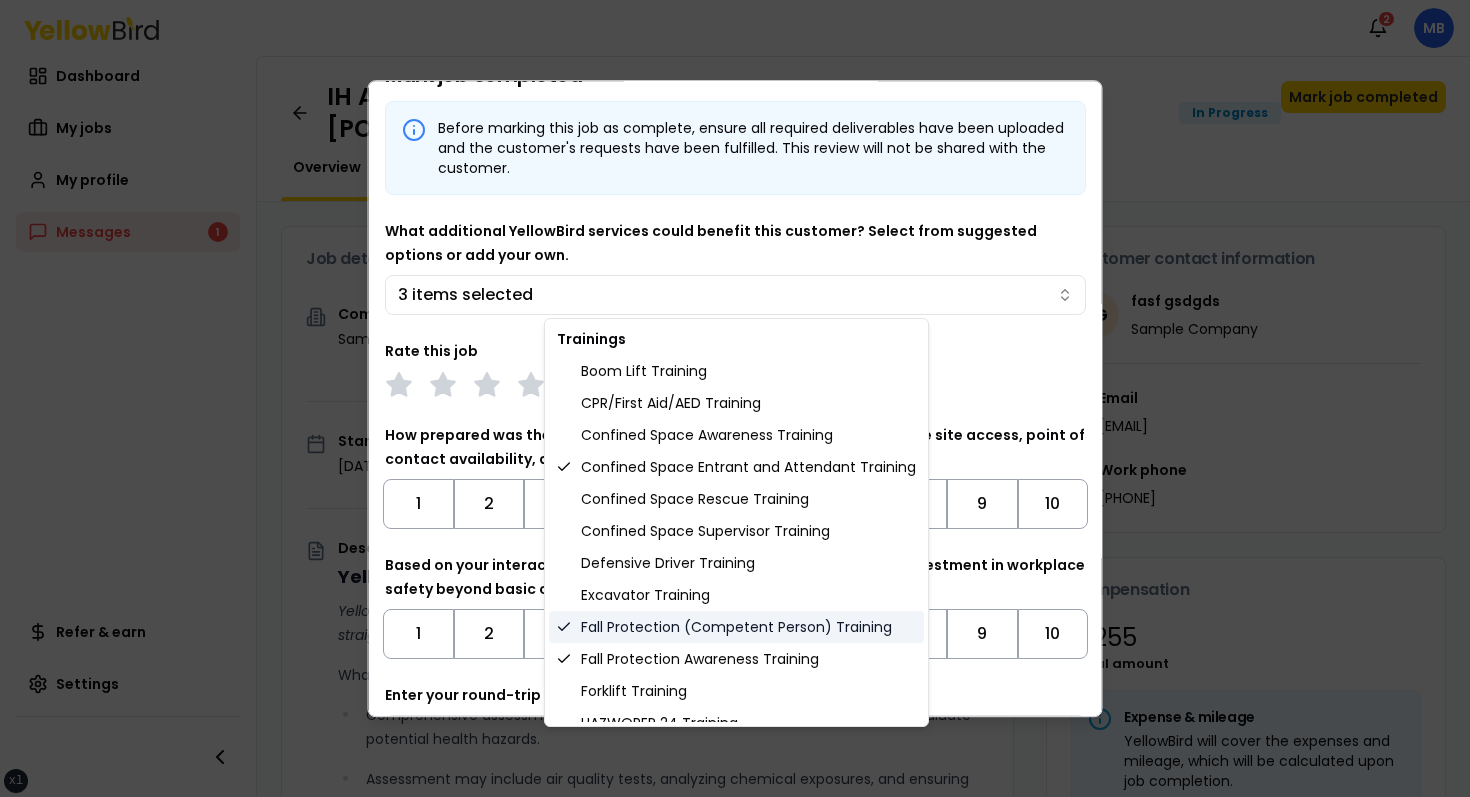 click on "Fall Protection (Competent Person) Training" at bounding box center [736, 627] 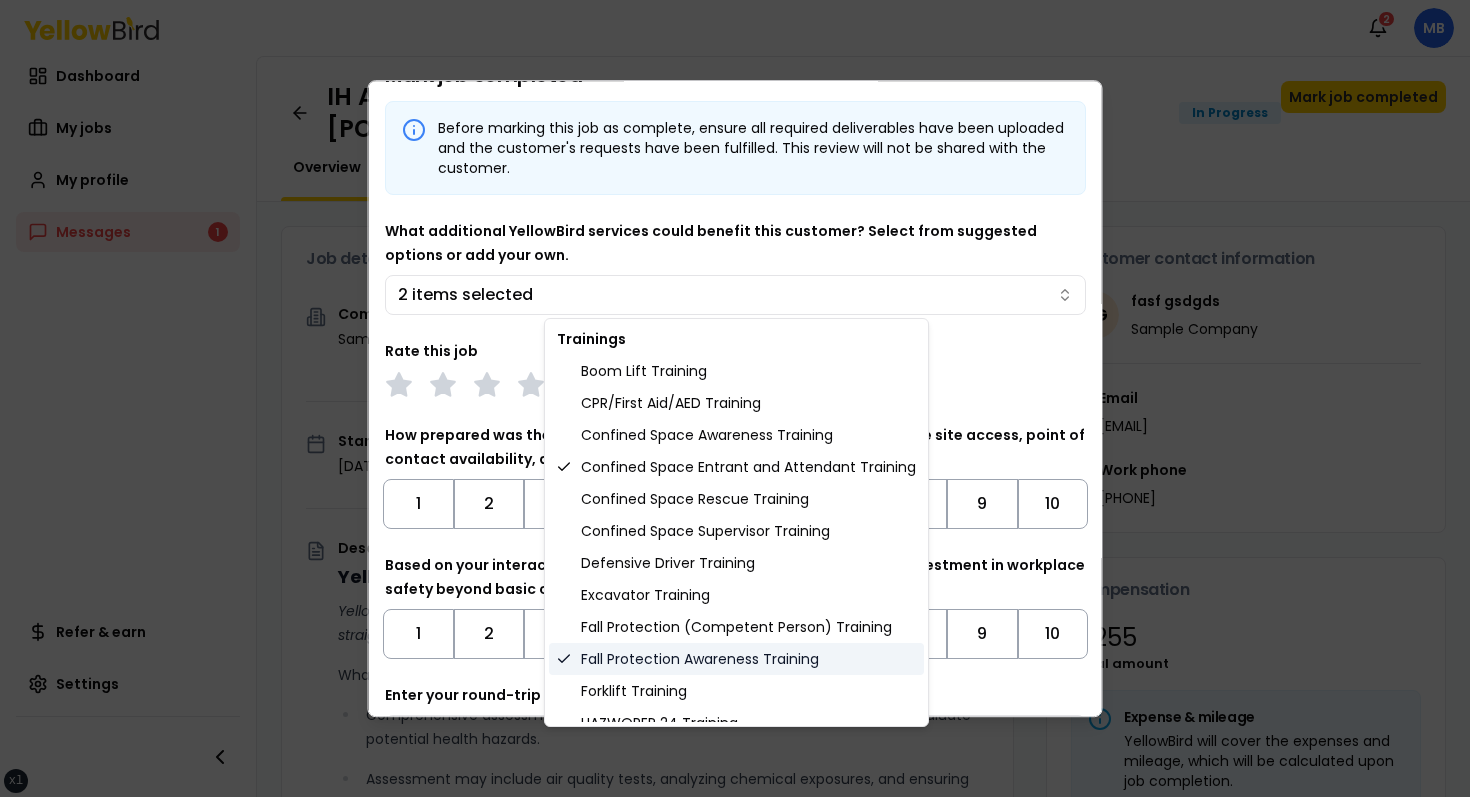 click on "Fall Protection Awareness Training" at bounding box center [736, 659] 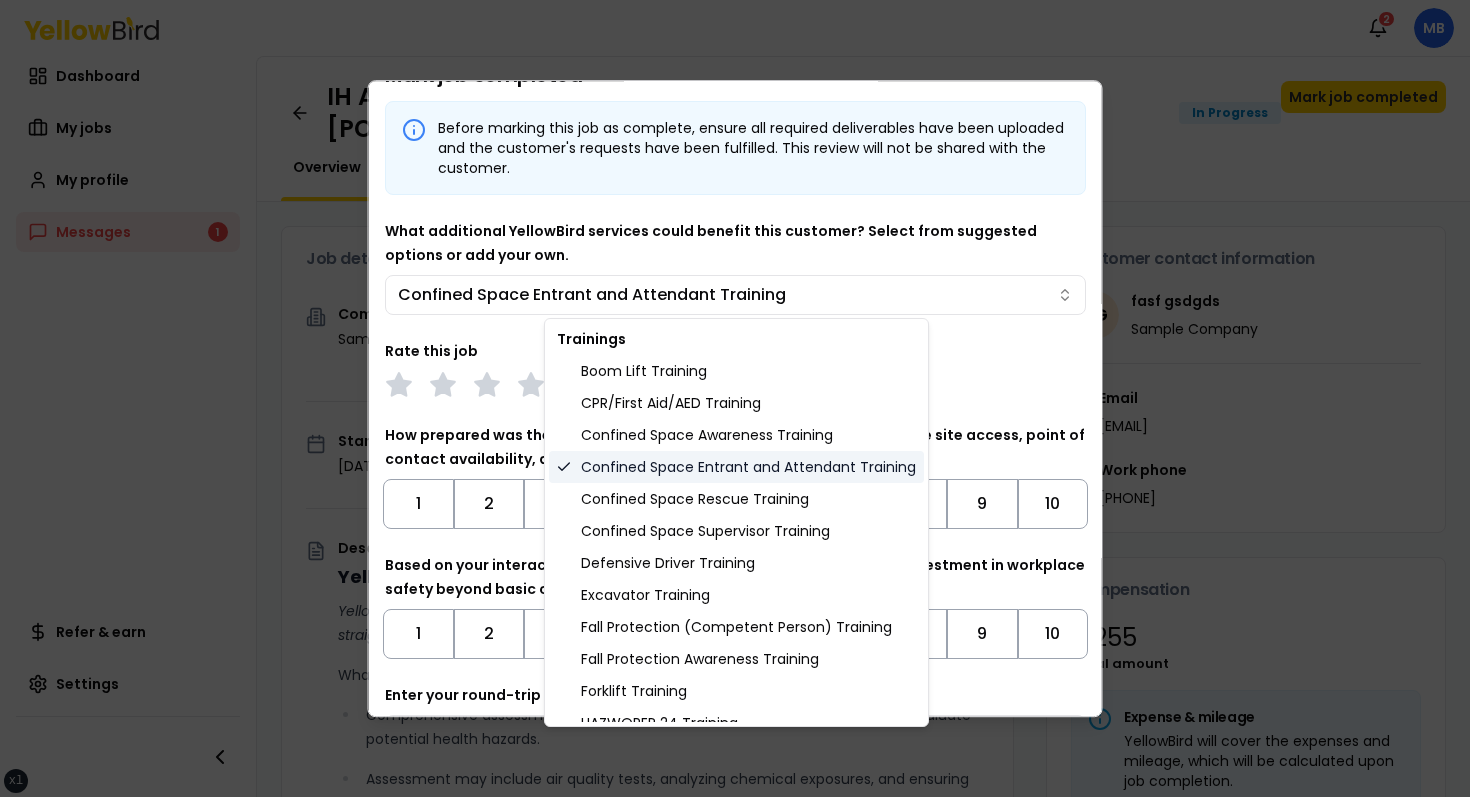 click on "Confined Space Entrant and Attendant Training" at bounding box center [736, 467] 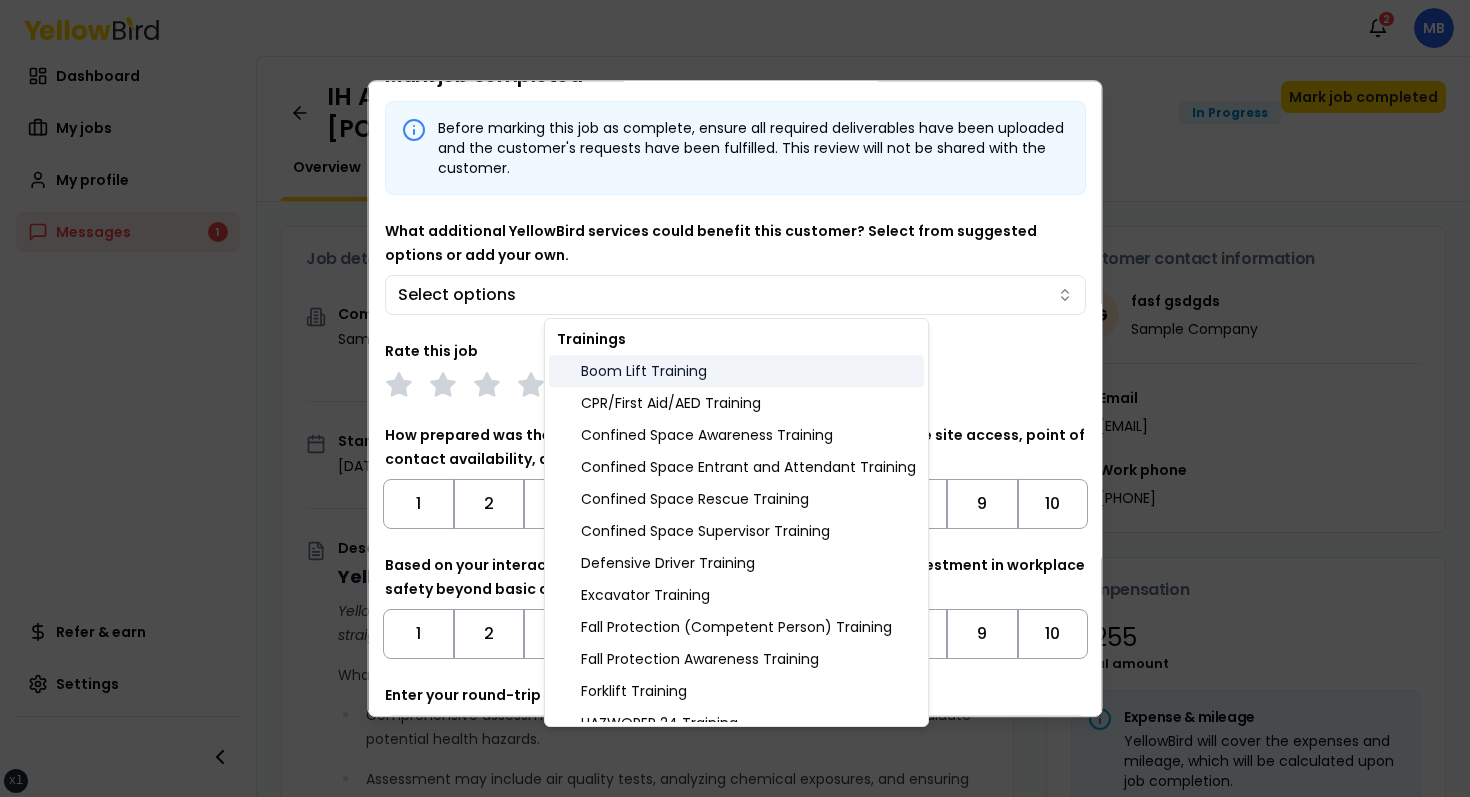click on "Boom Lift Training" at bounding box center (736, 371) 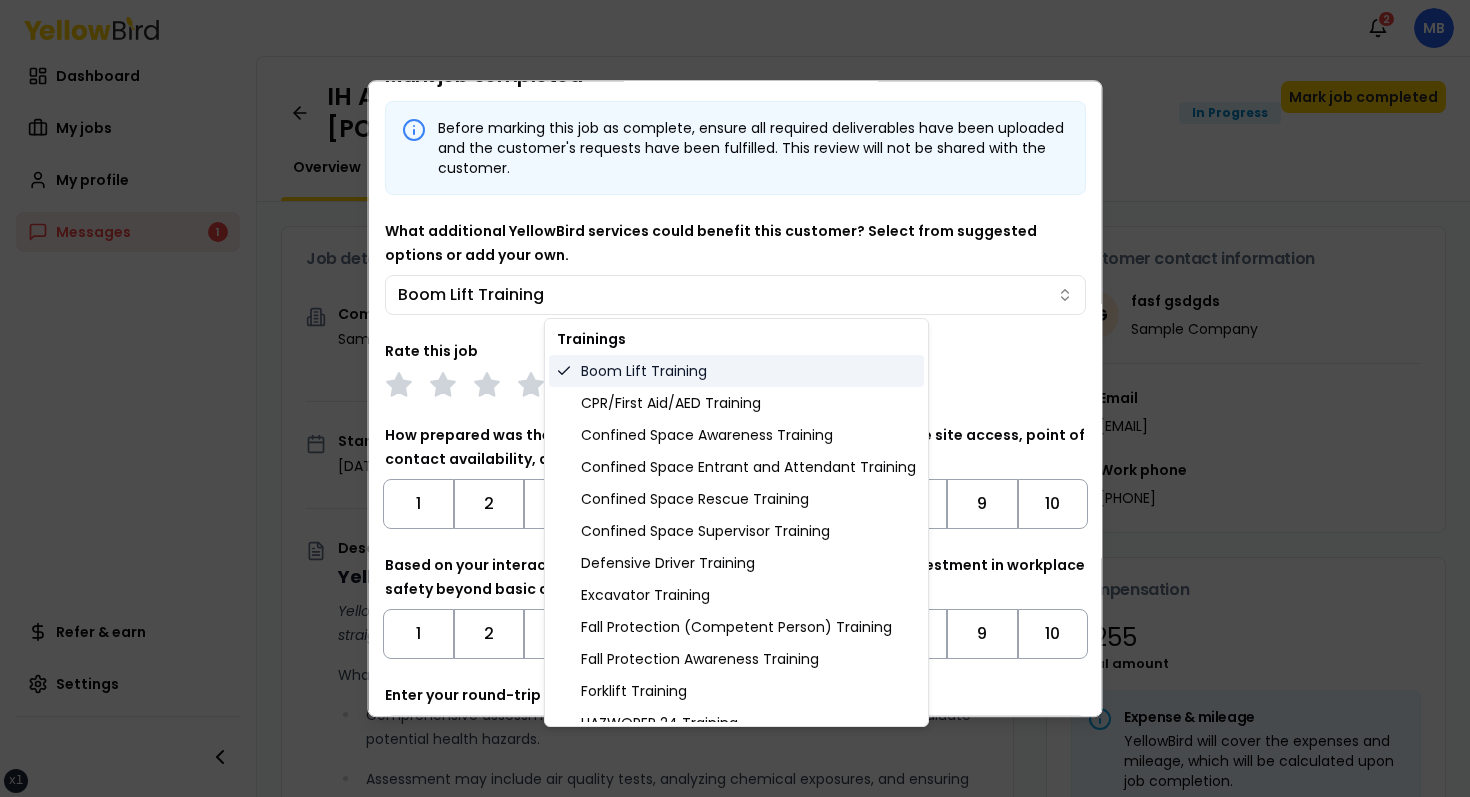 click on "Boom Lift Training" at bounding box center [736, 371] 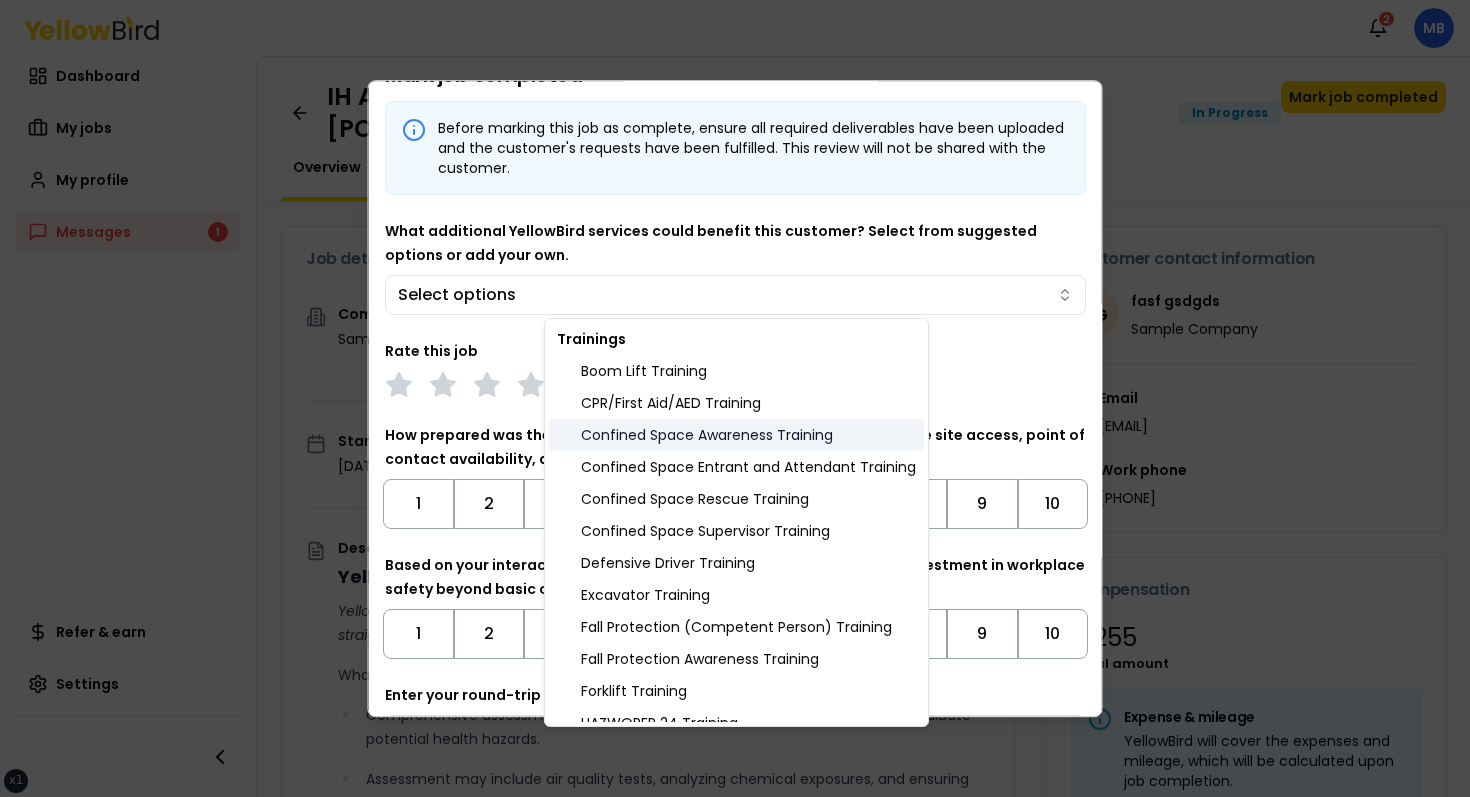click on "Confined Space Awareness Training" at bounding box center [736, 435] 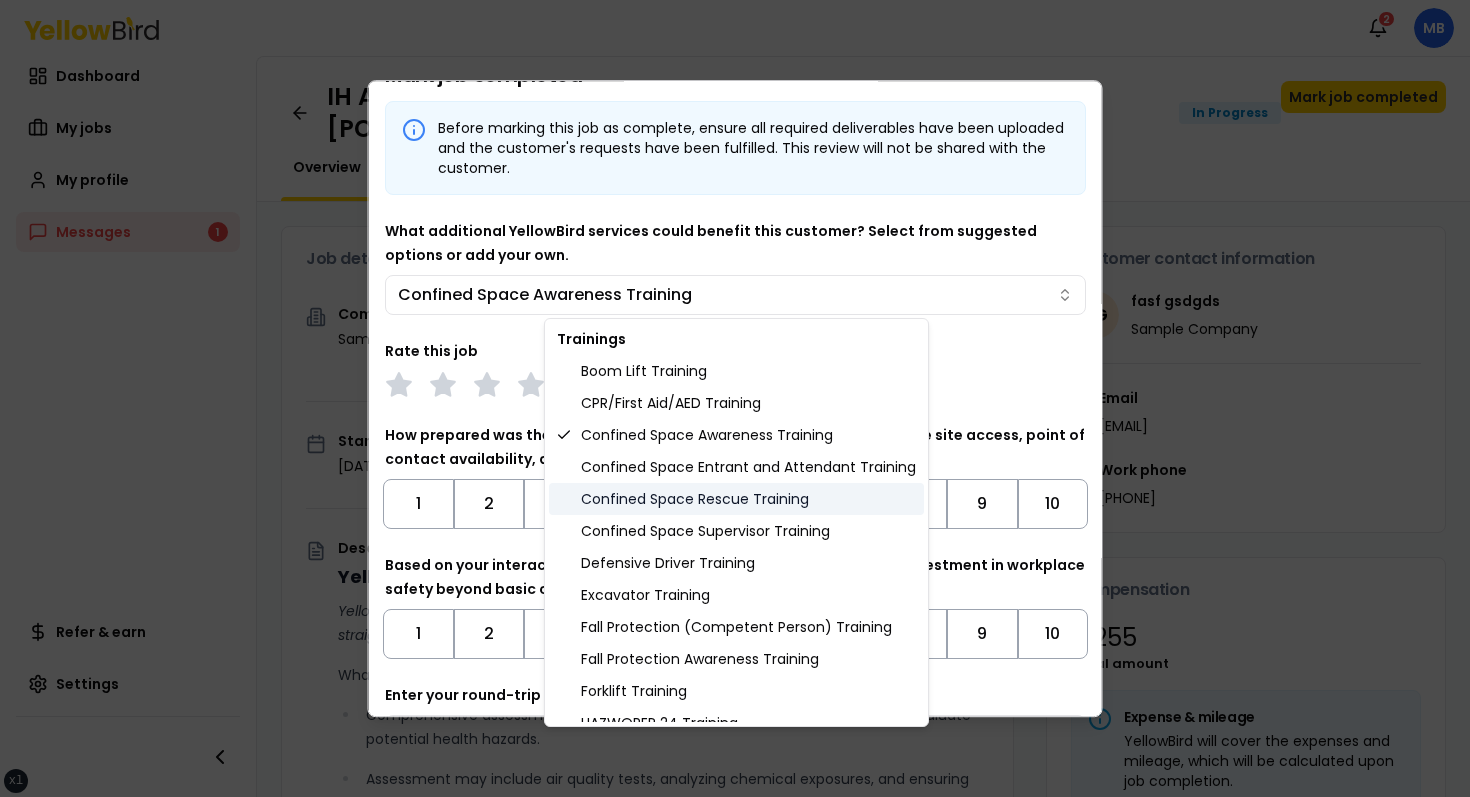 click on "Confined Space Rescue Training" at bounding box center [736, 499] 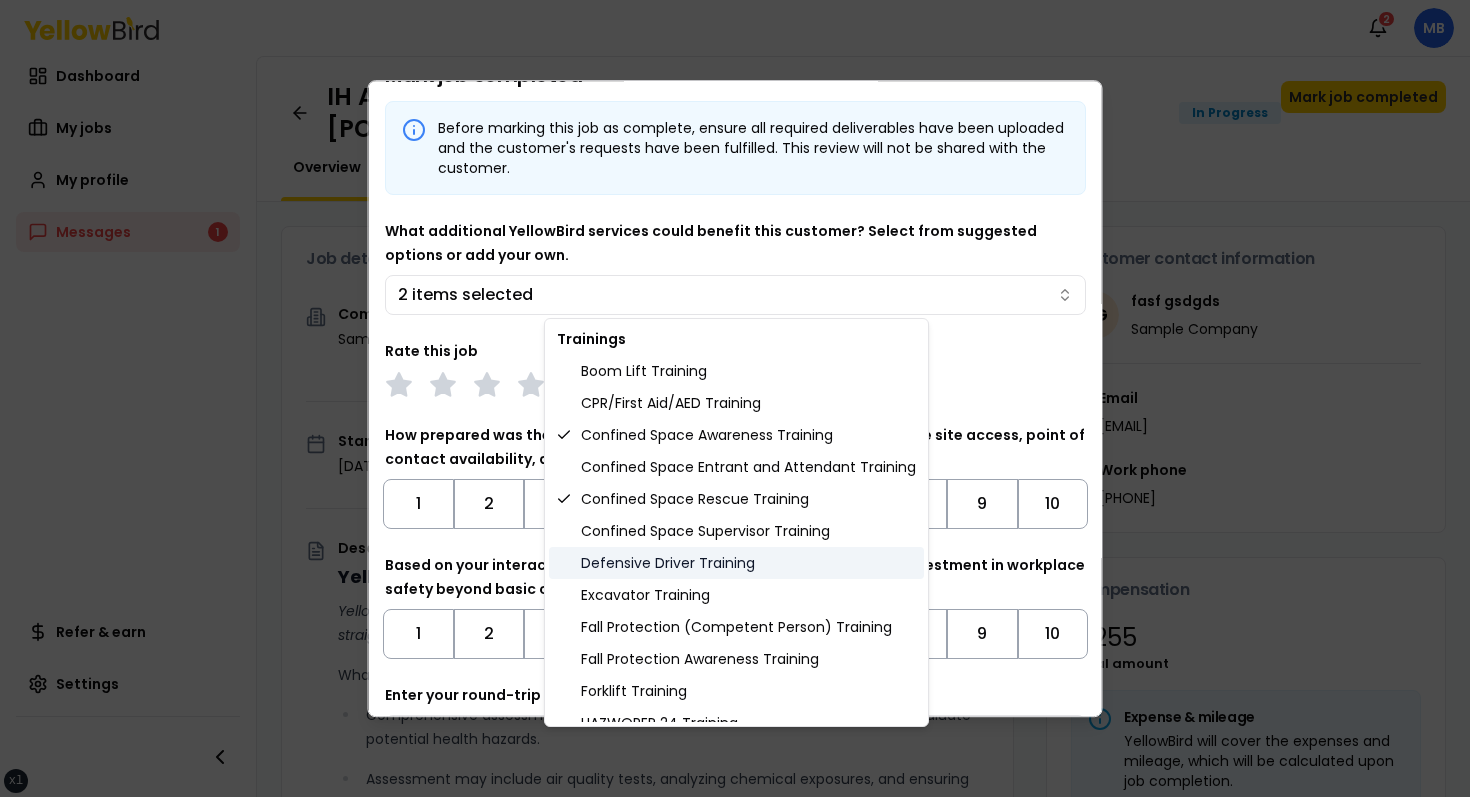 click on "Defensive Driver Training" at bounding box center (736, 563) 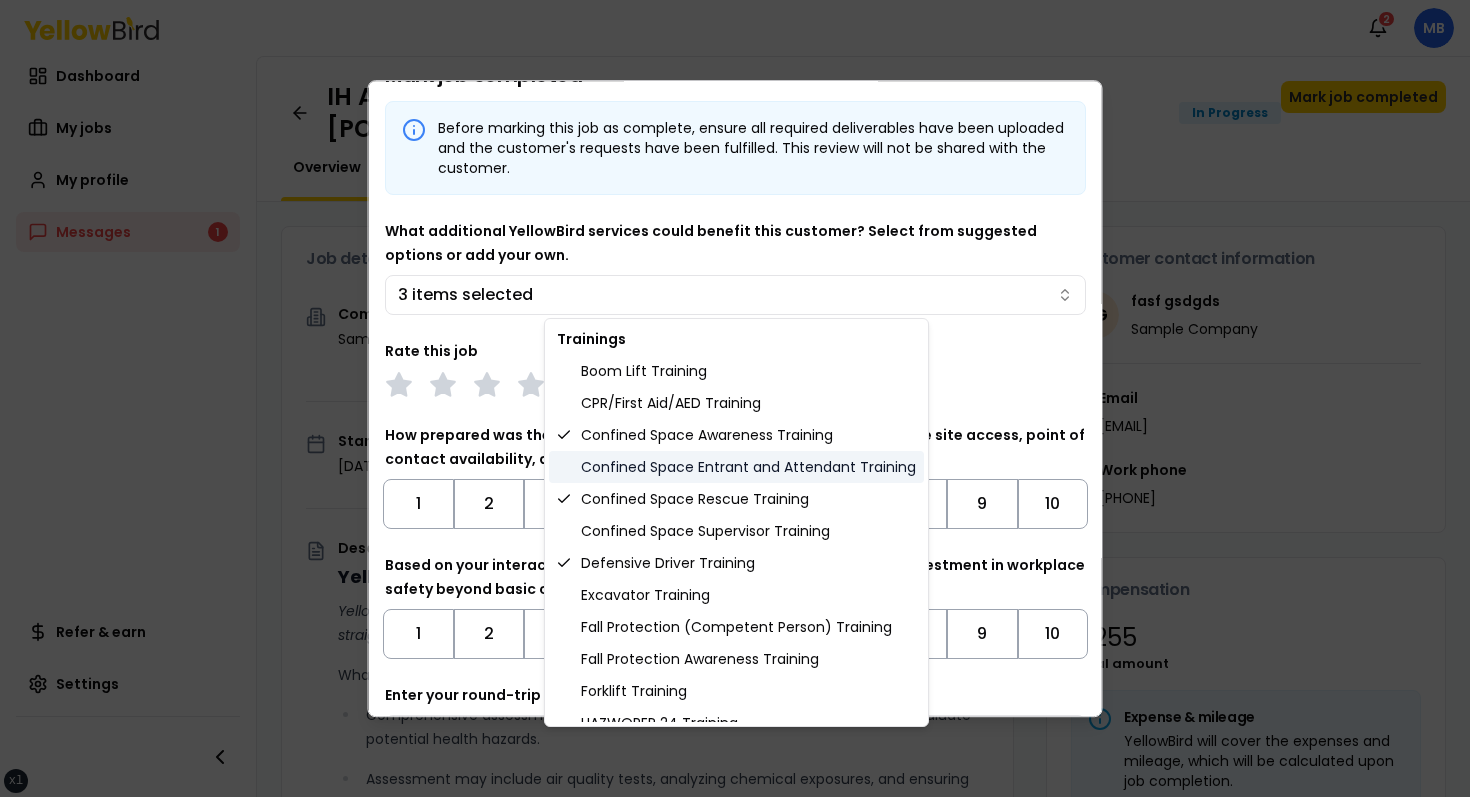 scroll, scrollTop: 389, scrollLeft: 0, axis: vertical 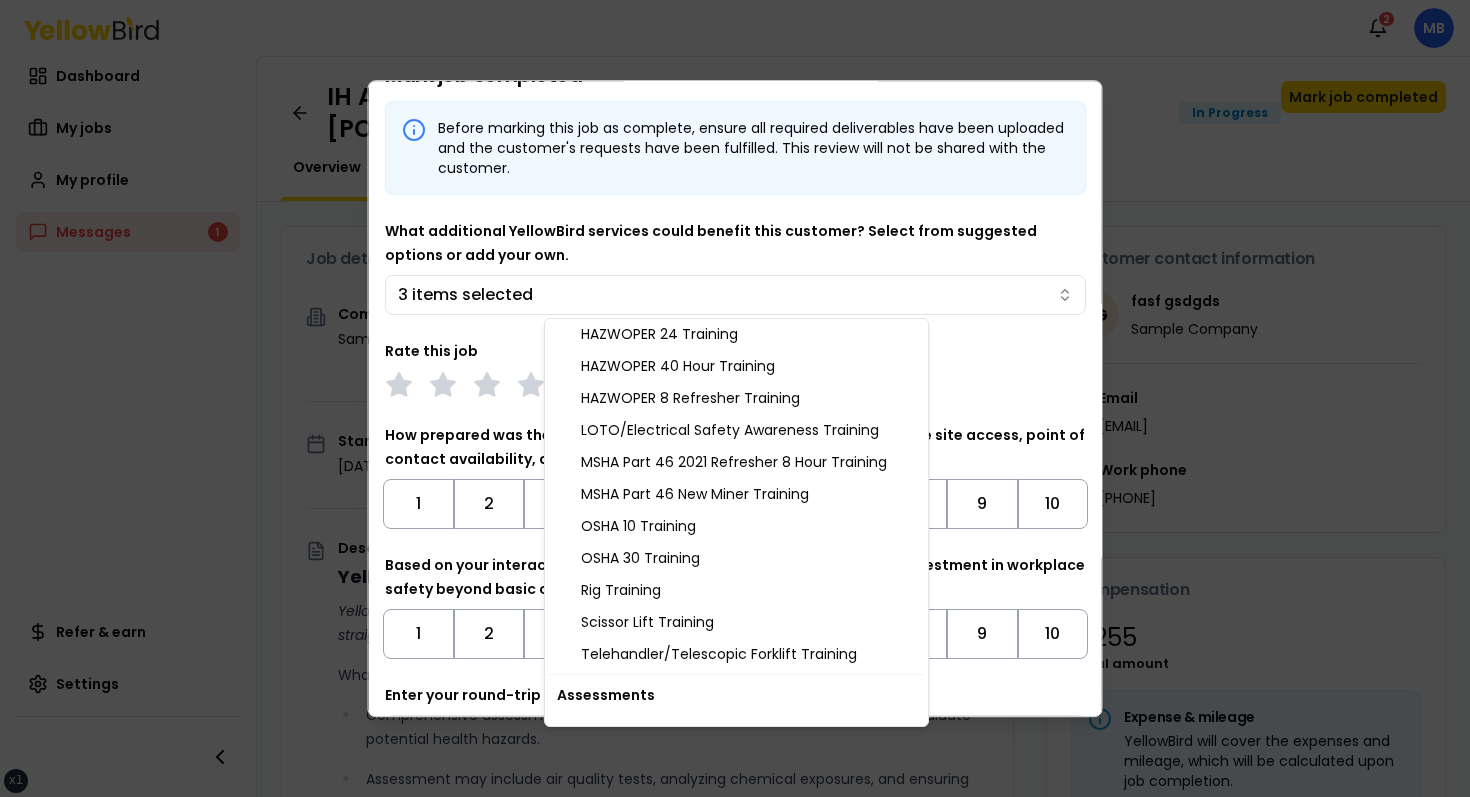 click on "xs sm md lg xl 2xl Notifications 2 MB Dashboard My jobs My profile Messages 1 Refer & earn Settings IH Assessment - 123 tasf, asfasf, DE 12321 In Progress Mark job completed Overview Tasks 1 Messages 1 Job details Company Sample Company Location 123 tasf, asfasf, DE 12321 Start date August 8, 2025 Service type IH Assessment Description YellowBird Industrial Hygiene (IH) Assessment
YellowBird’s flat-rate pricing eliminates hidden costs and travel expenses, providing straightforward access to a nationwide network of skilled professionals with no surprise fees.
What’s Included:
Comprehensive assessment of your workplace environments to identify and evaluate potential health hazards.
Assessment may include air quality tests, analyzing chemical exposures, and ensuring compliance with safety regulations.
Detail...
View more Documents   Deliverable template No template has been provided; please use your own deliverable template to upload the service deliverables. Upload FG Email" at bounding box center [735, 398] 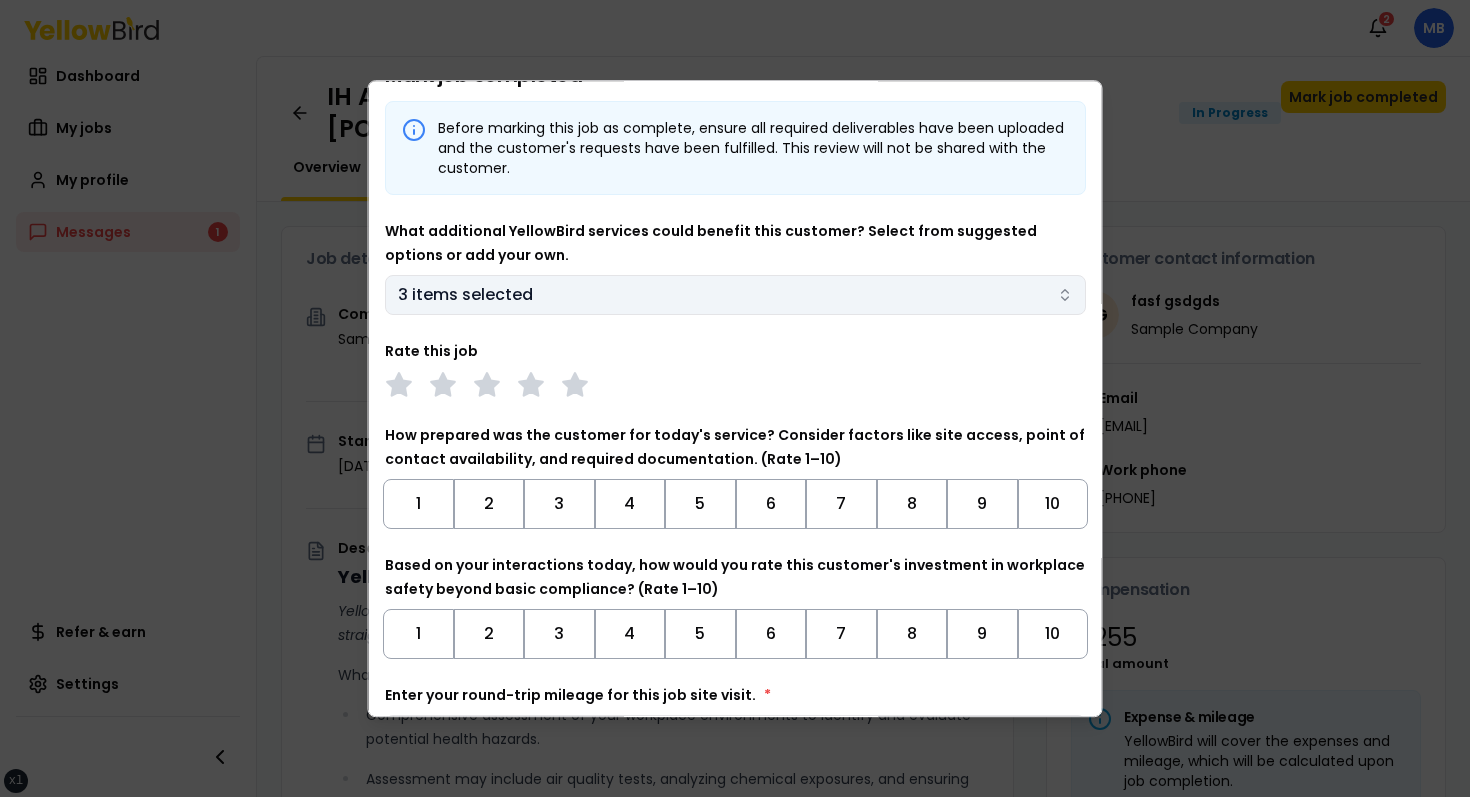 click on "3 items selected" at bounding box center (735, 295) 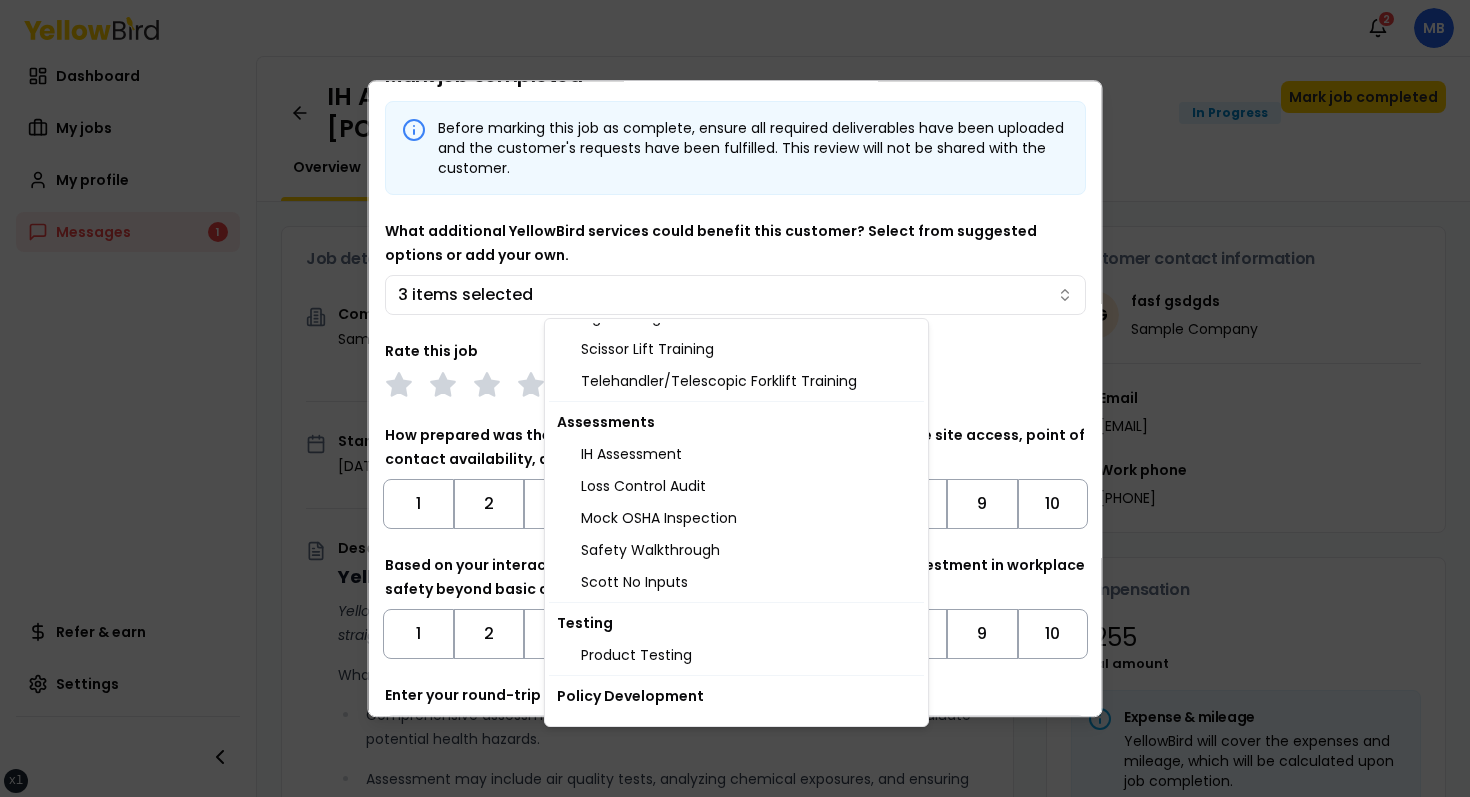 scroll, scrollTop: 804, scrollLeft: 0, axis: vertical 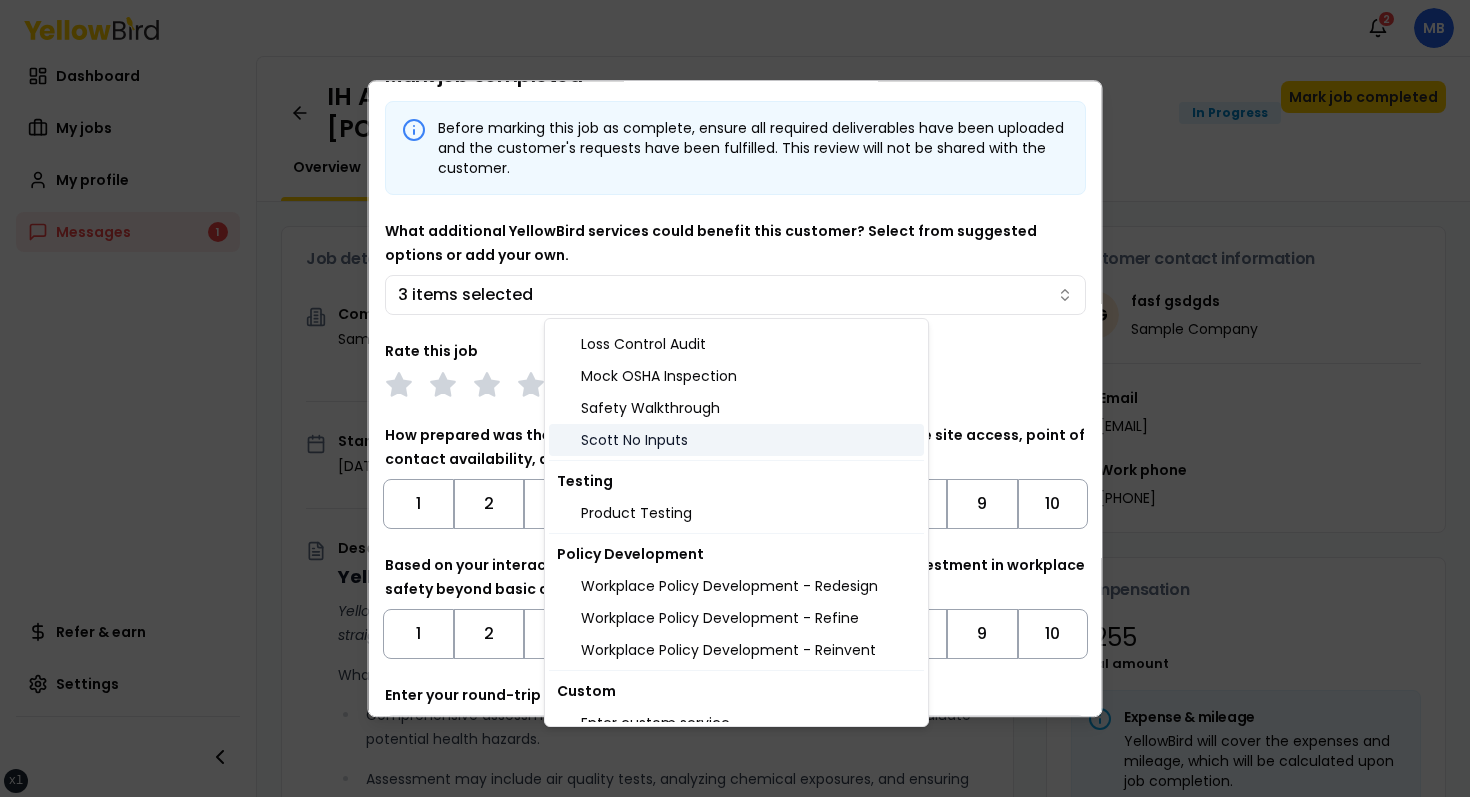 click on "Scott No Inputs" at bounding box center (736, 440) 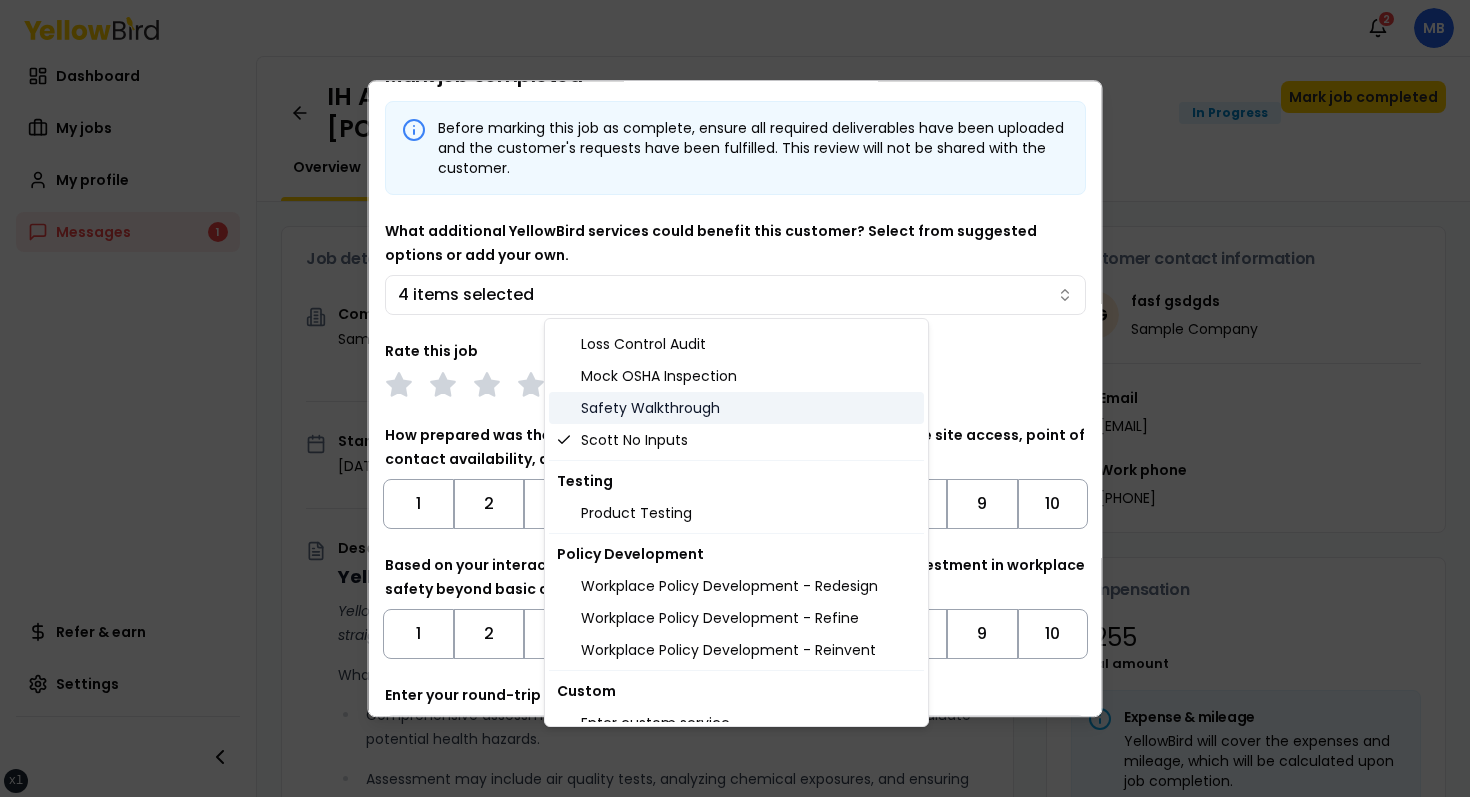 click on "Safety Walkthrough" at bounding box center (736, 408) 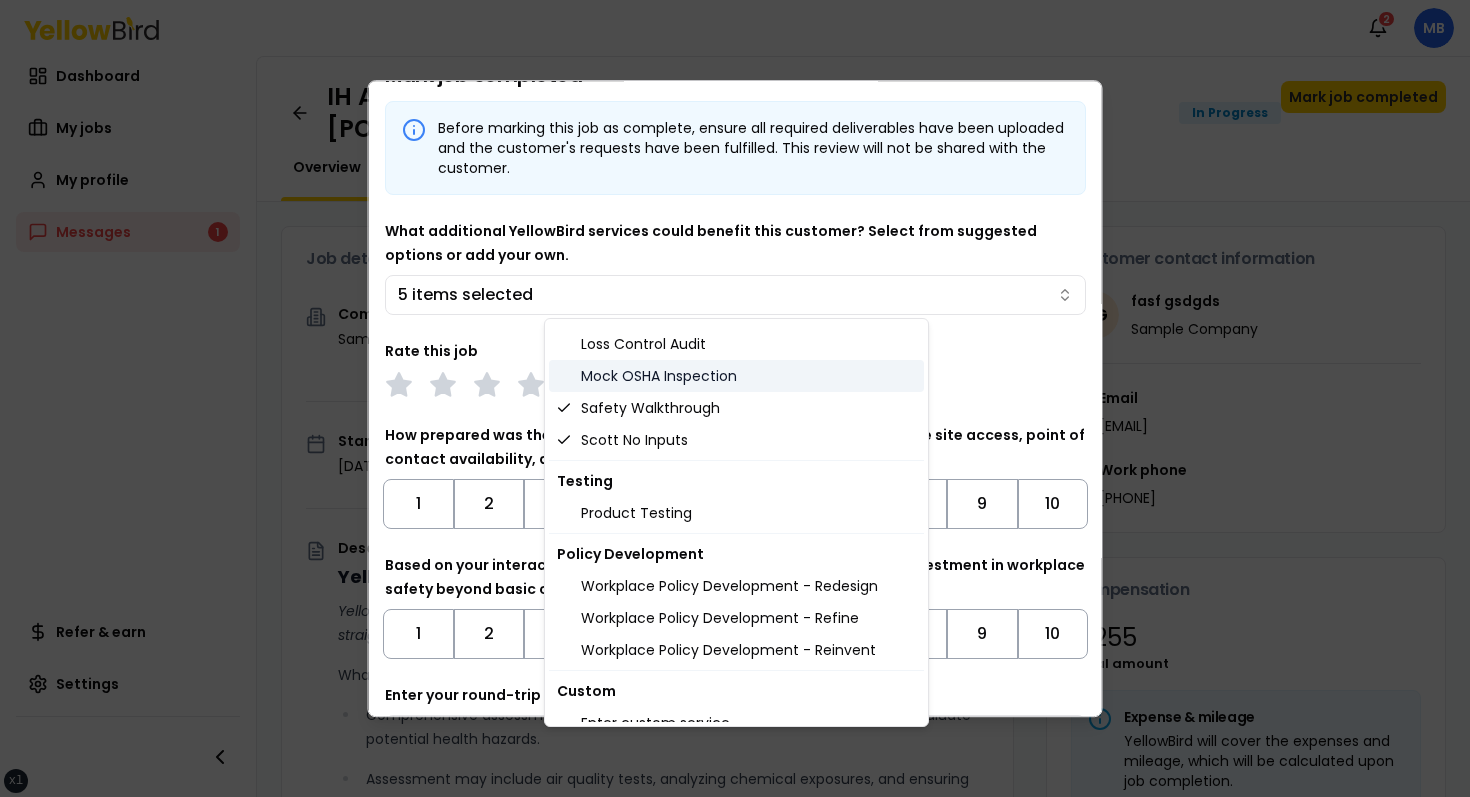 click on "Mock OSHA Inspection" at bounding box center (736, 376) 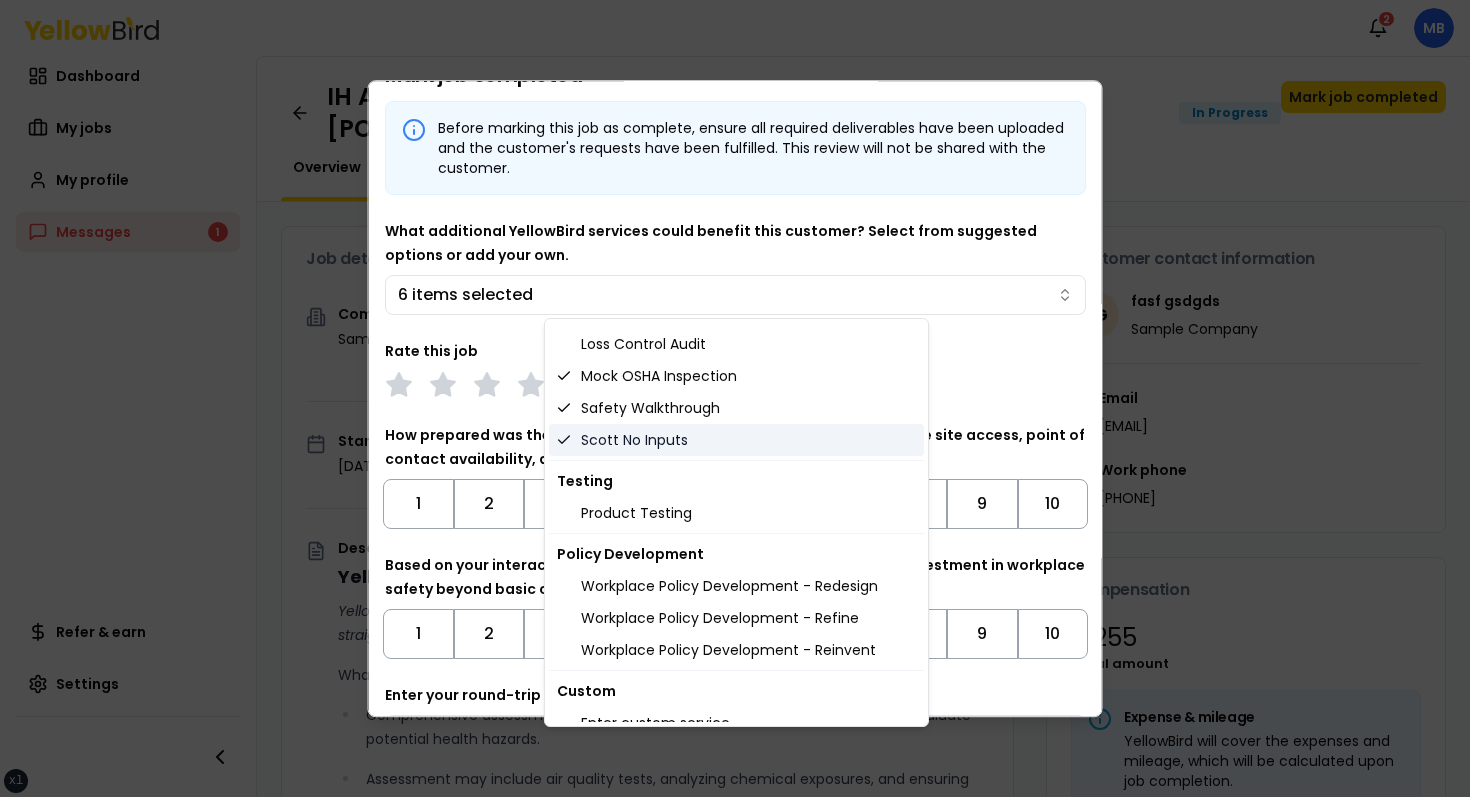 click on "Scott No Inputs" at bounding box center (736, 440) 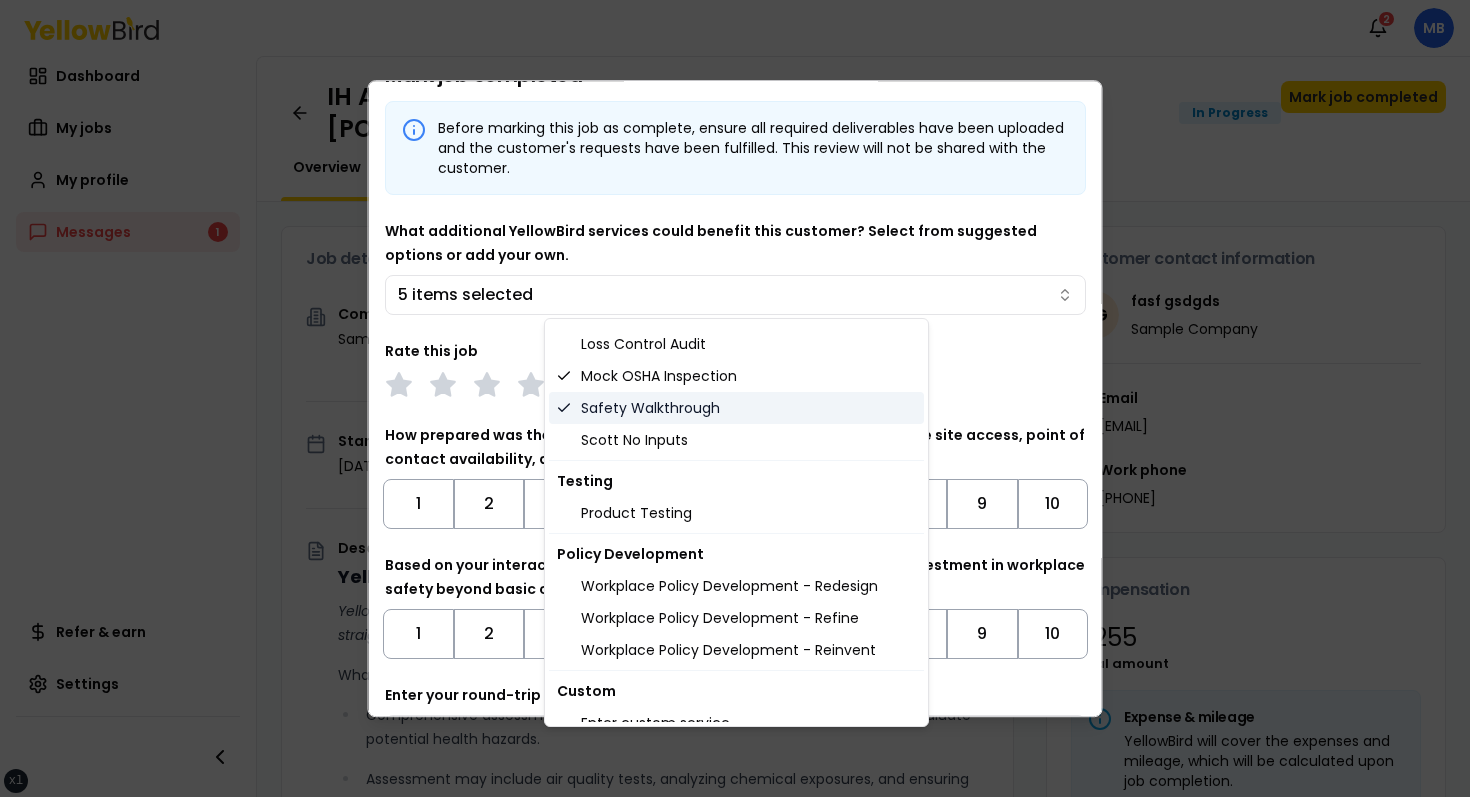 click on "Safety Walkthrough" at bounding box center [736, 408] 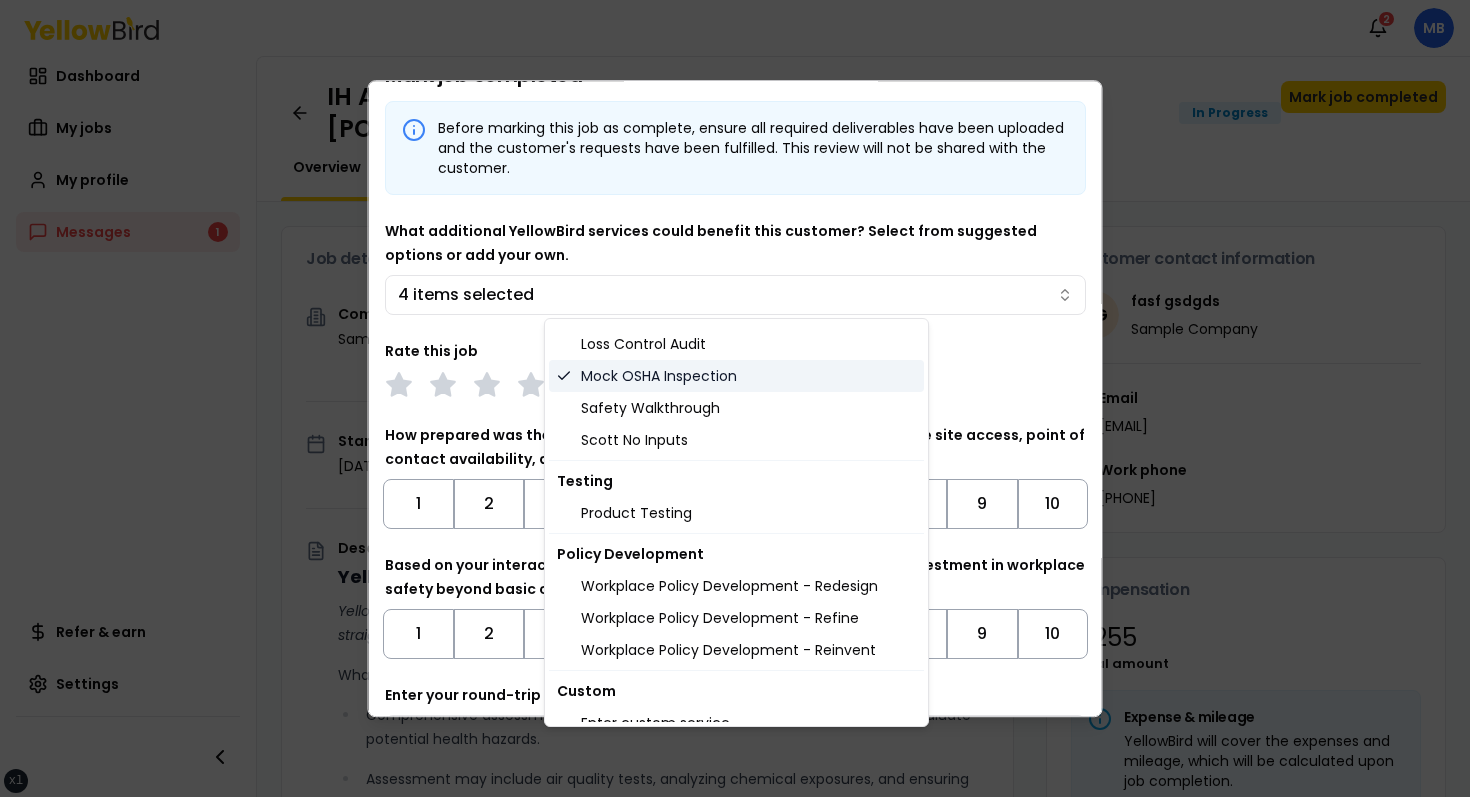 click on "Mock OSHA Inspection" at bounding box center (736, 376) 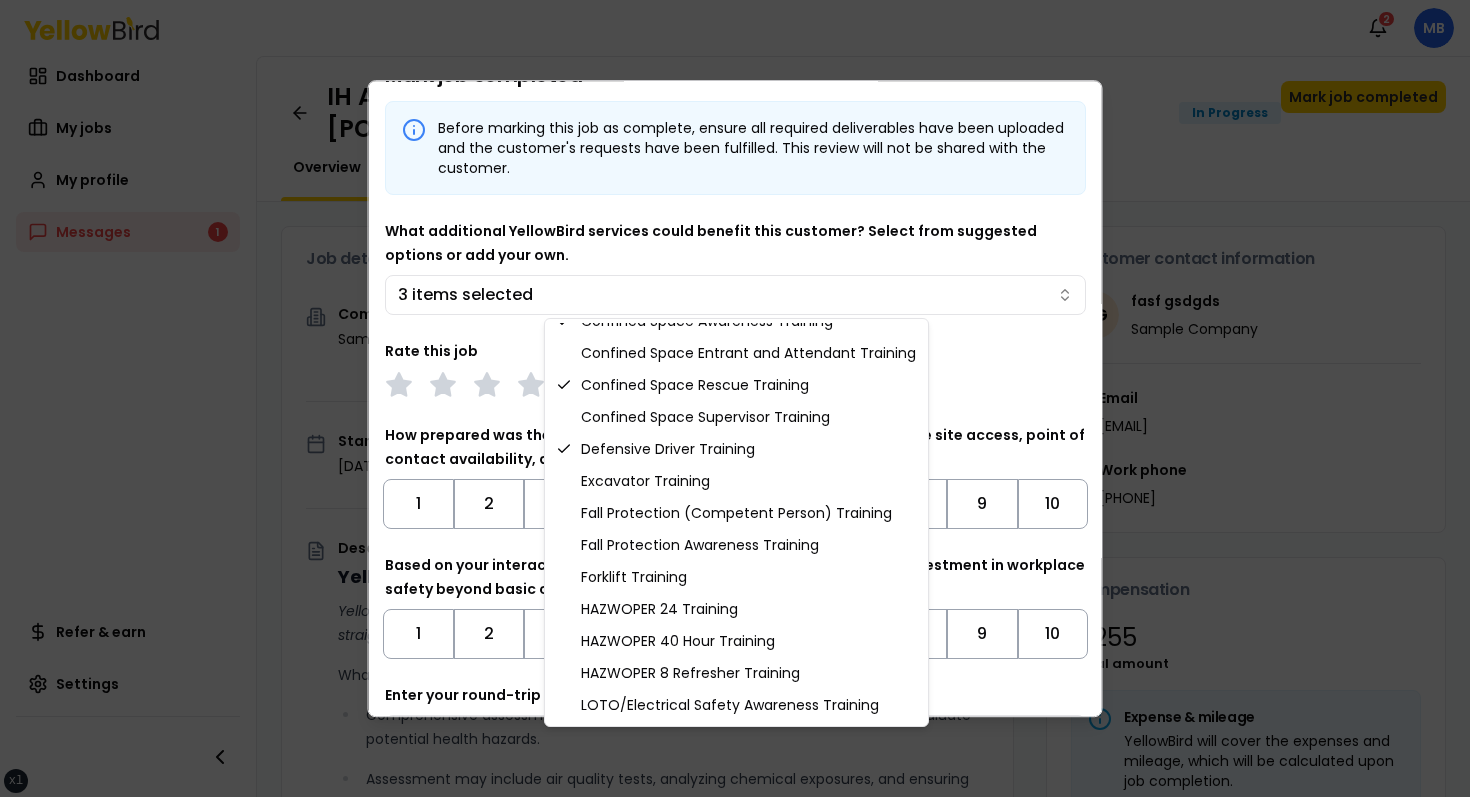 scroll, scrollTop: 0, scrollLeft: 0, axis: both 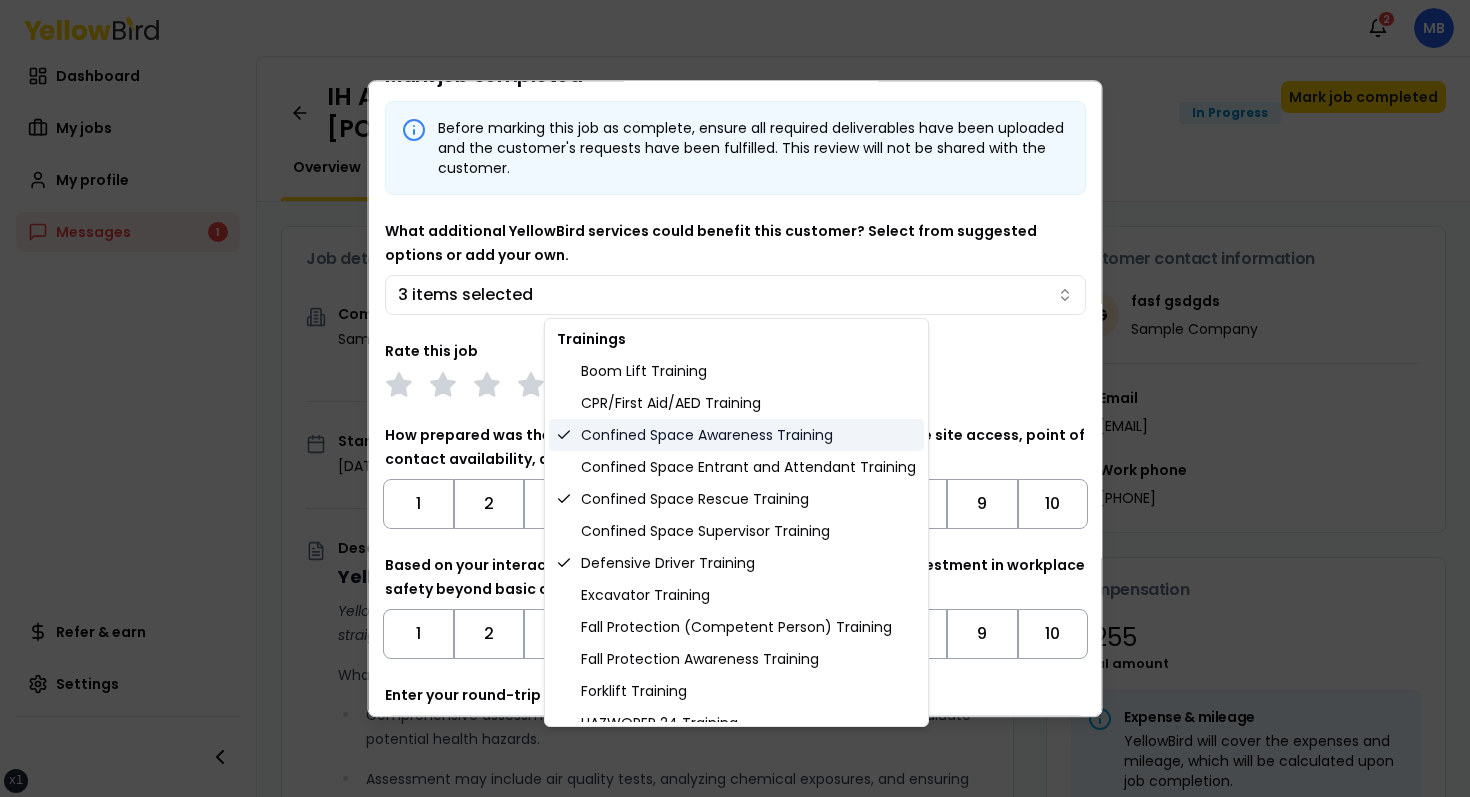 click on "Confined Space Awareness Training" at bounding box center [736, 435] 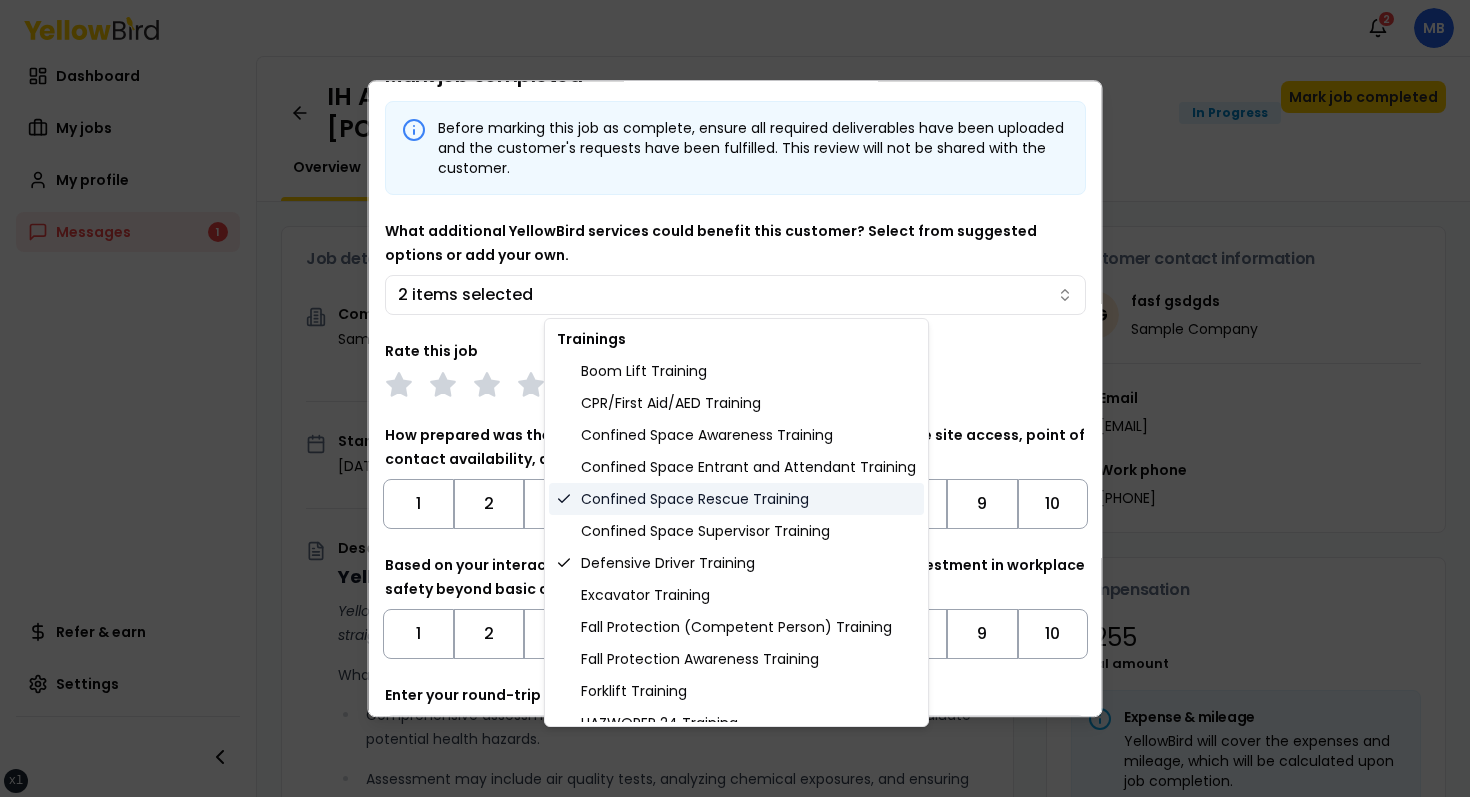 click on "Confined Space Rescue Training" at bounding box center [736, 499] 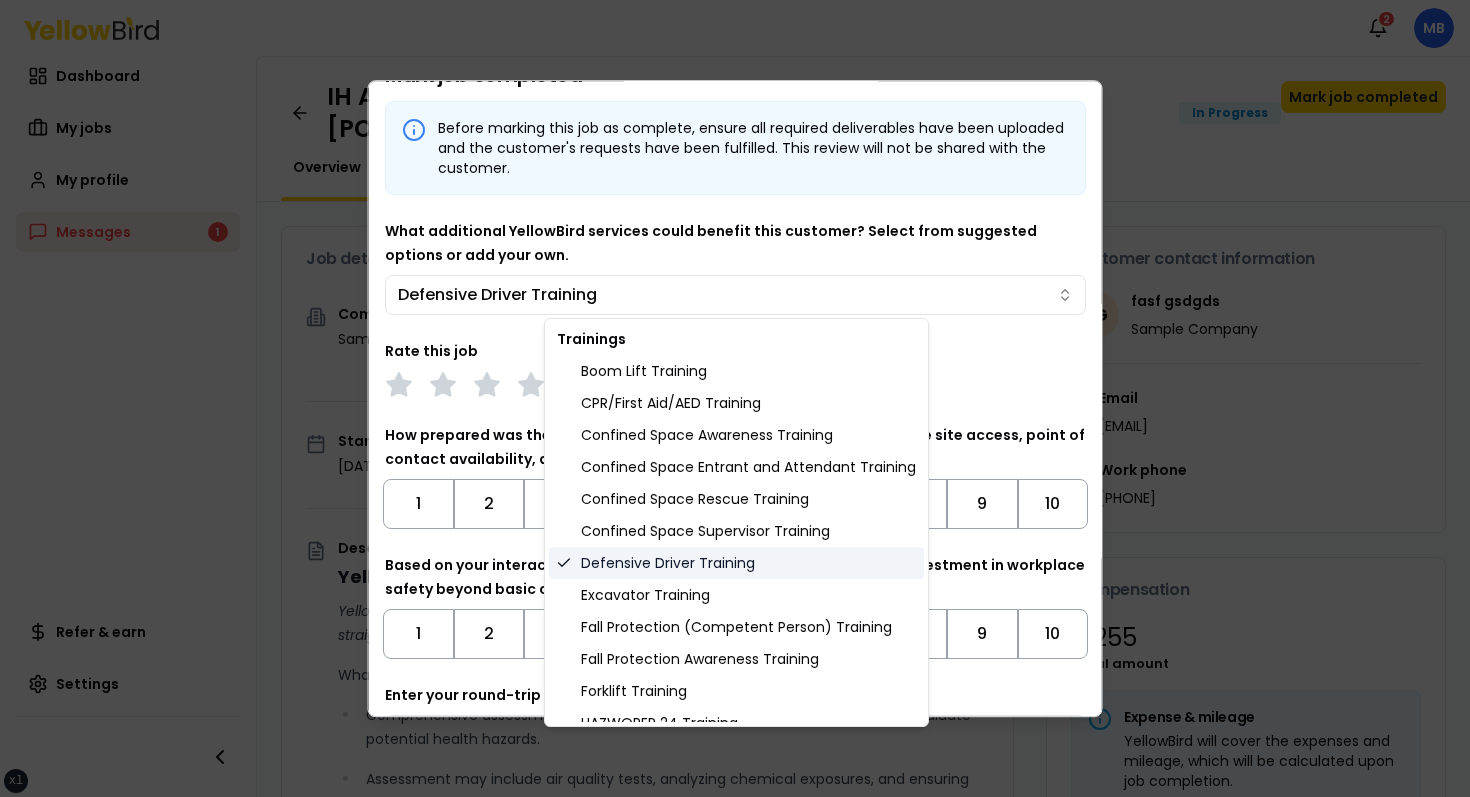 click on "Defensive Driver Training" at bounding box center (736, 563) 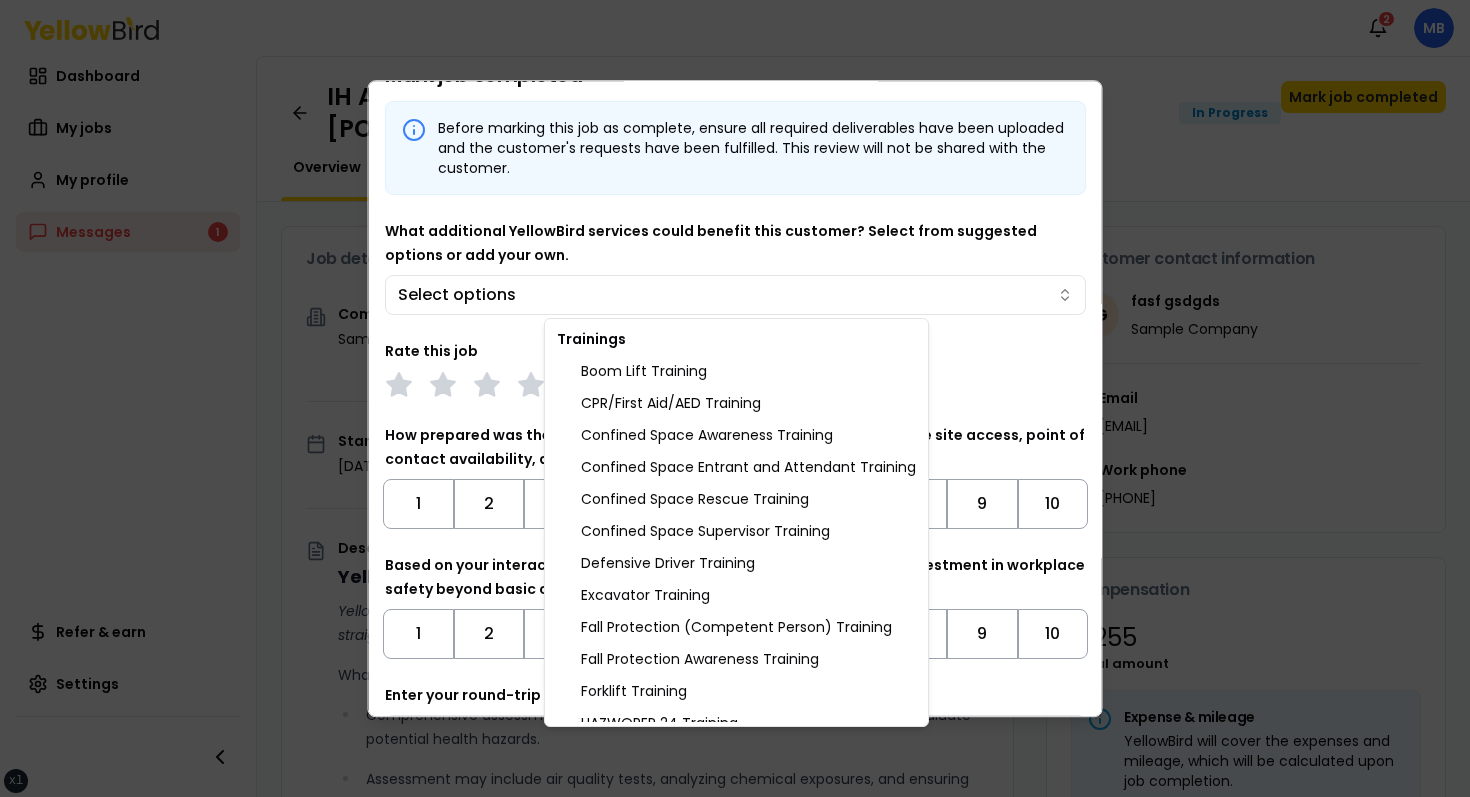 click at bounding box center (735, 398) 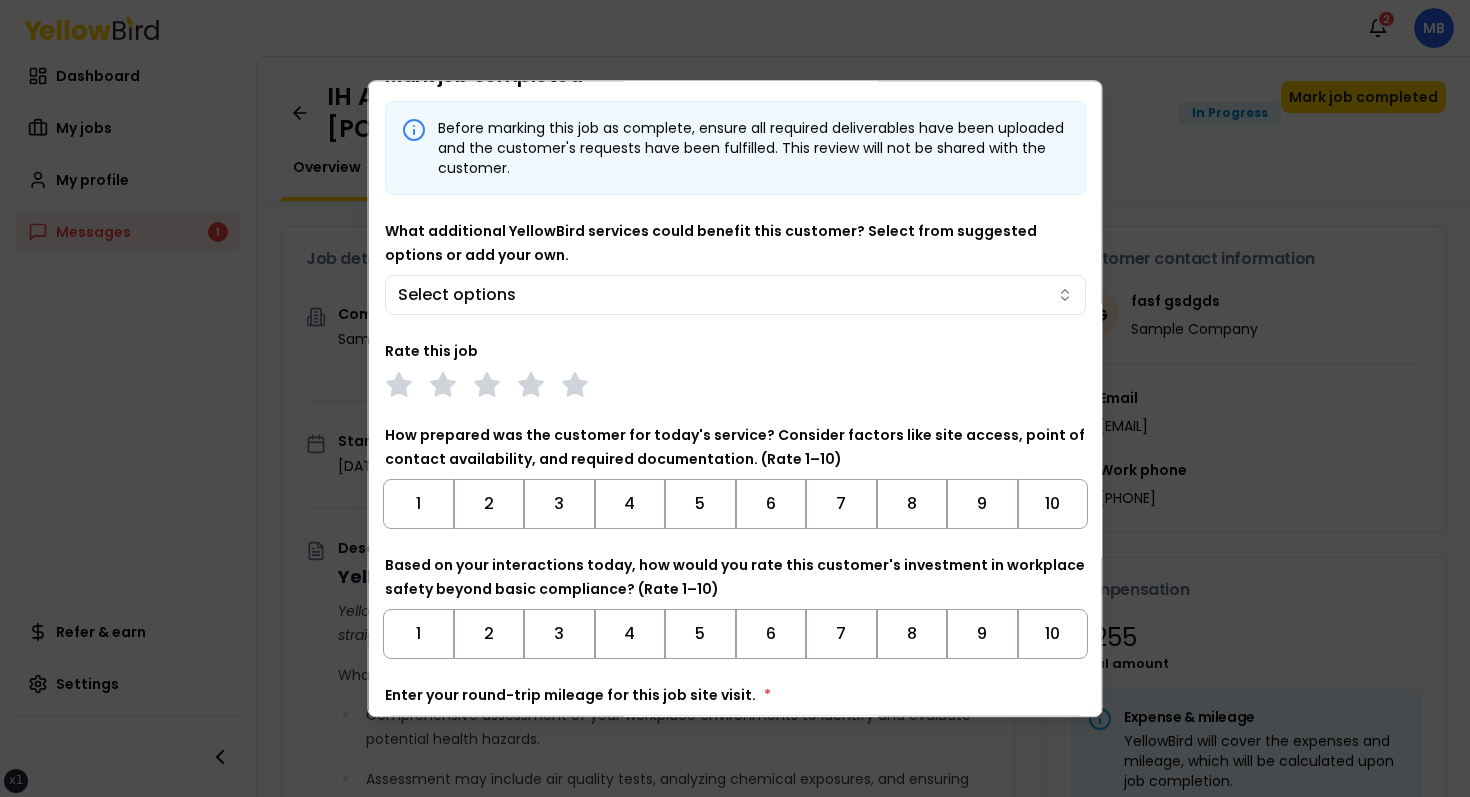 click on "What additional YellowBird services could benefit this customer? Select from suggested options or add your own." at bounding box center [711, 243] 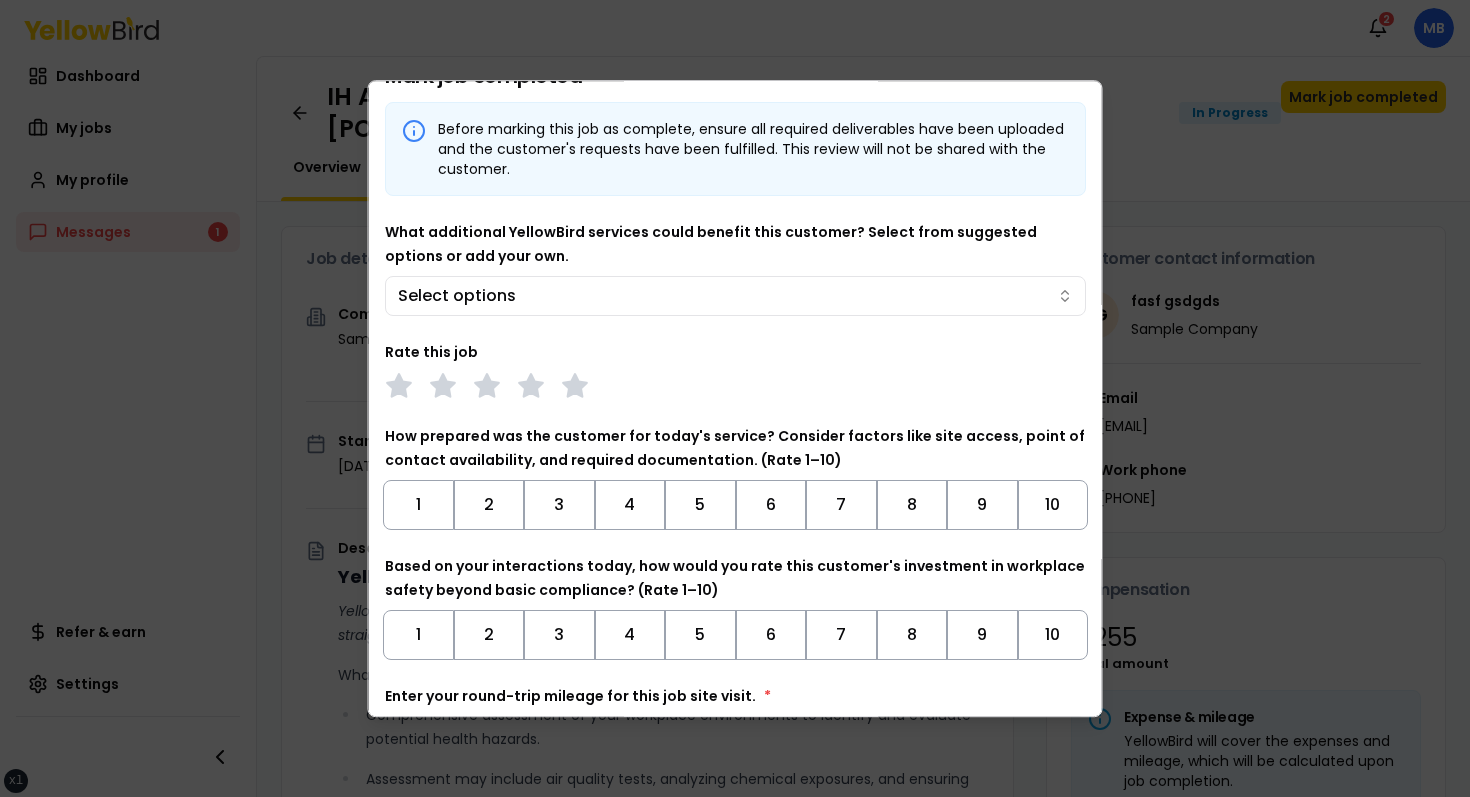 scroll, scrollTop: 0, scrollLeft: 0, axis: both 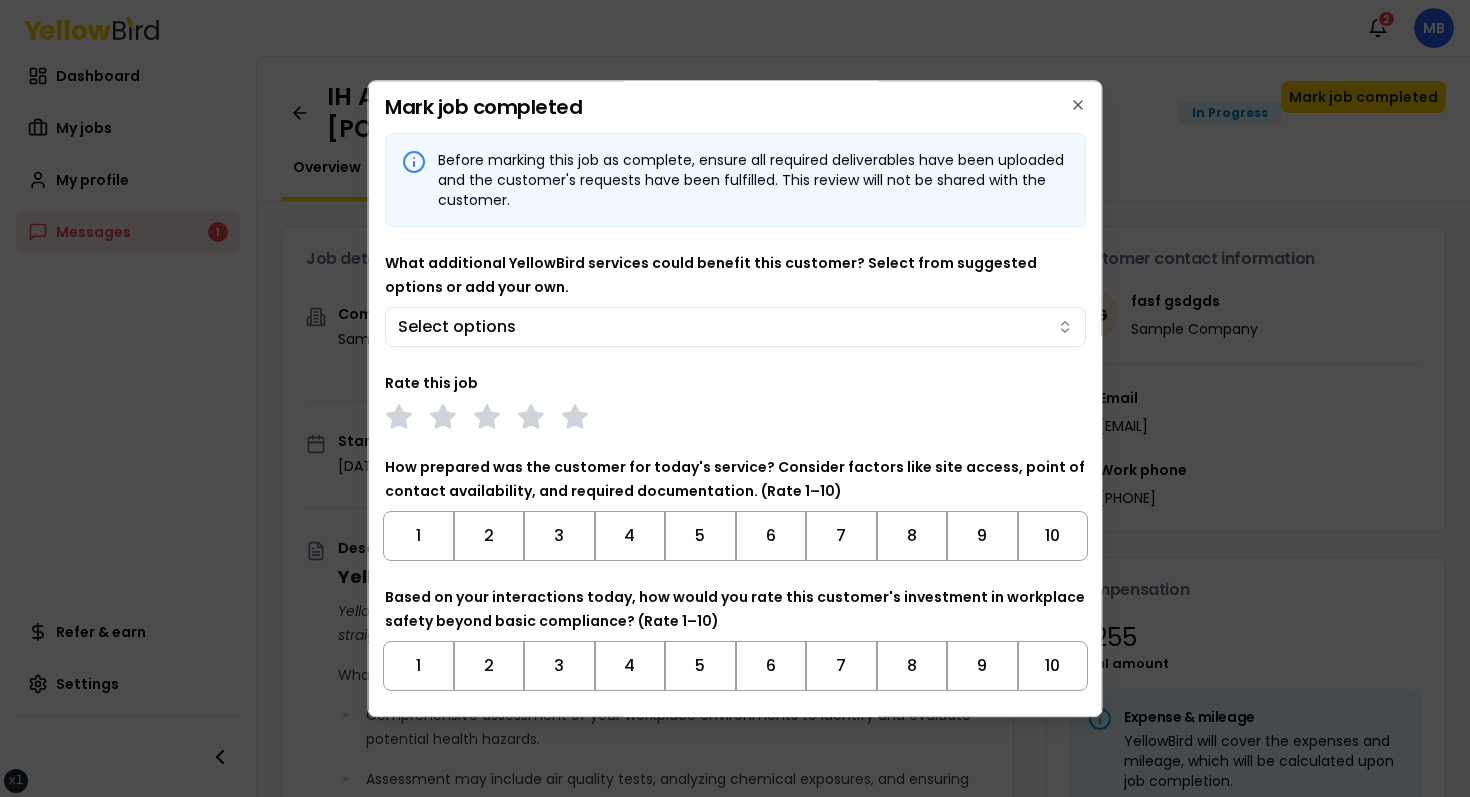 click on "What additional YellowBird services could benefit this customer? Select from suggested options or add your own. Select options" at bounding box center [735, 299] 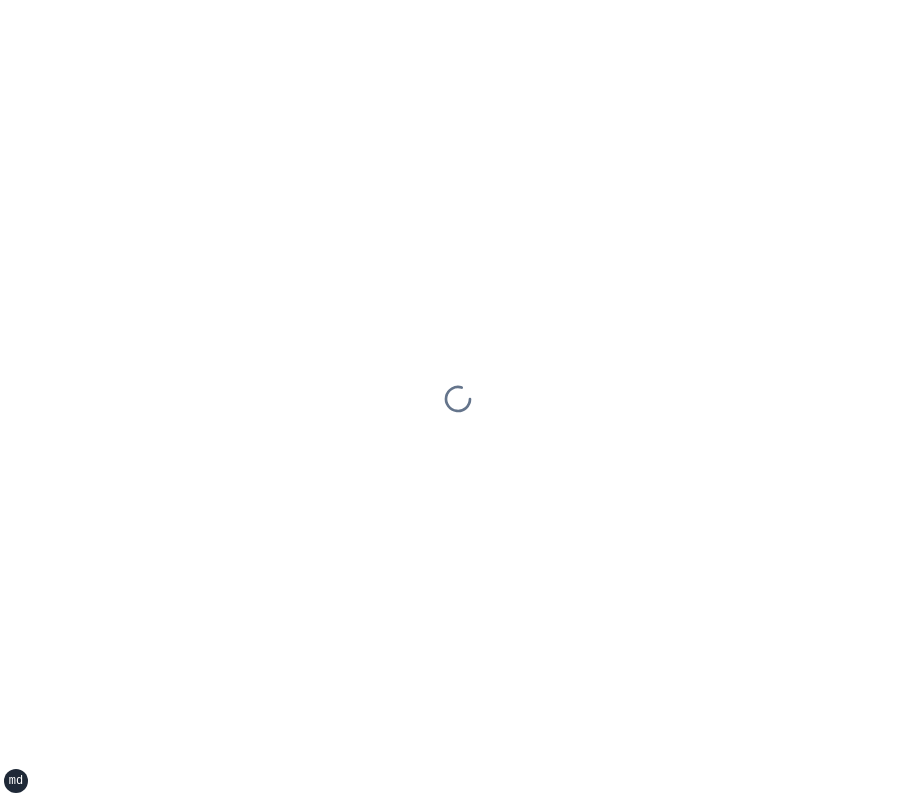 scroll, scrollTop: 0, scrollLeft: 0, axis: both 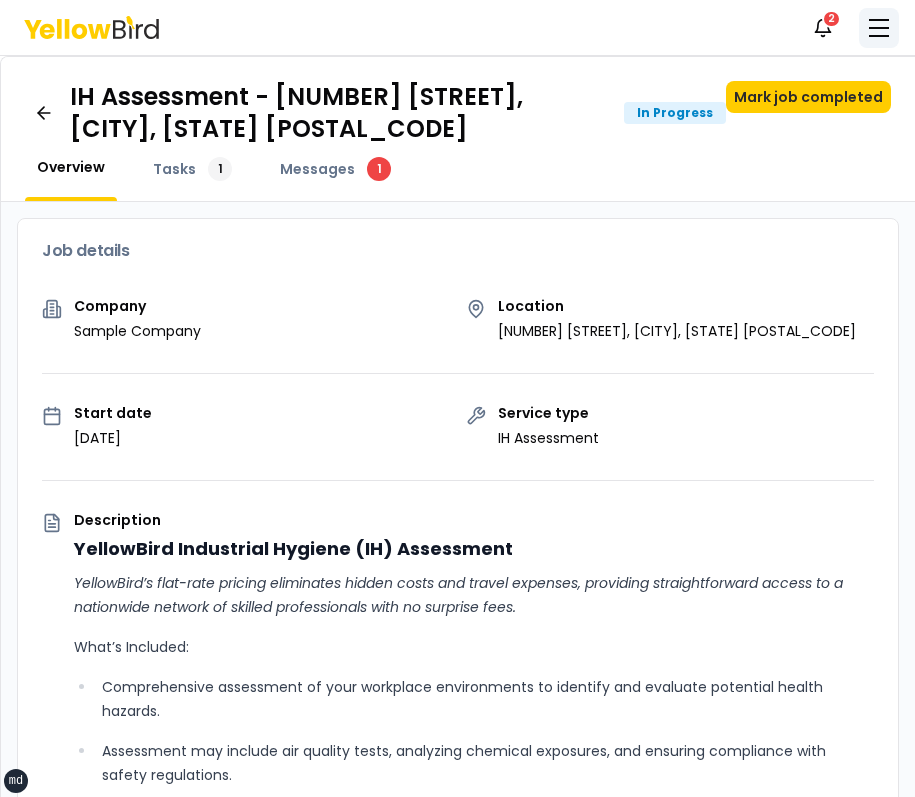 click at bounding box center (879, 28) 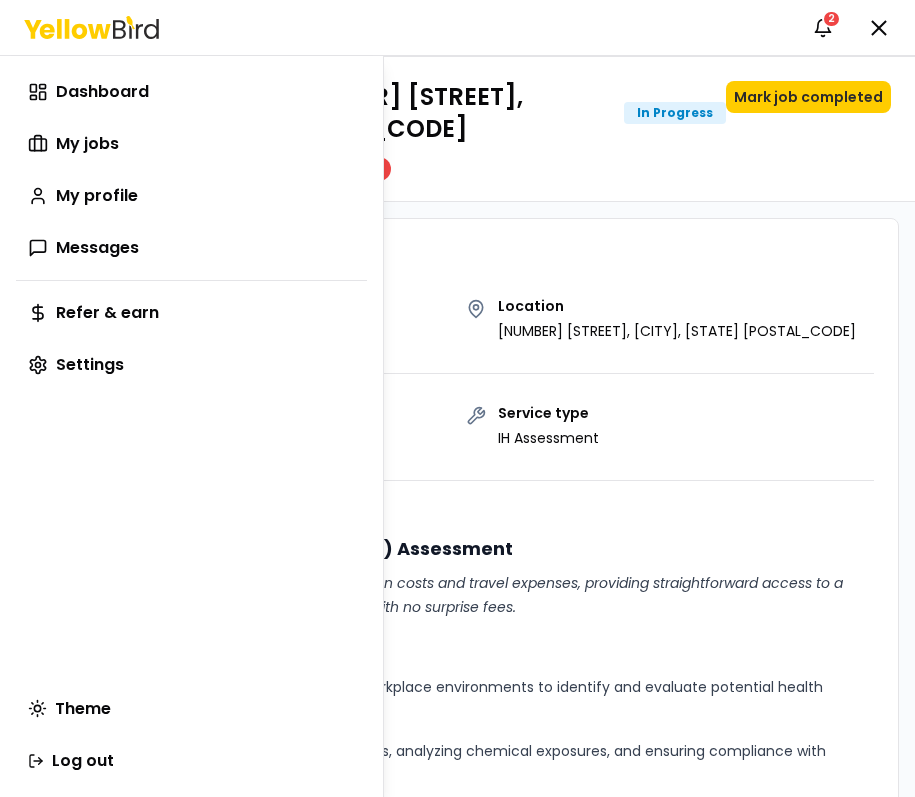 click on "xs sm md lg xl 2xl Notifications 2 MB Dashboard My jobs My profile Messages 1 Refer & earn Settings IH Assessment - [NUMBER] [STREET], [CITY], [STATE] [POSTAL_CODE] In Progress Mark job completed Overview Tasks 1 Messages 1 Job details Company Sample Company Location [NUMBER] [STREET], [CITY], [STATE] [POSTAL_CODE] Start date [DATE] Service type IH Assessment Description YellowBird Industrial Hygiene (IH) Assessment
YellowBird’s flat-rate pricing eliminates hidden costs and travel expenses, providing straightforward access to a nationwide network of skilled professionals with no surprise fees.
What’s Included:
Comprehensive assessment of your workplace environments to identify and evaluate potential health hazards.
Assessment may include air quality tests, analyzing chemical exposures, and ensuring compliance with safety regulations.
Detail...
View more Documents Deliverable template No template has been provided; please use your own deliverable template to upload the service deliverables. Upload FG $" at bounding box center (457, 398) 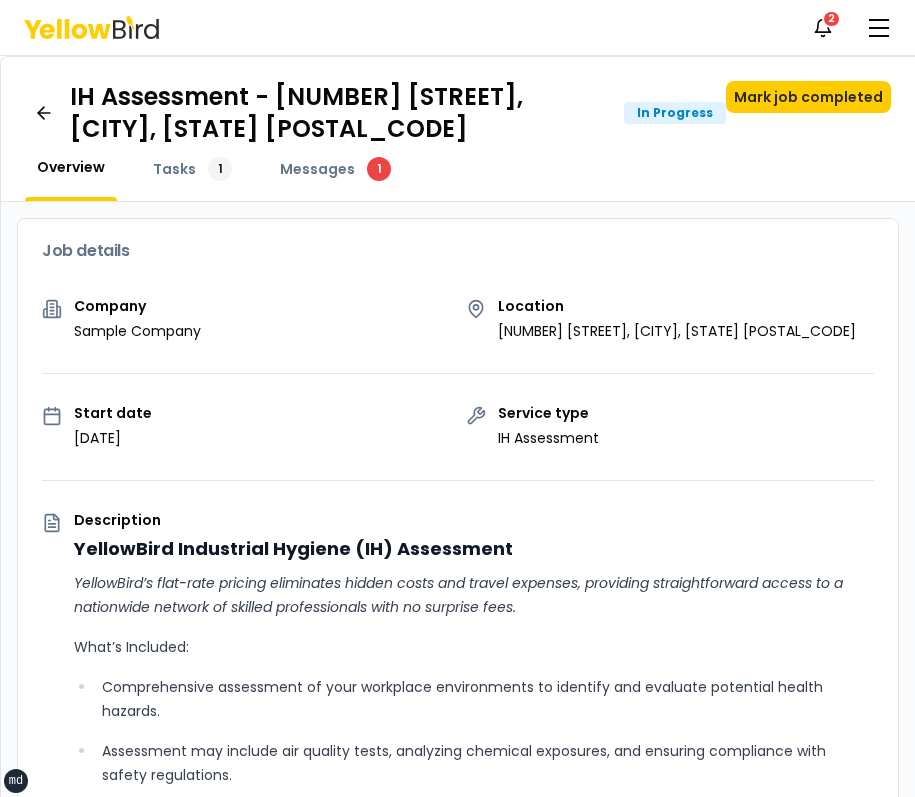 click at bounding box center (879, 28) 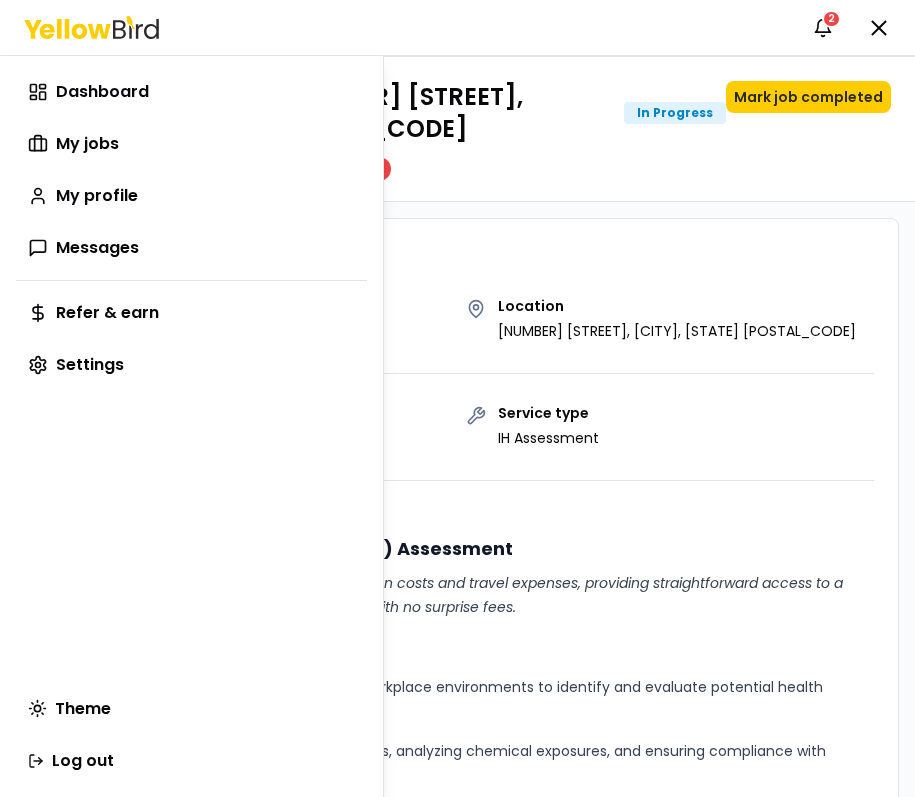 click on "xs sm md lg xl 2xl Notifications 2 MB Dashboard My jobs My profile Messages 1 Refer & earn Settings IH Assessment - [NUMBER] [STREET], [CITY], [STATE] [POSTAL_CODE] In Progress Mark job completed Overview Tasks 1 Messages 1 Job details Company Sample Company Location [NUMBER] [STREET], [CITY], [STATE] [POSTAL_CODE] Start date [DATE] Service type IH Assessment Description YellowBird Industrial Hygiene (IH) Assessment
YellowBird’s flat-rate pricing eliminates hidden costs and travel expenses, providing straightforward access to a nationwide network of skilled professionals with no surprise fees.
What’s Included:
Comprehensive assessment of your workplace environments to identify and evaluate potential health hazards.
Assessment may include air quality tests, analyzing chemical exposures, and ensuring compliance with safety regulations.
Detail...
View more Documents Deliverable template No template has been provided; please use your own deliverable template to upload the service deliverables. Upload FG $" at bounding box center (457, 398) 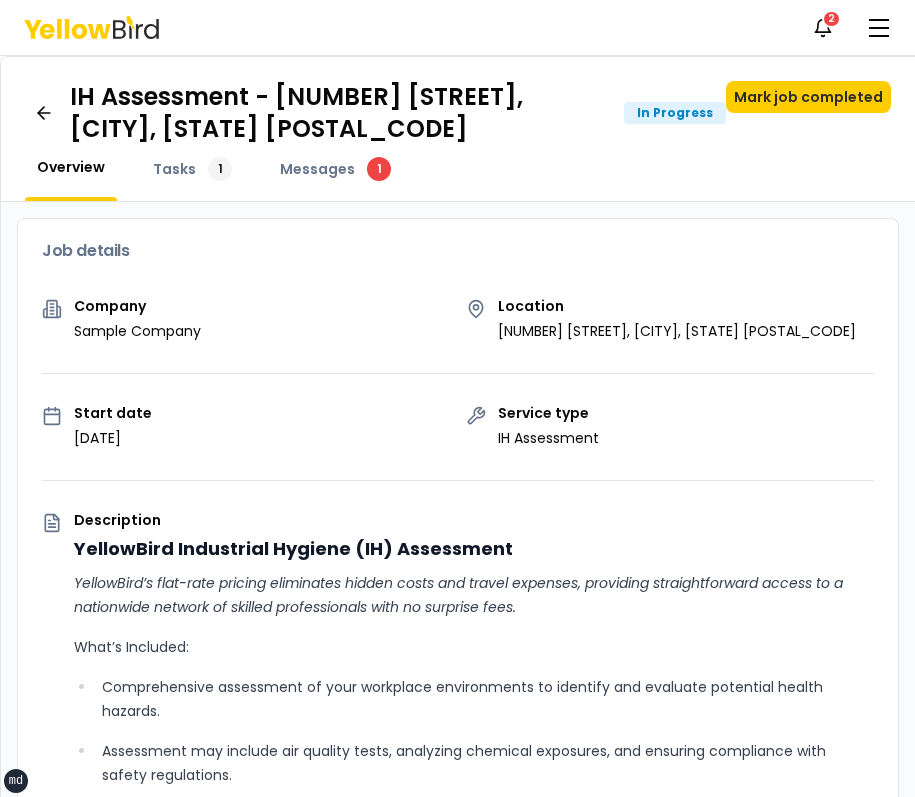 click on "Notifications 2 MB" at bounding box center [457, 27] 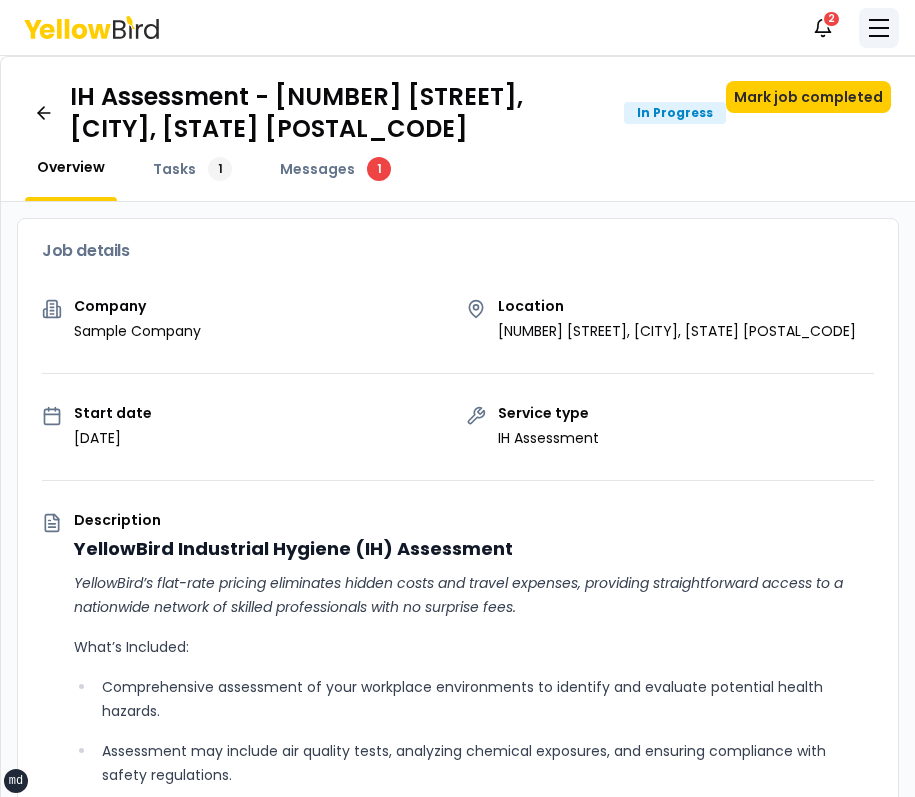 click at bounding box center [879, 28] 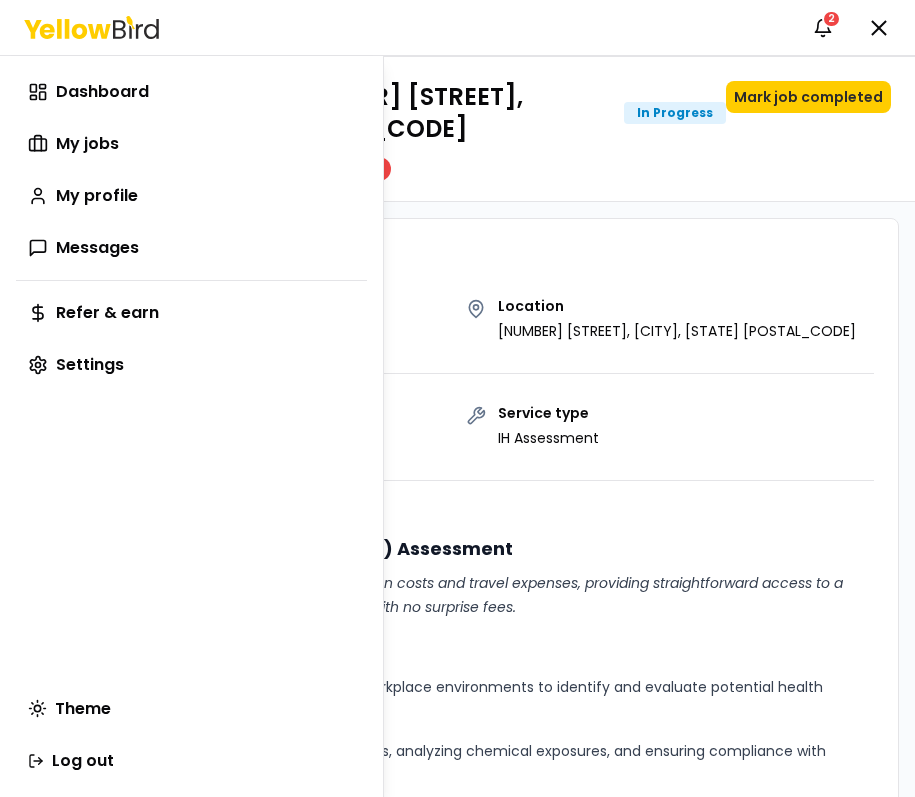 click on "xs sm md lg xl 2xl Notifications 2 MB Dashboard My jobs My profile Messages 1 Refer & earn Settings IH Assessment - [NUMBER] [STREET], [CITY], [STATE] [POSTAL_CODE] In Progress Mark job completed Overview Tasks 1 Messages 1 Job details Company Sample Company Location [NUMBER] [STREET], [CITY], [STATE] [POSTAL_CODE] Start date [DATE] Service type IH Assessment Description YellowBird Industrial Hygiene (IH) Assessment
YellowBird’s flat-rate pricing eliminates hidden costs and travel expenses, providing straightforward access to a nationwide network of skilled professionals with no surprise fees.
What’s Included:
Comprehensive assessment of your workplace environments to identify and evaluate potential health hazards.
Assessment may include air quality tests, analyzing chemical exposures, and ensuring compliance with safety regulations.
Detail...
View more Documents Deliverable template No template has been provided; please use your own deliverable template to upload the service deliverables. Upload FG $" at bounding box center (457, 398) 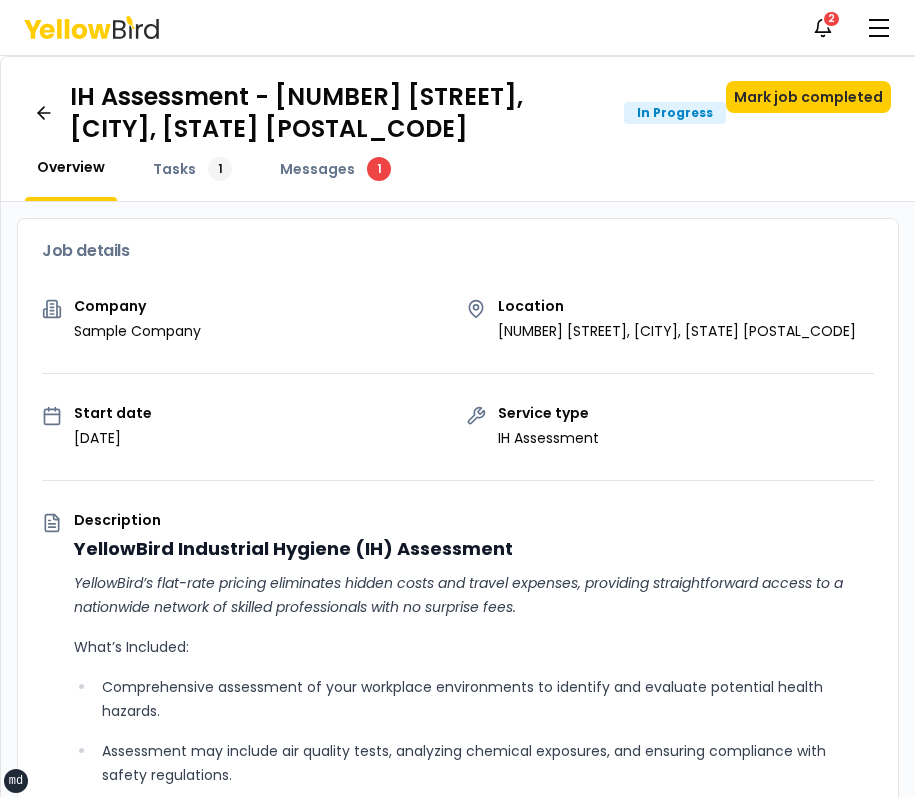 click on "Notifications 2 MB" at bounding box center (457, 27) 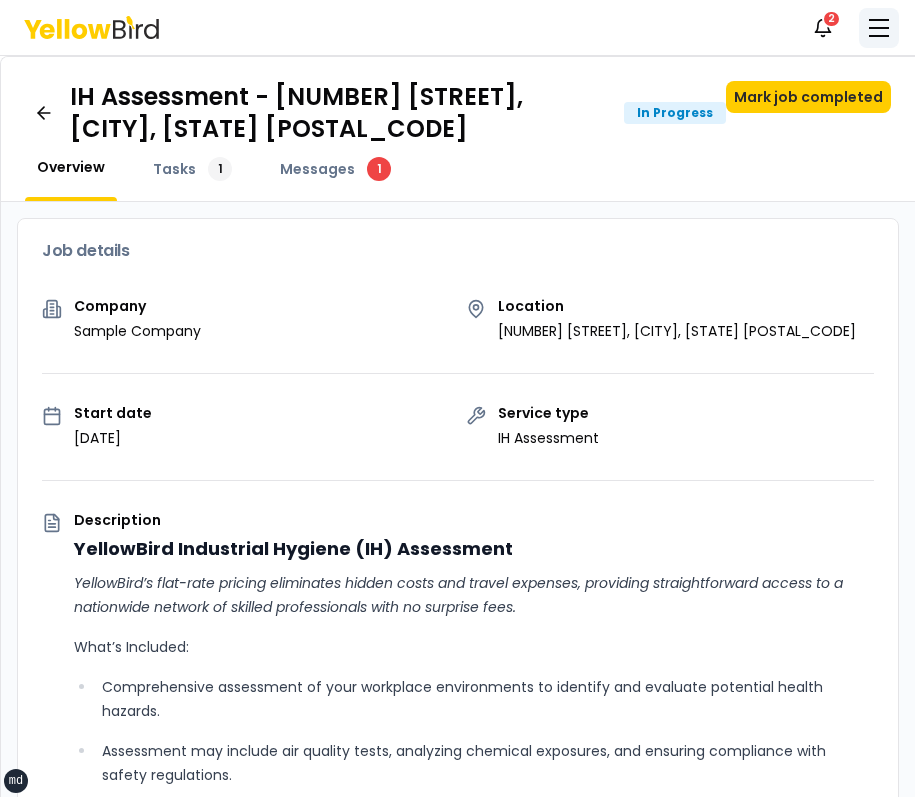 click at bounding box center [879, 36] 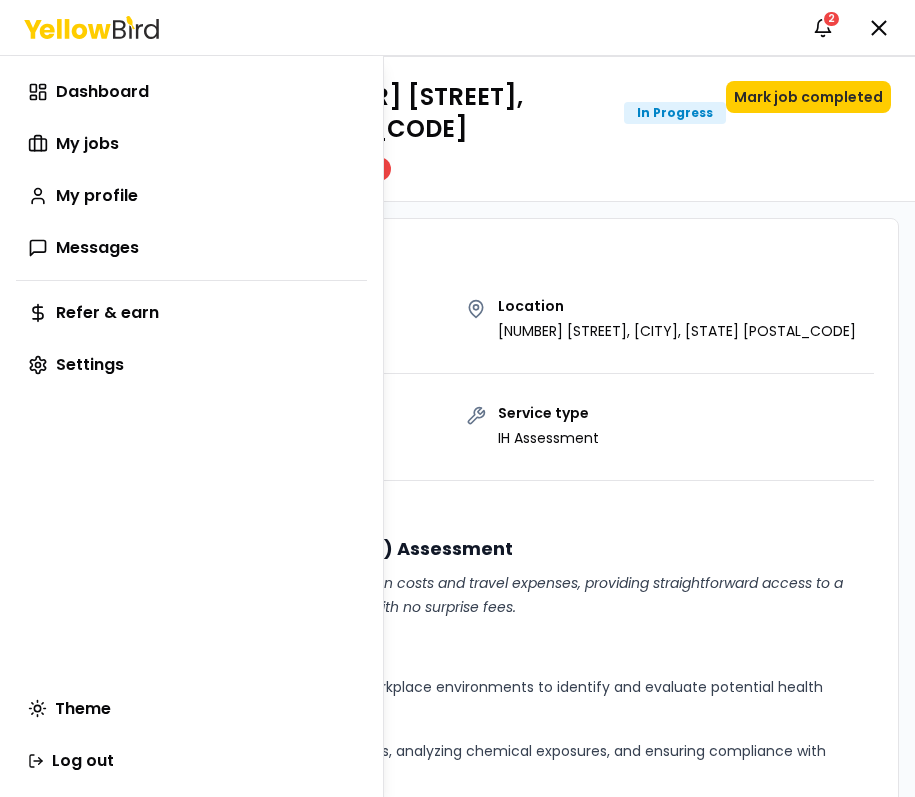 click on "xs sm md lg xl 2xl Notifications 2 MB Dashboard My jobs My profile Messages 1 Refer & earn Settings IH Assessment - [NUMBER] [STREET], [CITY], [STATE] [POSTAL_CODE] In Progress Mark job completed Overview Tasks 1 Messages 1 Job details Company Sample Company Location [NUMBER] [STREET], [CITY], [STATE] [POSTAL_CODE] Start date [DATE] Service type IH Assessment Description YellowBird Industrial Hygiene (IH) Assessment
YellowBird’s flat-rate pricing eliminates hidden costs and travel expenses, providing straightforward access to a nationwide network of skilled professionals with no surprise fees.
What’s Included:
Comprehensive assessment of your workplace environments to identify and evaluate potential health hazards.
Assessment may include air quality tests, analyzing chemical exposures, and ensuring compliance with safety regulations.
Detail...
View more Documents Deliverable template No template has been provided; please use your own deliverable template to upload the service deliverables. Upload FG $" at bounding box center (457, 398) 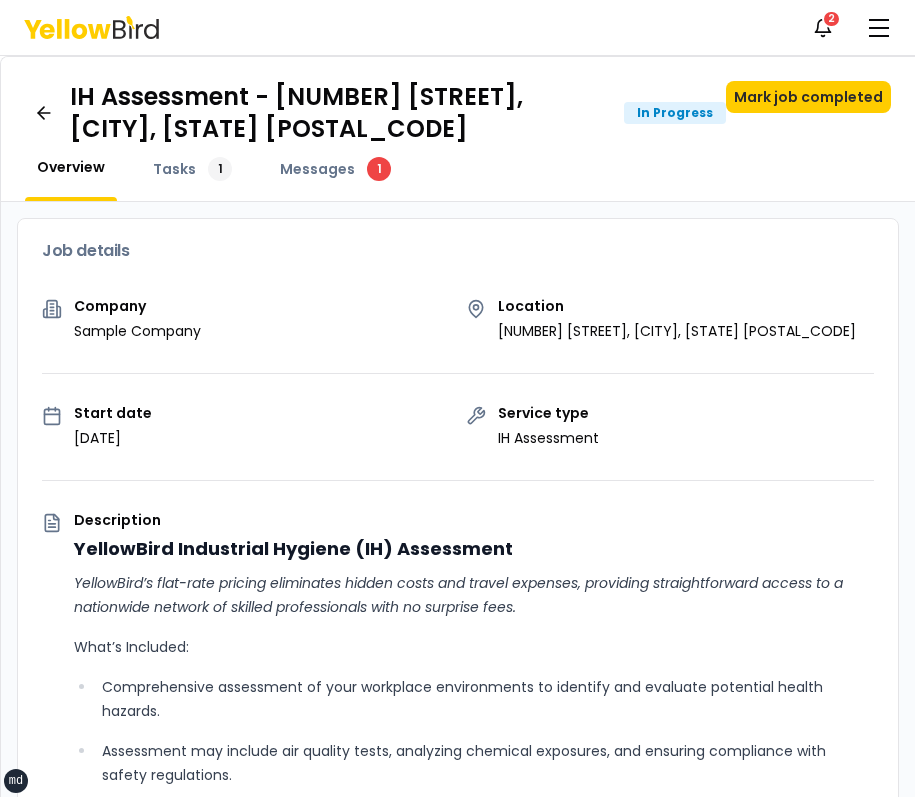 click on "Job details" at bounding box center (458, 251) 